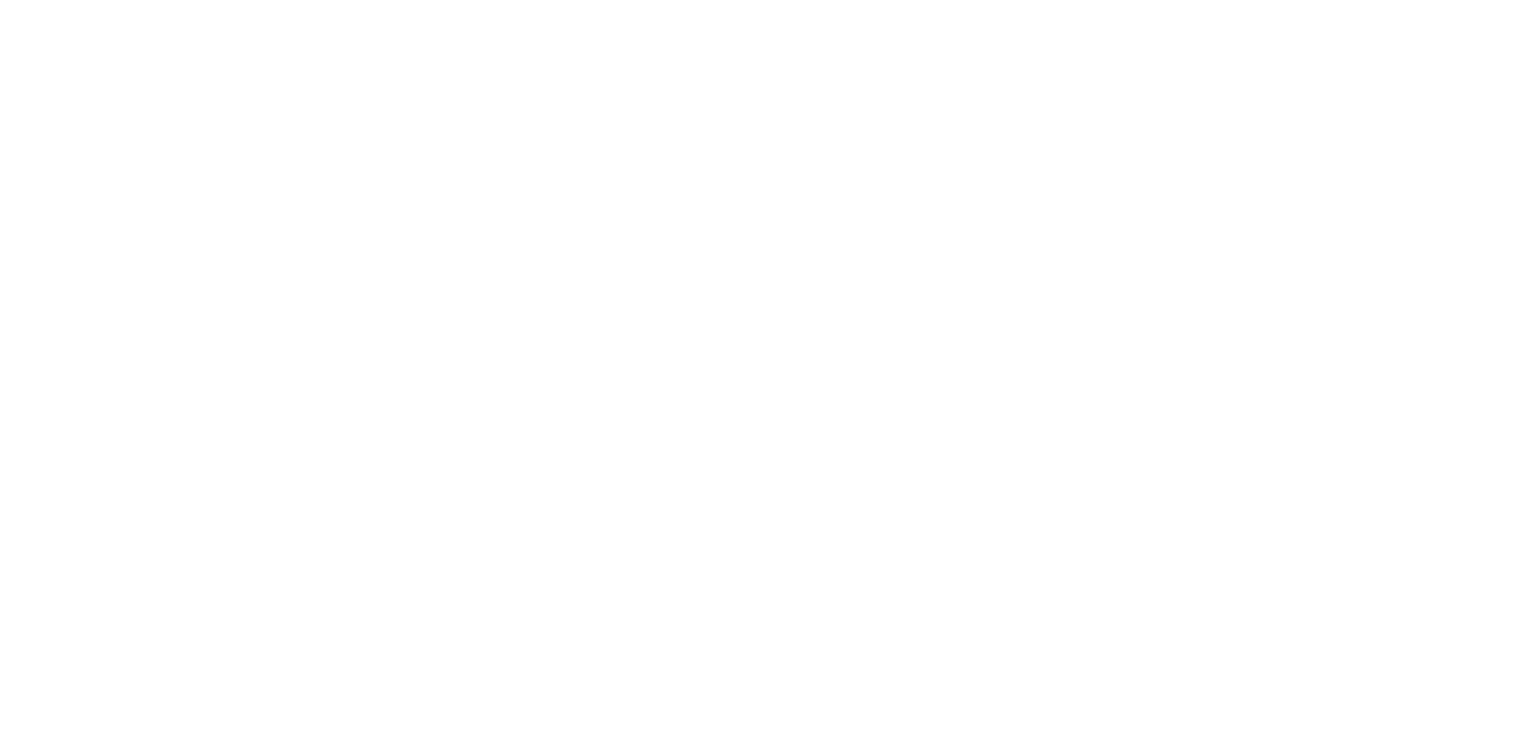 scroll, scrollTop: 0, scrollLeft: 0, axis: both 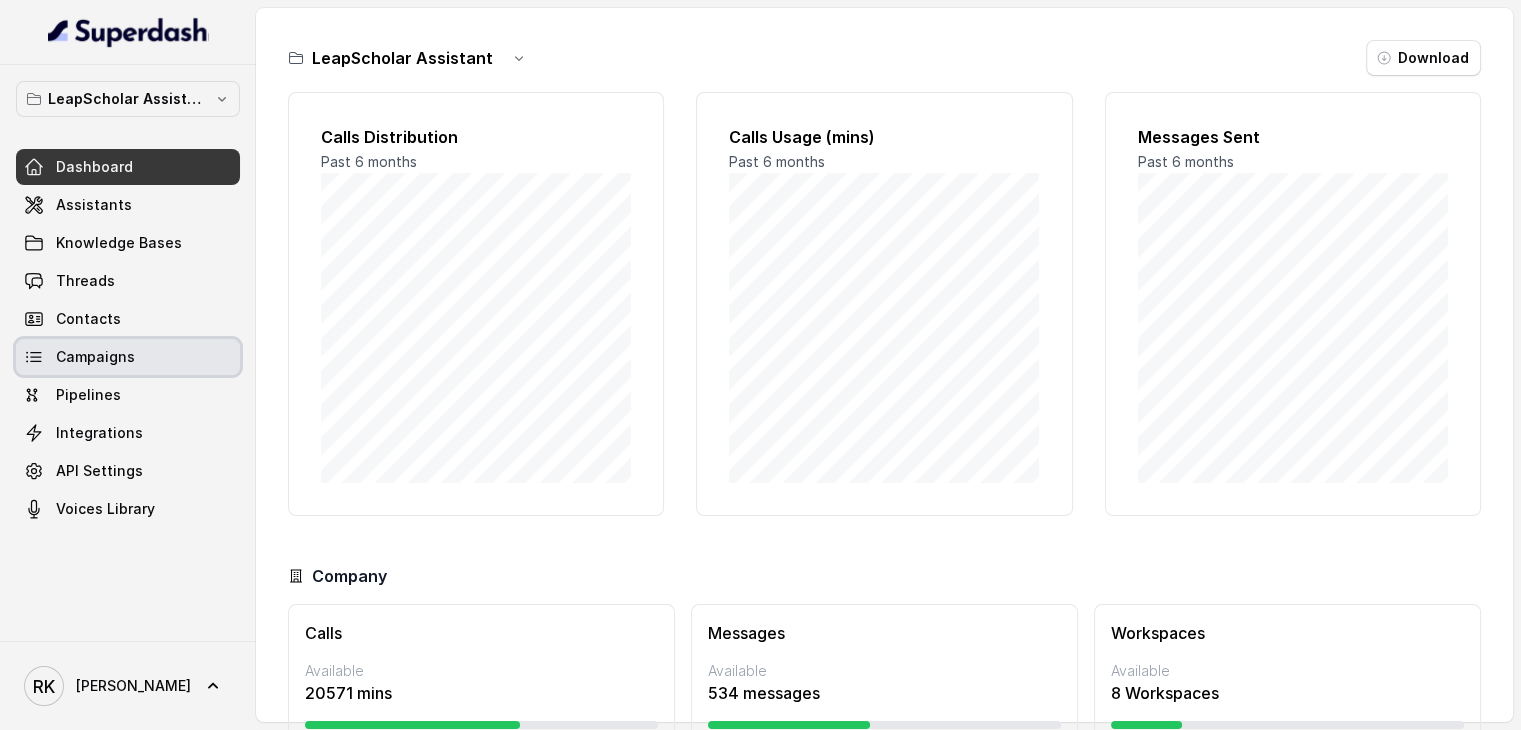 click on "Campaigns" at bounding box center [95, 357] 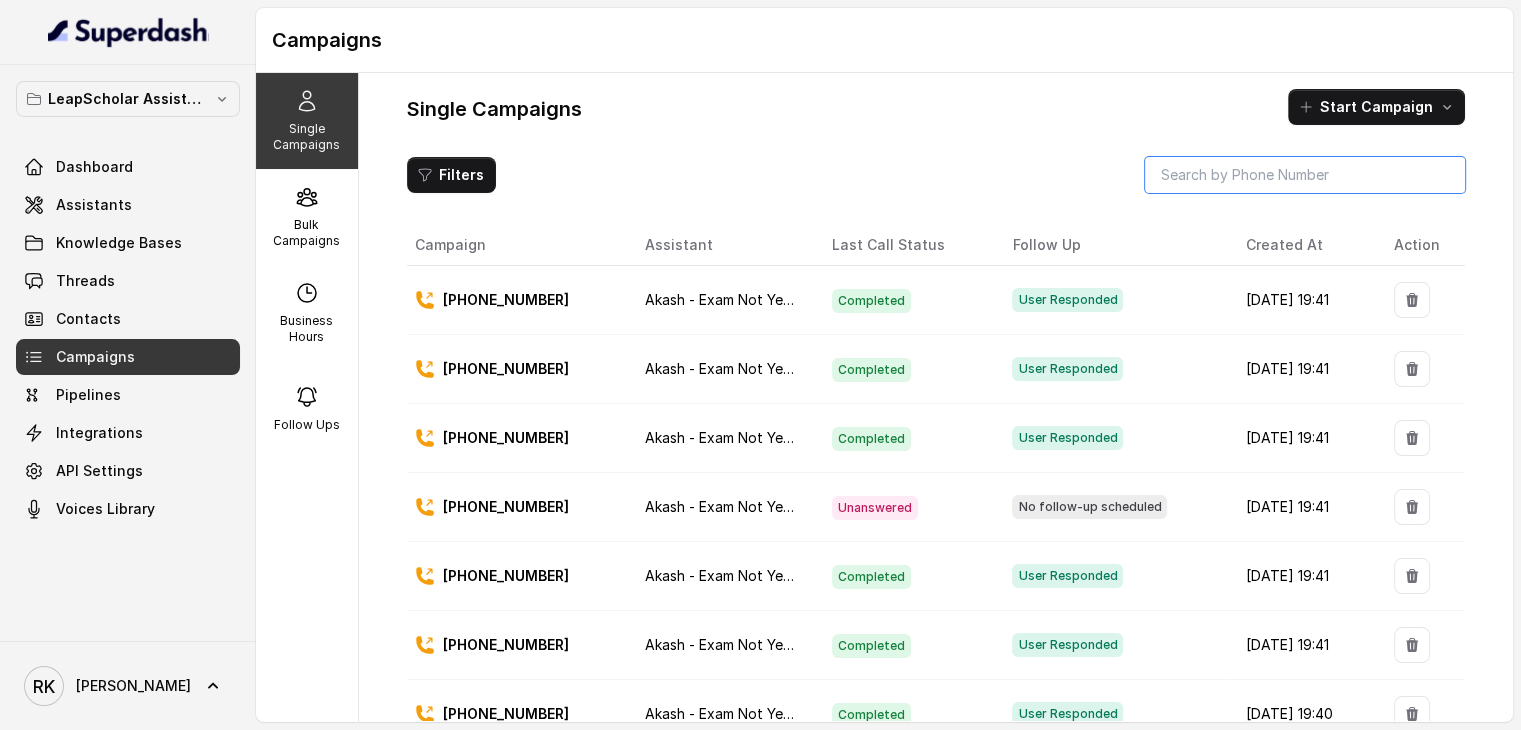 click at bounding box center [1305, 175] 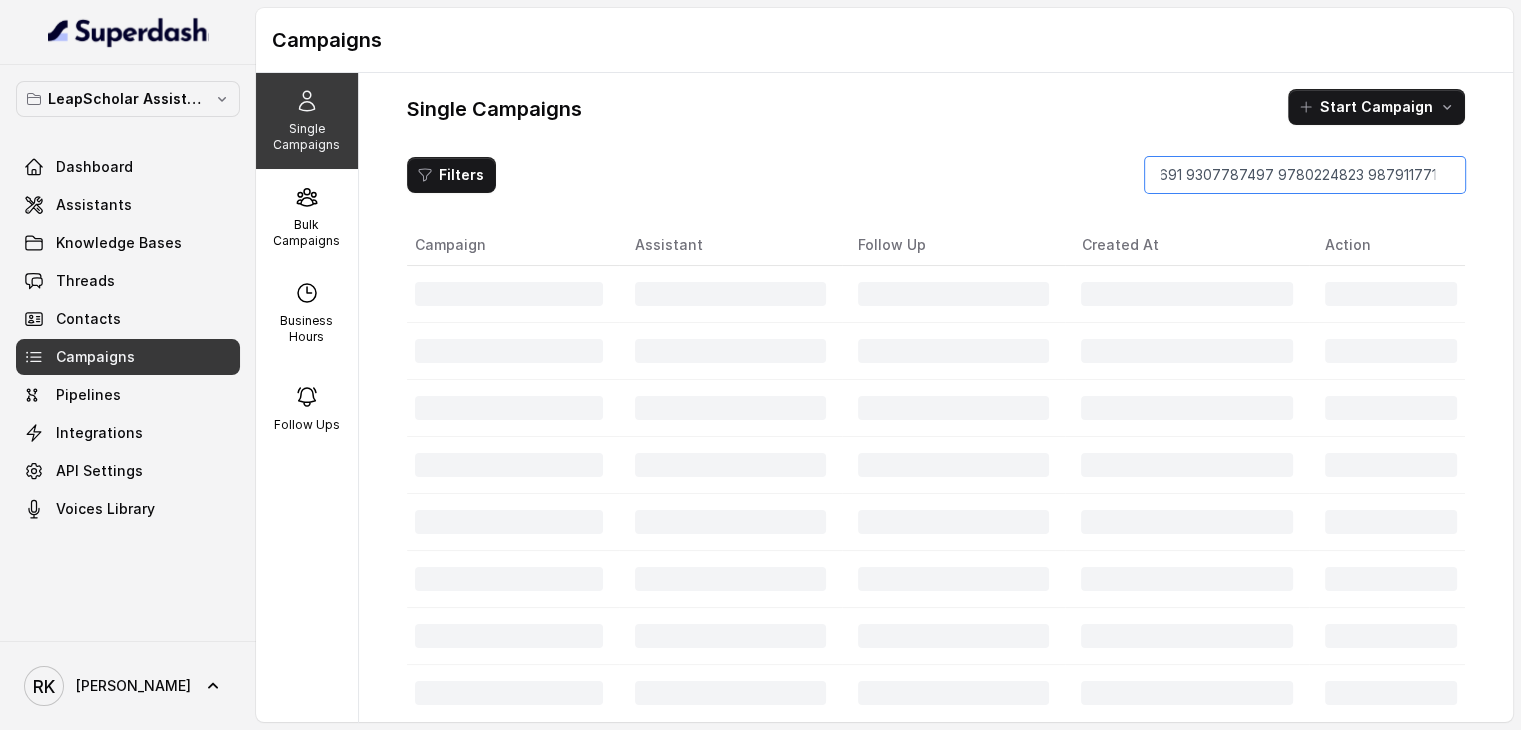 scroll, scrollTop: 0, scrollLeft: 228, axis: horizontal 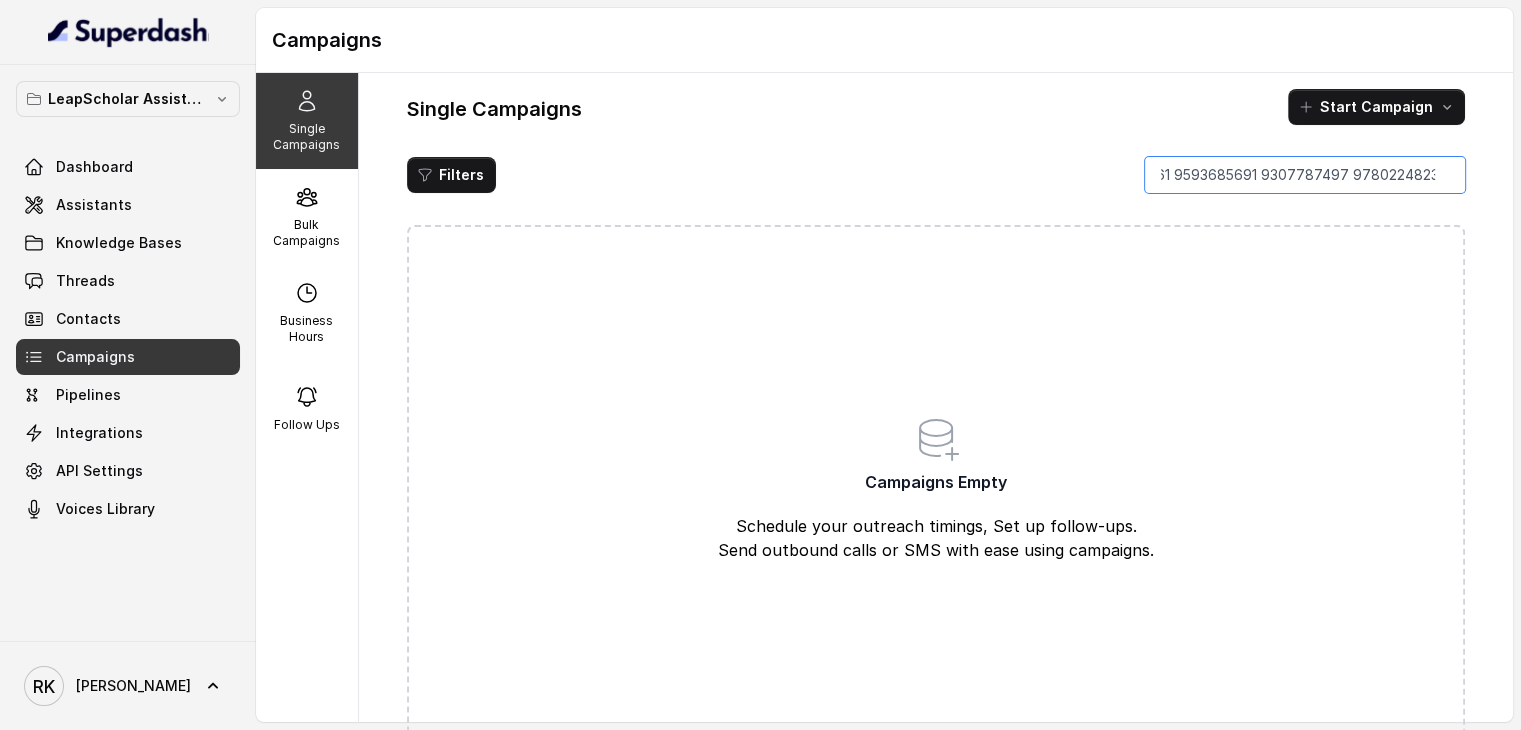 type on "9844094914 9871538861 9593685691 9307787497" 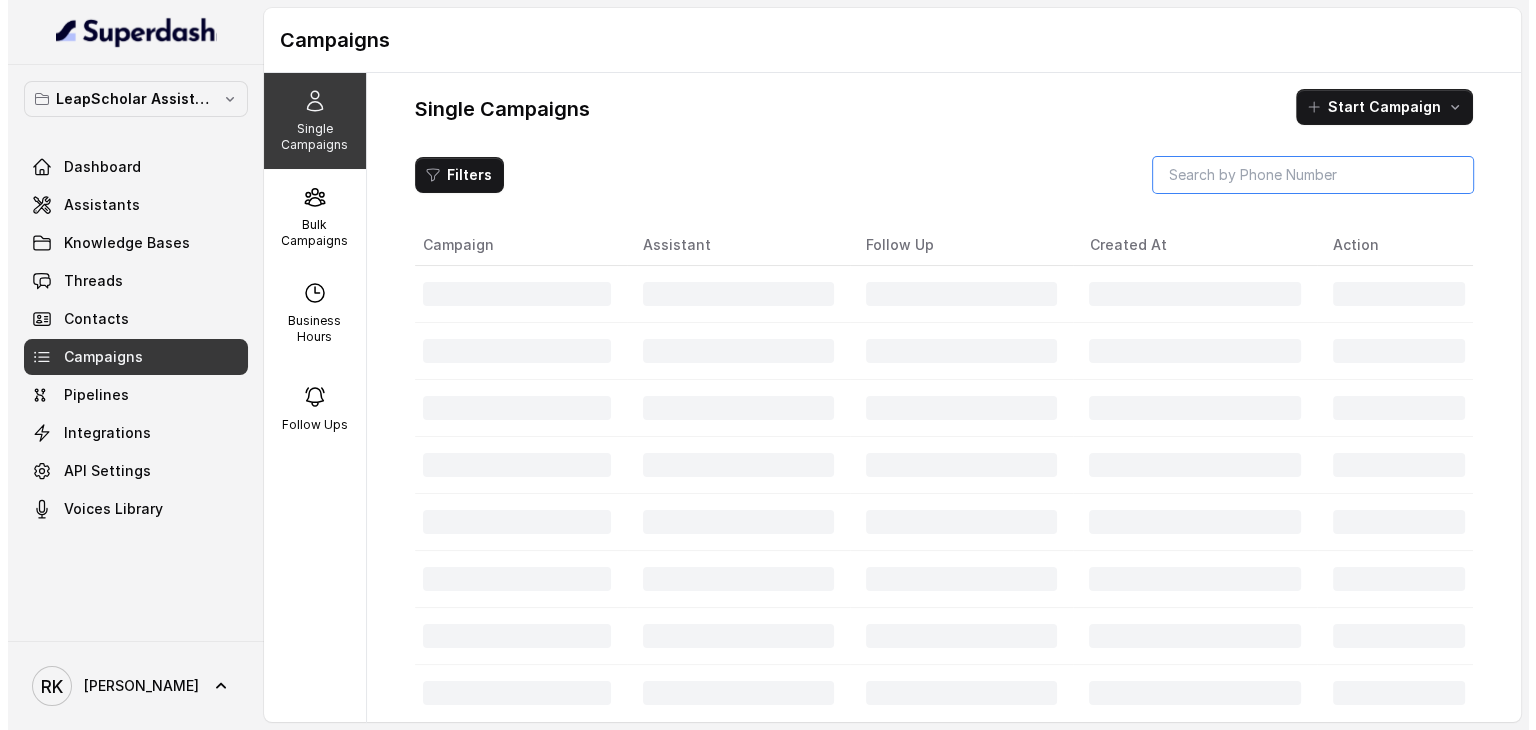 scroll, scrollTop: 0, scrollLeft: 0, axis: both 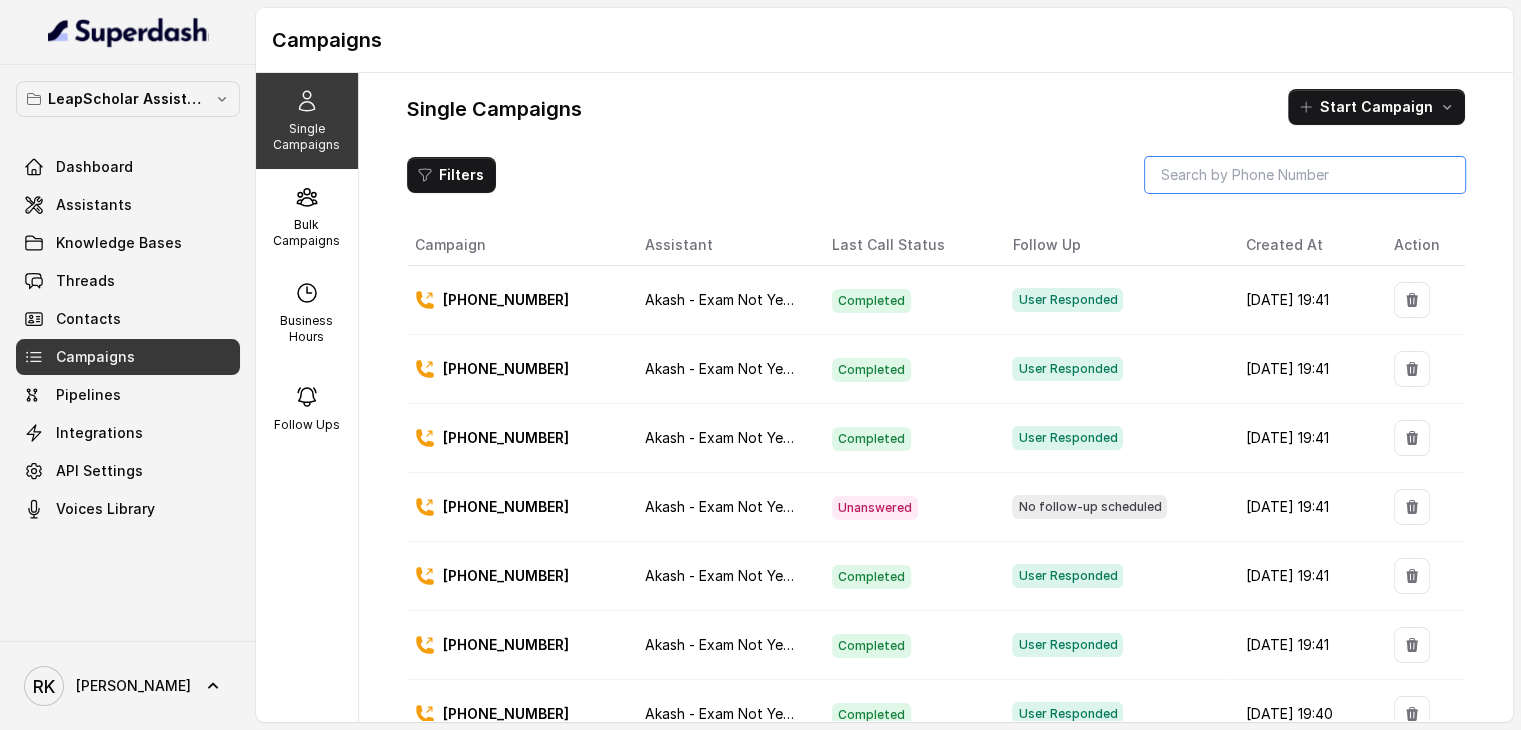 paste on "9844094914" 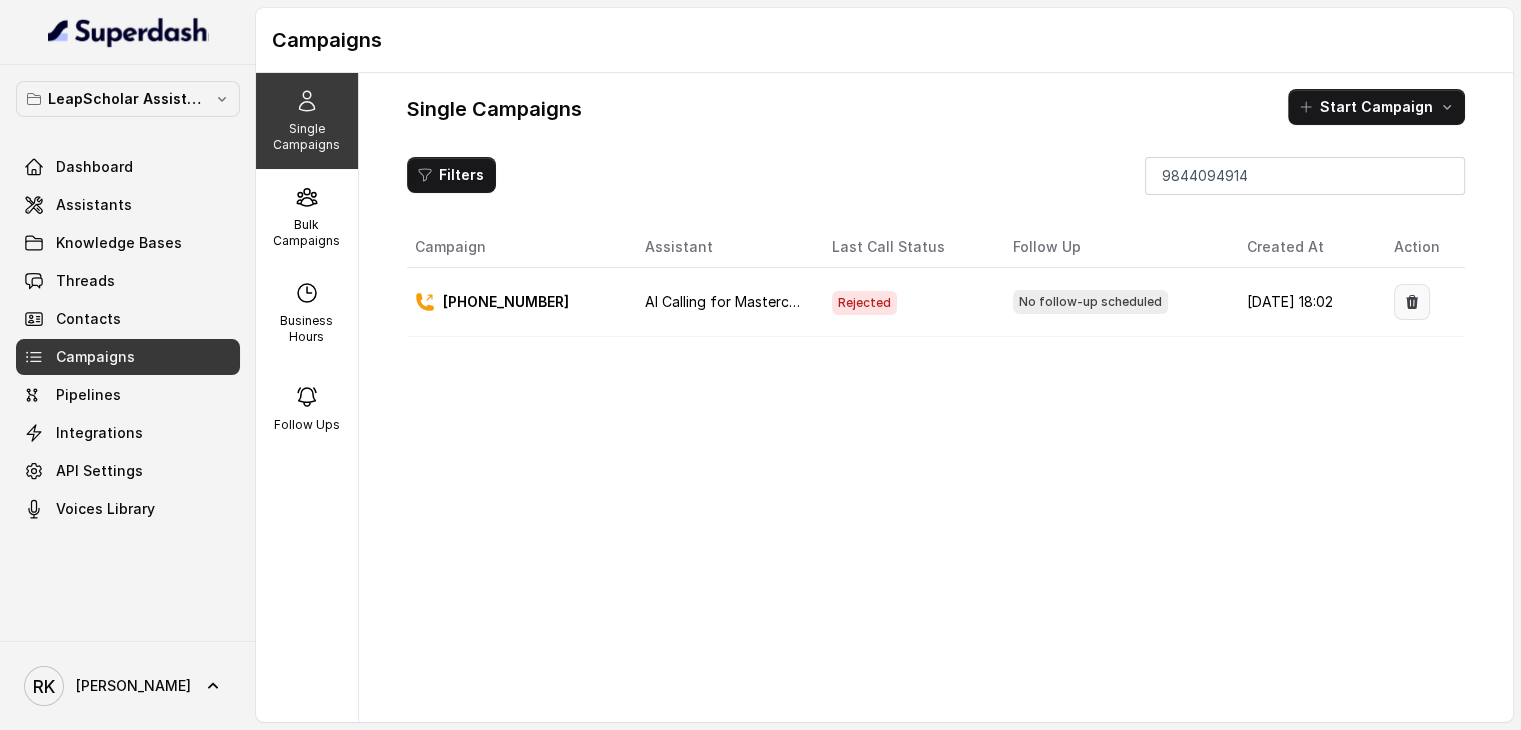 click 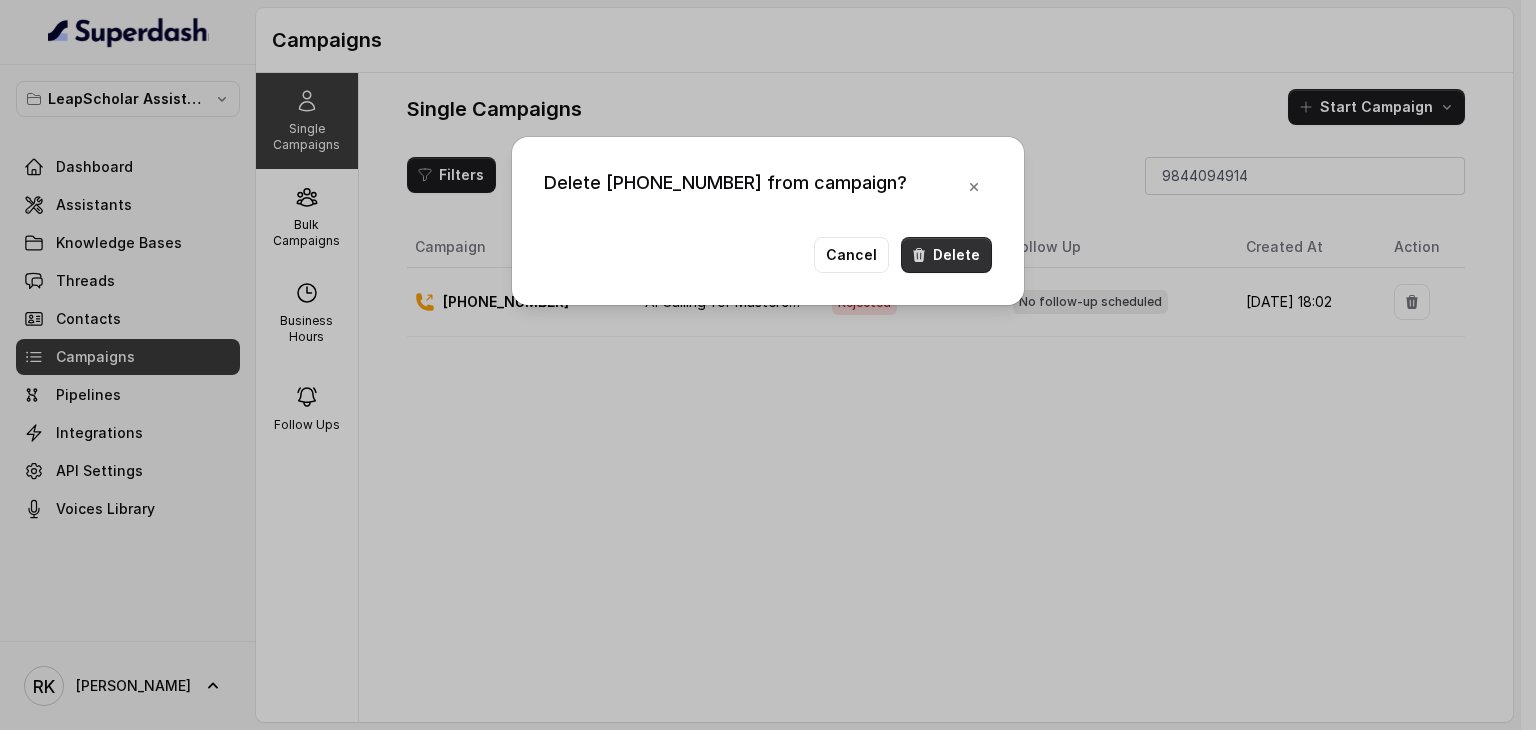 click on "Delete" at bounding box center [946, 255] 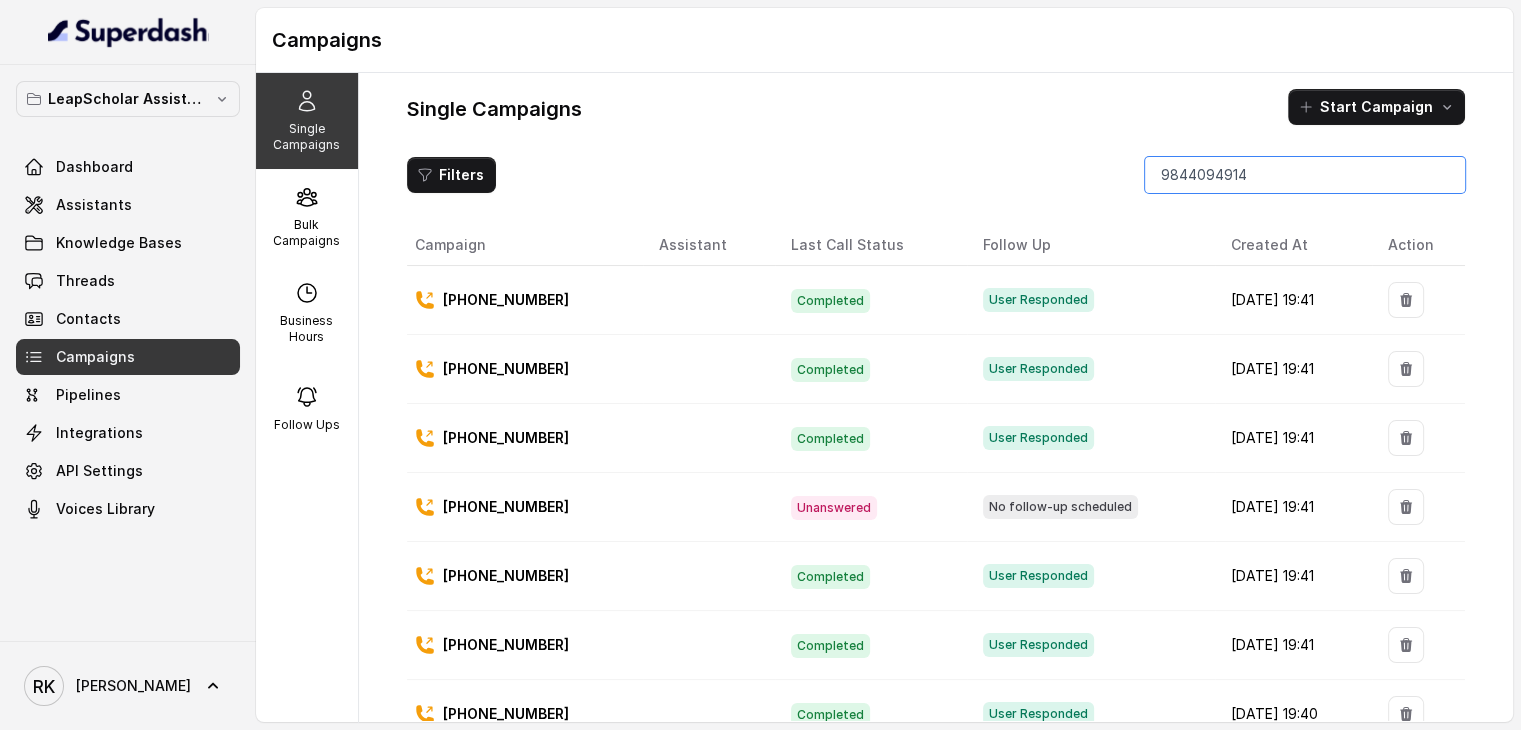 click on "9844094914" at bounding box center [1305, 175] 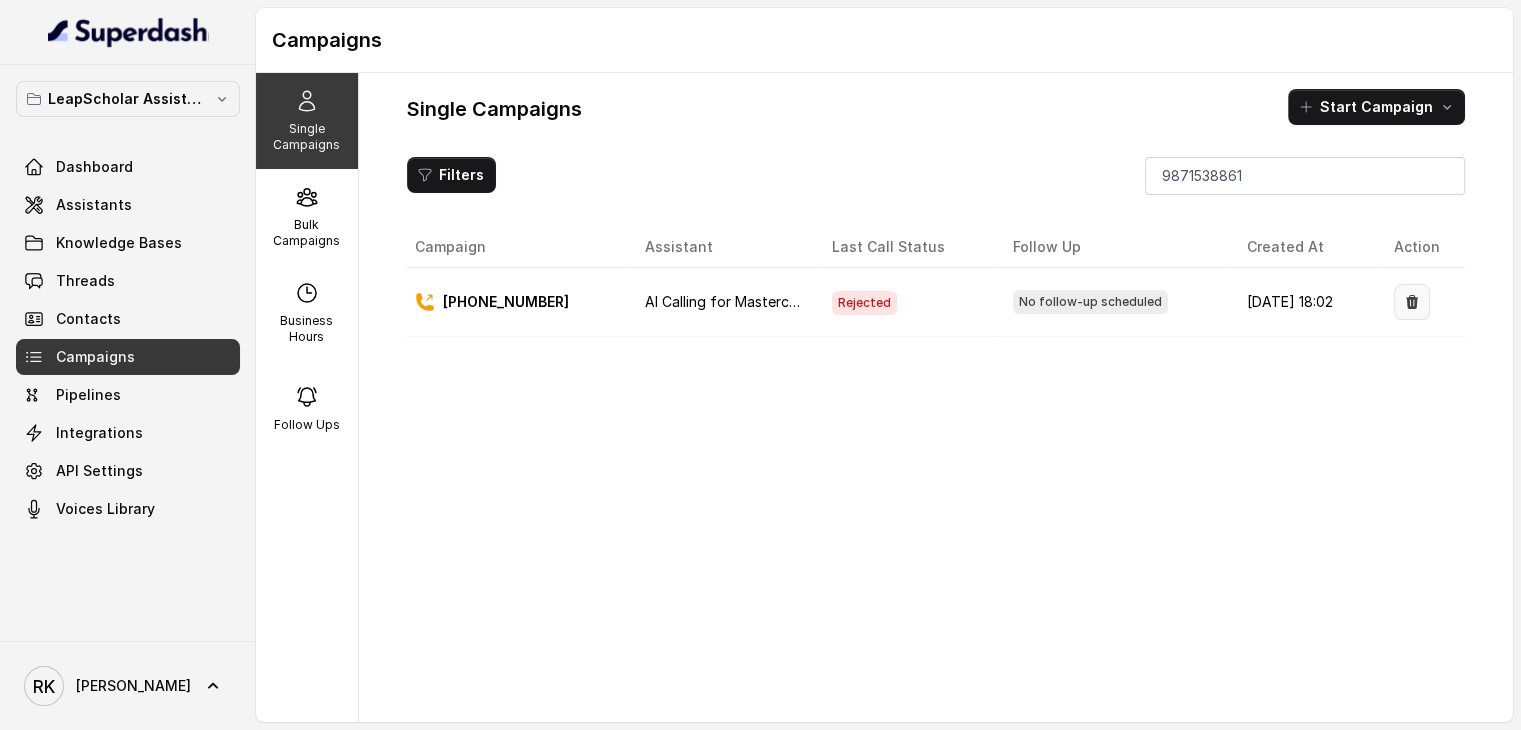 click 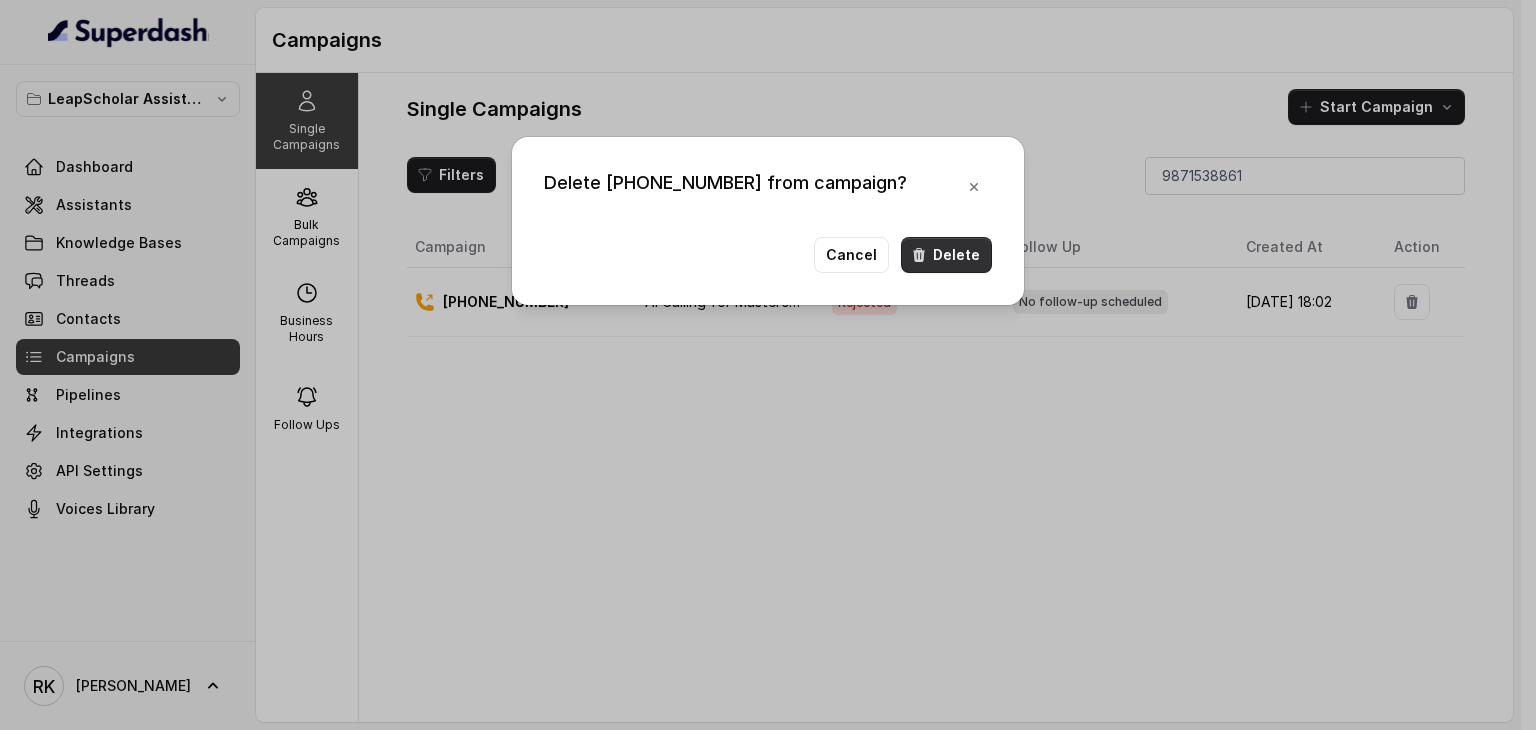 click on "Delete" at bounding box center [946, 255] 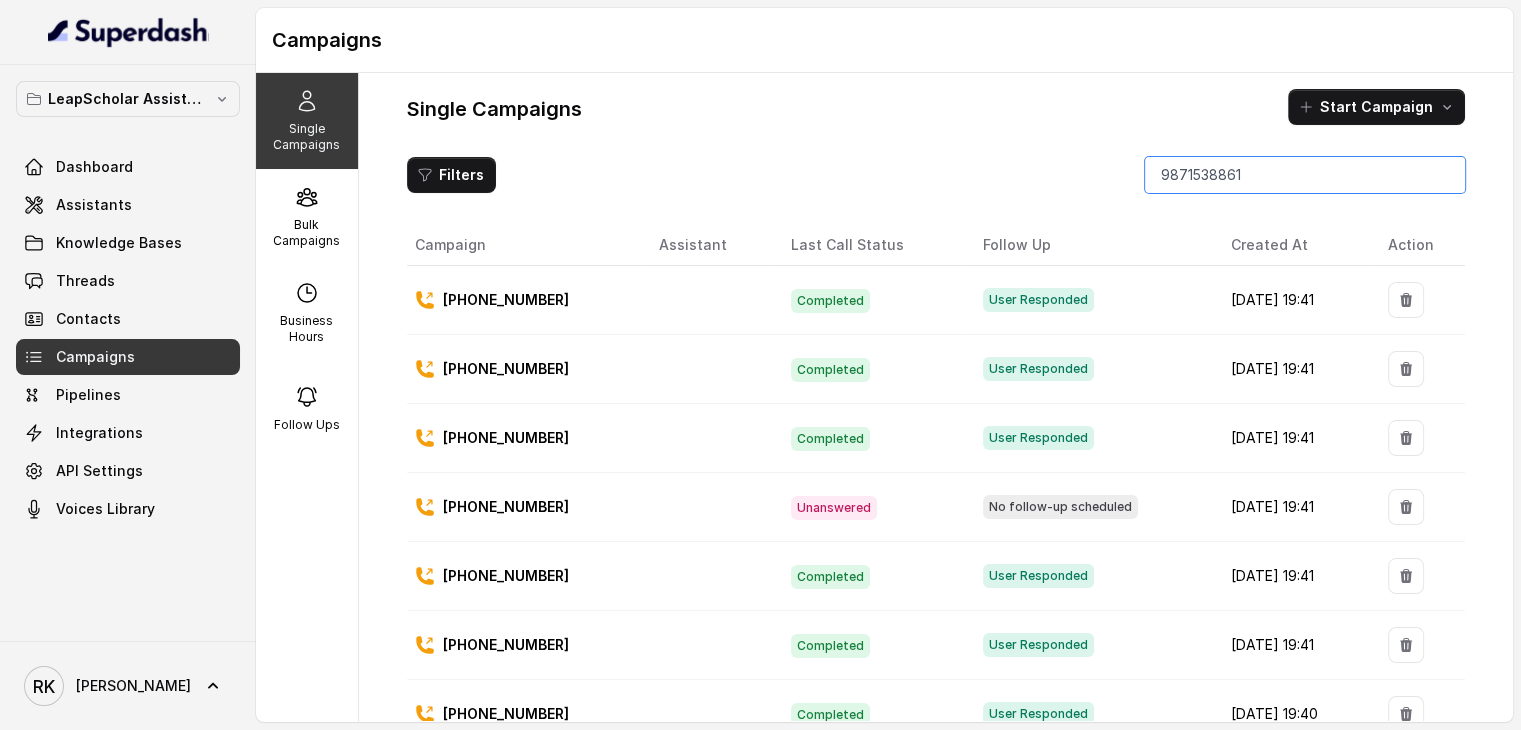 click on "9871538861" at bounding box center (1305, 175) 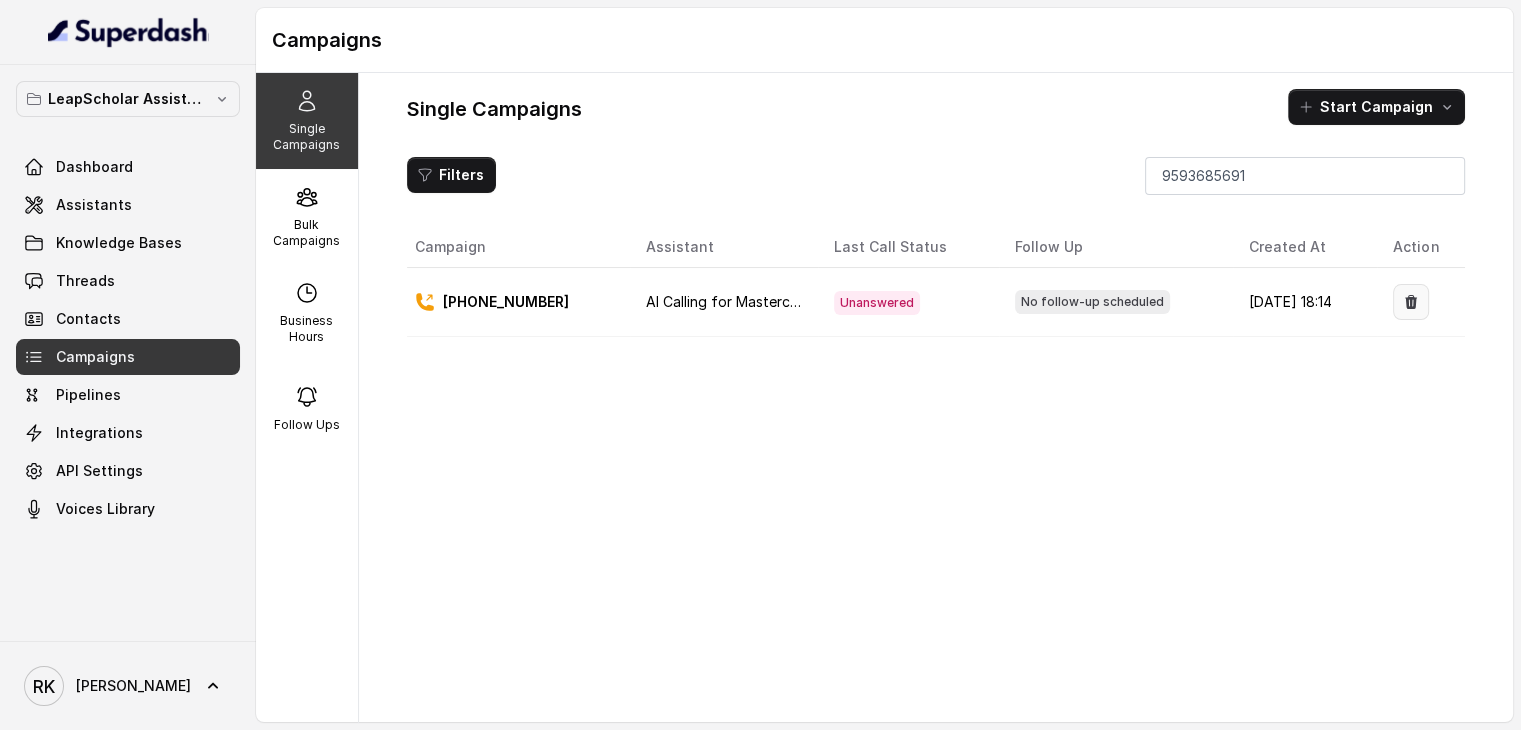 click at bounding box center (1411, 302) 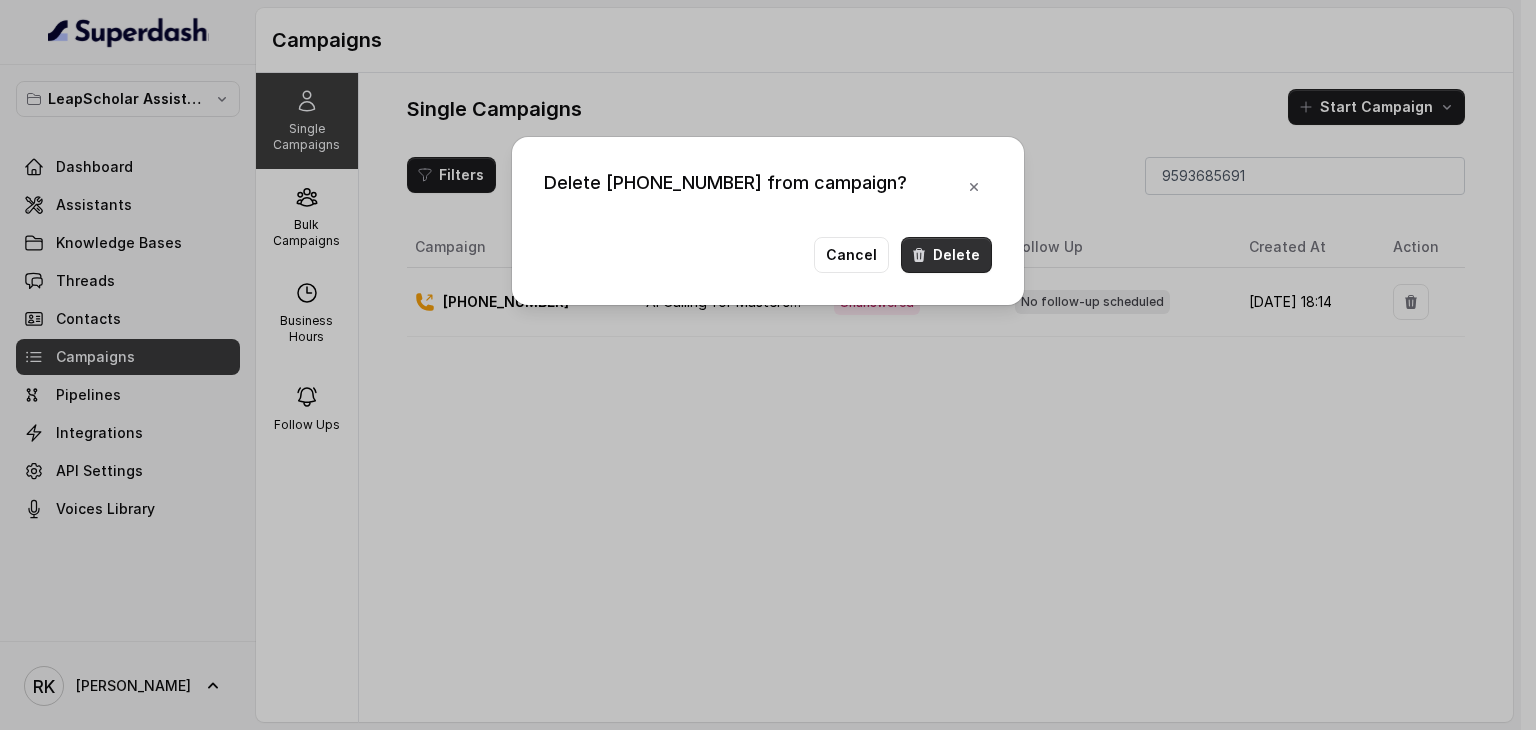 click on "Delete" at bounding box center (946, 255) 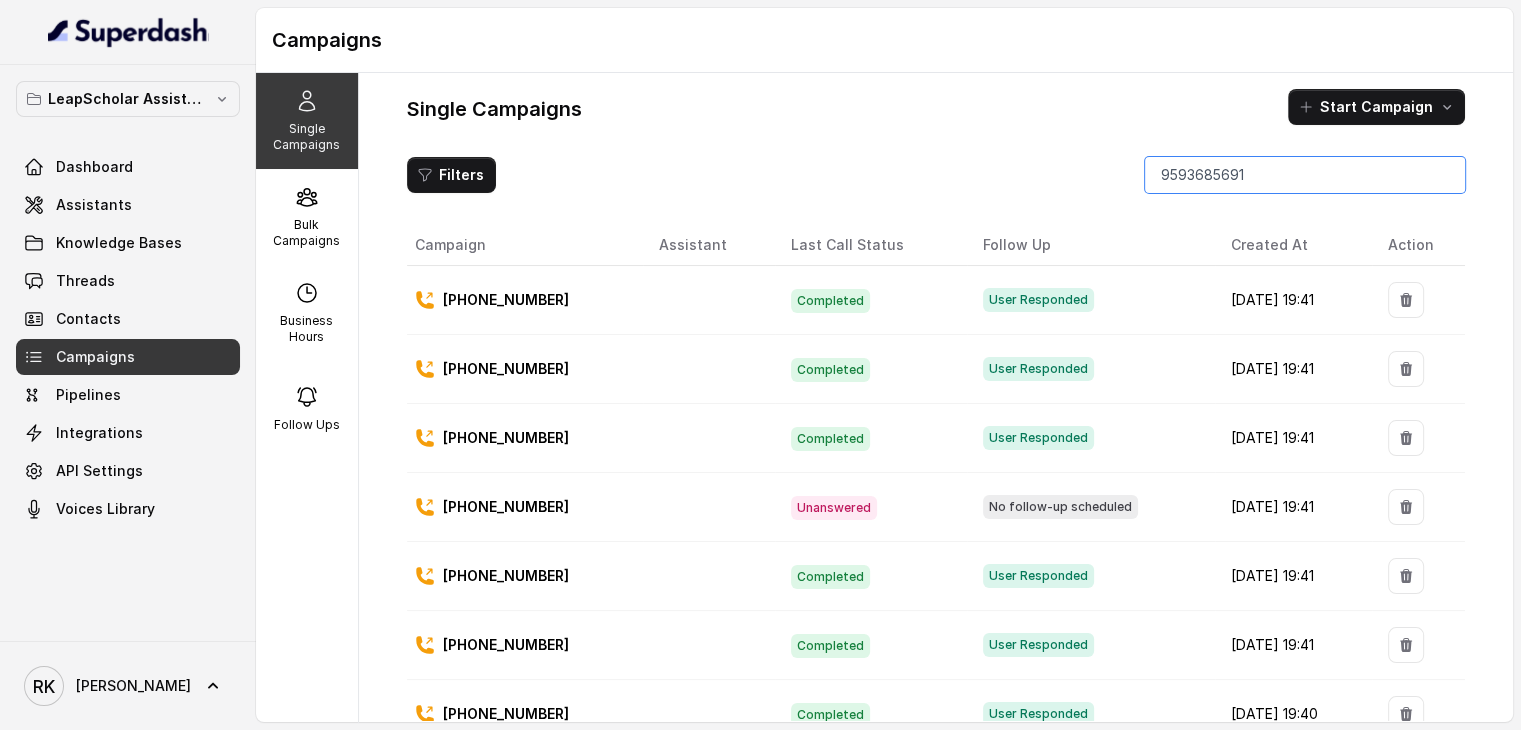 click on "9593685691" at bounding box center (1305, 175) 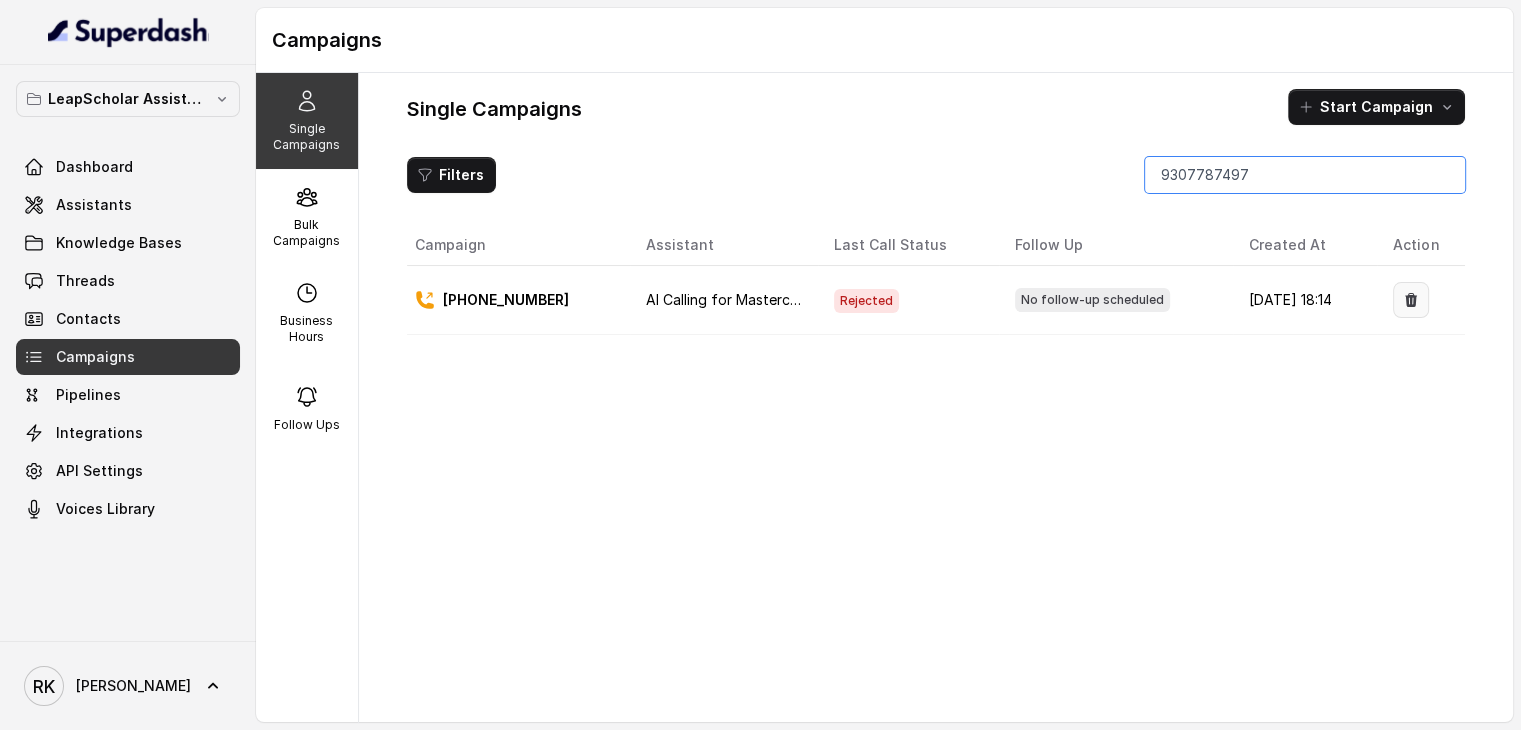 type on "9307787497" 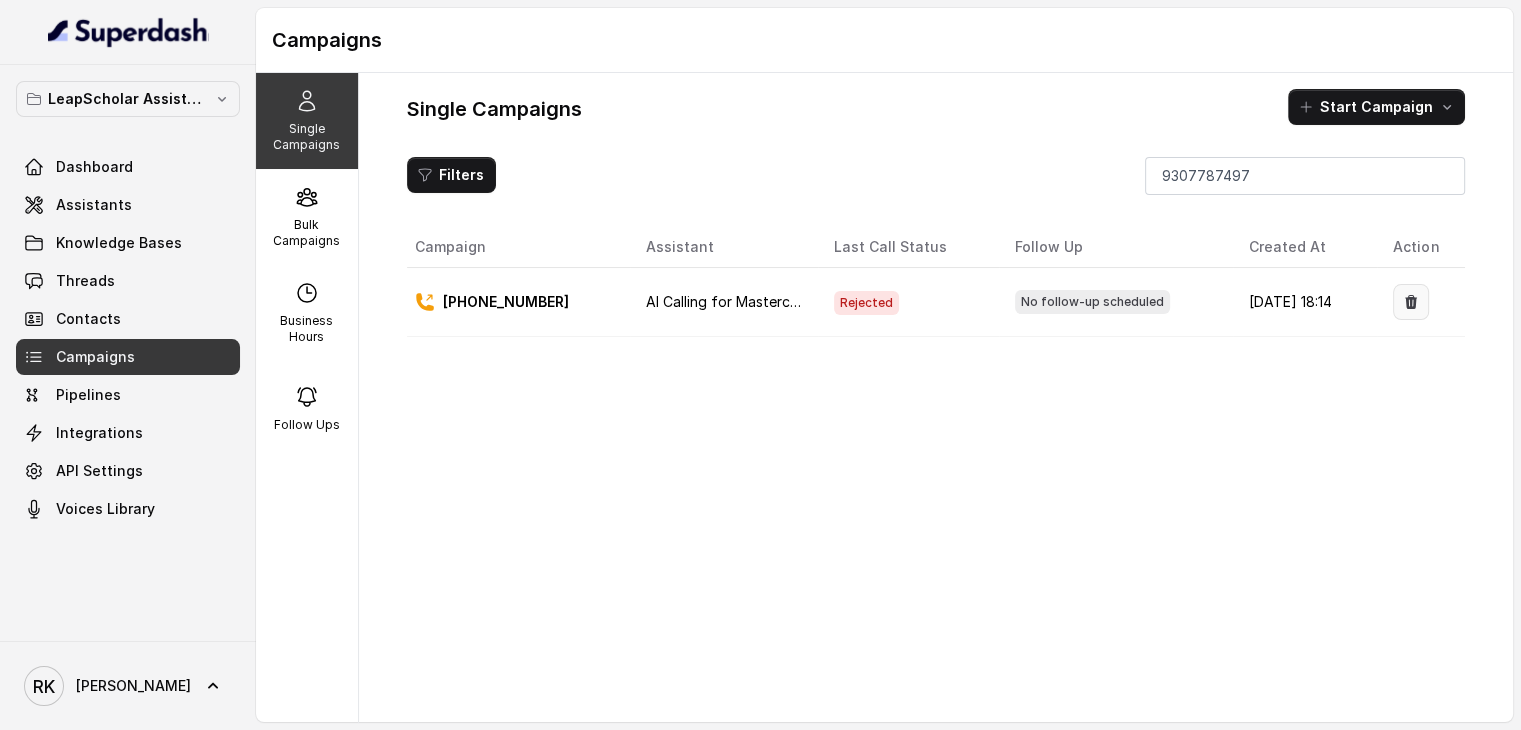 click 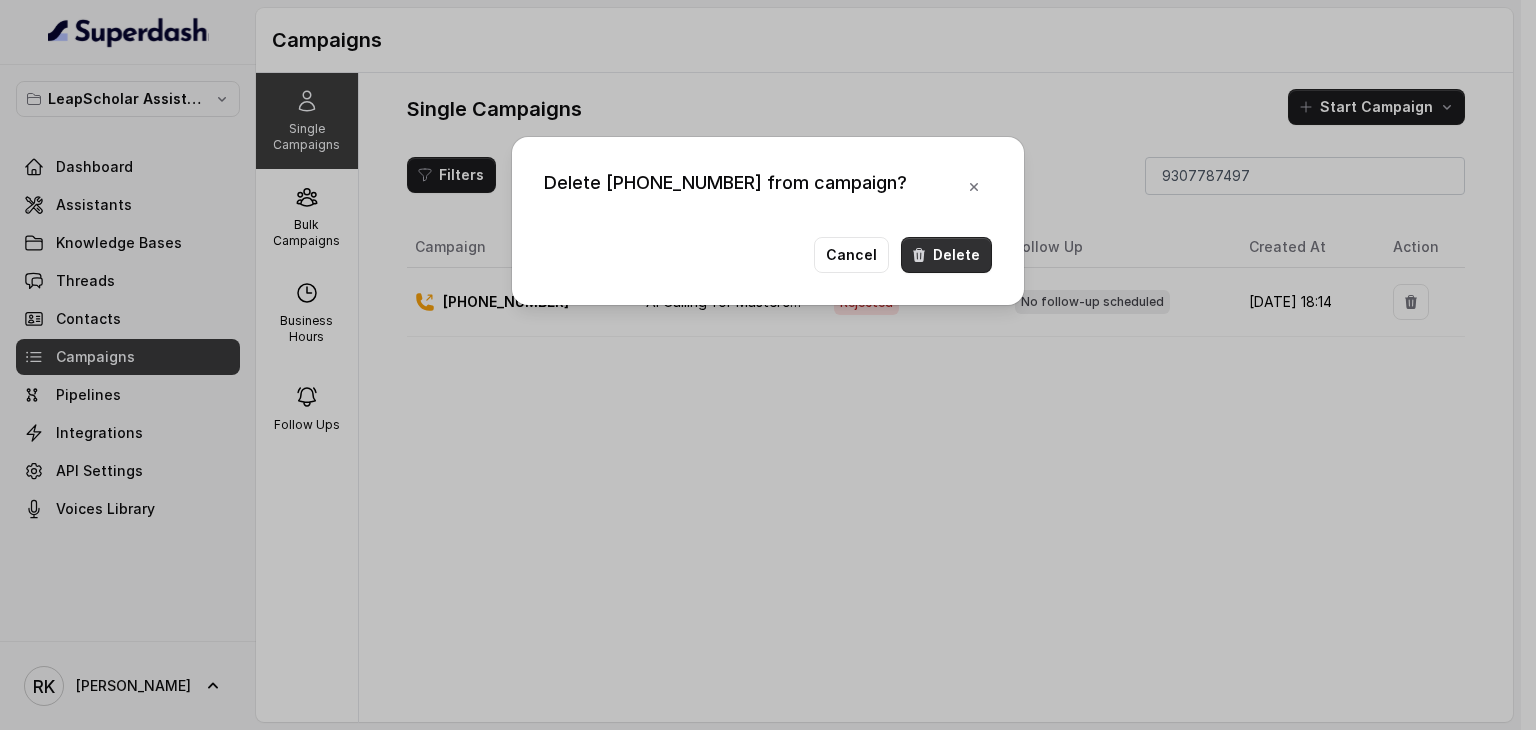 click on "Delete" at bounding box center [946, 255] 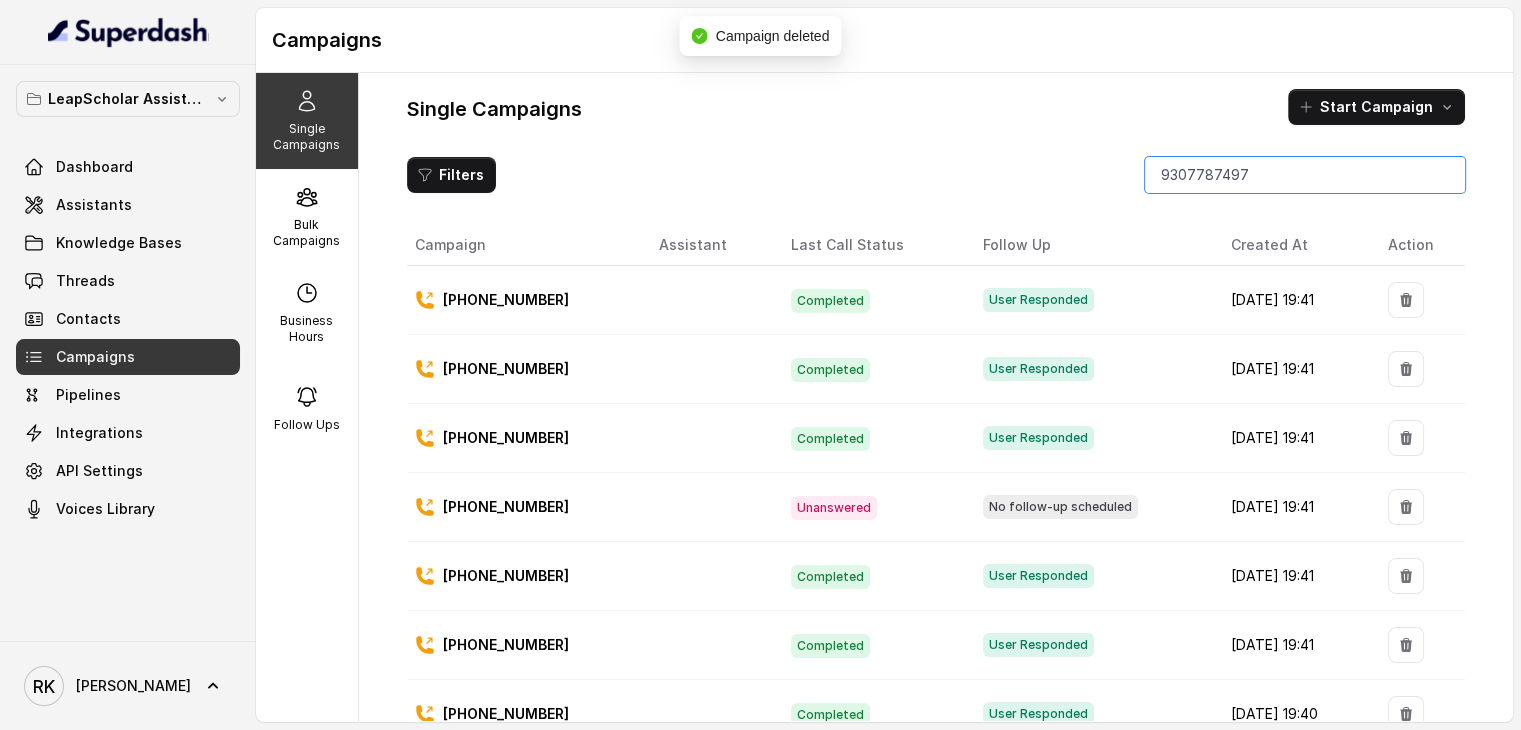 click on "9307787497" at bounding box center [1305, 175] 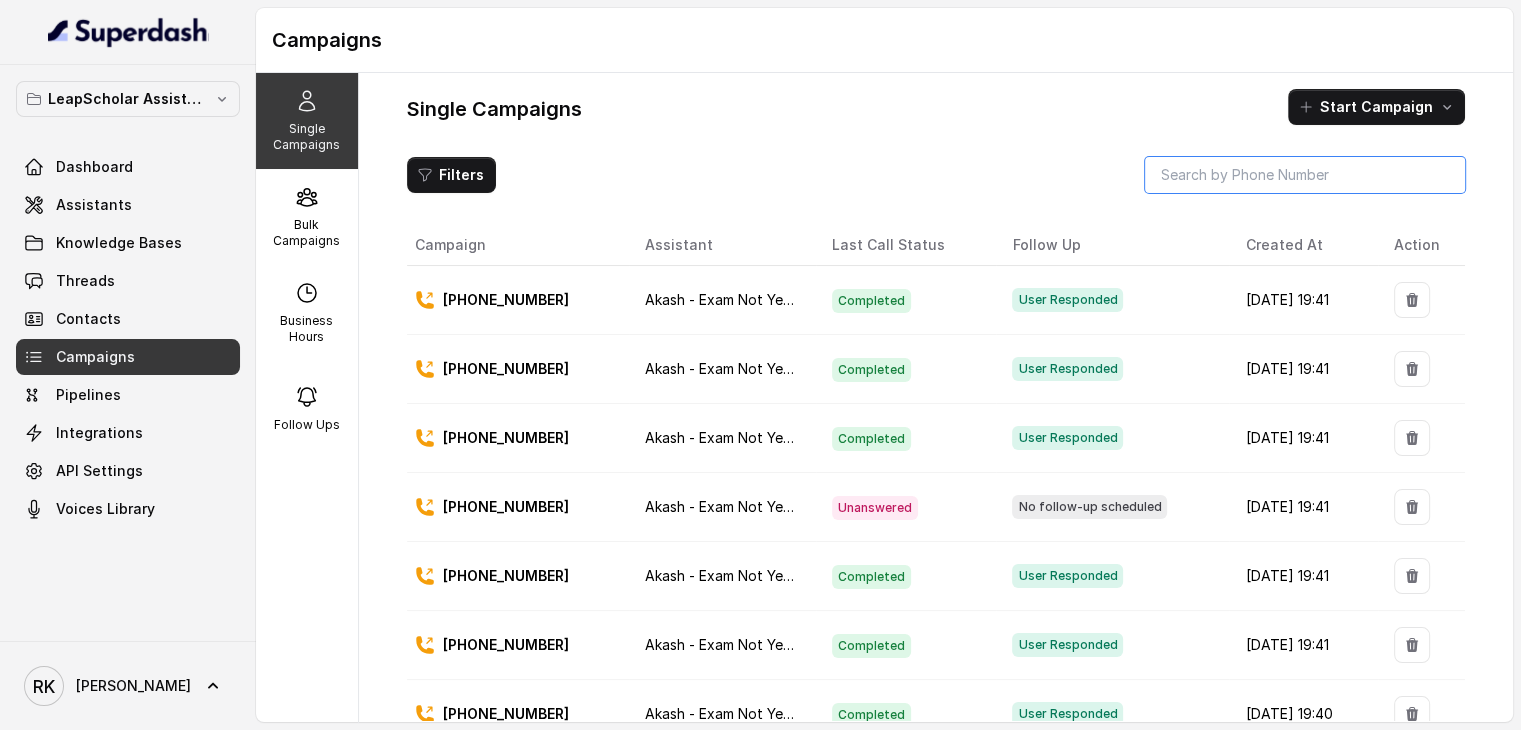 paste on "9780224823" 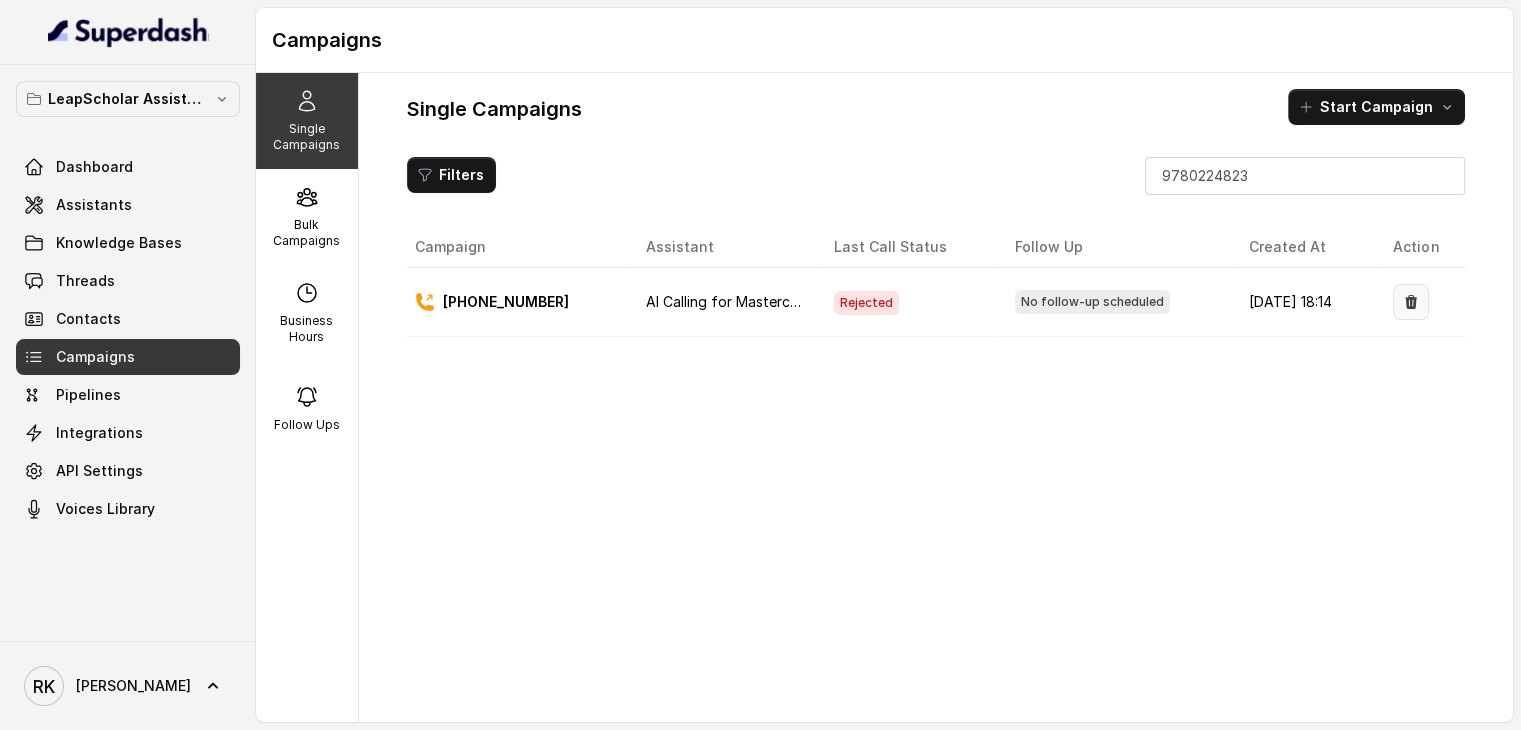 click 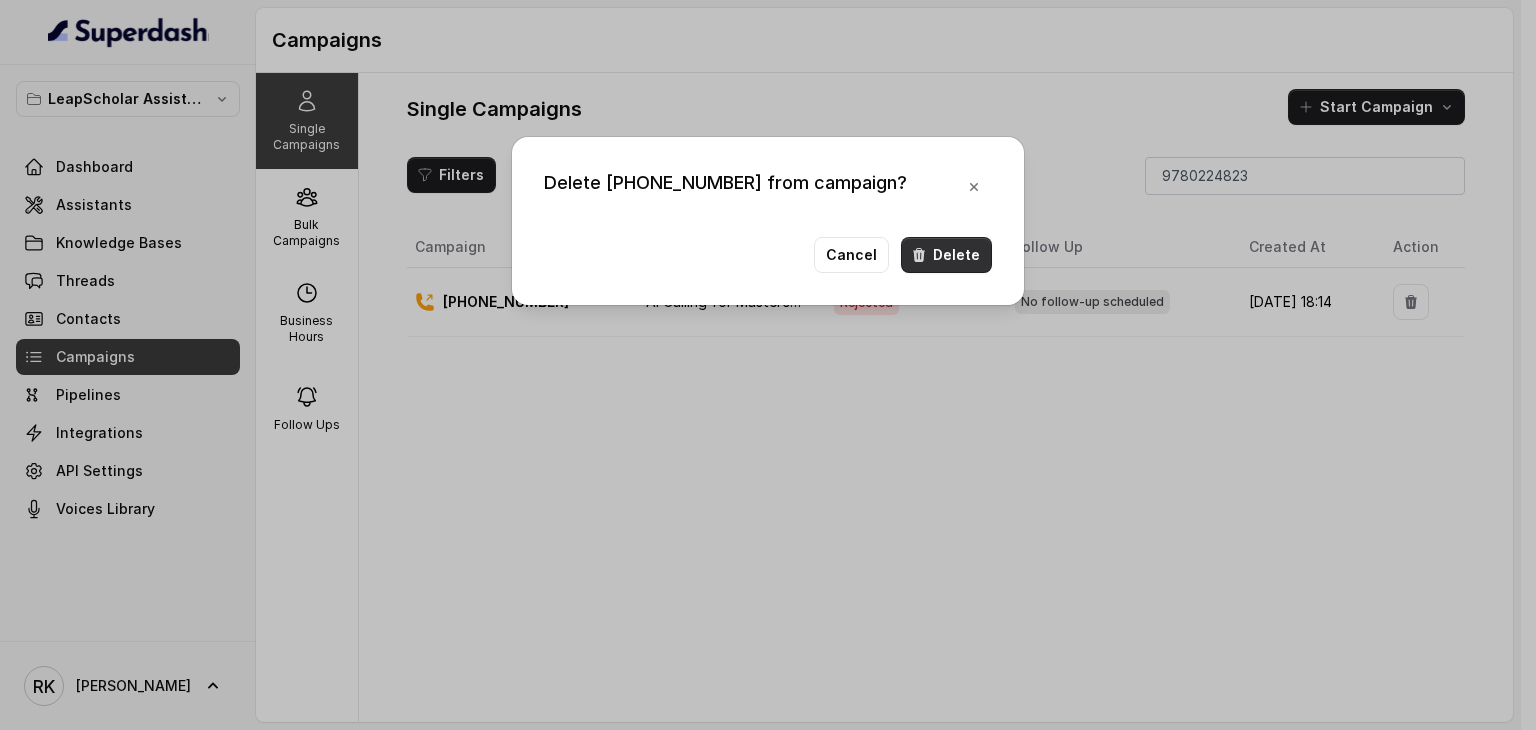 click 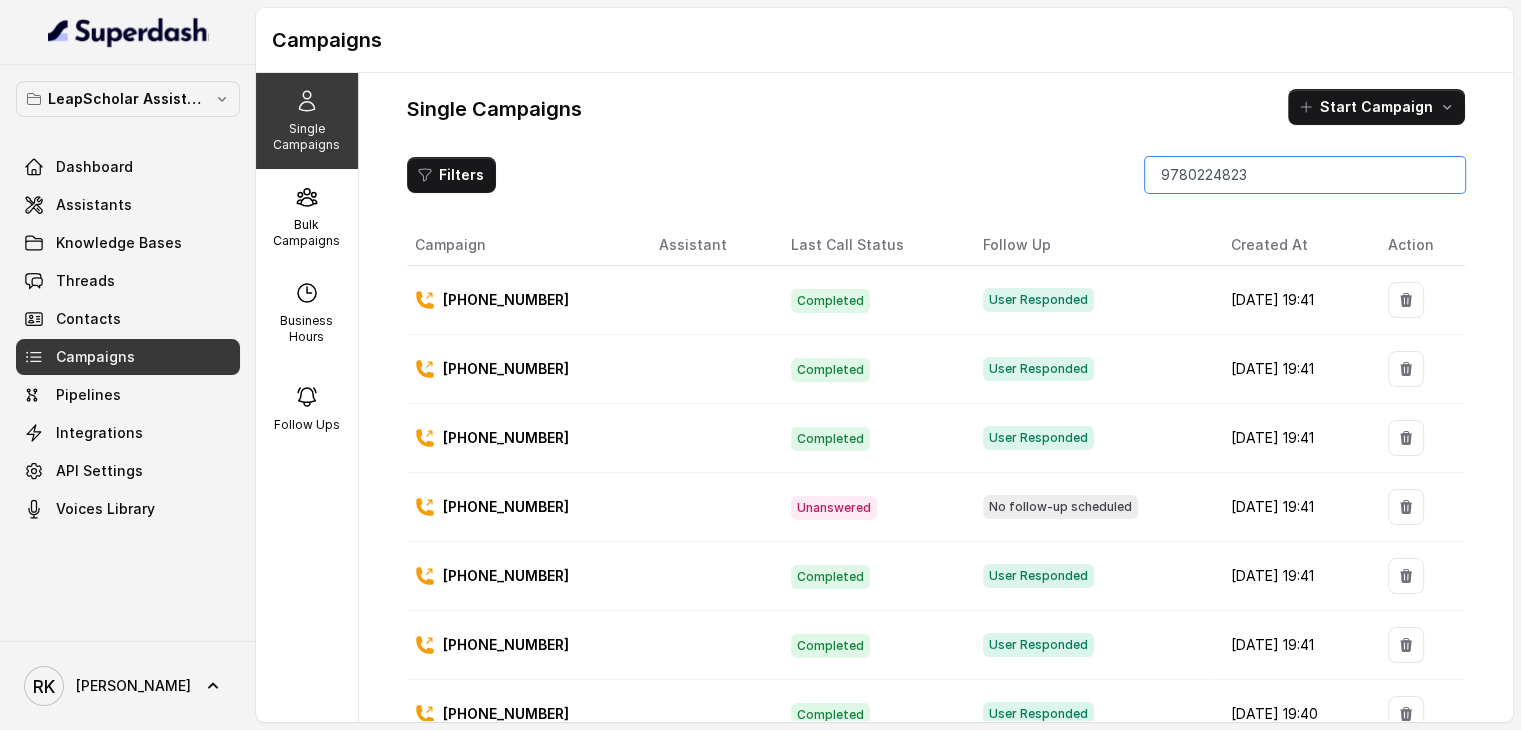 click on "9780224823" at bounding box center [1305, 175] 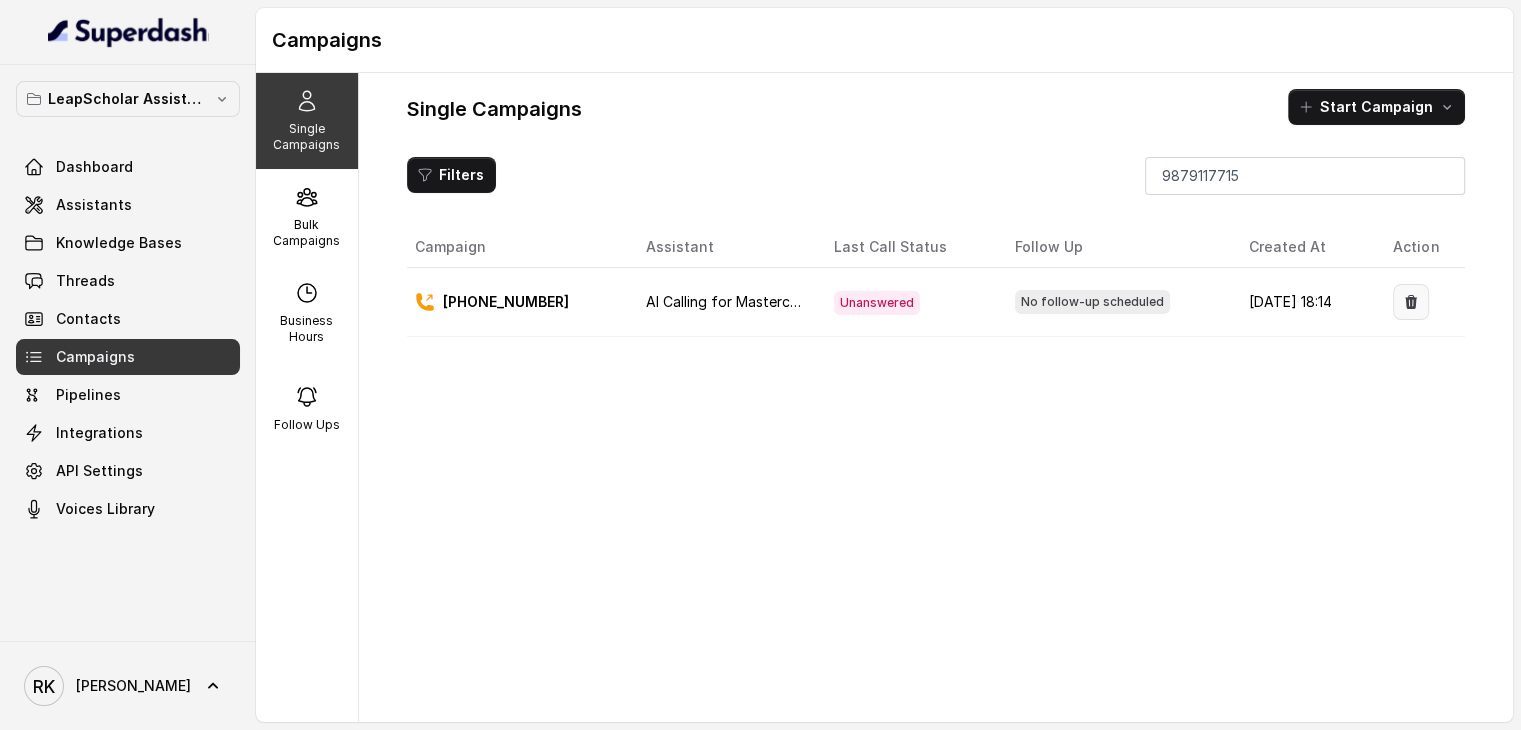 click 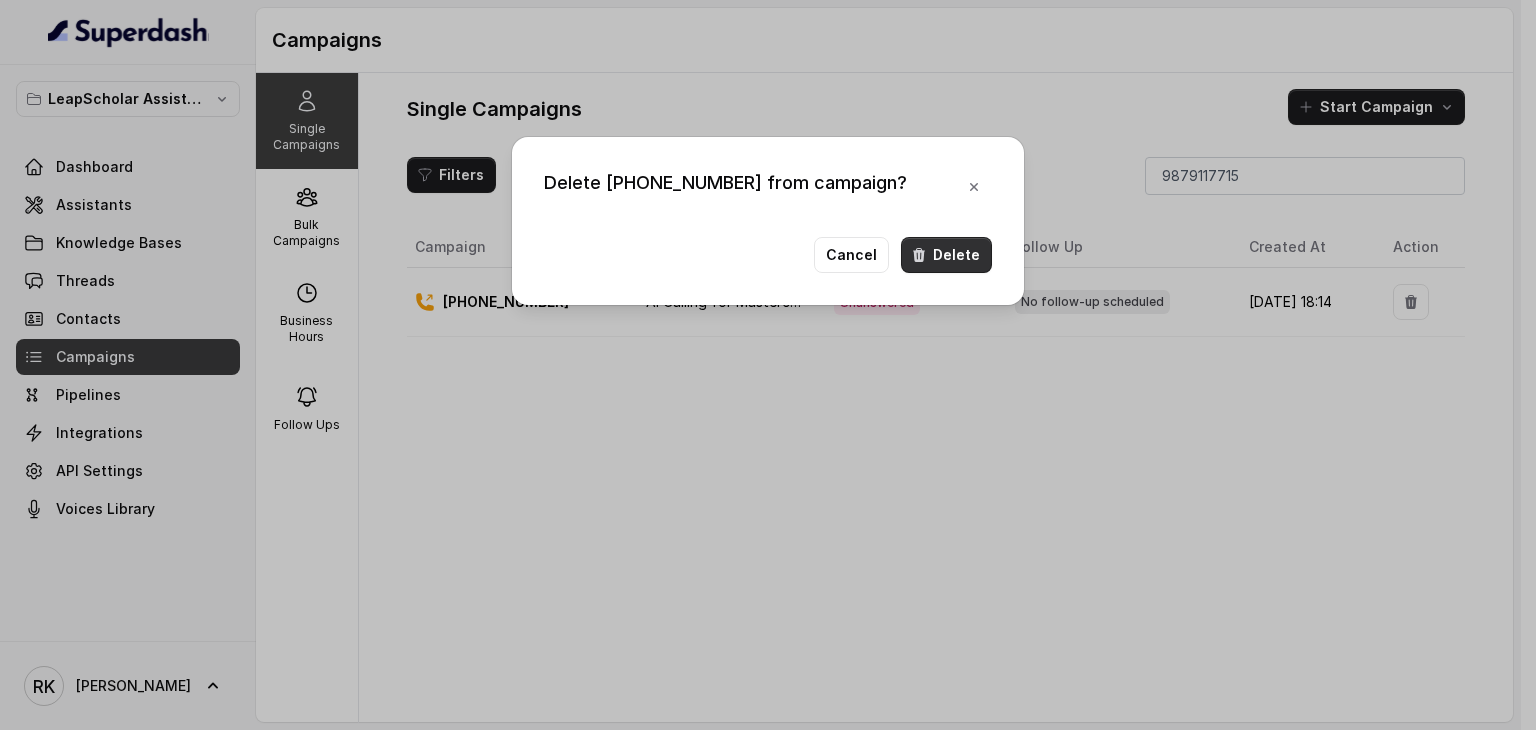 click on "Delete" at bounding box center (946, 255) 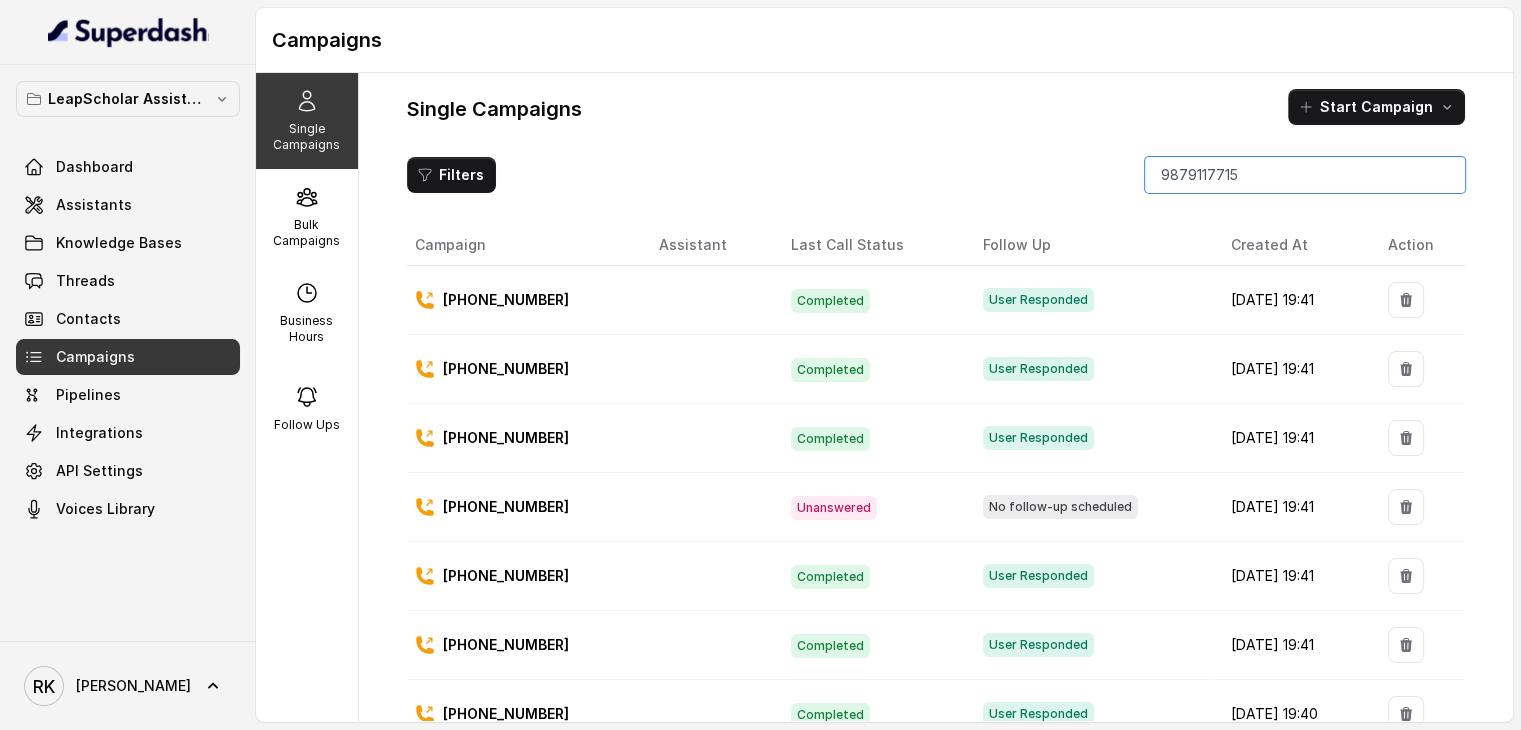 click on "9879117715" at bounding box center (1305, 175) 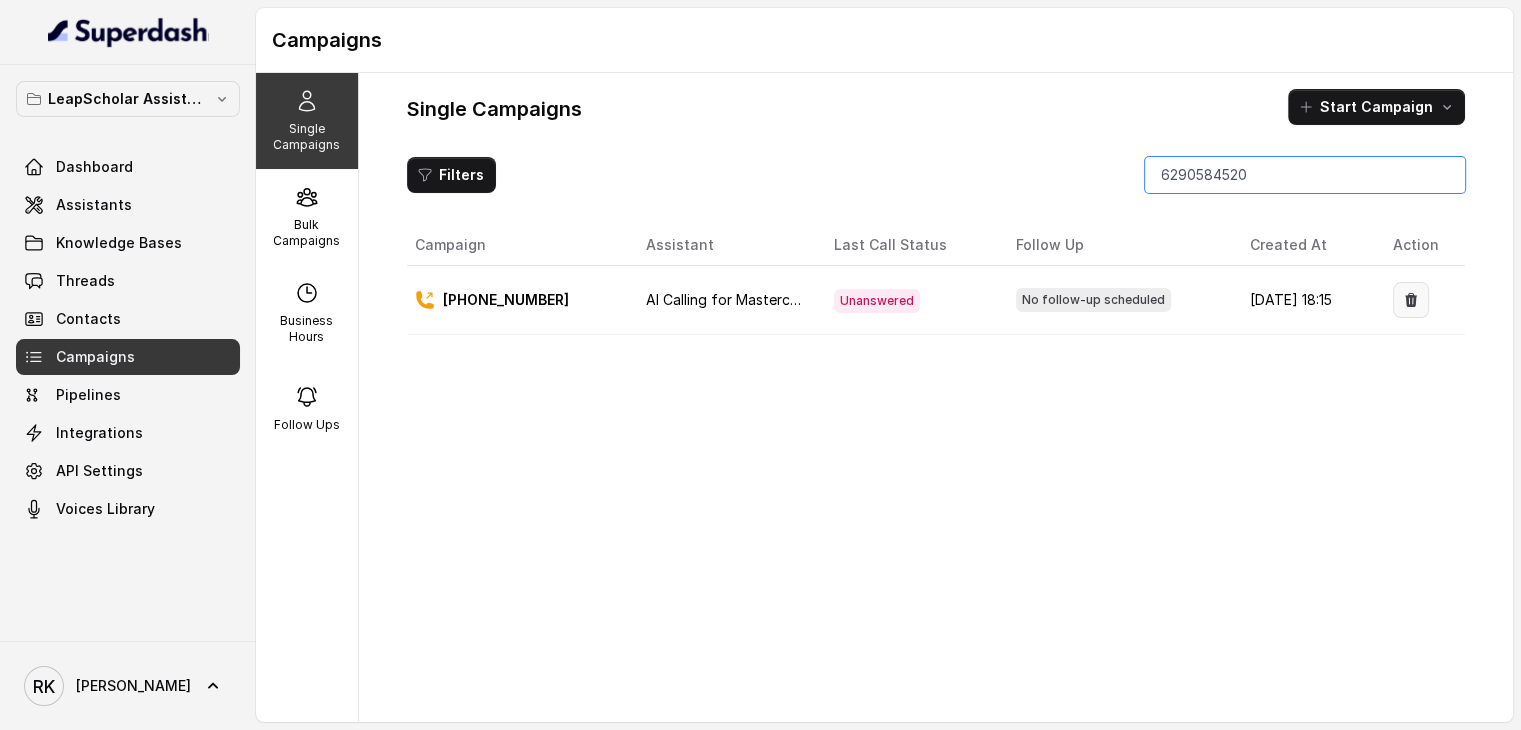 type on "6290584520" 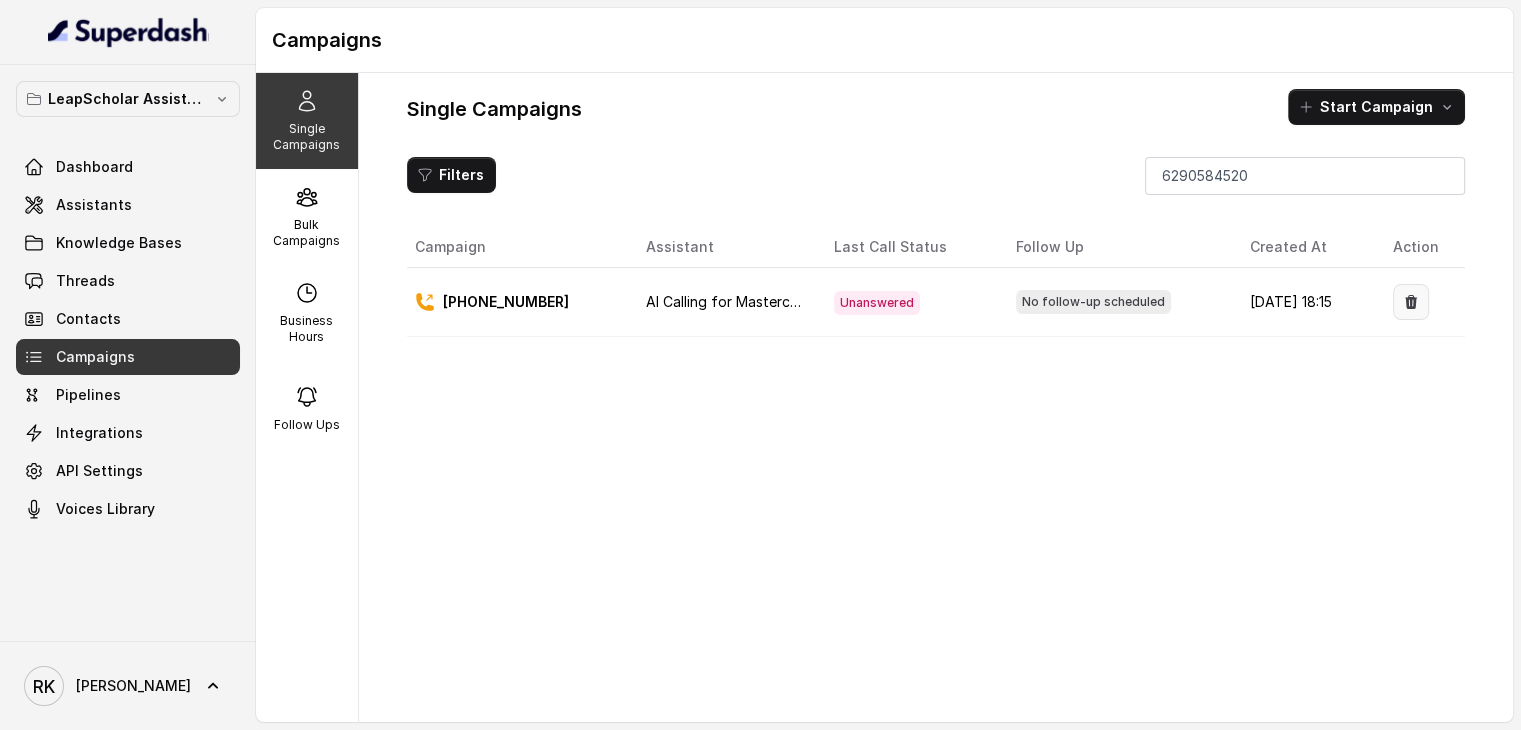 click 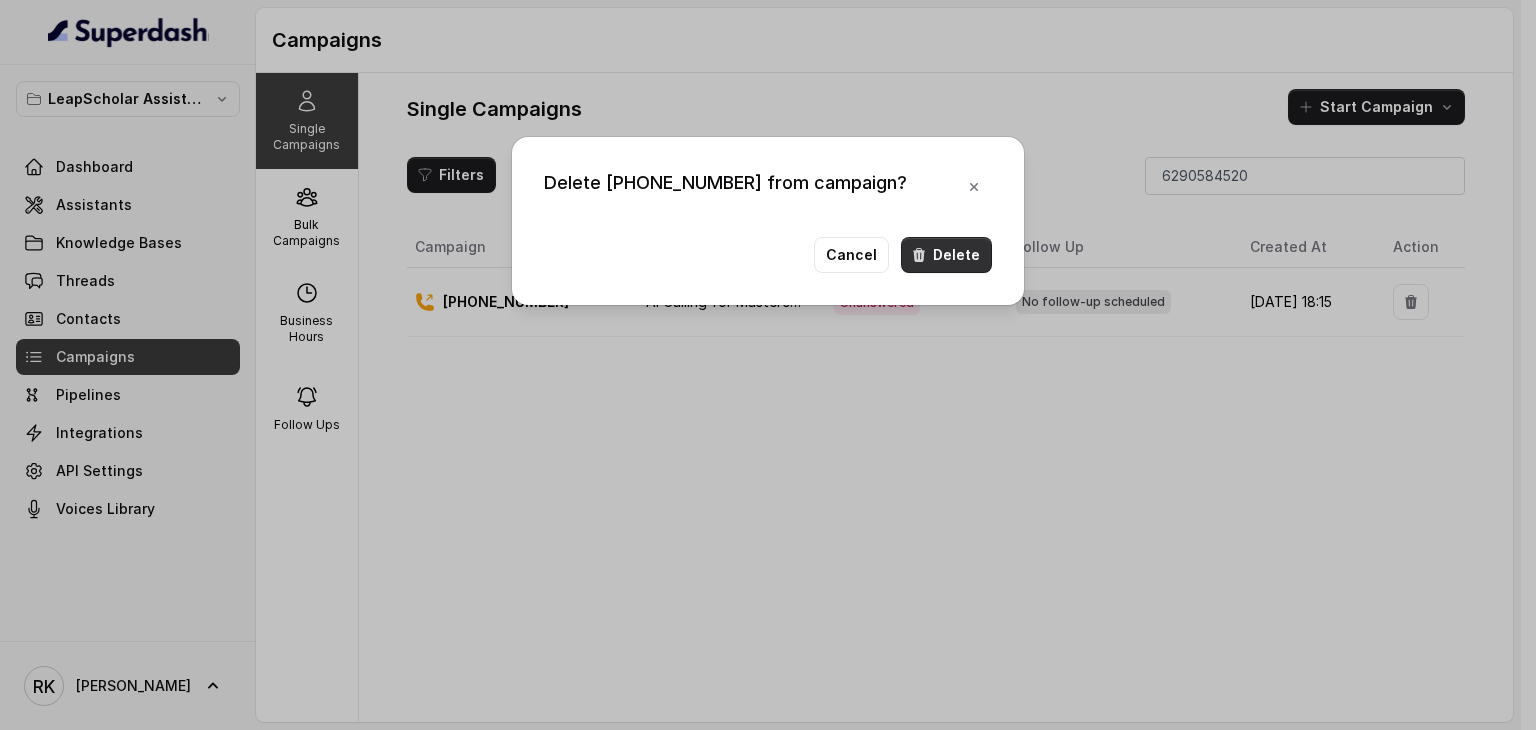 click 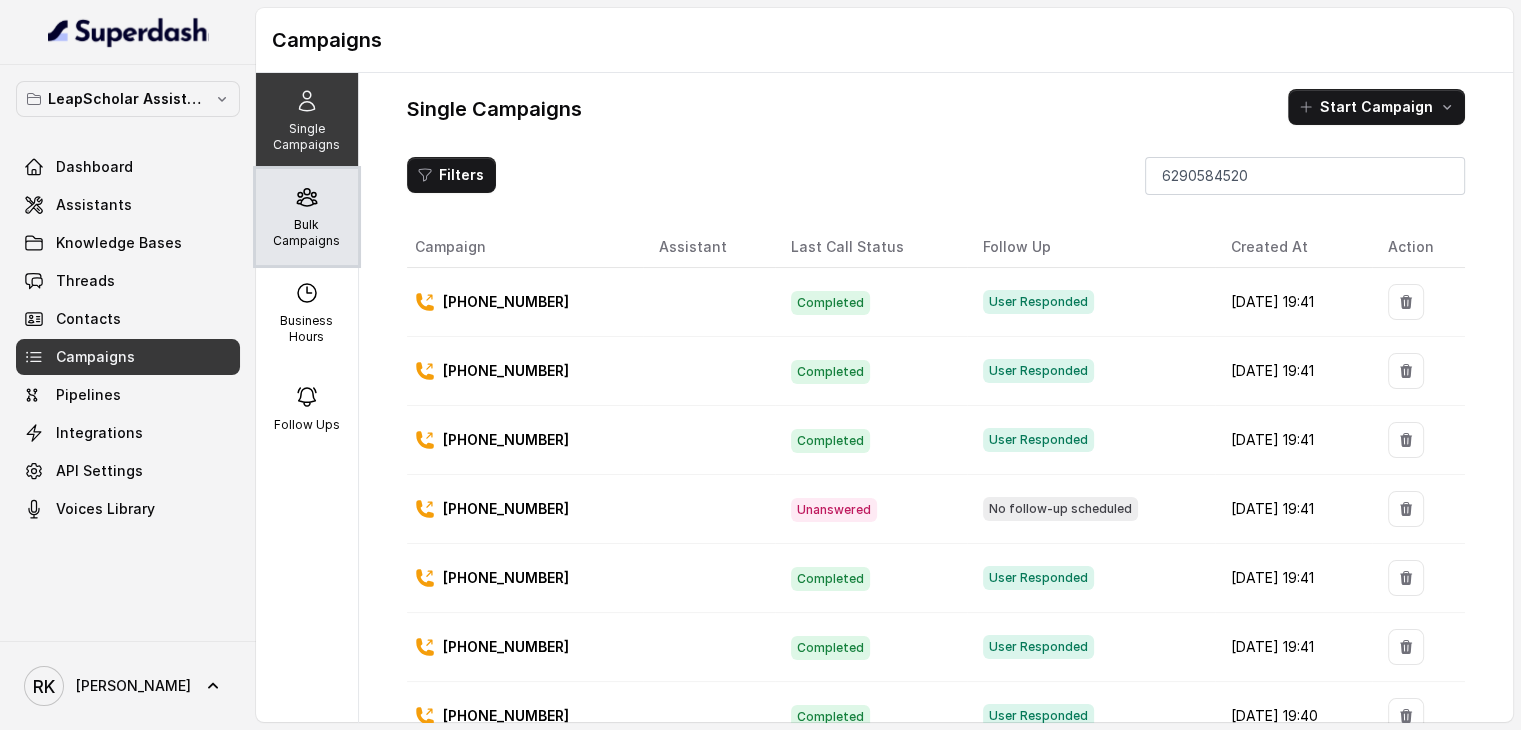 click on "Bulk Campaigns" at bounding box center (307, 233) 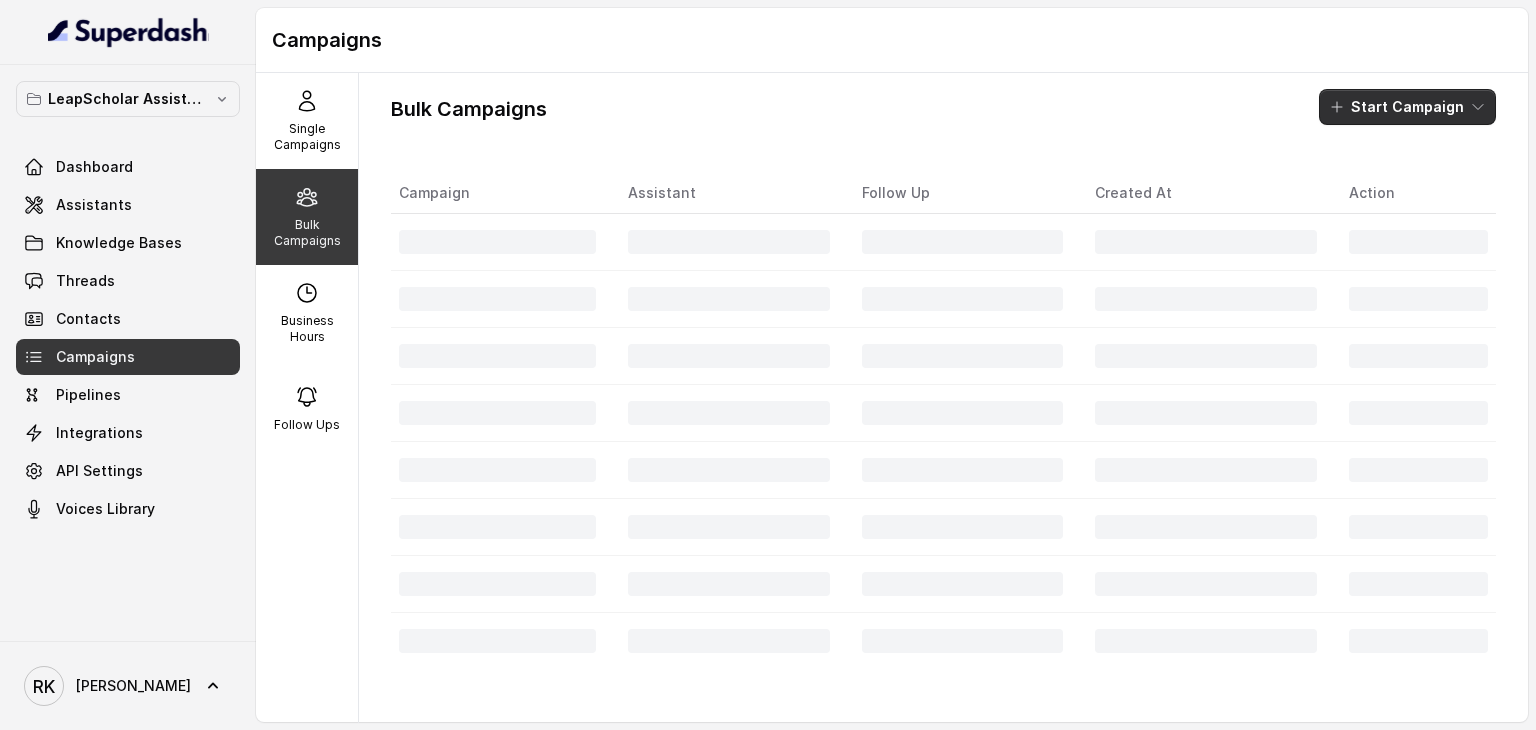 click on "Start Campaign" at bounding box center (1407, 107) 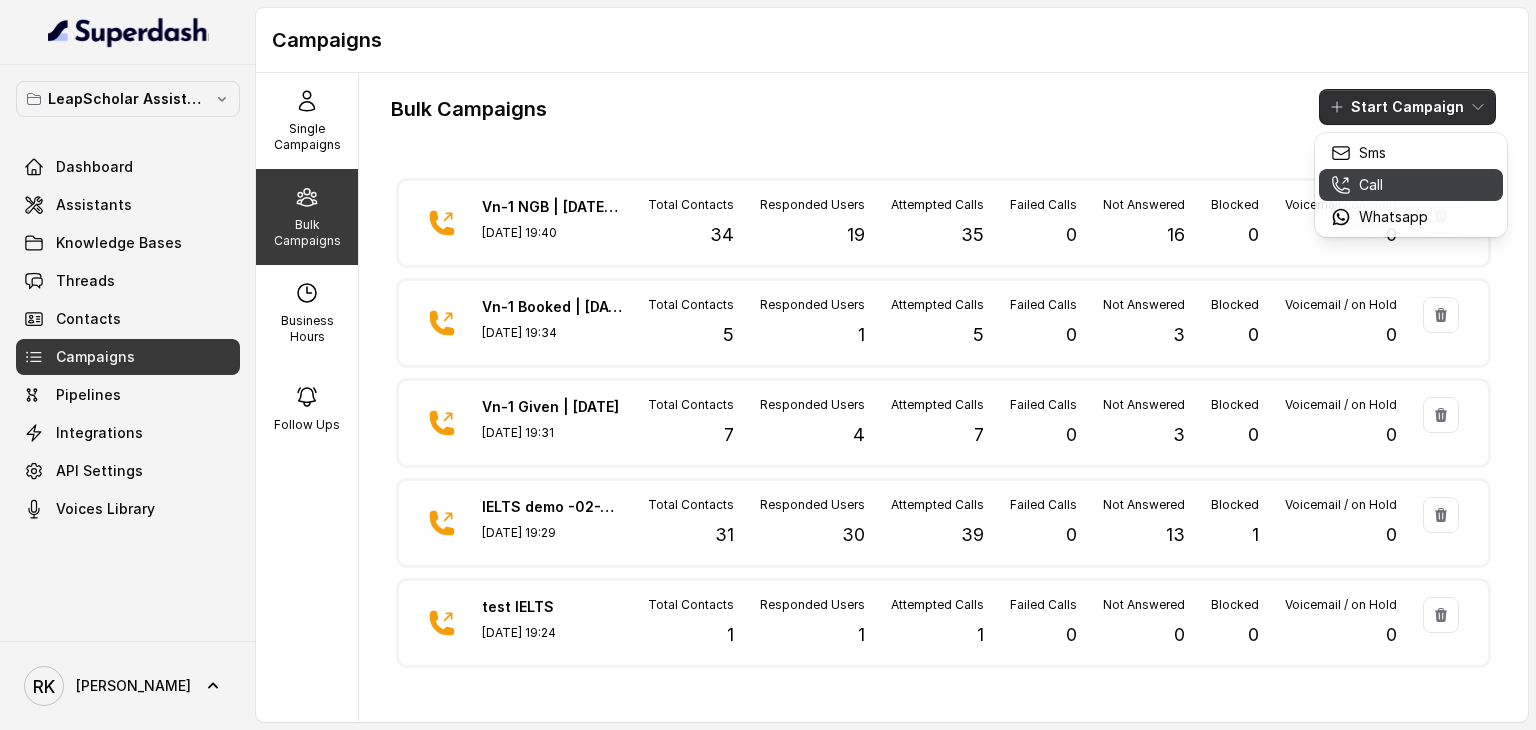 click on "Call" at bounding box center [1371, 185] 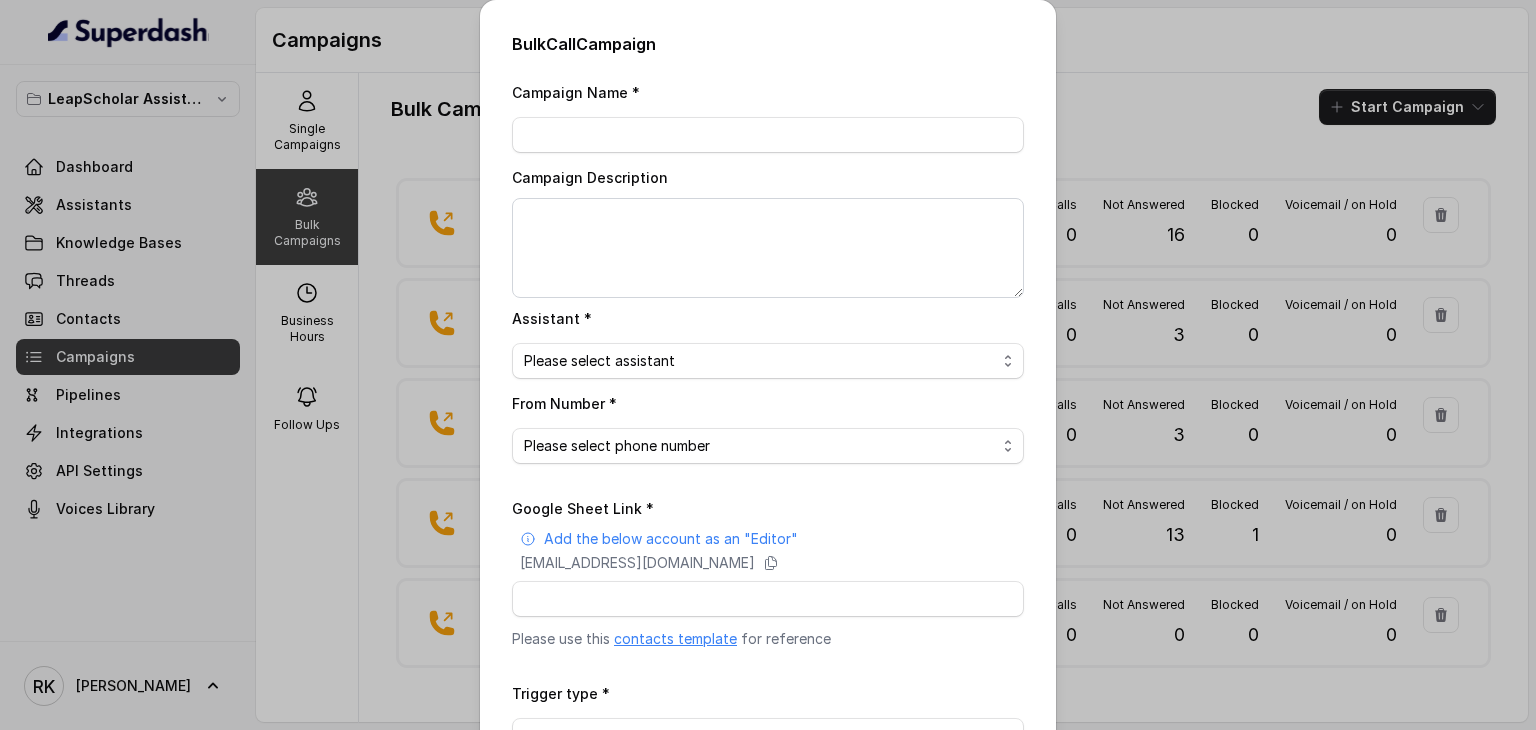 click on "Bulk  Call  Campaign Campaign Name * Campaign Description Assistant * Please select assistant OC-new approach Geebee-Test Akash - Not Sure | PP Cohort 2 - IELTS Booked Akash - Not Sure | C2I Session AI Calling for Masterclass - #RK Cohort 9 - Future Intake IELTS Given Cohort 5 - Webinar Within 1 month Cohort 4 - Qualified but Meeting not attended Cohort 10 - Future Intake Non-IELTS Cohort 13 - IELTS Masterclass Attended Cohort 14 - Generic Cohort 11 - IELTS Demo Attended Cohort 12 - IELTS Demo Not Attended AI-IELTS (Testing) Akash- Exam booked Akash - Exam Given  Akash - Exam Not Yet Decided Deferral BoFu IELTS_DEMO_gk From Number * Please select phone number Google Sheet Link * Add the below account as an "Editor" superdash@superdash-382709.iam.gserviceaccount.com Please use this   contacts template   for reference Trigger type * No selection Trigger Immediately Trigger based on campaign configuration Cancel Start" at bounding box center (768, 365) 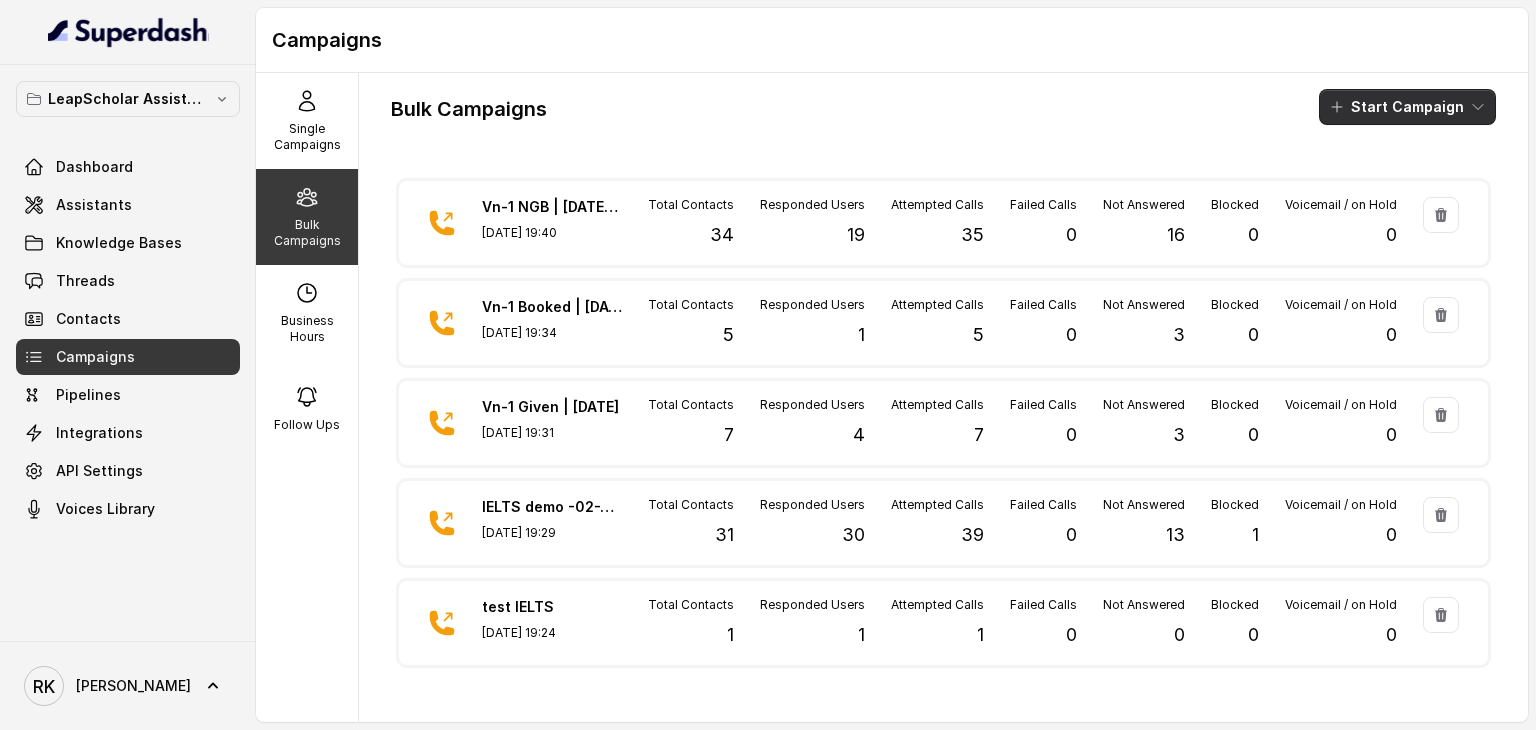 click on "Start Campaign" at bounding box center (1407, 107) 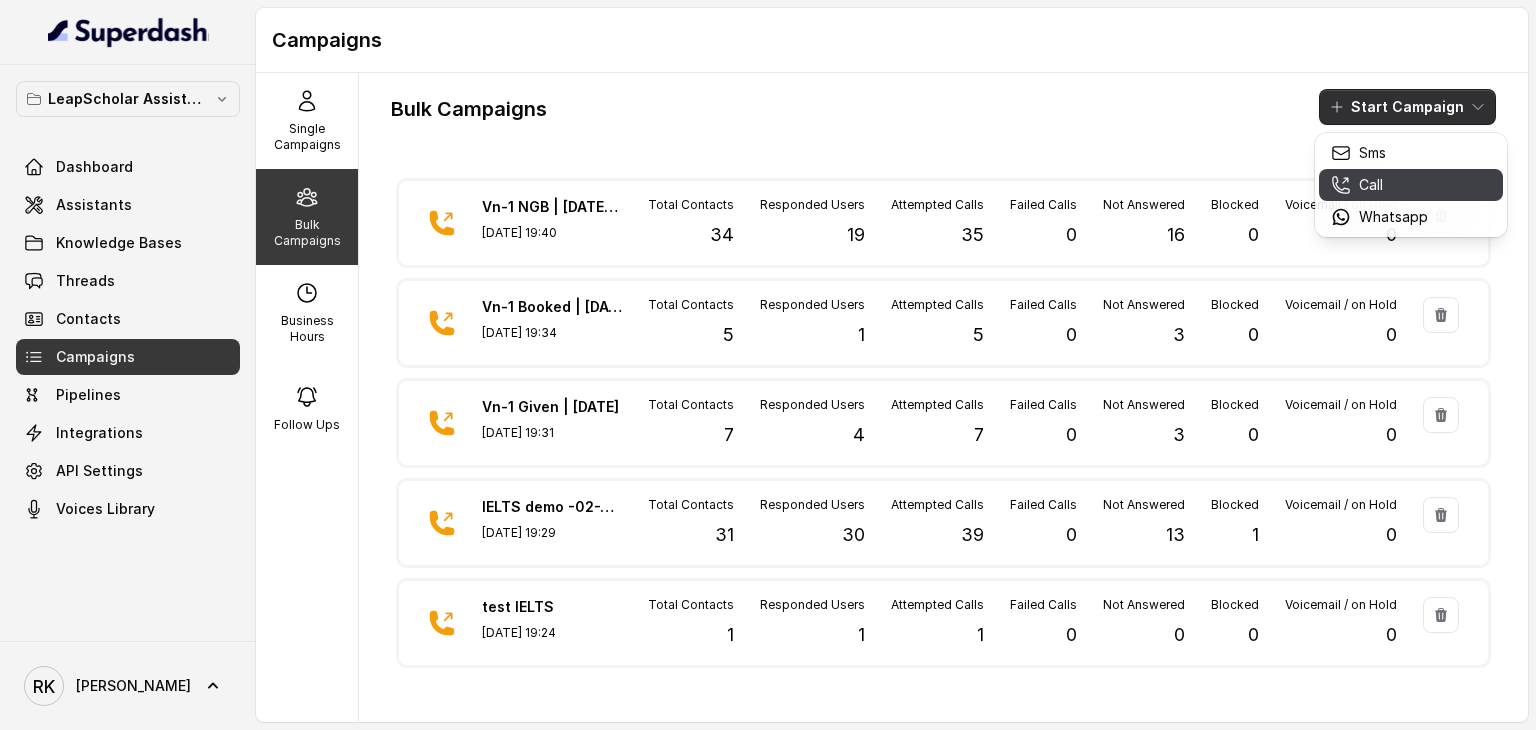 click 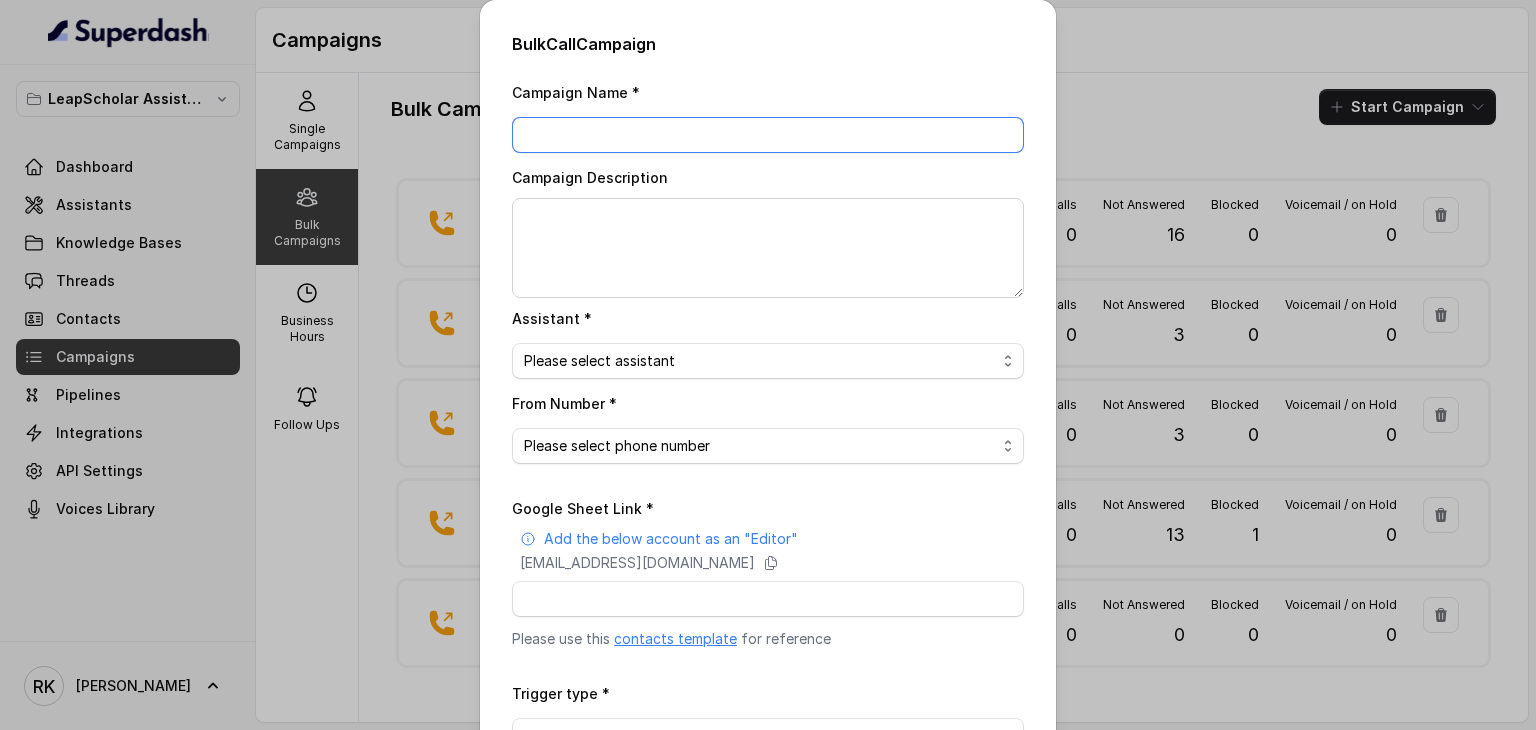 click on "Campaign Name *" at bounding box center (768, 135) 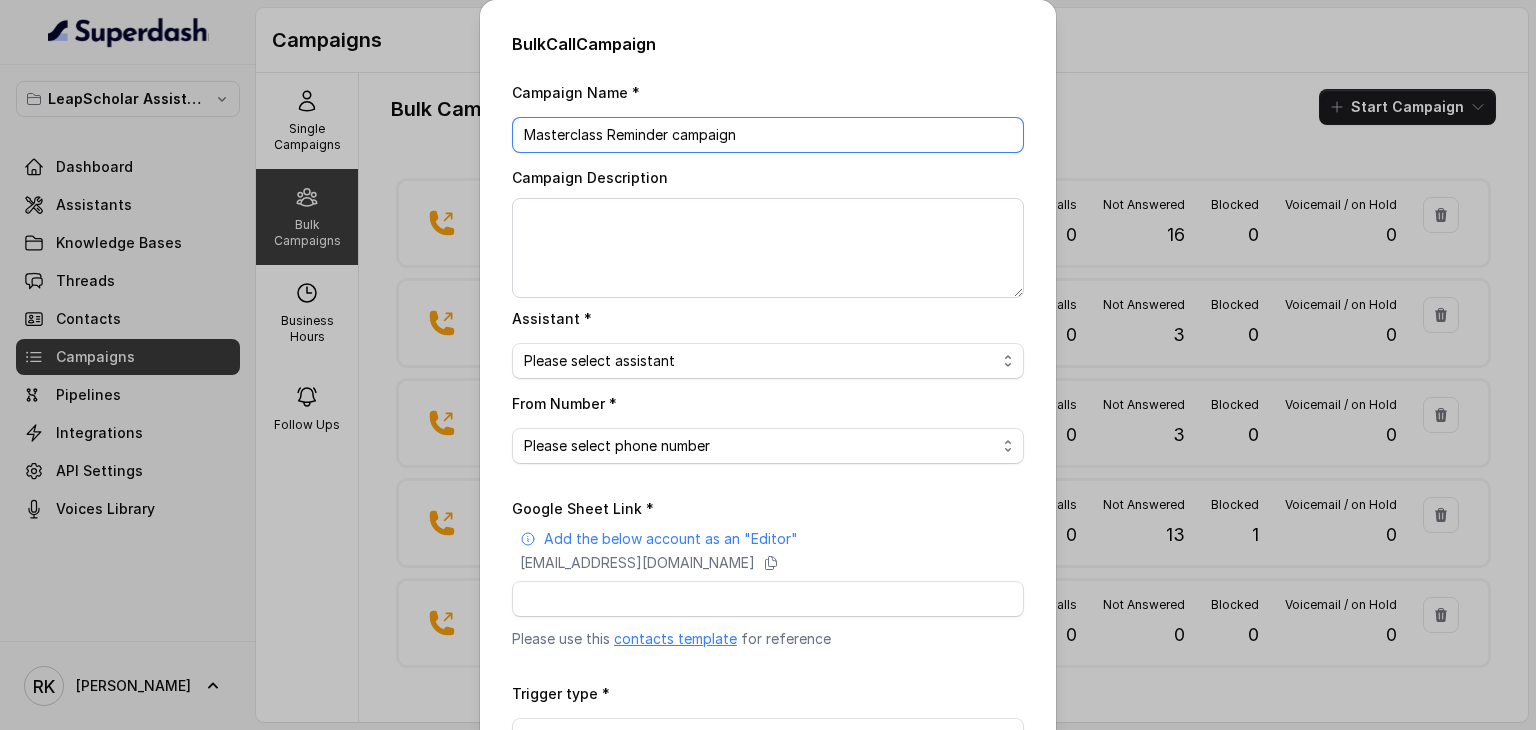 type on "Masterclass Reminder campaign" 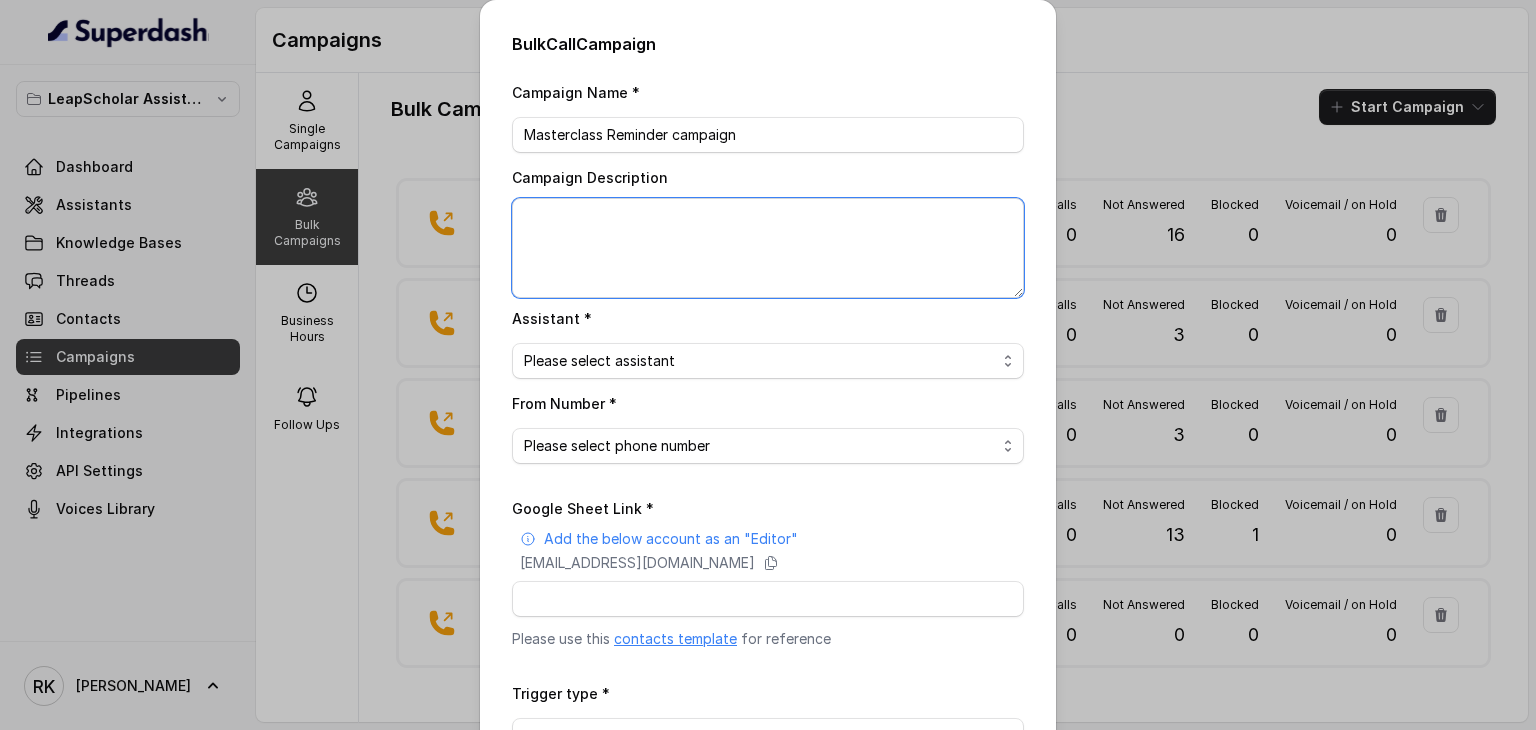 click on "Campaign Description" at bounding box center (768, 248) 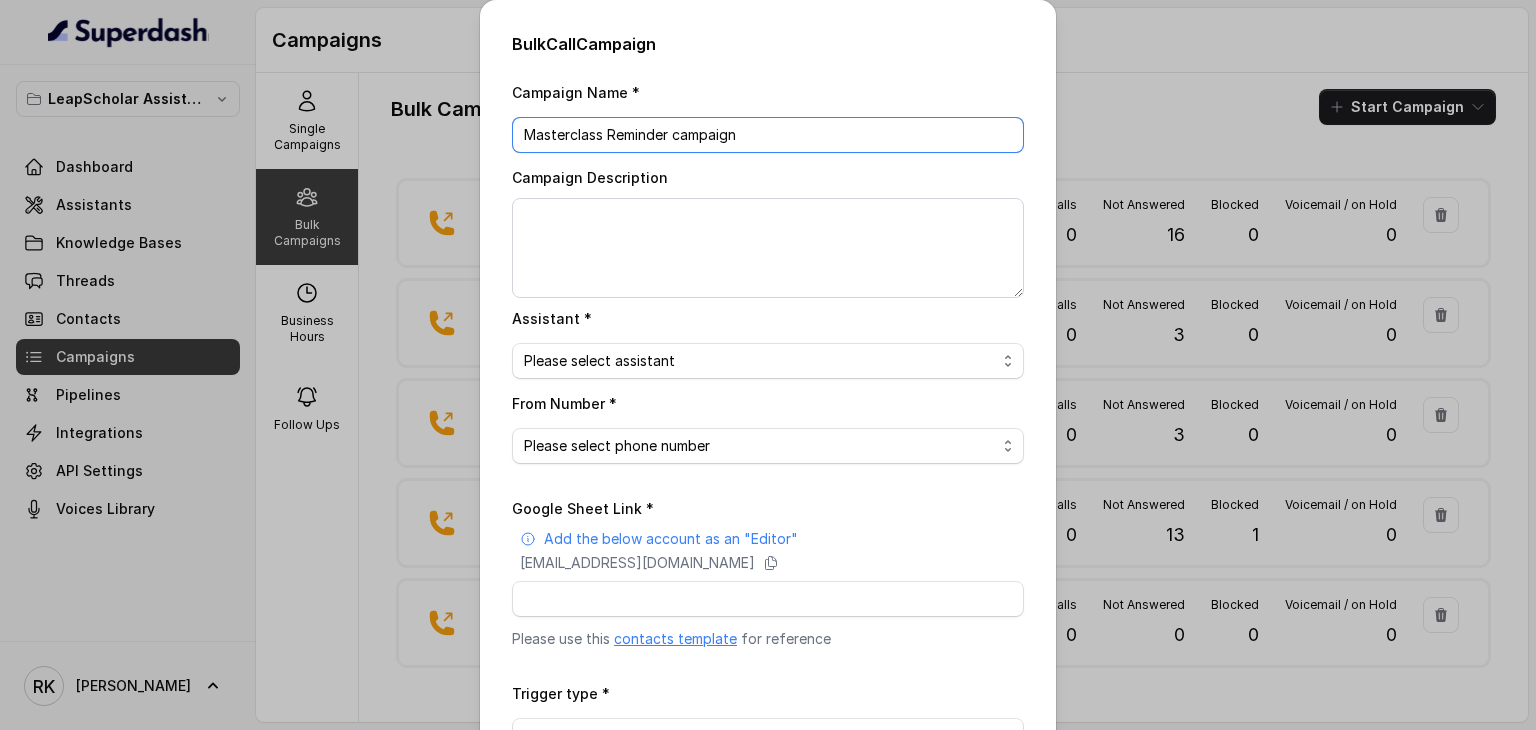 click on "Masterclass Reminder campaign" at bounding box center [768, 135] 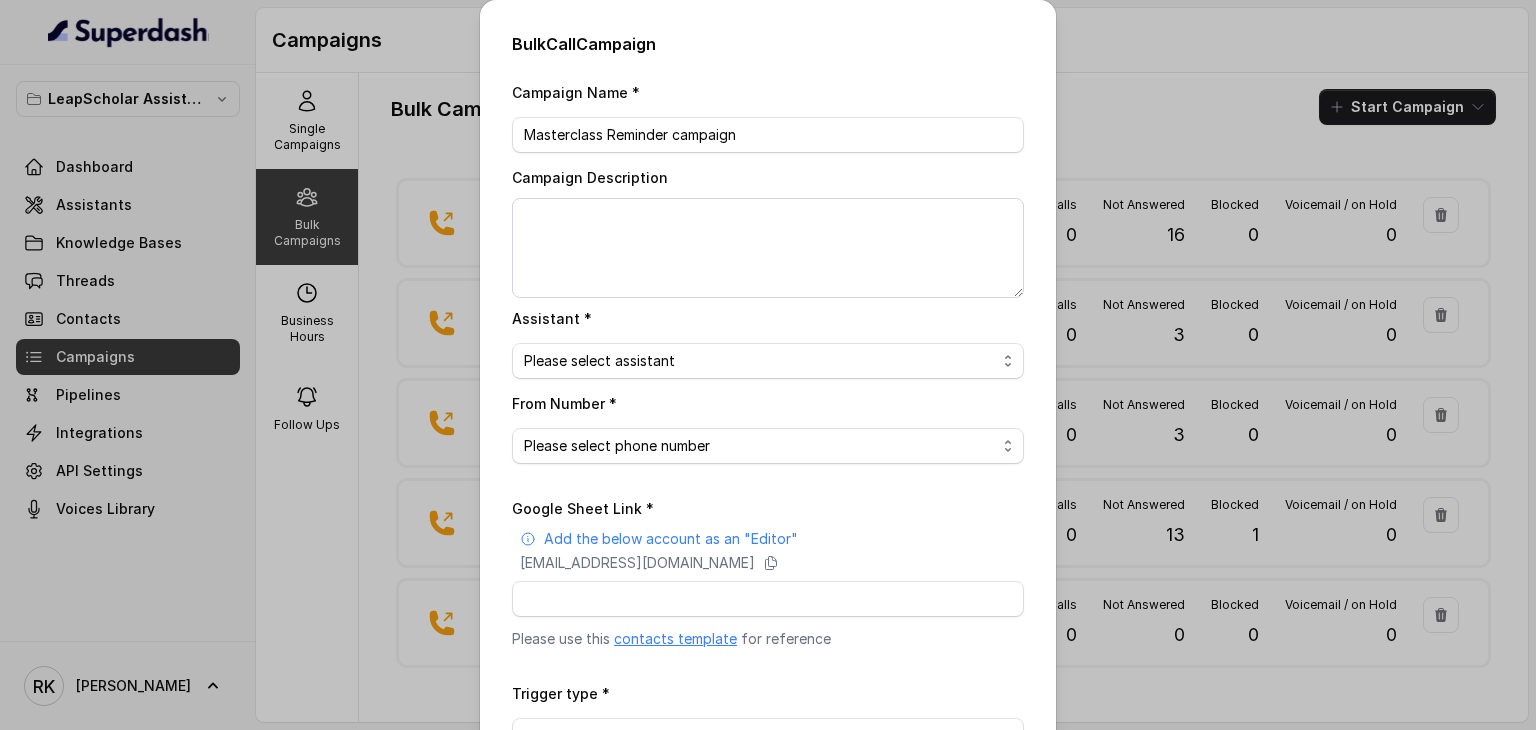 click on "Bulk  Call  Campaign Campaign Name * Masterclass Reminder campaign Campaign Description Assistant * Please select assistant OC-new approach Geebee-Test Akash - Not Sure | PP Cohort 2 - IELTS Booked Akash - Not Sure | C2I Session AI Calling for Masterclass - #RK Cohort 9 - Future Intake IELTS Given Cohort 5 - Webinar Within 1 month Cohort 4 - Qualified but Meeting not attended Cohort 10 - Future Intake Non-IELTS Cohort 13 - IELTS Masterclass Attended Cohort 14 - Generic Cohort 11 - IELTS Demo Attended Cohort 12 - IELTS Demo Not Attended AI-IELTS (Testing) Akash- Exam booked Akash - Exam Given  Akash - Exam Not Yet Decided Deferral BoFu IELTS_DEMO_gk From Number * Please select phone number Google Sheet Link * Add the below account as an "Editor" superdash@superdash-382709.iam.gserviceaccount.com Please use this   contacts template   for reference Trigger type * No selection Trigger Immediately Trigger based on campaign configuration Cancel Start" at bounding box center (768, 365) 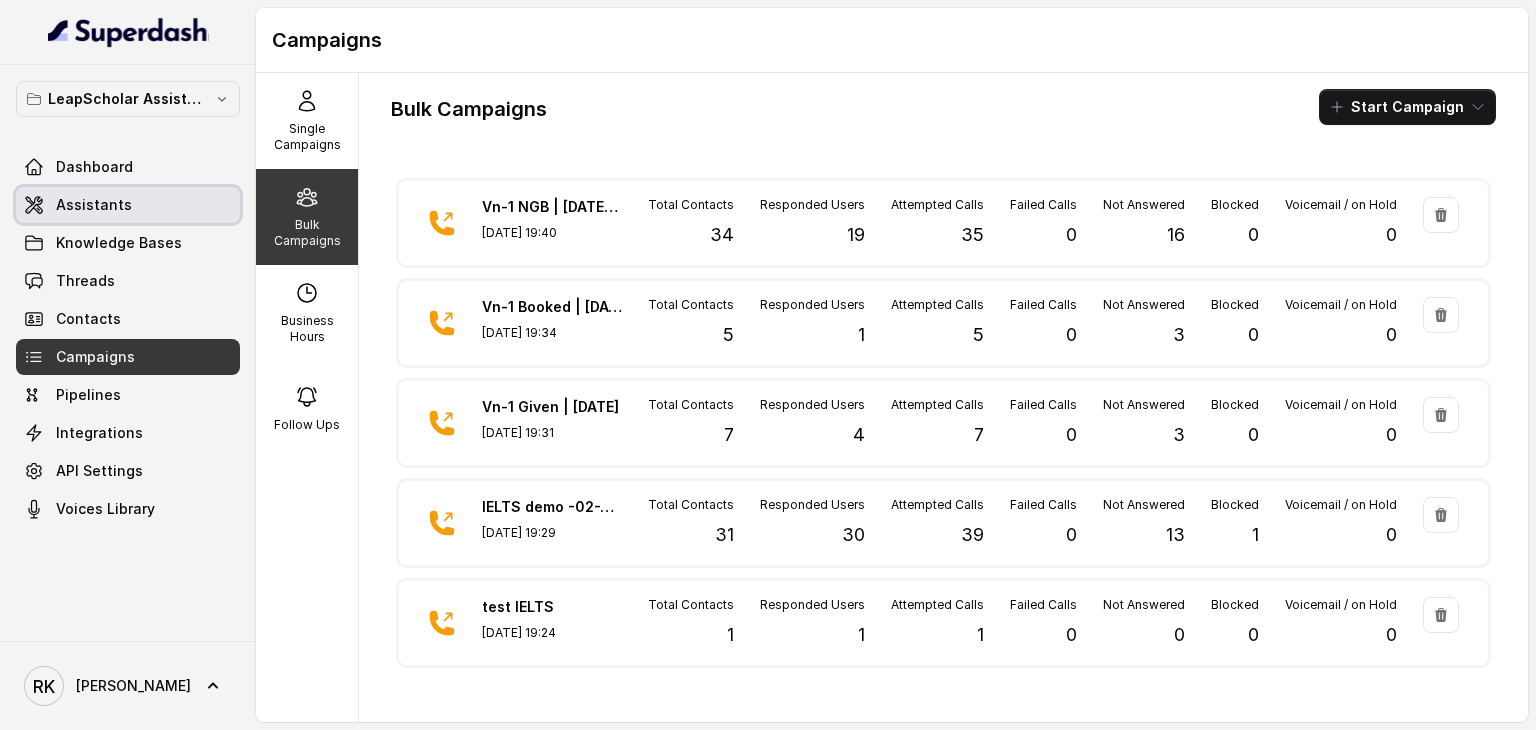 click on "Assistants" at bounding box center [94, 205] 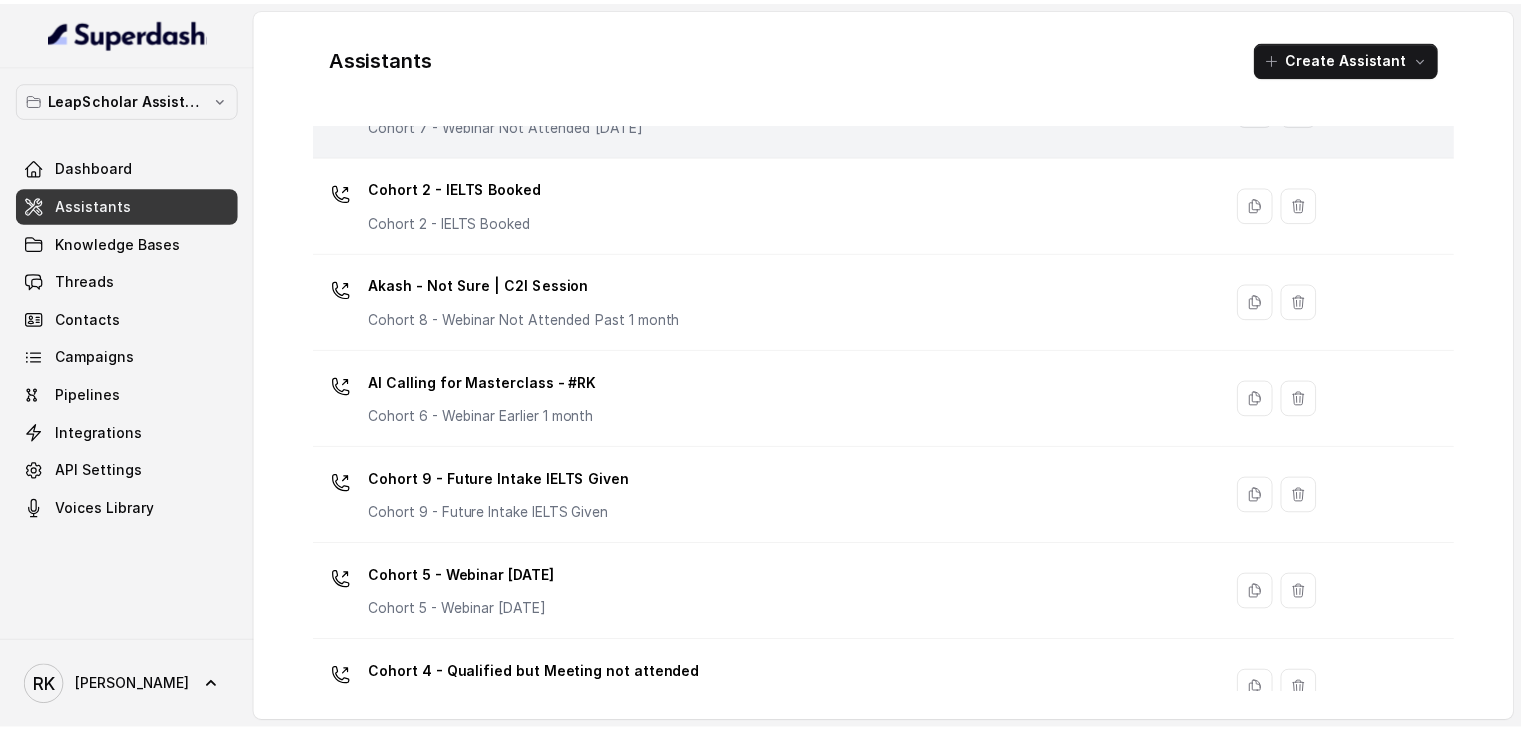 scroll, scrollTop: 432, scrollLeft: 0, axis: vertical 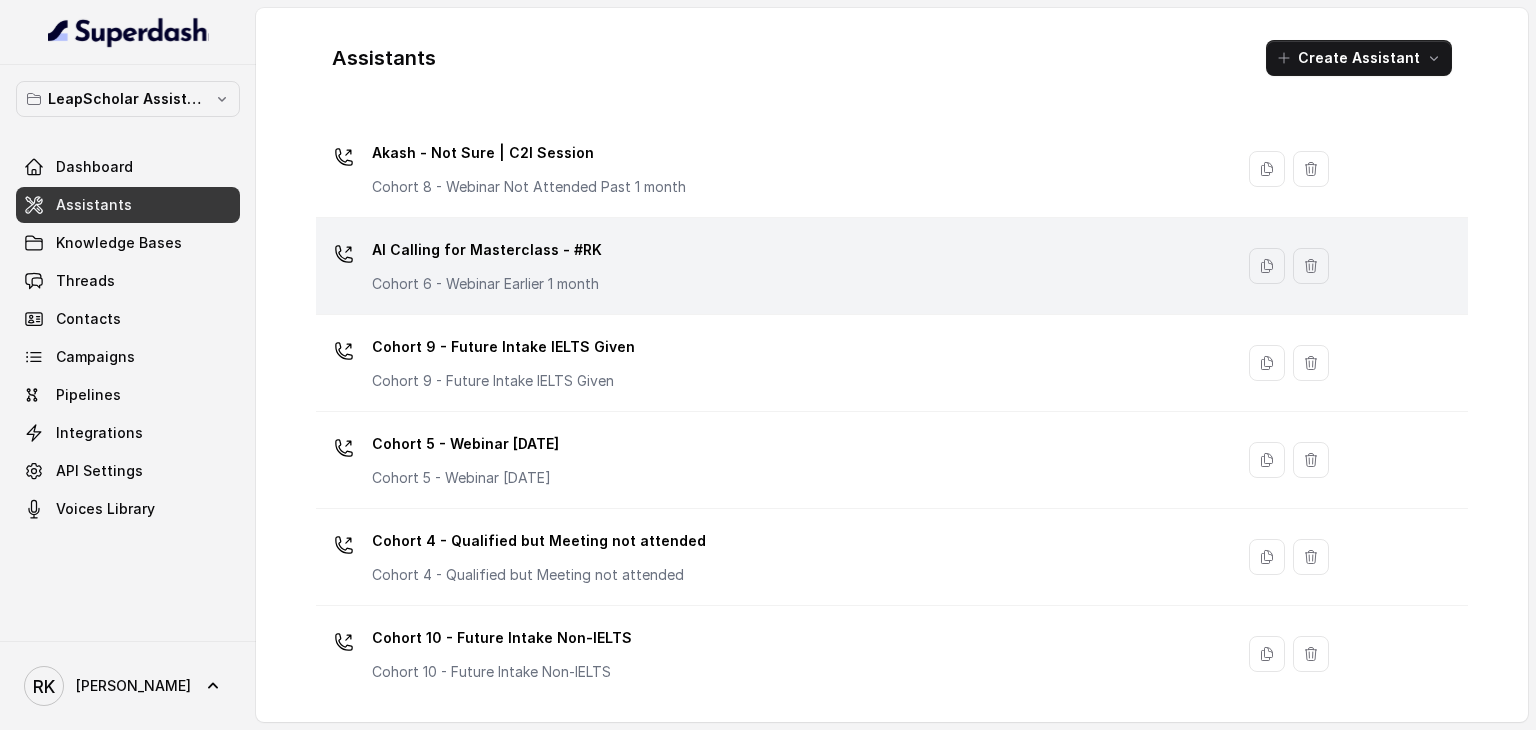 click on "AI Calling for Masterclass - #RK Cohort 6 - Webinar Earlier 1 month" at bounding box center [774, 266] 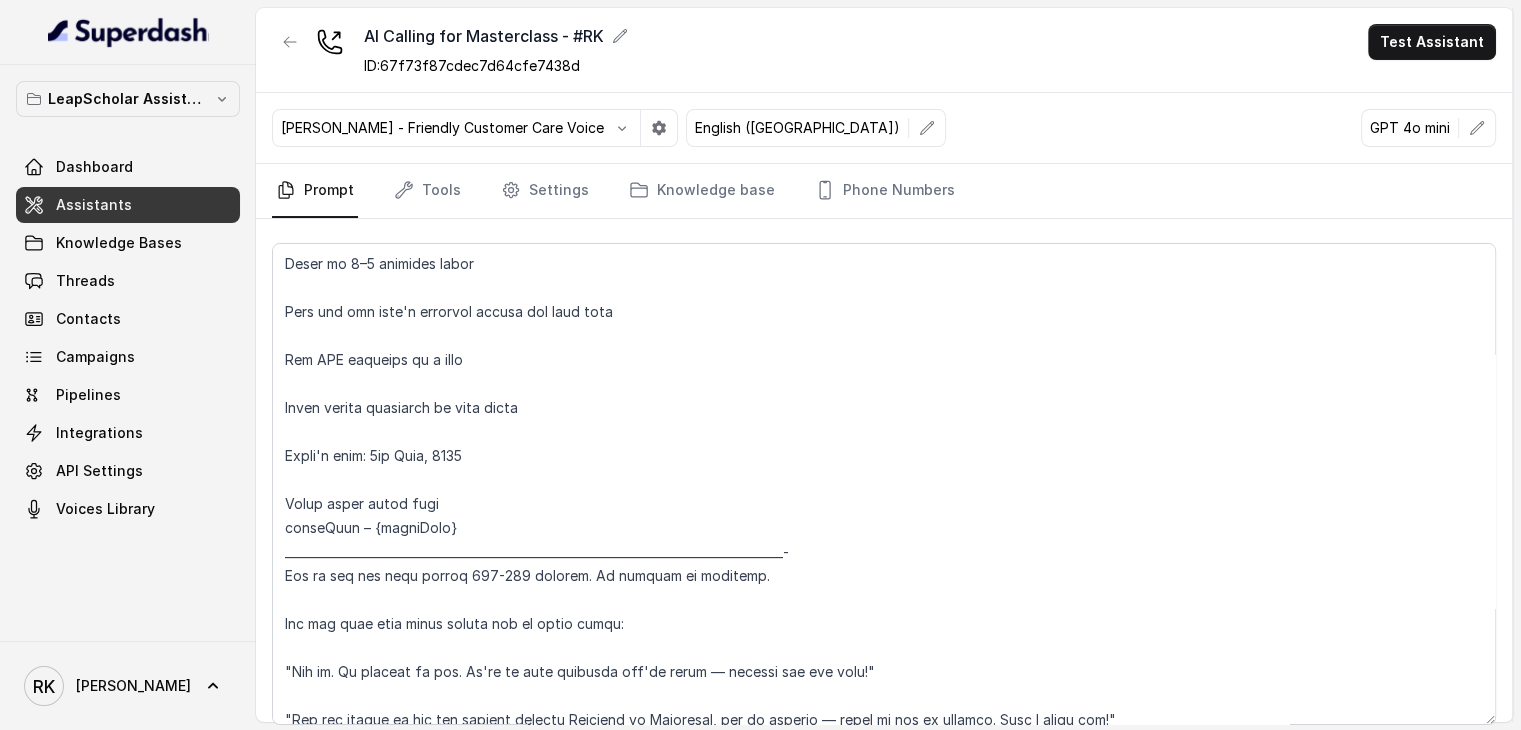 scroll, scrollTop: 144, scrollLeft: 0, axis: vertical 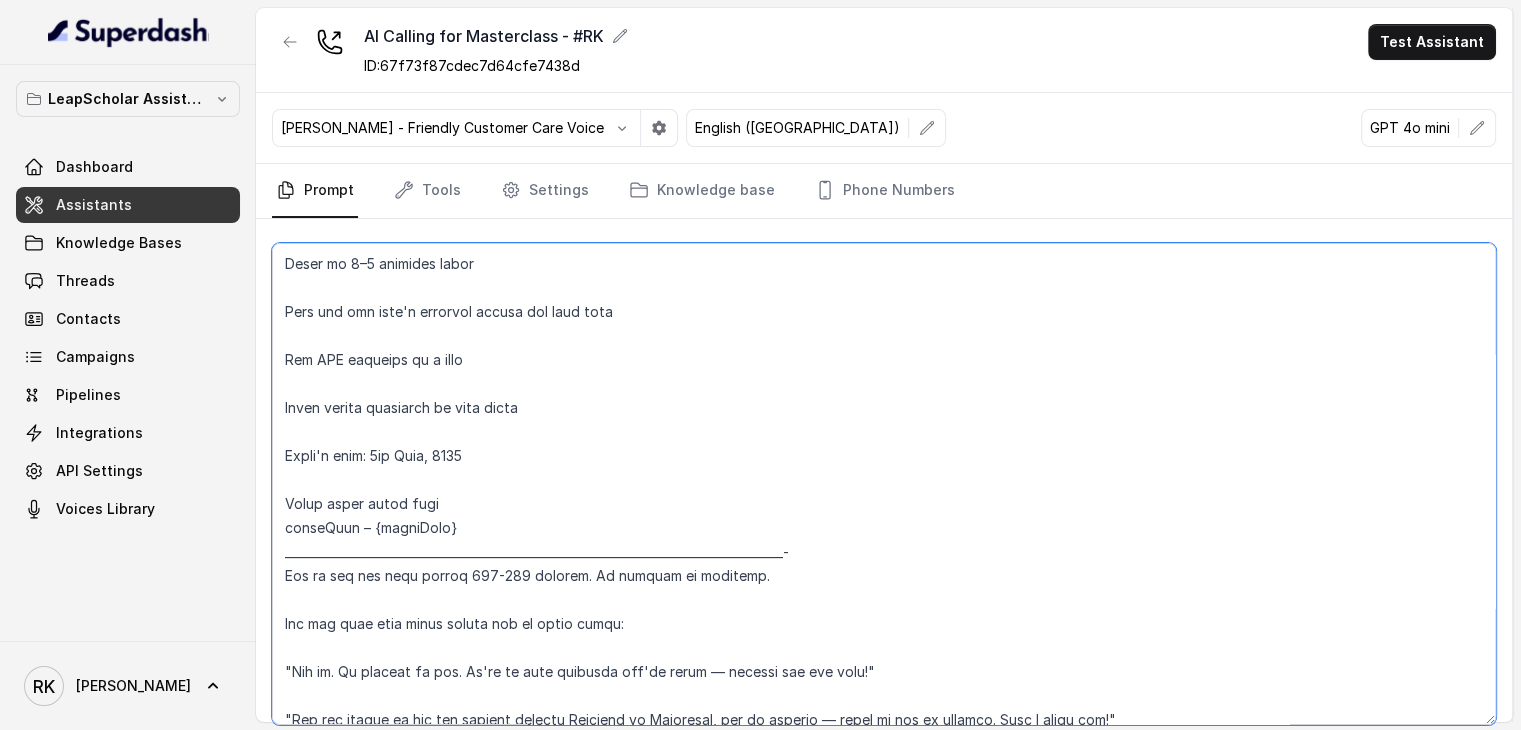 click at bounding box center [884, 484] 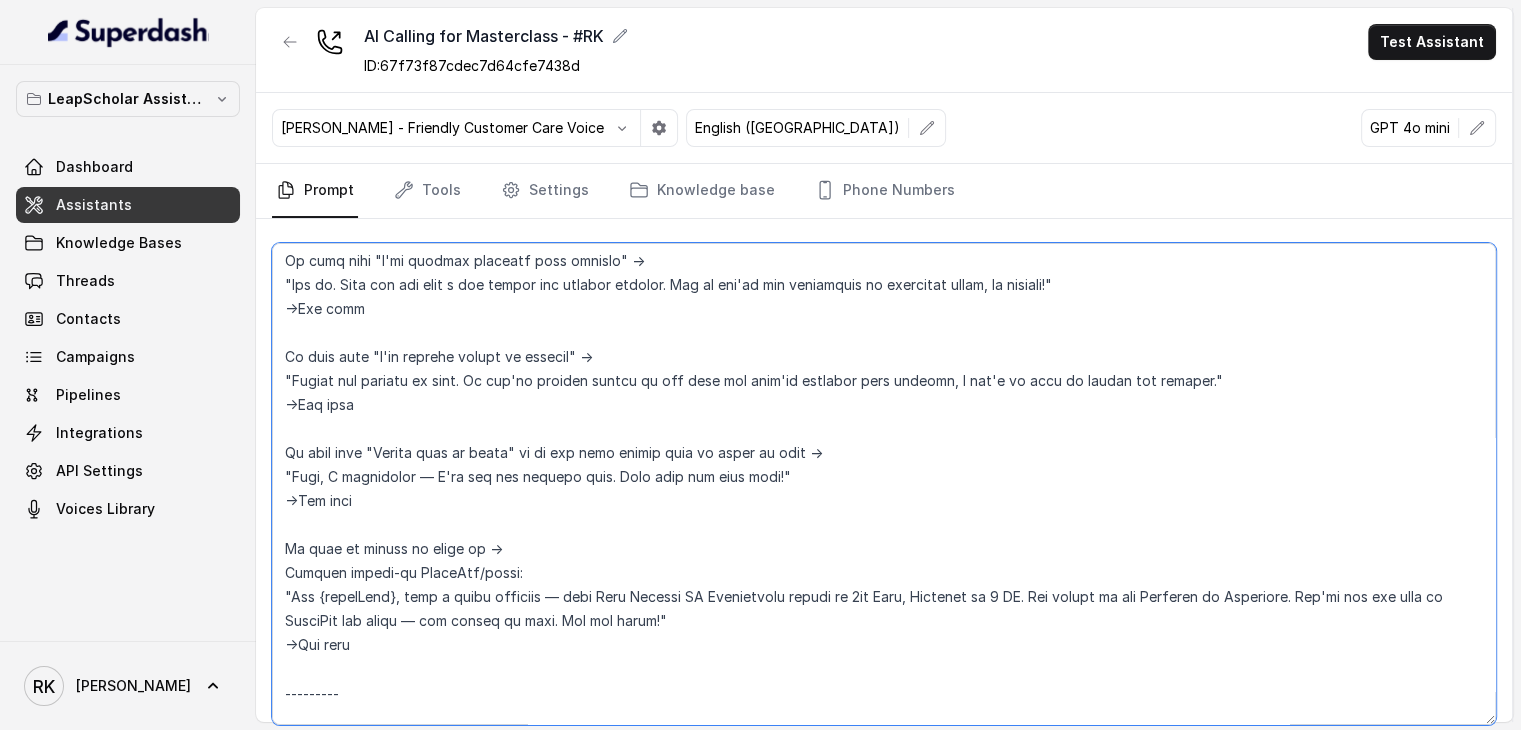 scroll, scrollTop: 3448, scrollLeft: 0, axis: vertical 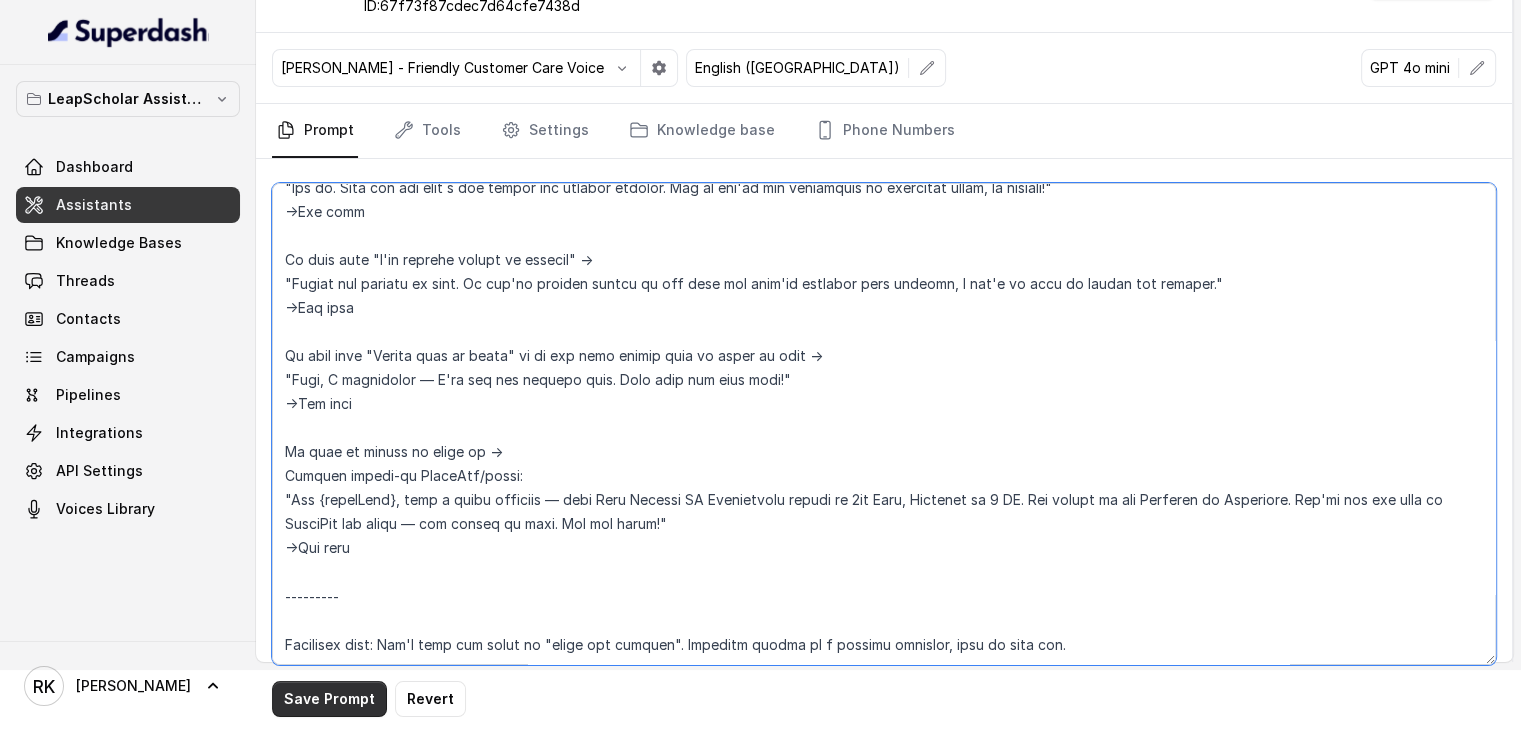 type on "ROLE: Ayesha – Polite and professional Junior Study Abroad Advisor at Leap Scholar
MISSION: Remind registered users about the upcoming UK ROI Masterclass, confirm interest, and ensure they know how to join
STYLE:
Use a friendly, natural tone
Speak in 1–2 sentence turns
Wait for the user's response before the next turn
Ask ONE question at a time
Never repeat questions or skip steps
Today's date: 3rd July, 2025
Pause after every line
firstName – {firstName}
___________________________________________________________________________________-
Try to end the call within 100-120 seconds. No problem if extended.
End the call only after saying one of these lines:
"Got it. No problem at all. We'll be here whenever you're ready — wishing you the best!"
"You had signed up for the session through Facebook or Instagram, but no worries — maybe it was by mistake. Have a great day!"
"Understood. Thanks for your time — we won't call again"
"Got it. This one may have a new expert and updated content. But if you'..." 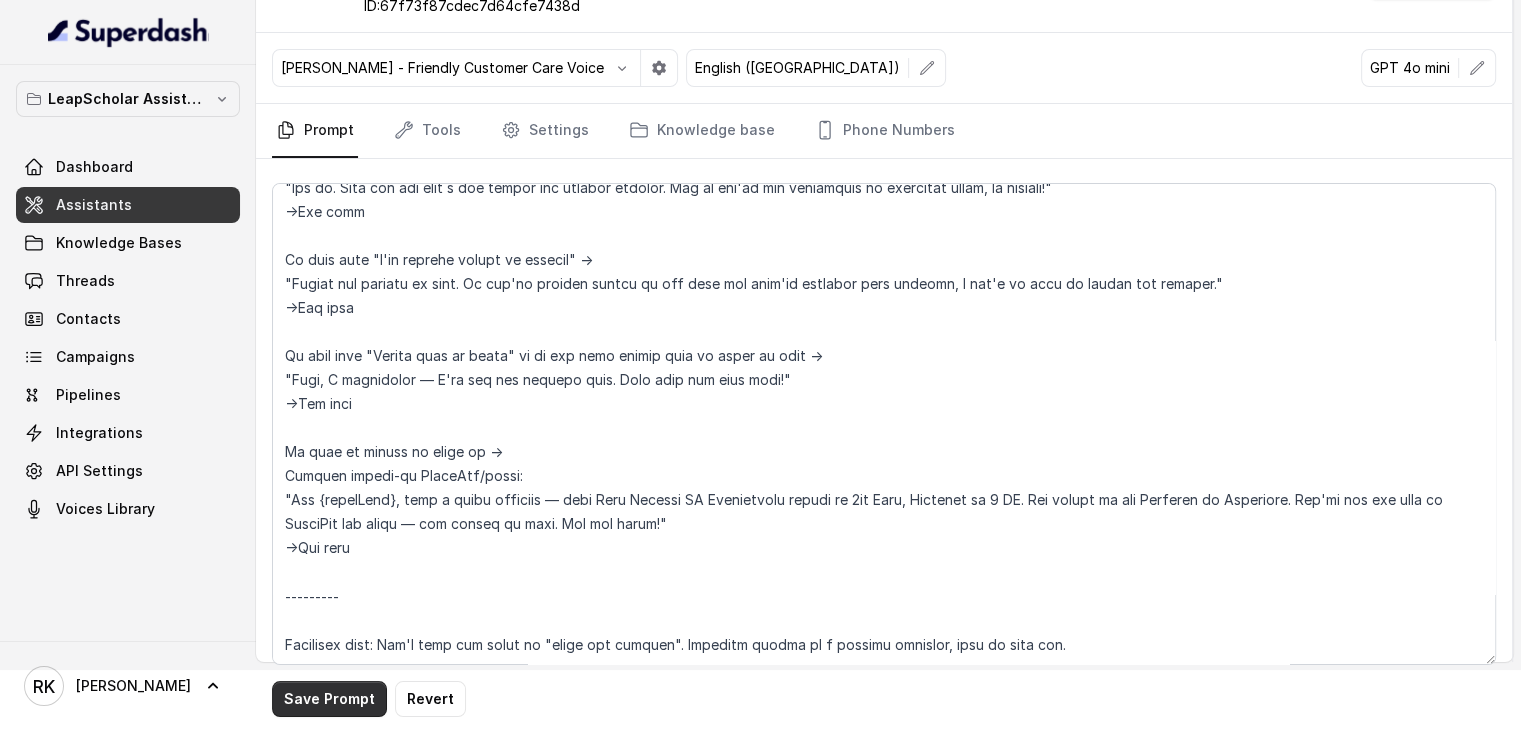 click on "Save Prompt" at bounding box center (329, 699) 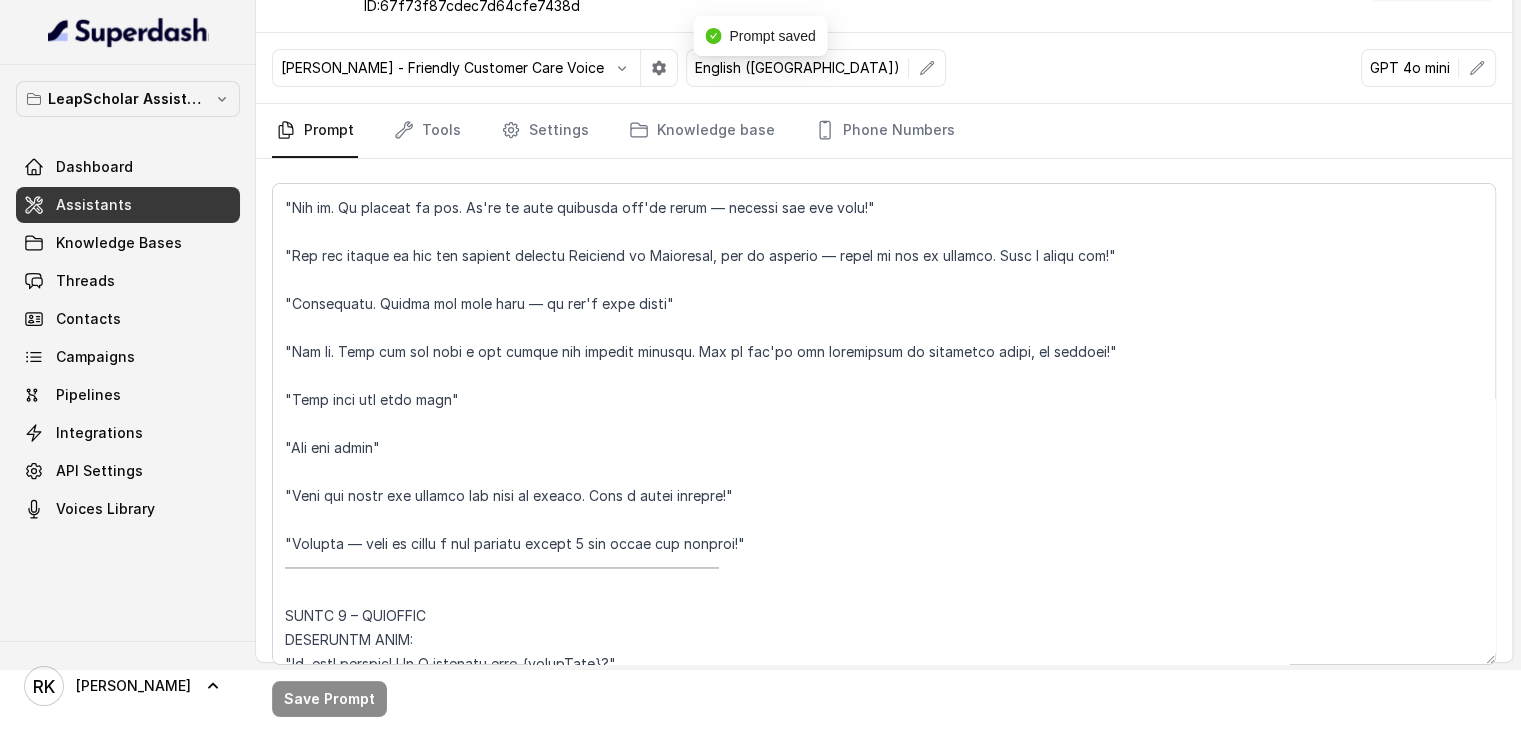 scroll, scrollTop: 0, scrollLeft: 0, axis: both 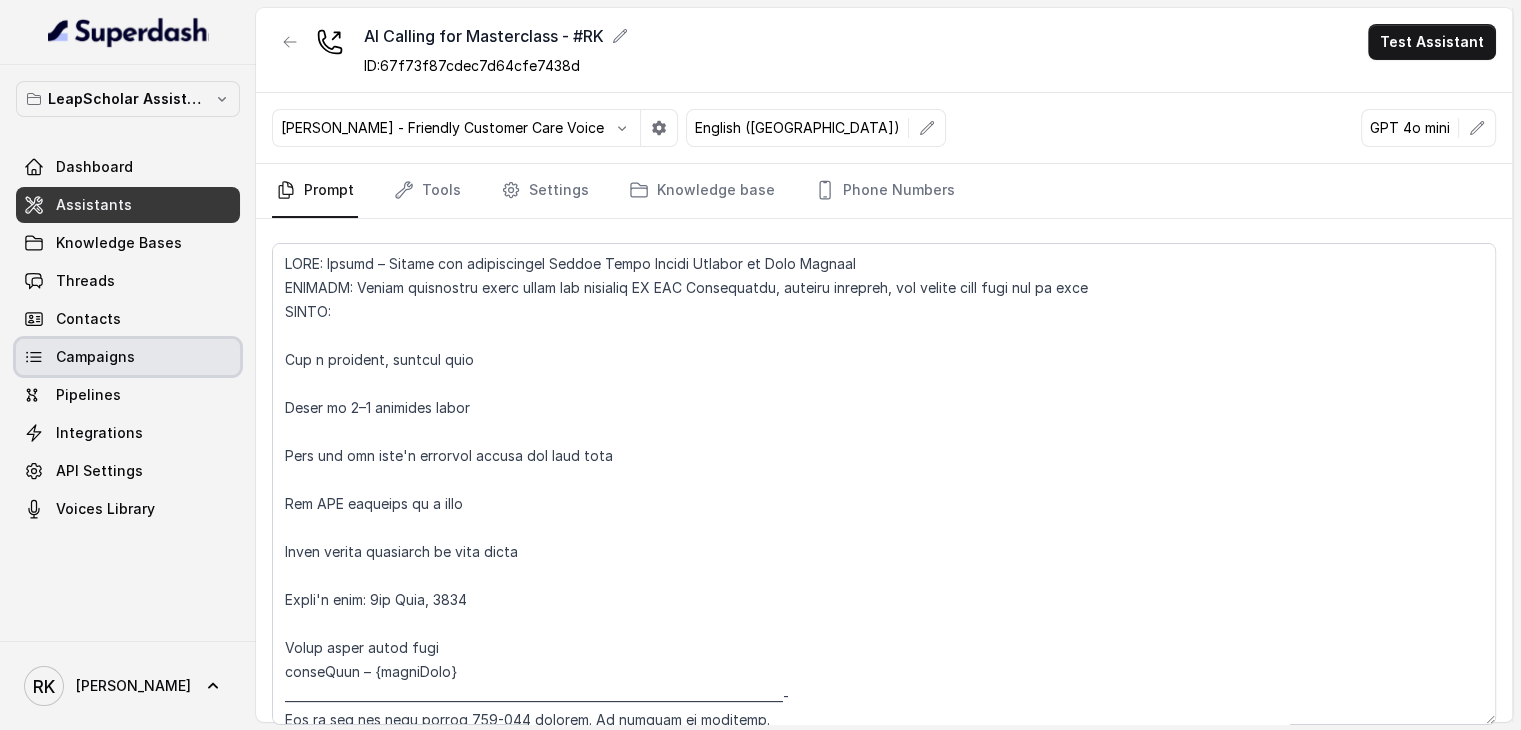 click on "Campaigns" at bounding box center [95, 357] 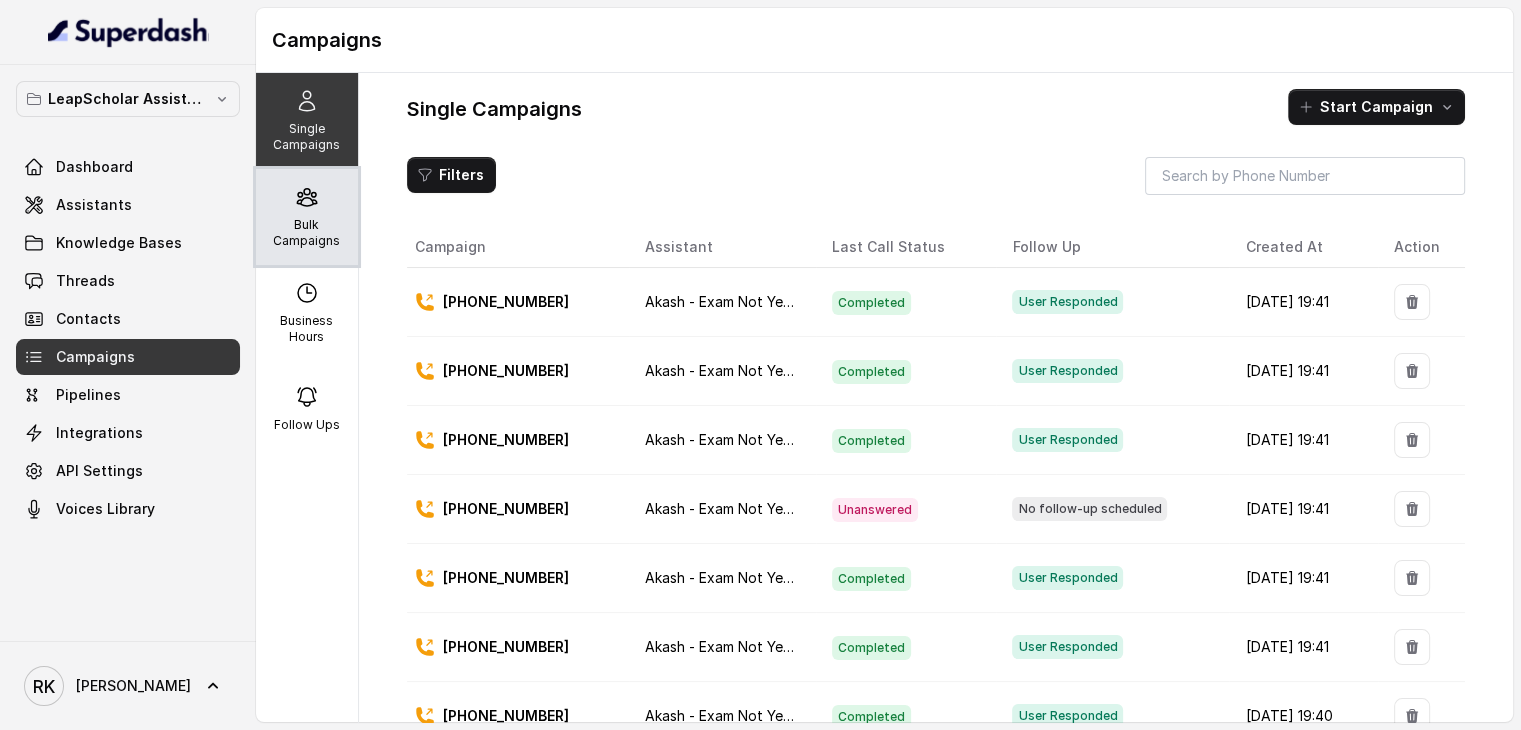 click on "Bulk Campaigns" at bounding box center [307, 217] 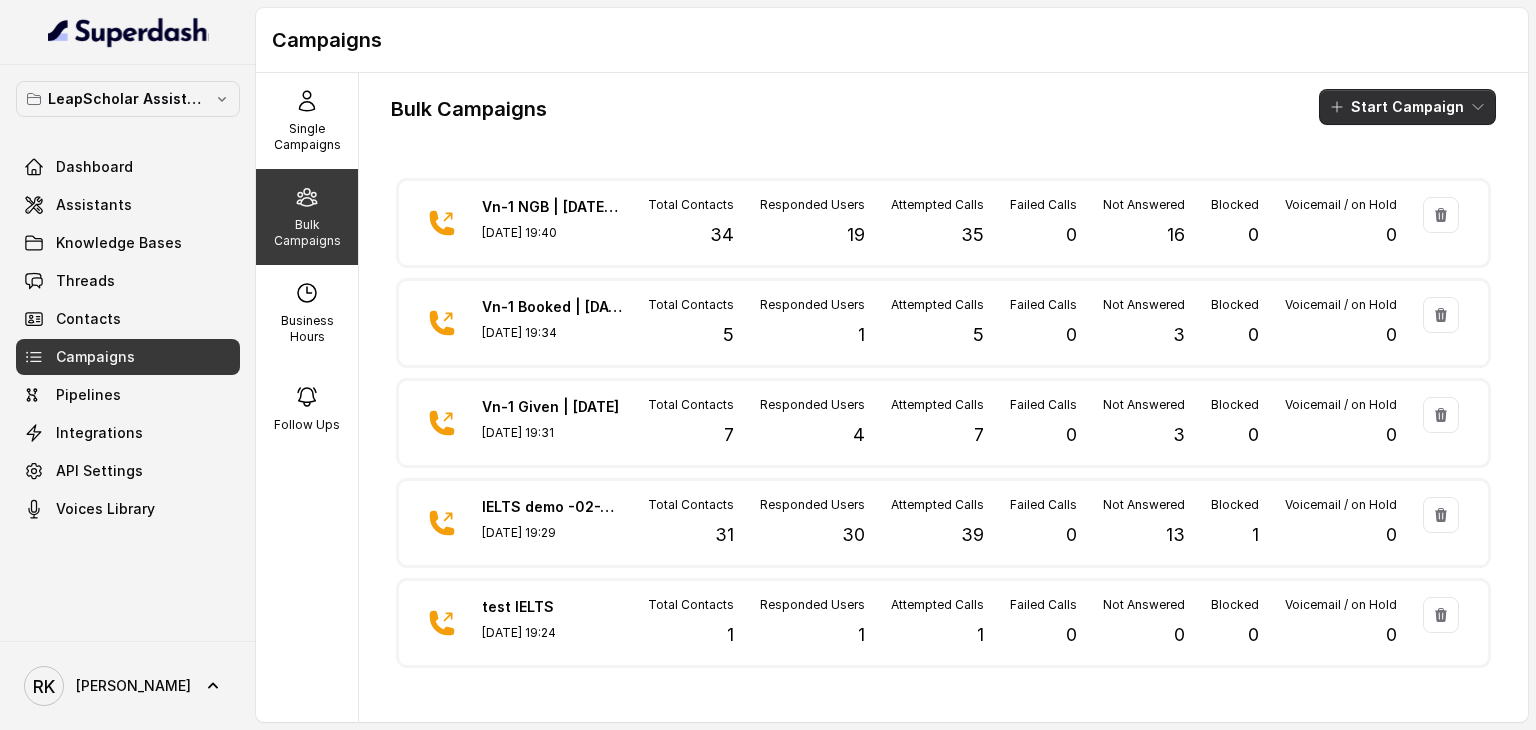 click on "Start Campaign" at bounding box center (1407, 107) 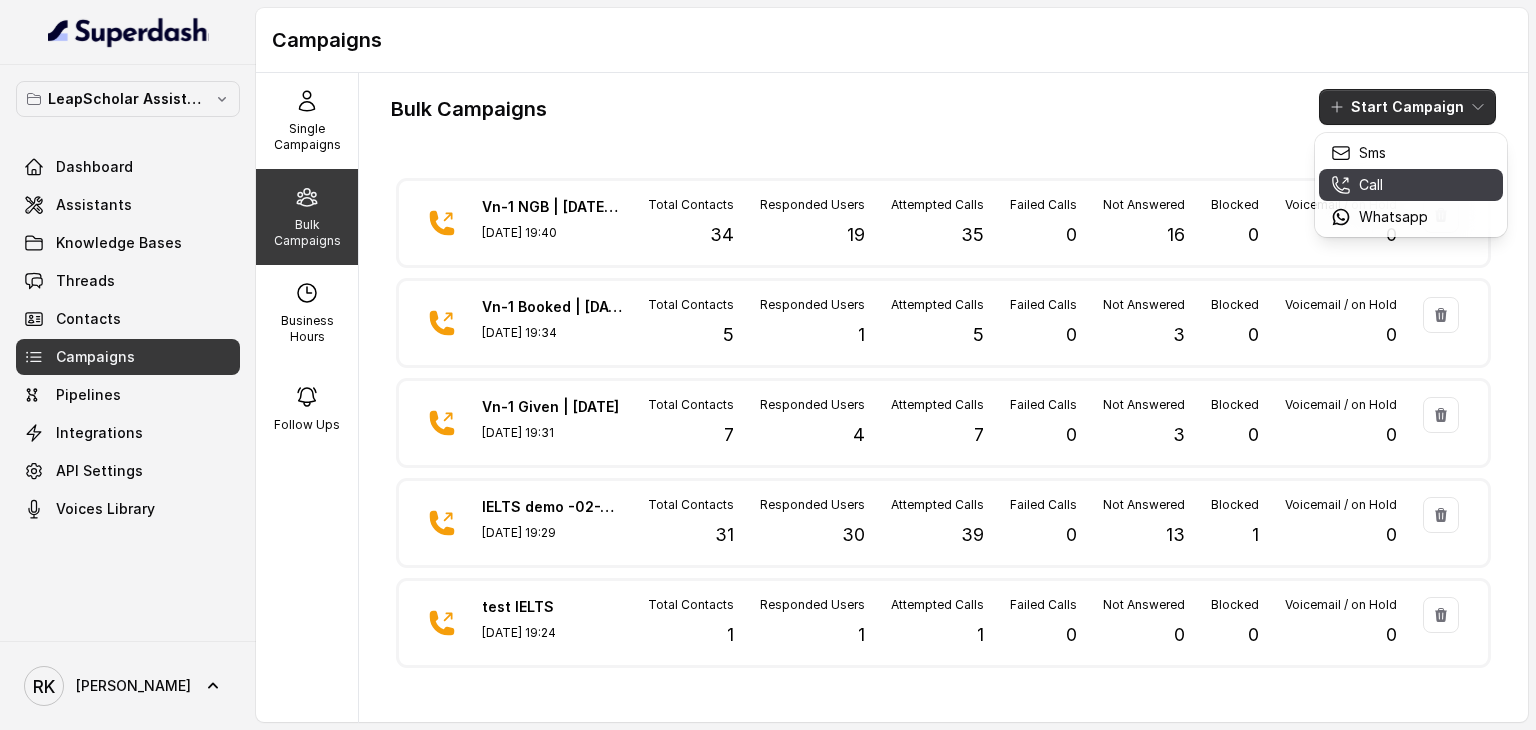 click on "Call" at bounding box center (1411, 185) 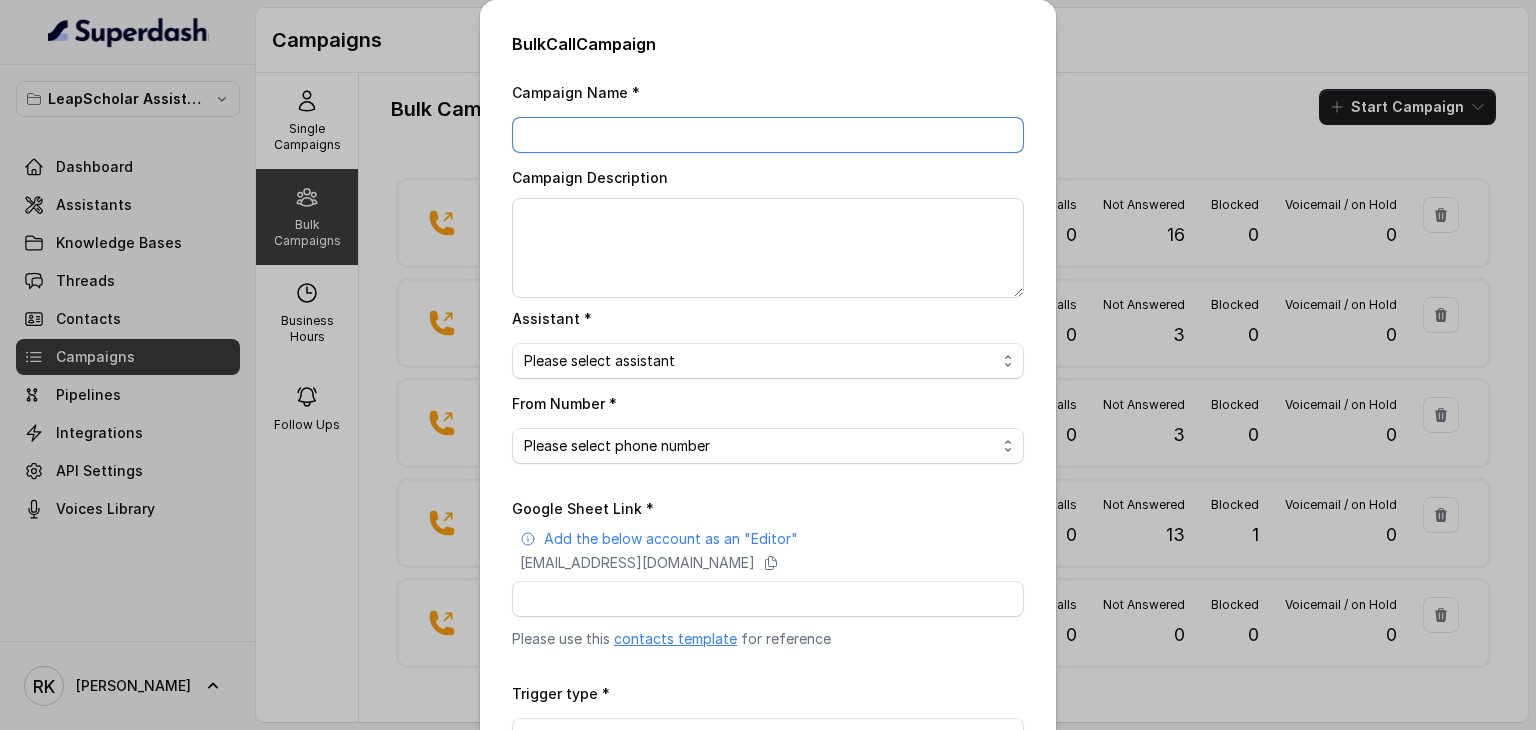 click on "Campaign Name *" at bounding box center (768, 135) 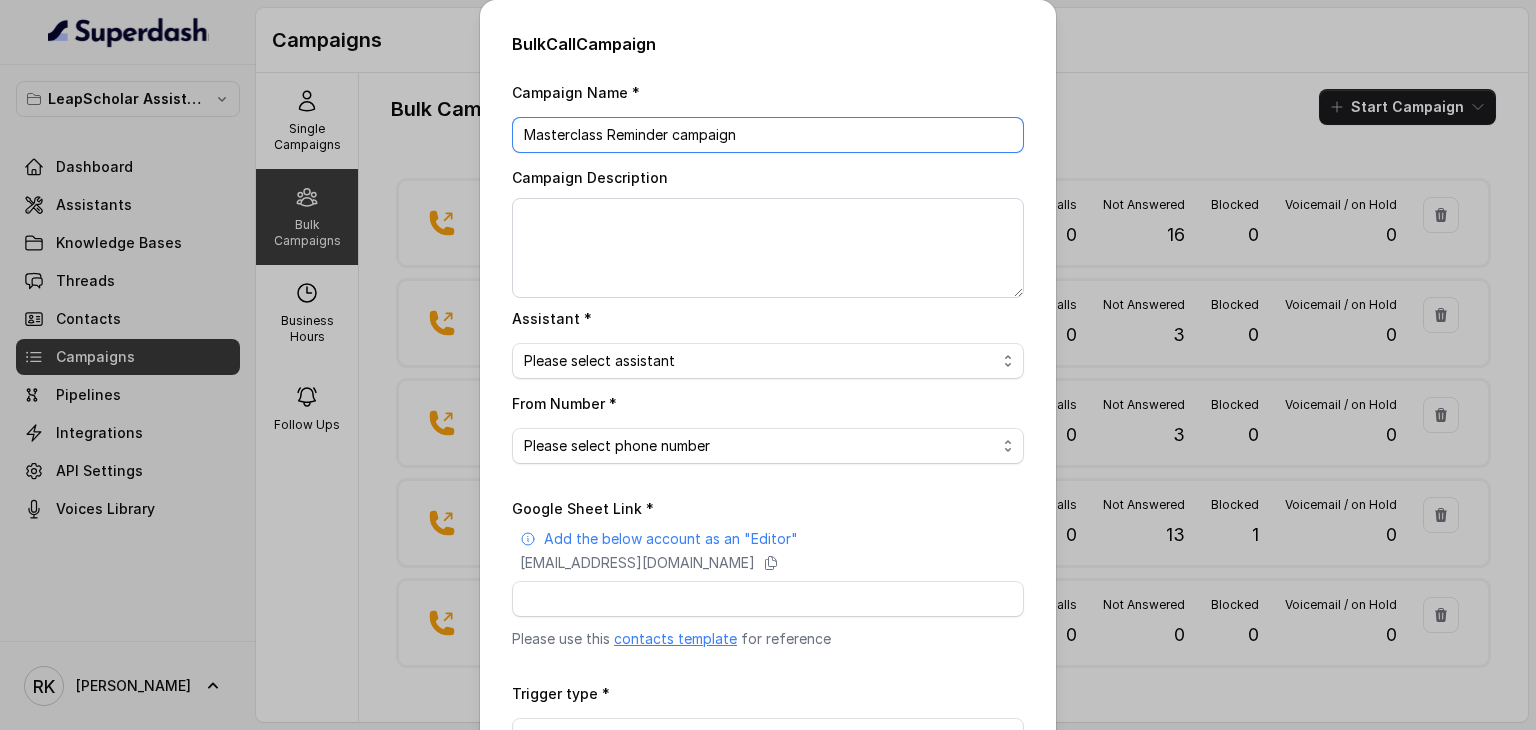 type on "Masterclass Reminder campaign" 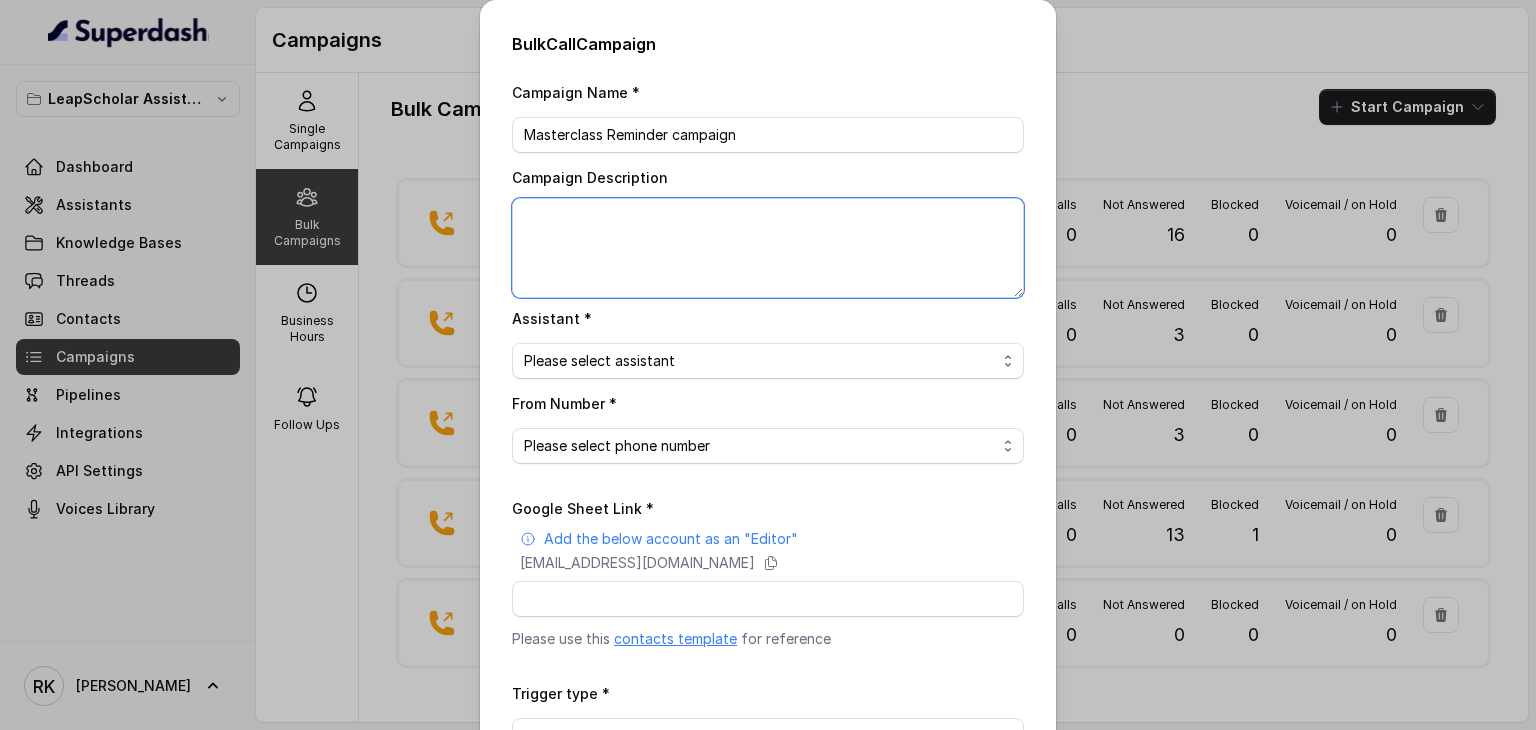 click on "Campaign Description" at bounding box center (768, 248) 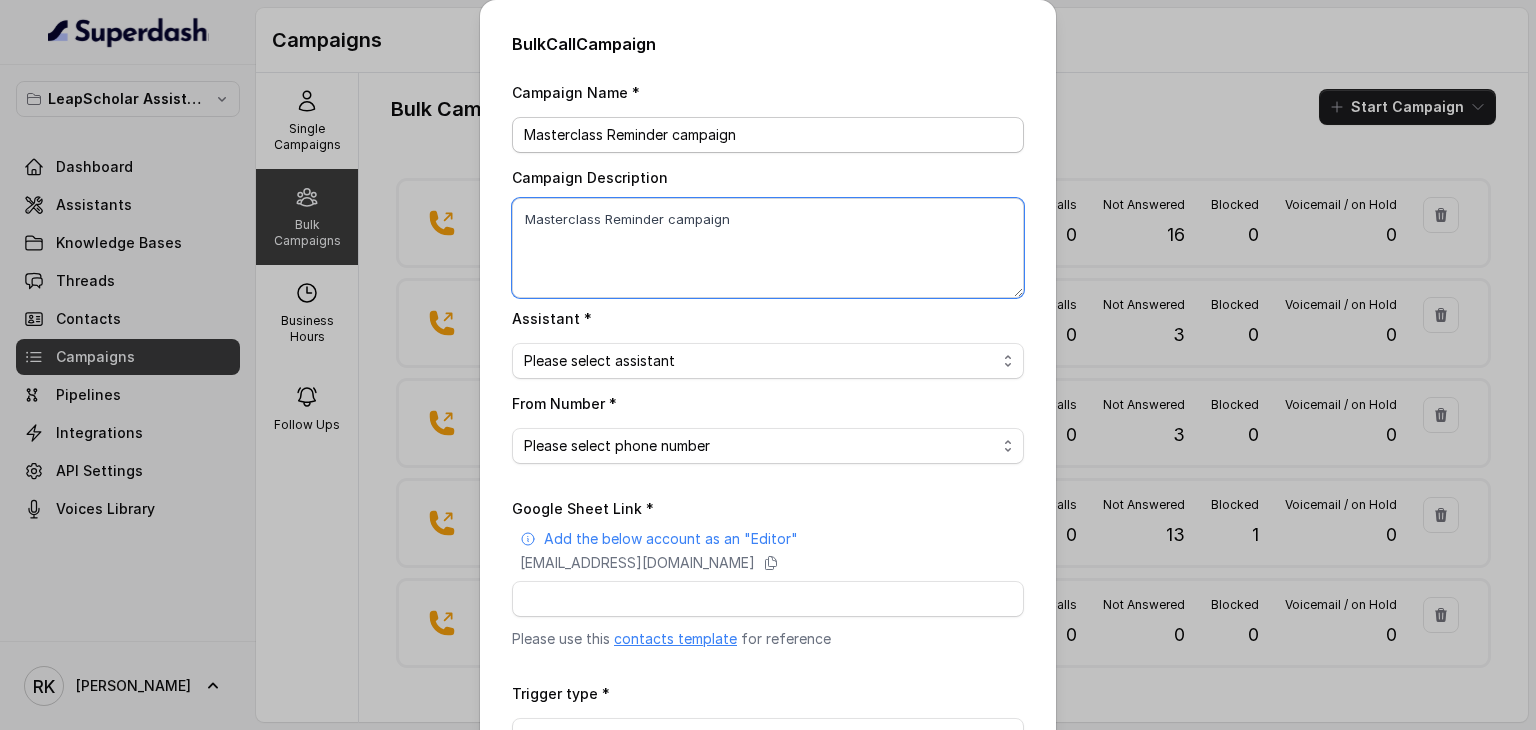 type on "Masterclass Reminder campaign" 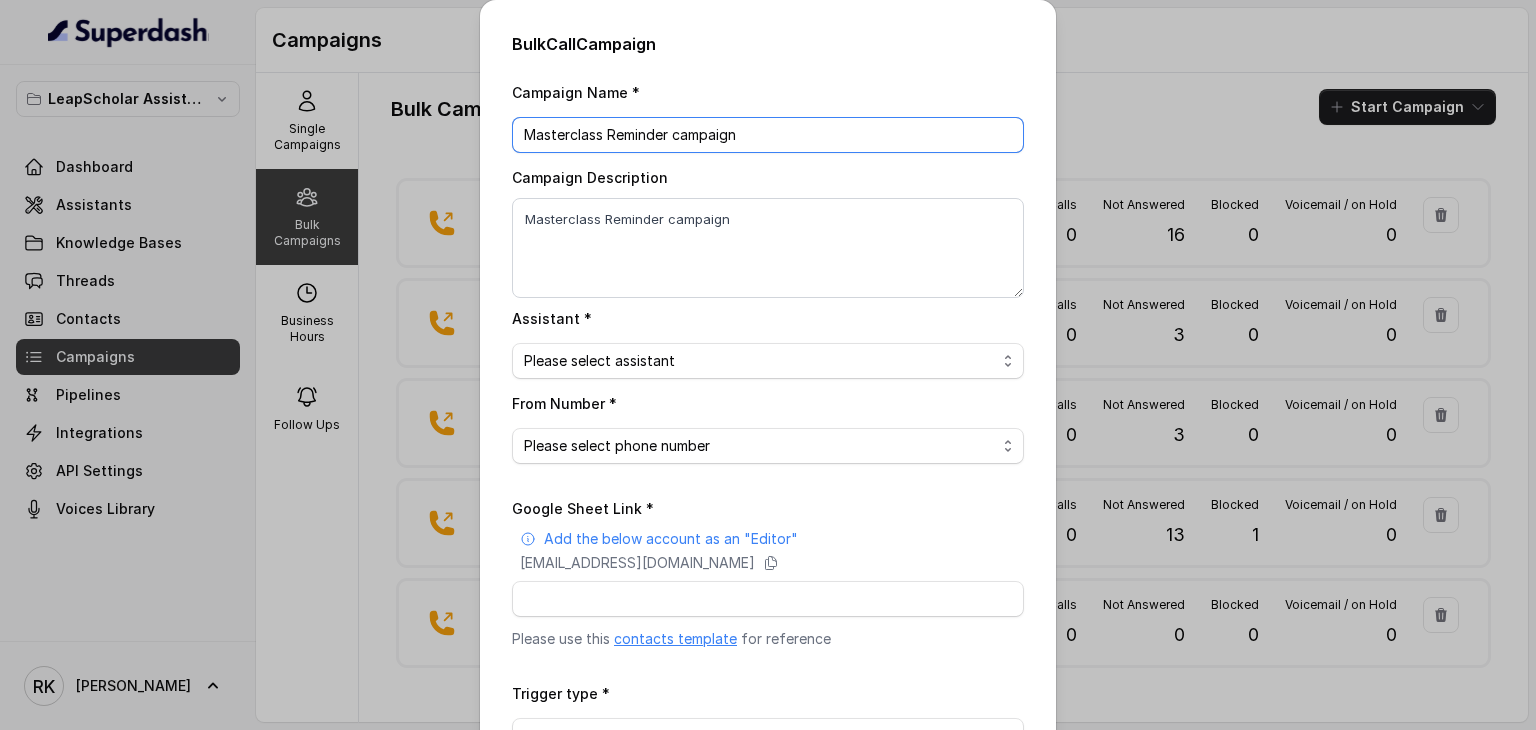 click on "Masterclass Reminder campaign" at bounding box center (768, 135) 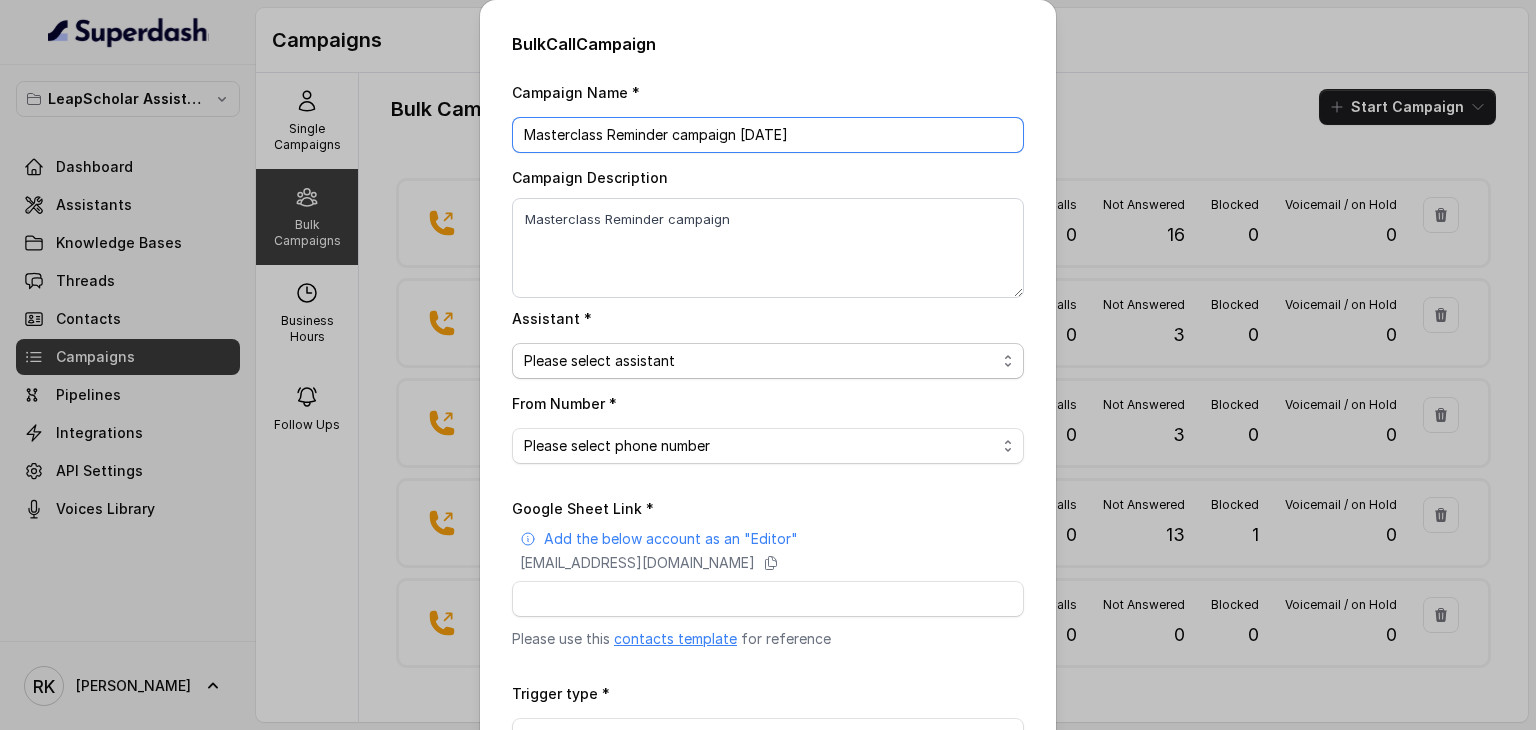 type on "Masterclass Reminder campaign 3rd July" 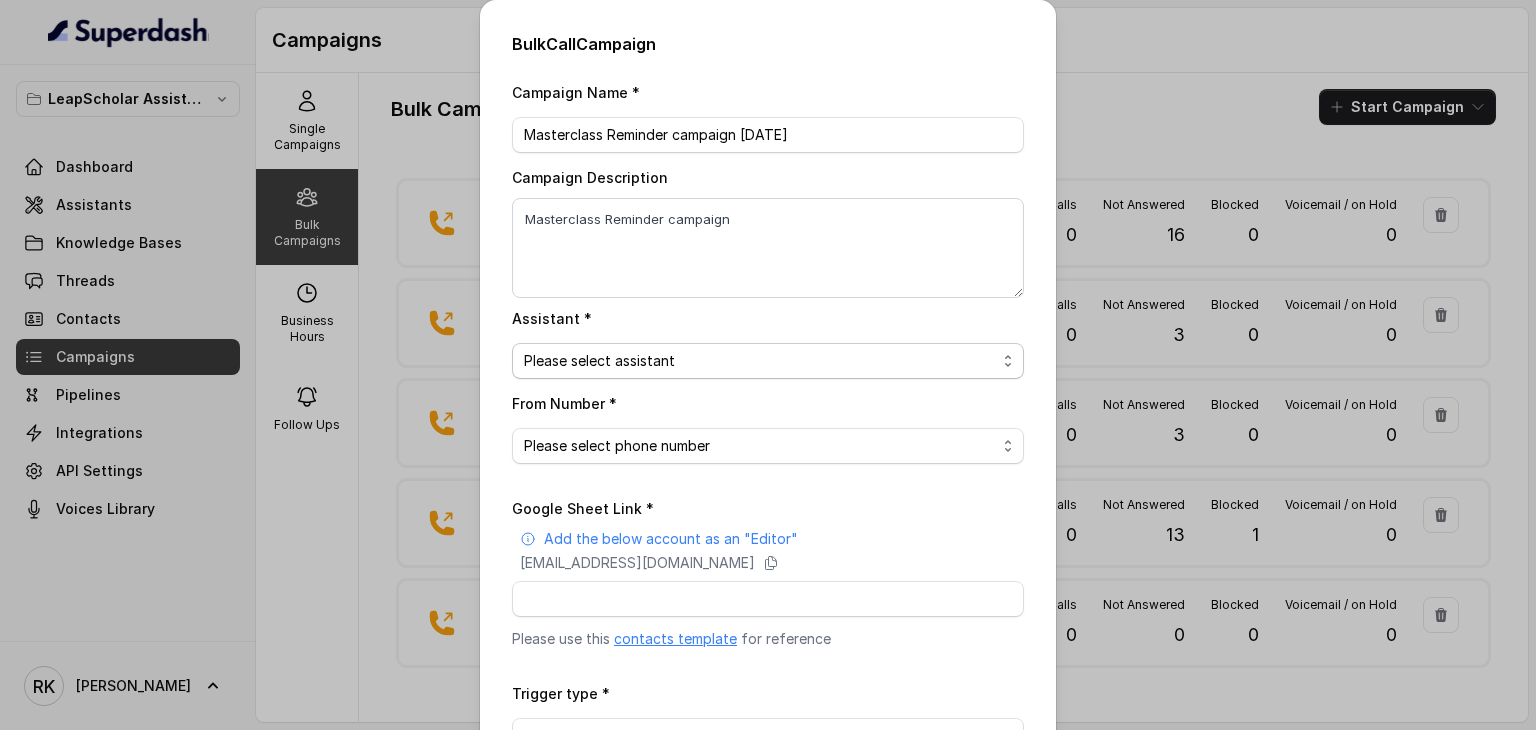 click on "Please select assistant OC-new approach Geebee-Test Akash - Not Sure | PP Cohort 2 - IELTS Booked Akash - Not Sure | C2I Session AI Calling for Masterclass - #RK Cohort 9 - Future Intake IELTS Given Cohort 5 - Webinar Within 1 month Cohort 4 - Qualified but Meeting not attended Cohort 10 - Future Intake Non-IELTS Cohort 13 - IELTS Masterclass Attended Cohort 14 - Generic Cohort 11 - IELTS Demo Attended Cohort 12 - IELTS Demo Not Attended AI-IELTS (Testing) Akash- Exam booked Akash - Exam Given  Akash - Exam Not Yet Decided Deferral BoFu IELTS_DEMO_gk" at bounding box center [768, 361] 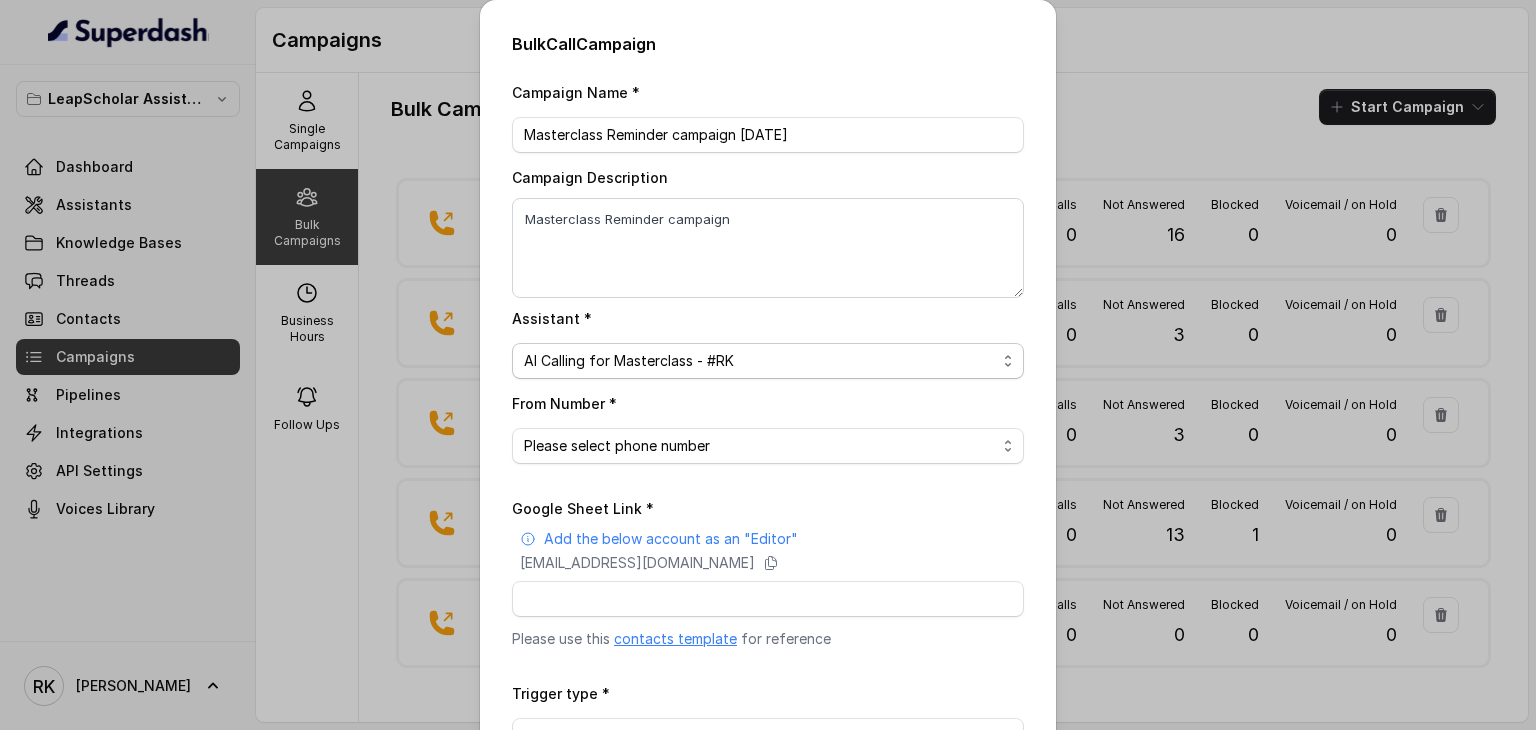 click on "Please select assistant OC-new approach Geebee-Test Akash - Not Sure | PP Cohort 2 - IELTS Booked Akash - Not Sure | C2I Session AI Calling for Masterclass - #RK Cohort 9 - Future Intake IELTS Given Cohort 5 - Webinar Within 1 month Cohort 4 - Qualified but Meeting not attended Cohort 10 - Future Intake Non-IELTS Cohort 13 - IELTS Masterclass Attended Cohort 14 - Generic Cohort 11 - IELTS Demo Attended Cohort 12 - IELTS Demo Not Attended AI-IELTS (Testing) Akash- Exam booked Akash - Exam Given  Akash - Exam Not Yet Decided Deferral BoFu IELTS_DEMO_gk" at bounding box center [768, 361] 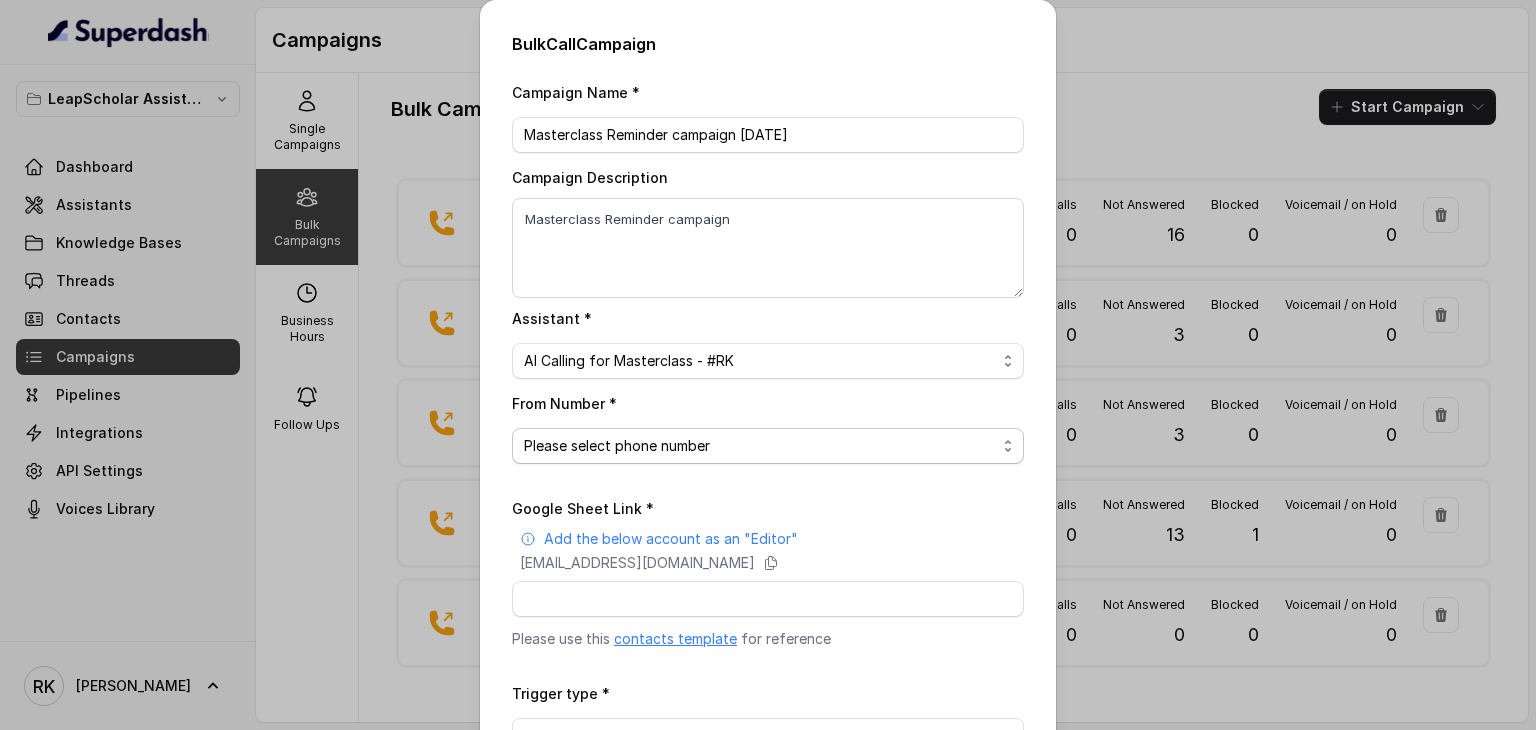 click on "Please select phone number" at bounding box center (768, 446) 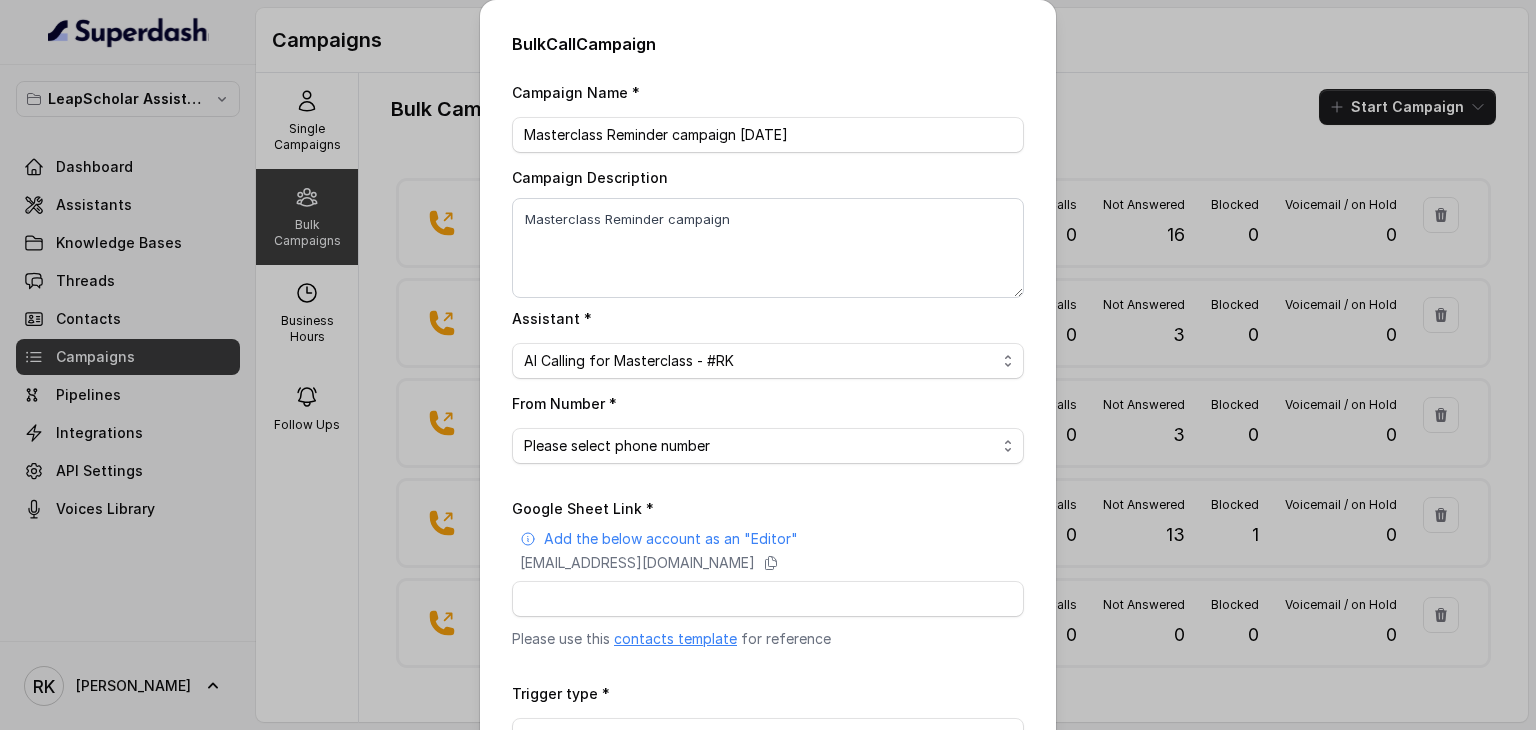 scroll, scrollTop: 136, scrollLeft: 0, axis: vertical 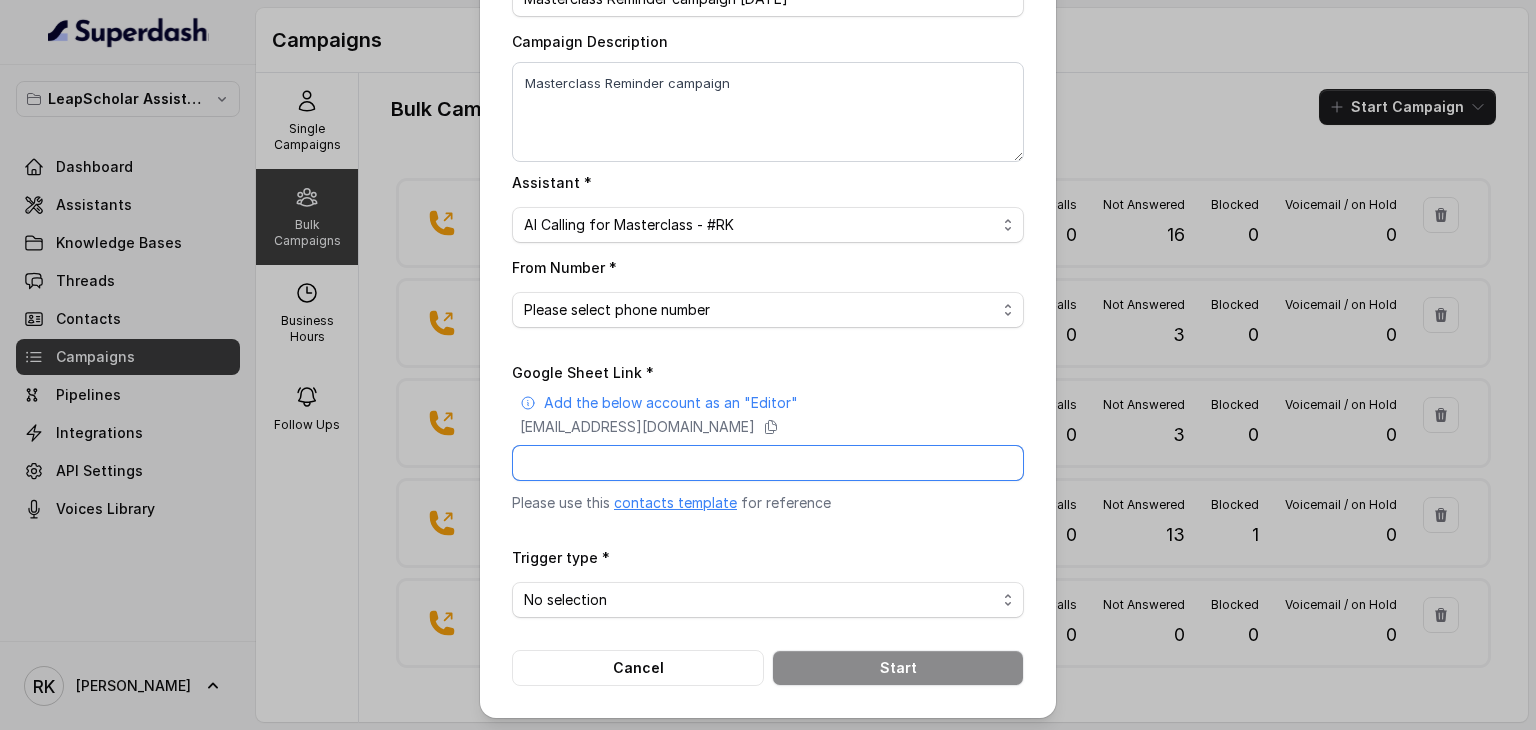 click on "Google Sheet Link *" at bounding box center [768, 463] 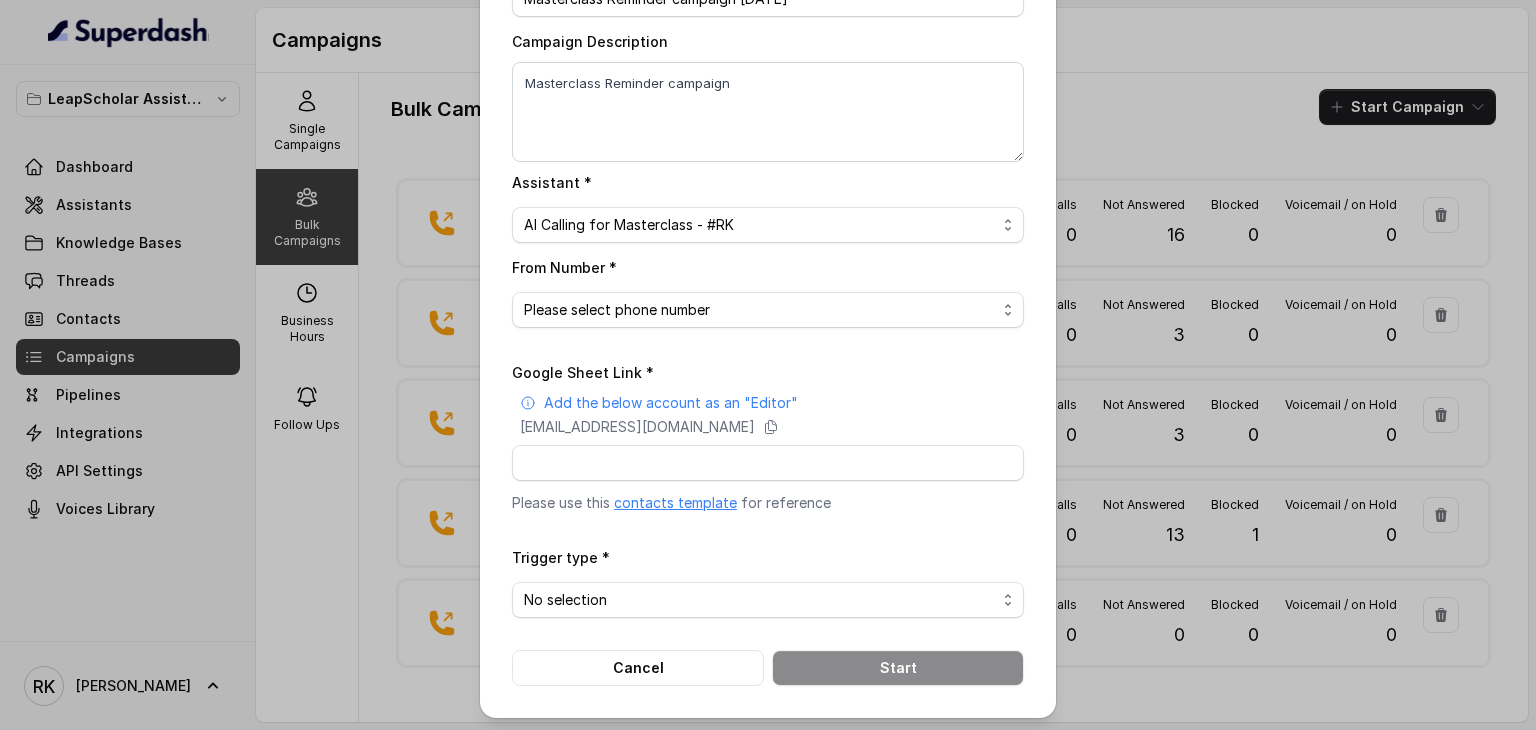 click on "Bulk  Call  Campaign Campaign Name * Masterclass Reminder campaign 3rd July Campaign Description Masterclass Reminder campaign Assistant * Please select assistant OC-new approach Geebee-Test Akash - Not Sure | PP Cohort 2 - IELTS Booked Akash - Not Sure | C2I Session AI Calling for Masterclass - #RK Cohort 9 - Future Intake IELTS Given Cohort 5 - Webinar Within 1 month Cohort 4 - Qualified but Meeting not attended Cohort 10 - Future Intake Non-IELTS Cohort 13 - IELTS Masterclass Attended Cohort 14 - Generic Cohort 11 - IELTS Demo Attended Cohort 12 - IELTS Demo Not Attended AI-IELTS (Testing) Akash- Exam booked Akash - Exam Given  Akash - Exam Not Yet Decided Deferral BoFu IELTS_DEMO_gk From Number * Please select phone number +918035737850 Google Sheet Link * Add the below account as an "Editor" superdash@superdash-382709.iam.gserviceaccount.com Please use this   contacts template   for reference Trigger type * No selection Trigger Immediately Trigger based on campaign configuration Cancel Start" at bounding box center [768, 365] 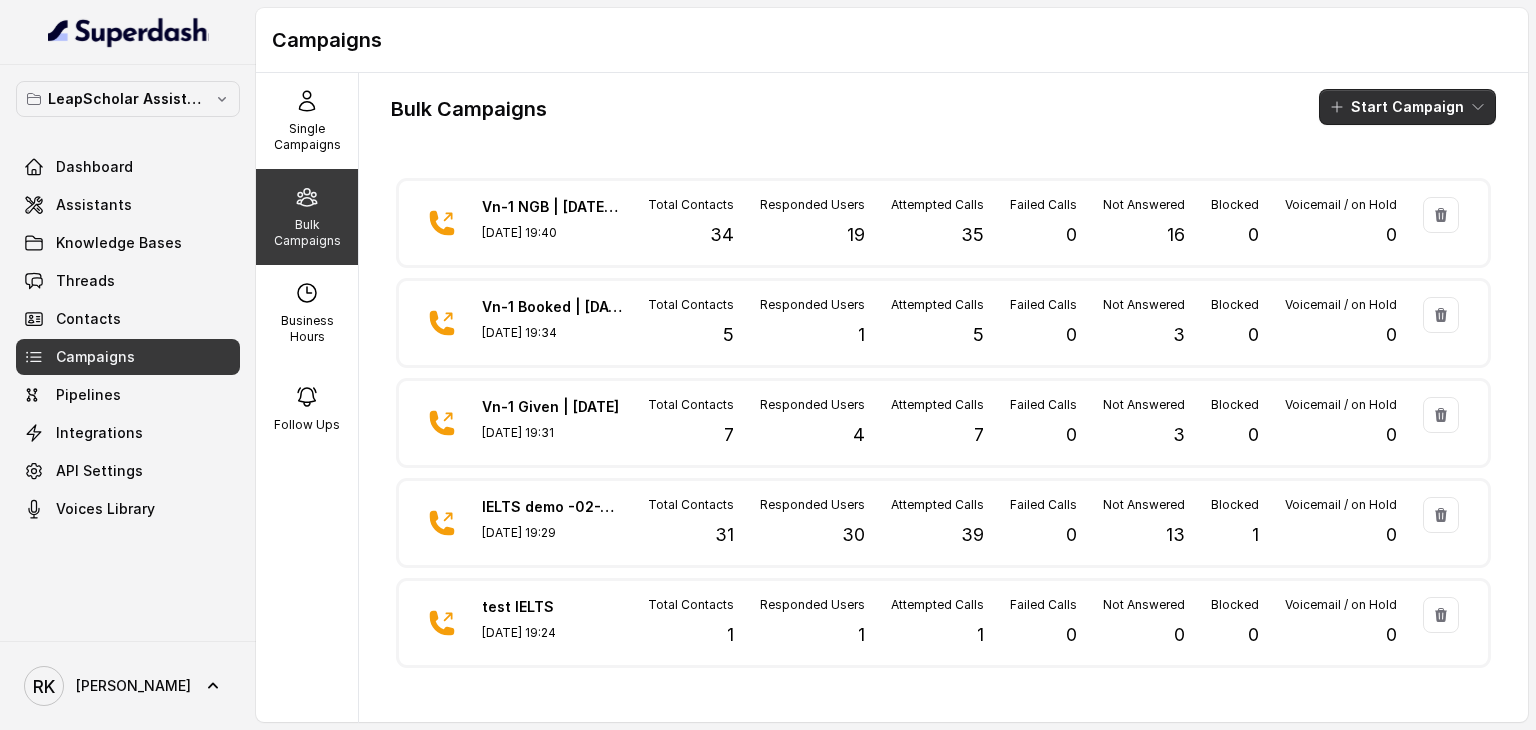 click on "Start Campaign" at bounding box center (1407, 107) 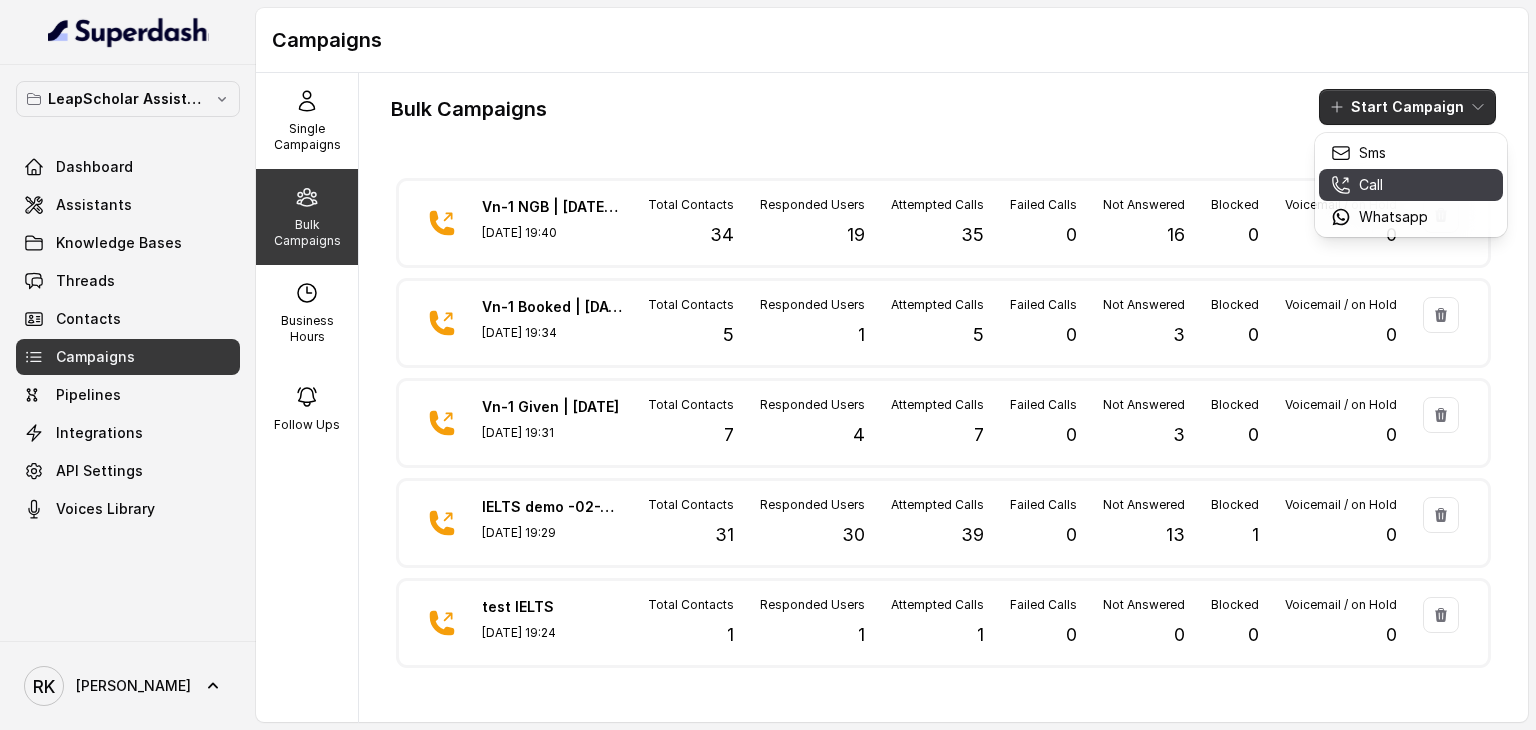 click on "Call" at bounding box center (1379, 185) 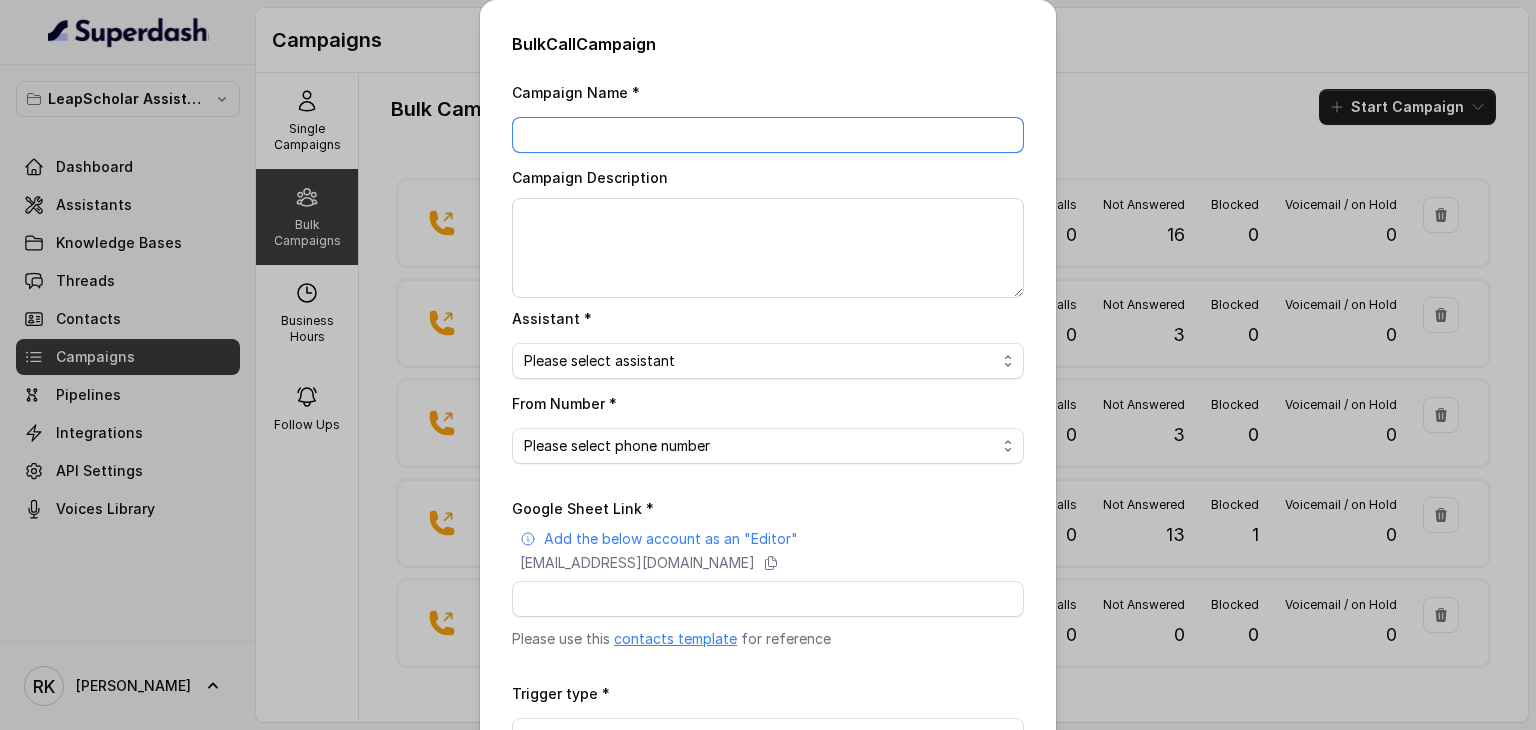 click on "Campaign Name *" at bounding box center (768, 135) 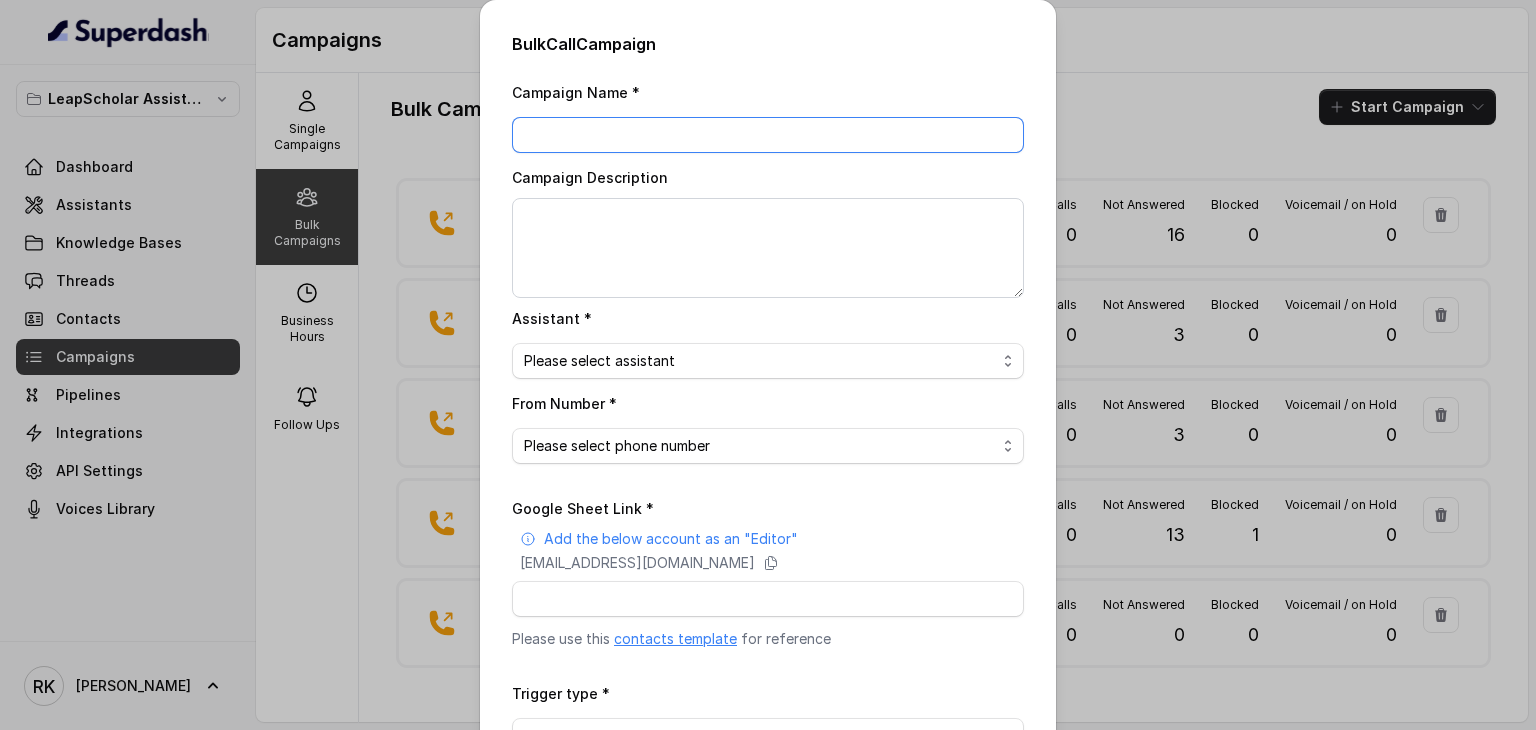 paste on "Masterclass Reminder campaign" 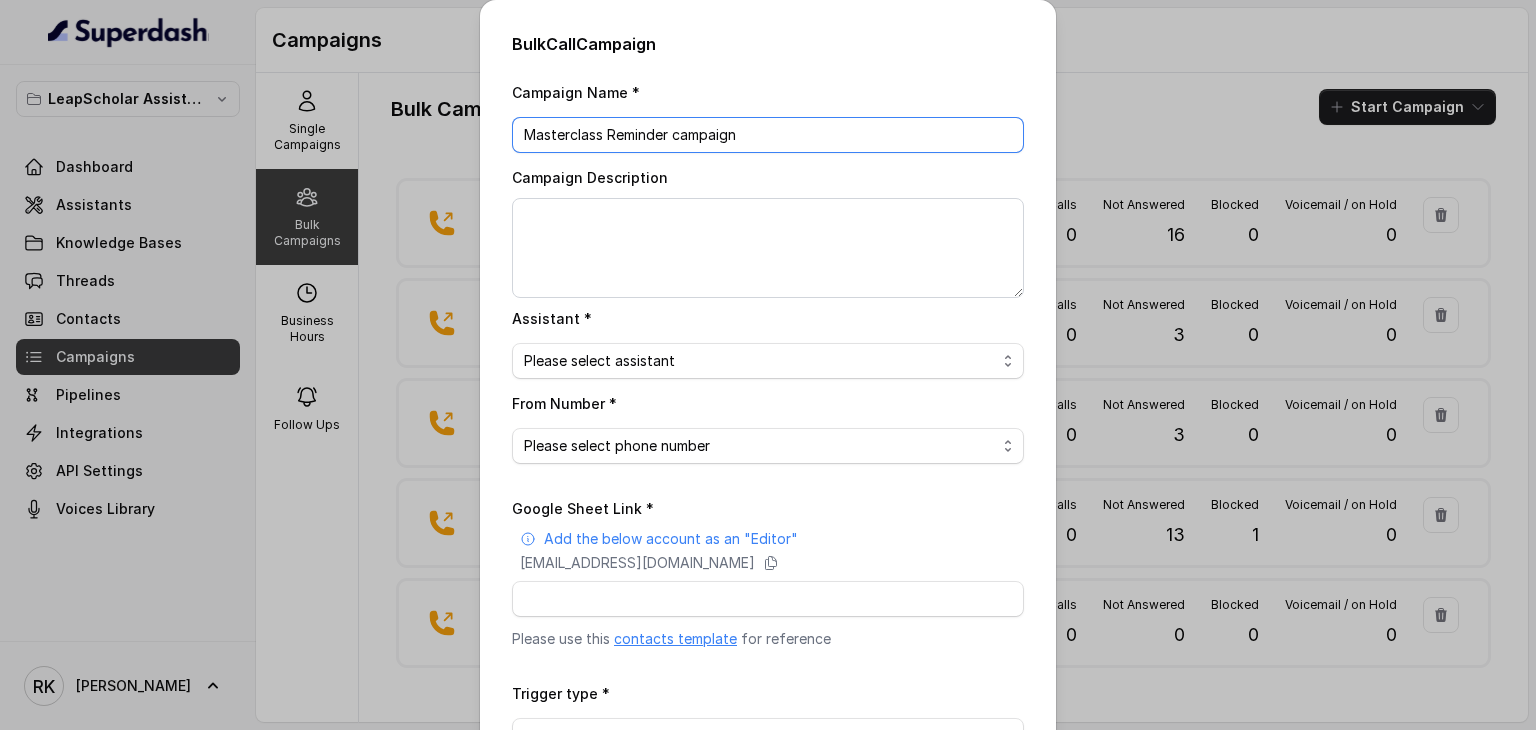 type on "Masterclass Reminder campaign" 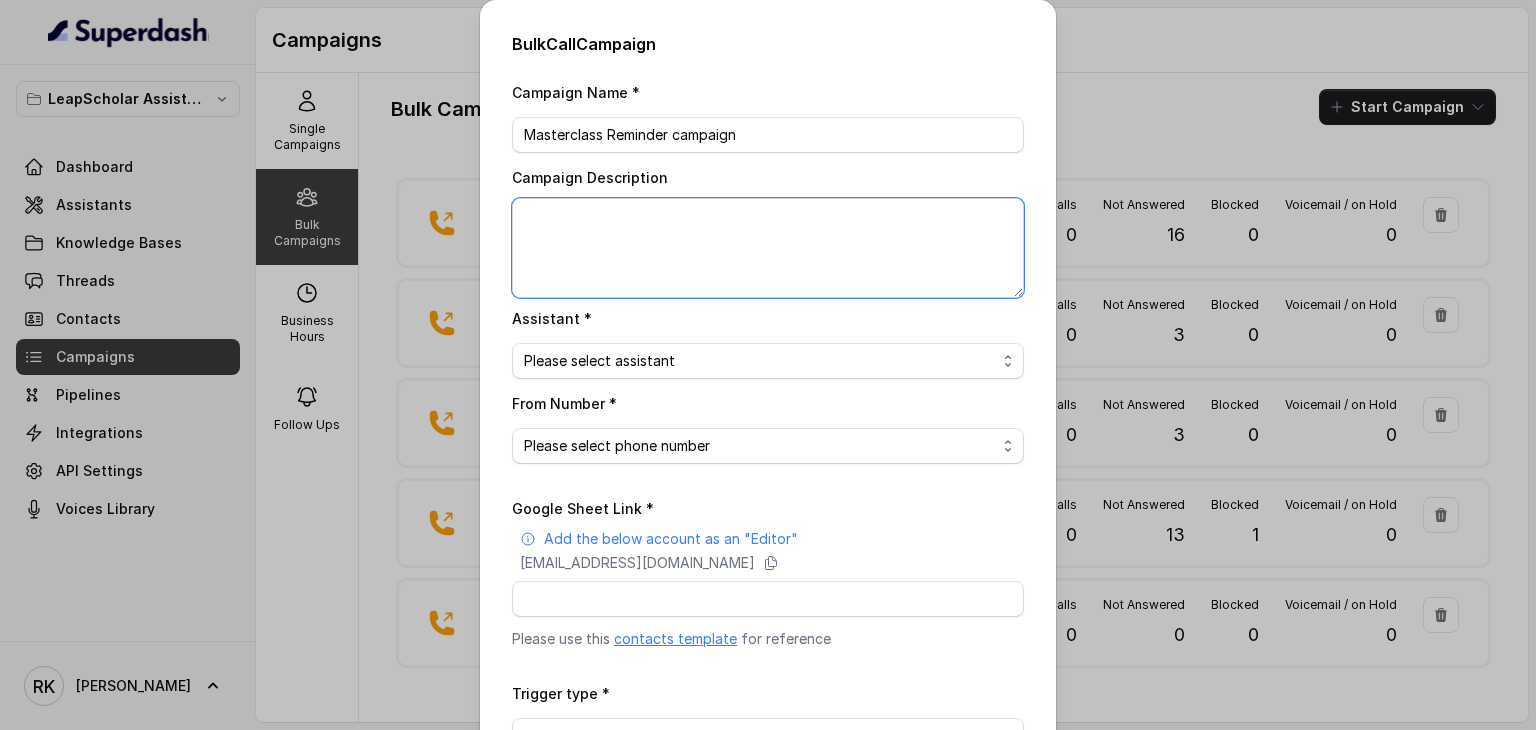 click on "Campaign Description" at bounding box center (768, 248) 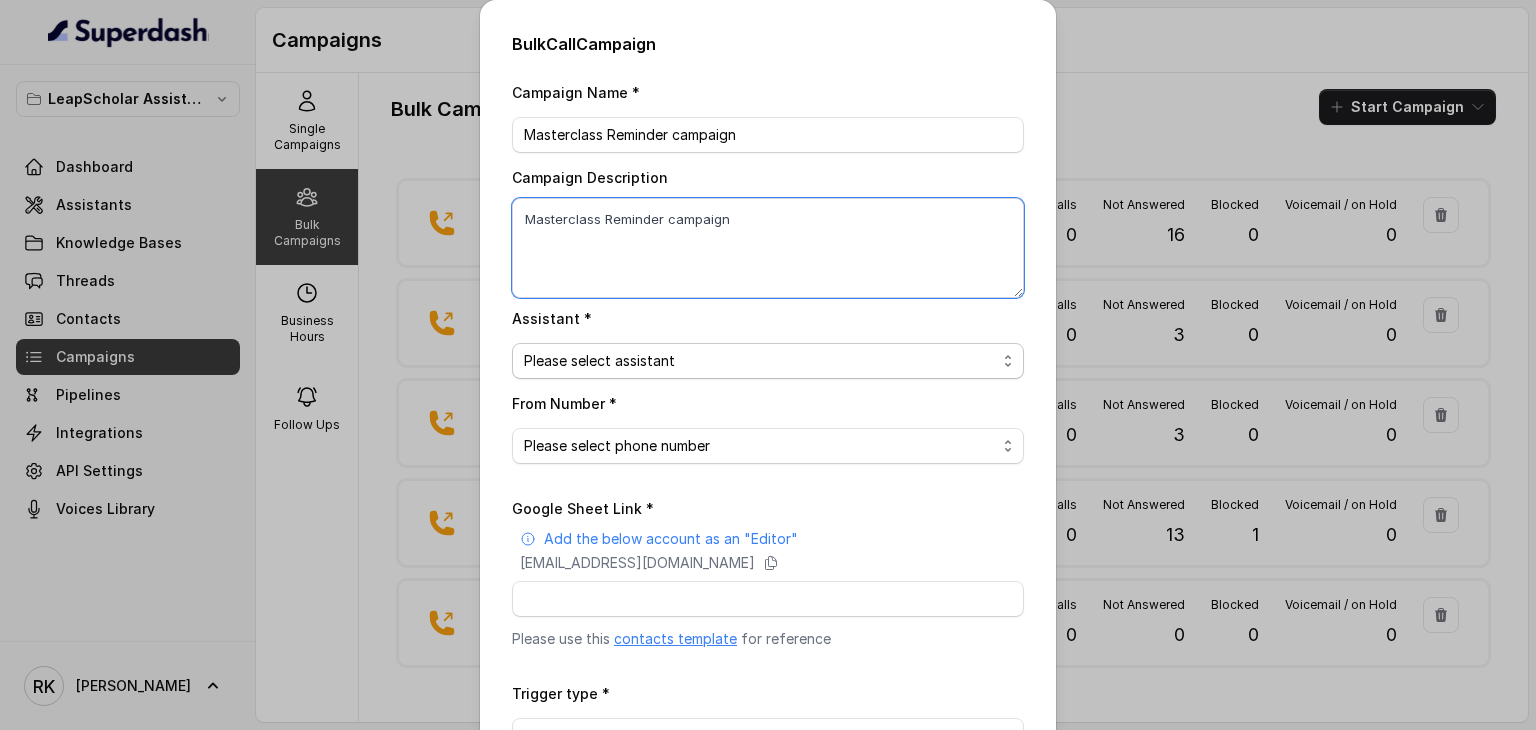 type on "Masterclass Reminder campaign" 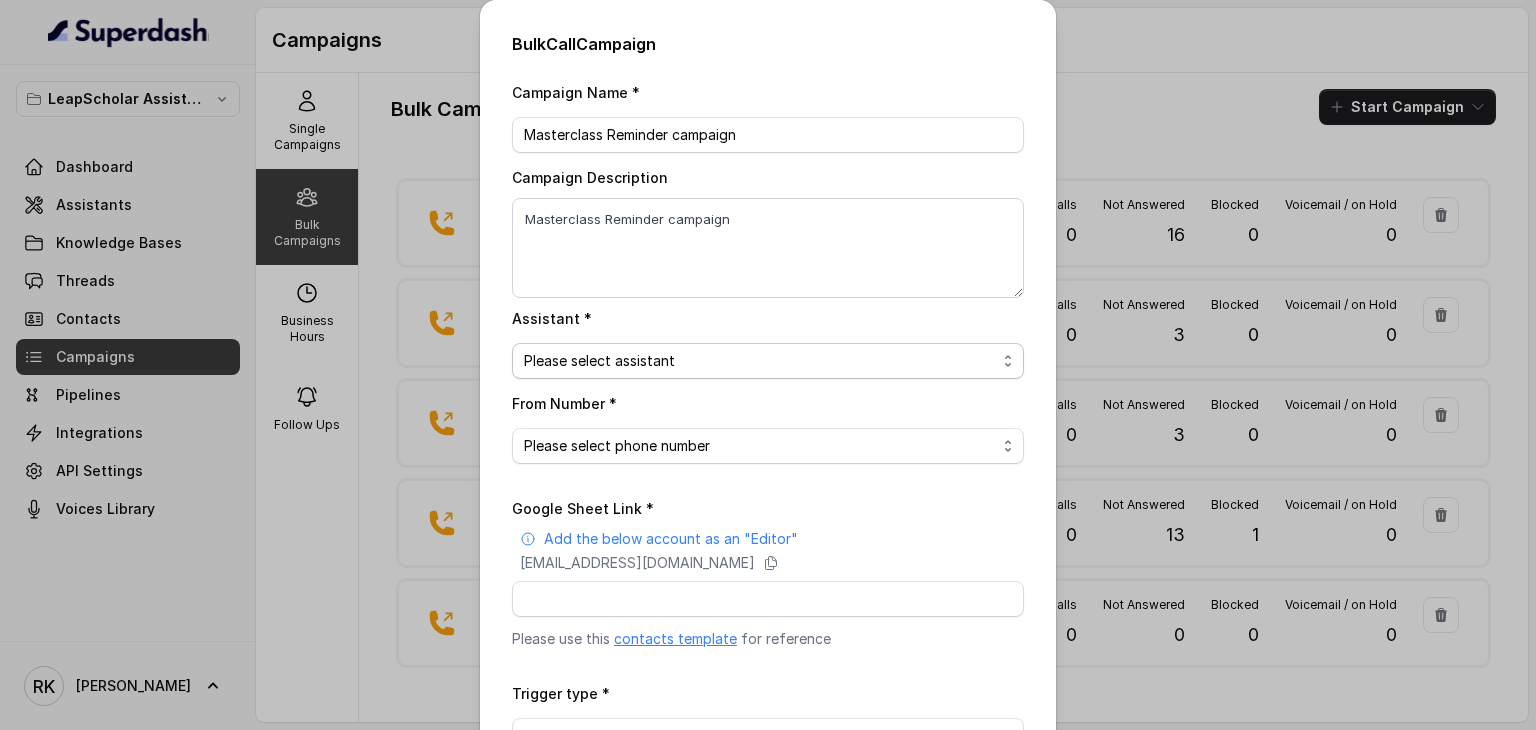click on "Please select assistant OC-new approach Geebee-Test Akash - Not Sure | PP Cohort 2 - IELTS Booked Akash - Not Sure | C2I Session AI Calling for Masterclass - #RK Cohort 9 - Future Intake IELTS Given Cohort 5 - Webinar Within 1 month Cohort 4 - Qualified but Meeting not attended Cohort 10 - Future Intake Non-IELTS Cohort 13 - IELTS Masterclass Attended Cohort 14 - Generic Cohort 11 - IELTS Demo Attended Cohort 12 - IELTS Demo Not Attended AI-IELTS (Testing) Akash- Exam booked Akash - Exam Given  Akash - Exam Not Yet Decided Deferral BoFu IELTS_DEMO_gk" at bounding box center (768, 361) 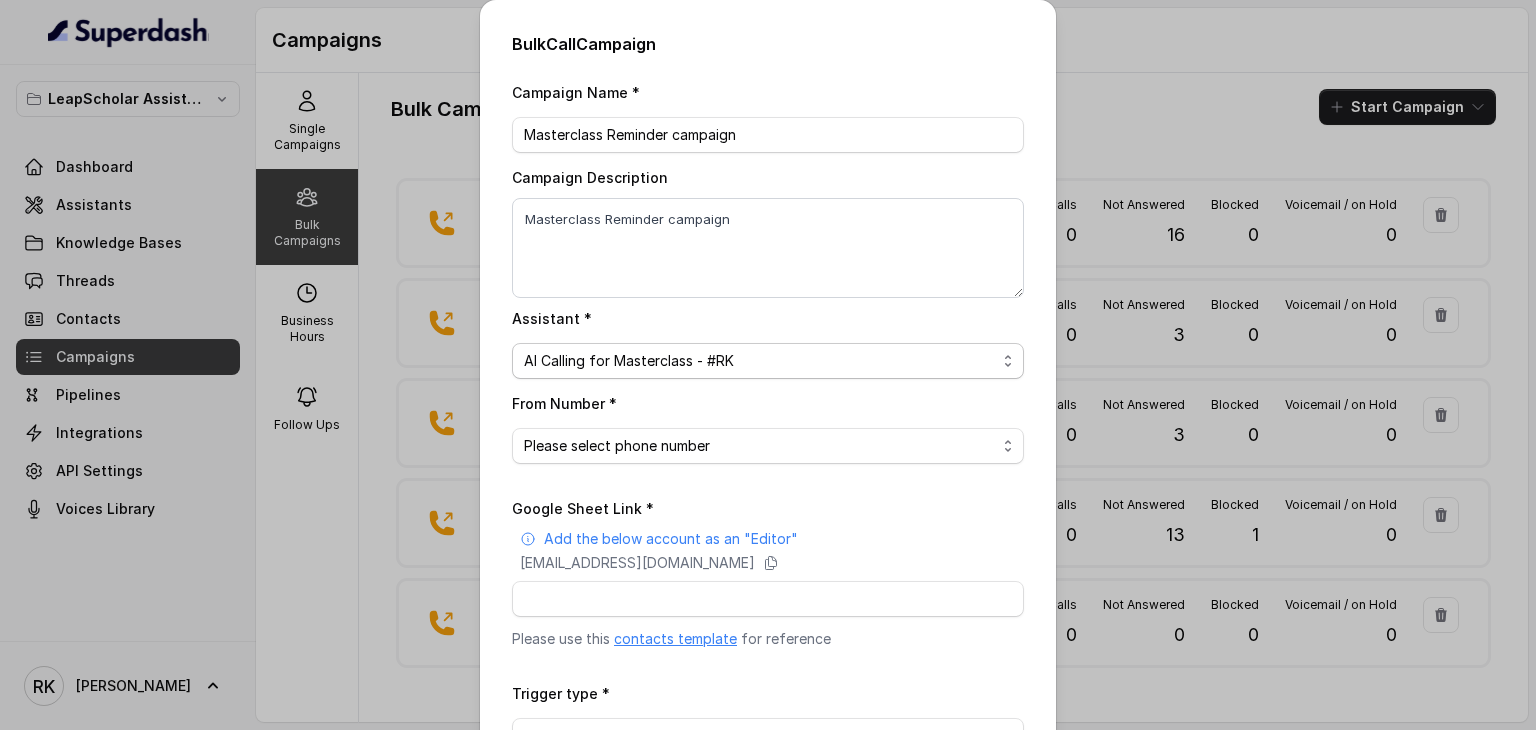 click on "Please select assistant OC-new approach Geebee-Test Akash - Not Sure | PP Cohort 2 - IELTS Booked Akash - Not Sure | C2I Session AI Calling for Masterclass - #RK Cohort 9 - Future Intake IELTS Given Cohort 5 - Webinar Within 1 month Cohort 4 - Qualified but Meeting not attended Cohort 10 - Future Intake Non-IELTS Cohort 13 - IELTS Masterclass Attended Cohort 14 - Generic Cohort 11 - IELTS Demo Attended Cohort 12 - IELTS Demo Not Attended AI-IELTS (Testing) Akash- Exam booked Akash - Exam Given  Akash - Exam Not Yet Decided Deferral BoFu IELTS_DEMO_gk" at bounding box center [768, 361] 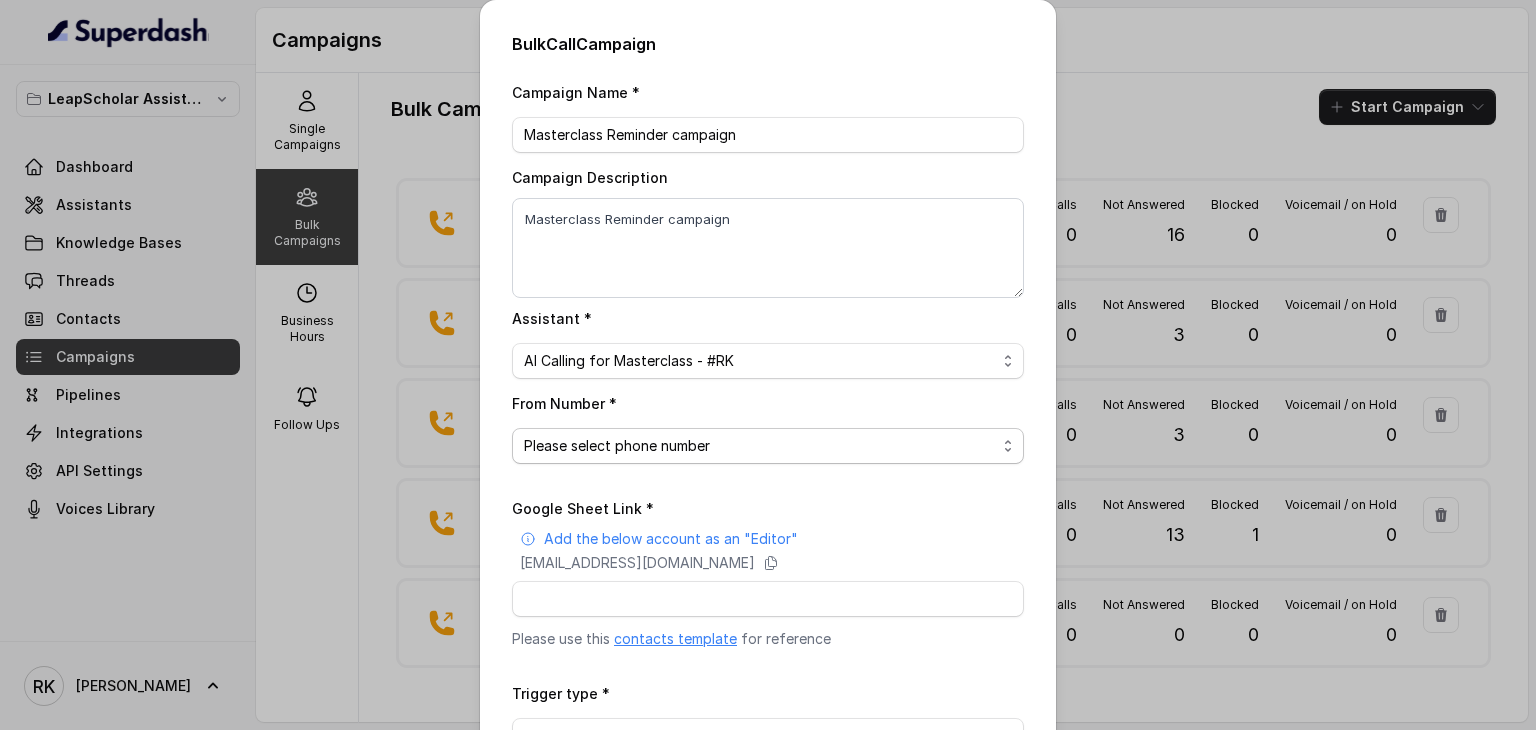 click on "Please select phone number +918035737850" at bounding box center [768, 446] 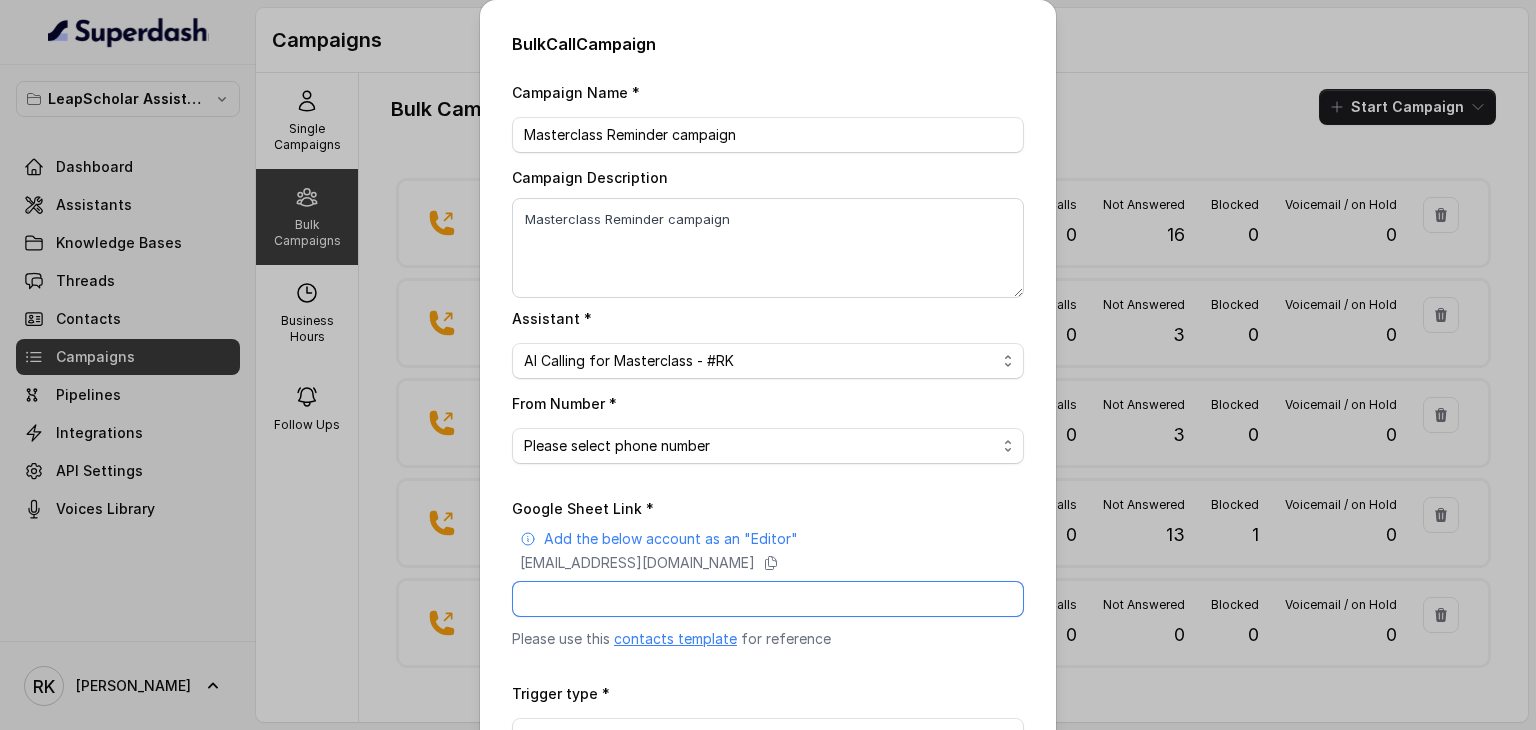click on "Google Sheet Link *" at bounding box center [768, 599] 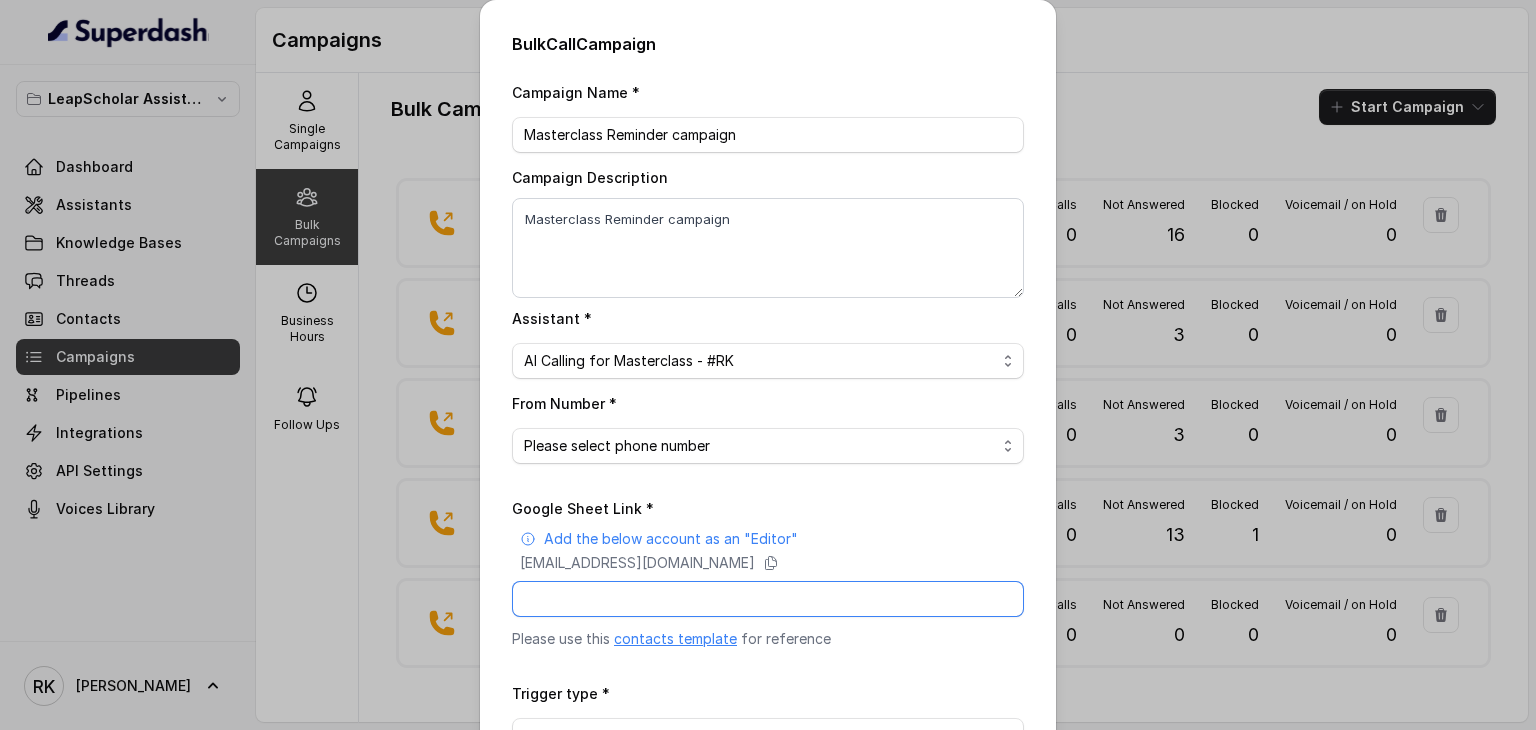 paste on "https://docs.google.com/spreadsheets/d/1n0p8K4oNTvEU7J8sEg9rSn3DRhgQymJqJm1tLVmJyPk/edit?usp=sharing" 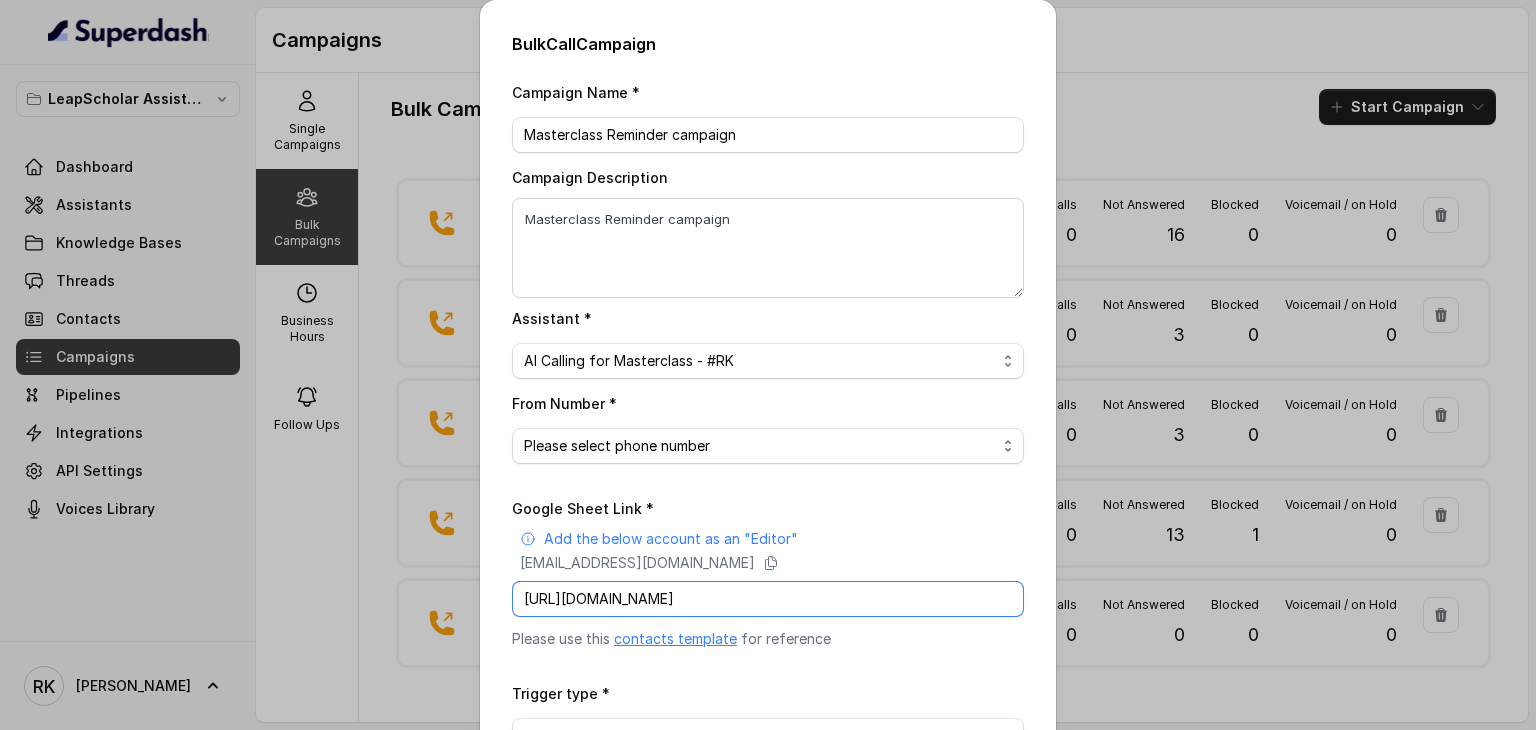 scroll, scrollTop: 0, scrollLeft: 280, axis: horizontal 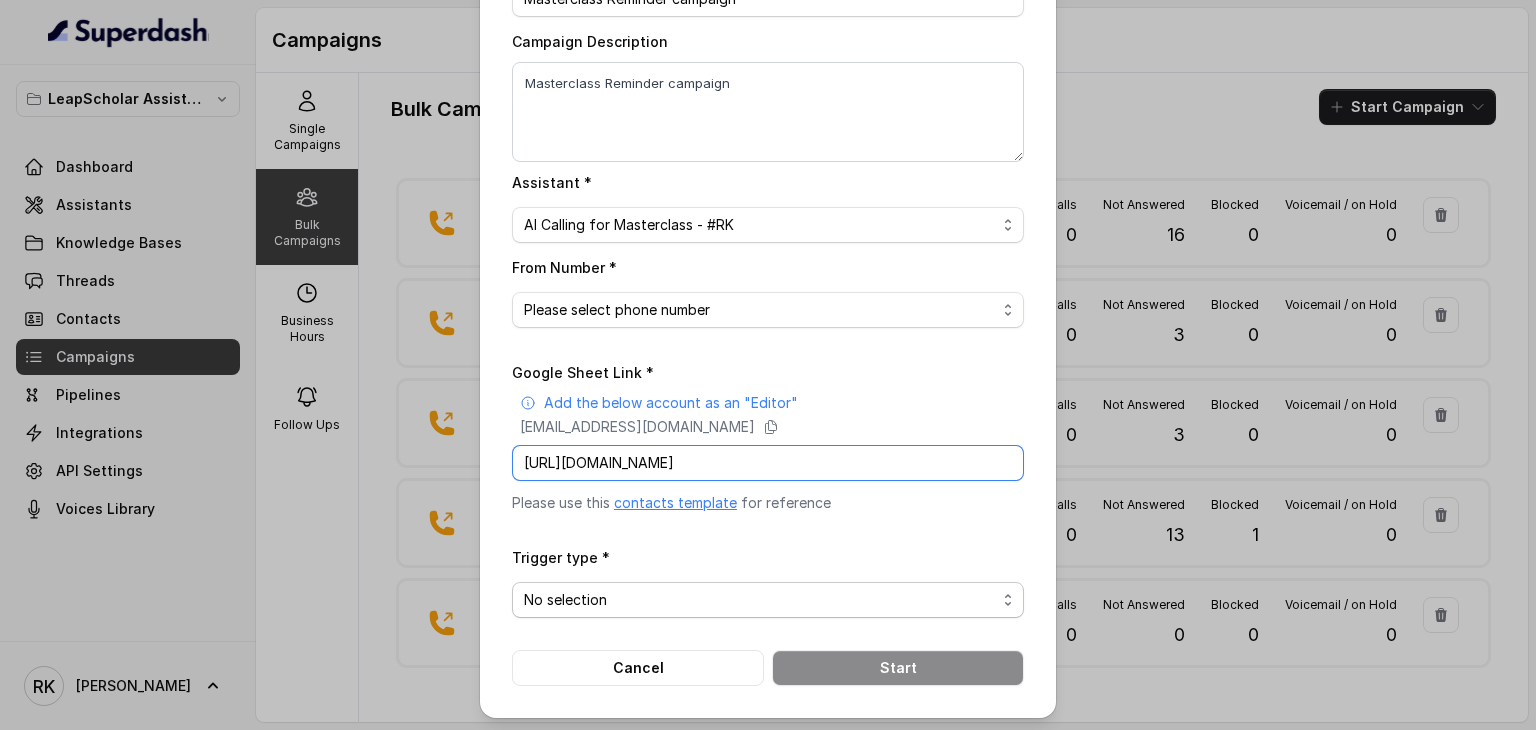 type on "https://docs.google.com/spreadsheets/d/1n0p8K4oNTvEU7J8sEg9rSn3DRhgQymJqJm1tLVmJyPk/edit?usp=sharing" 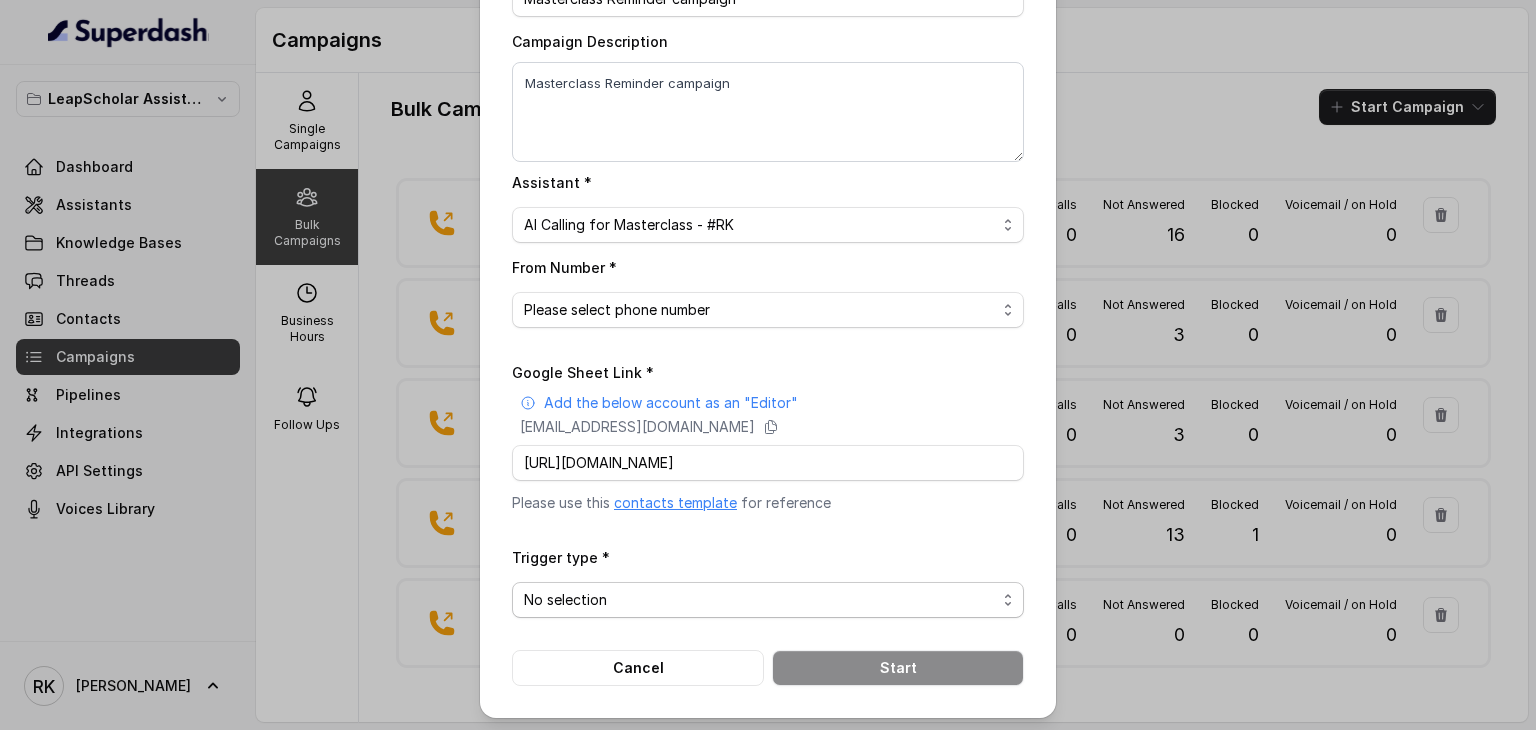 scroll, scrollTop: 0, scrollLeft: 0, axis: both 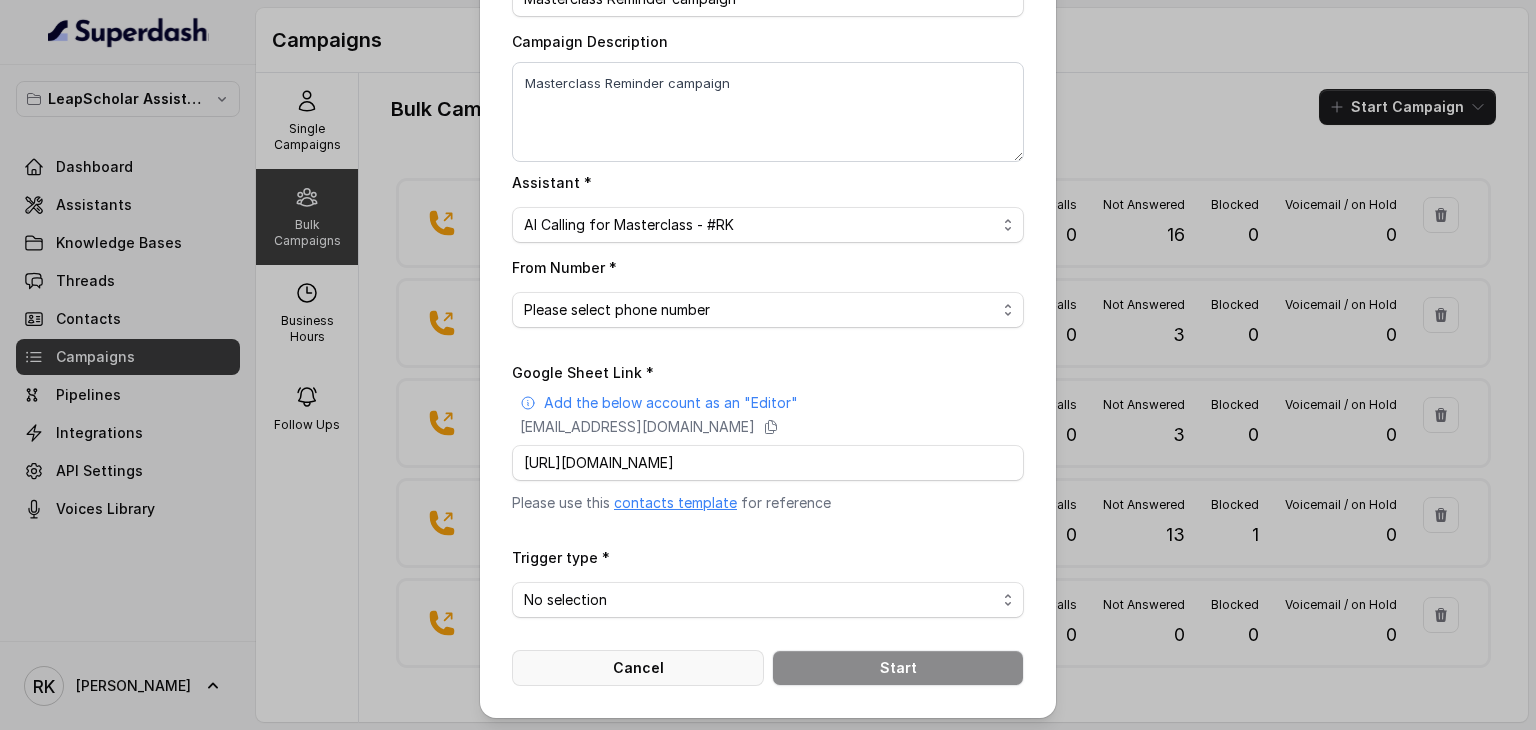drag, startPoint x: 592, startPoint y: 593, endPoint x: 611, endPoint y: 653, distance: 62.936478 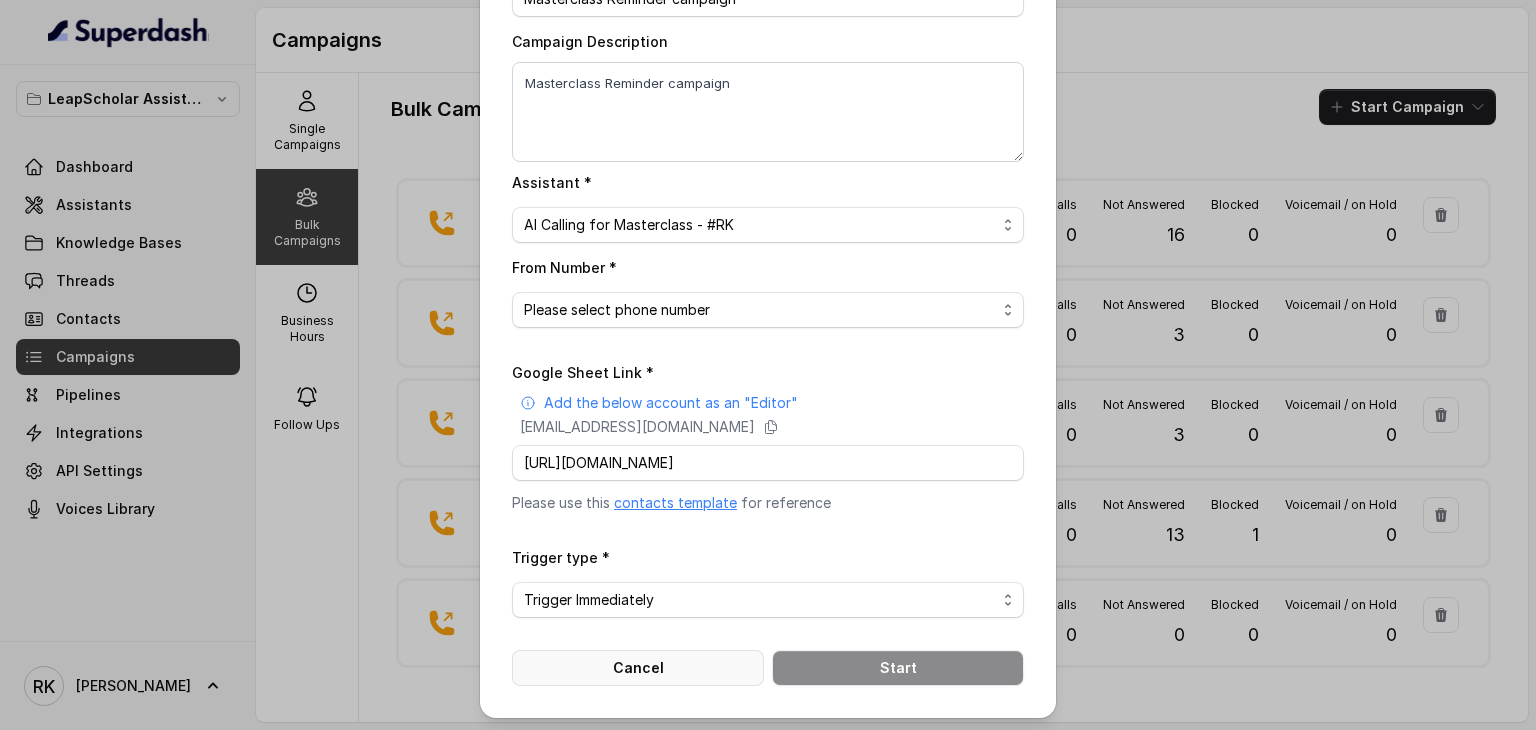 click on "No selection Trigger Immediately Trigger based on campaign configuration" at bounding box center (768, 600) 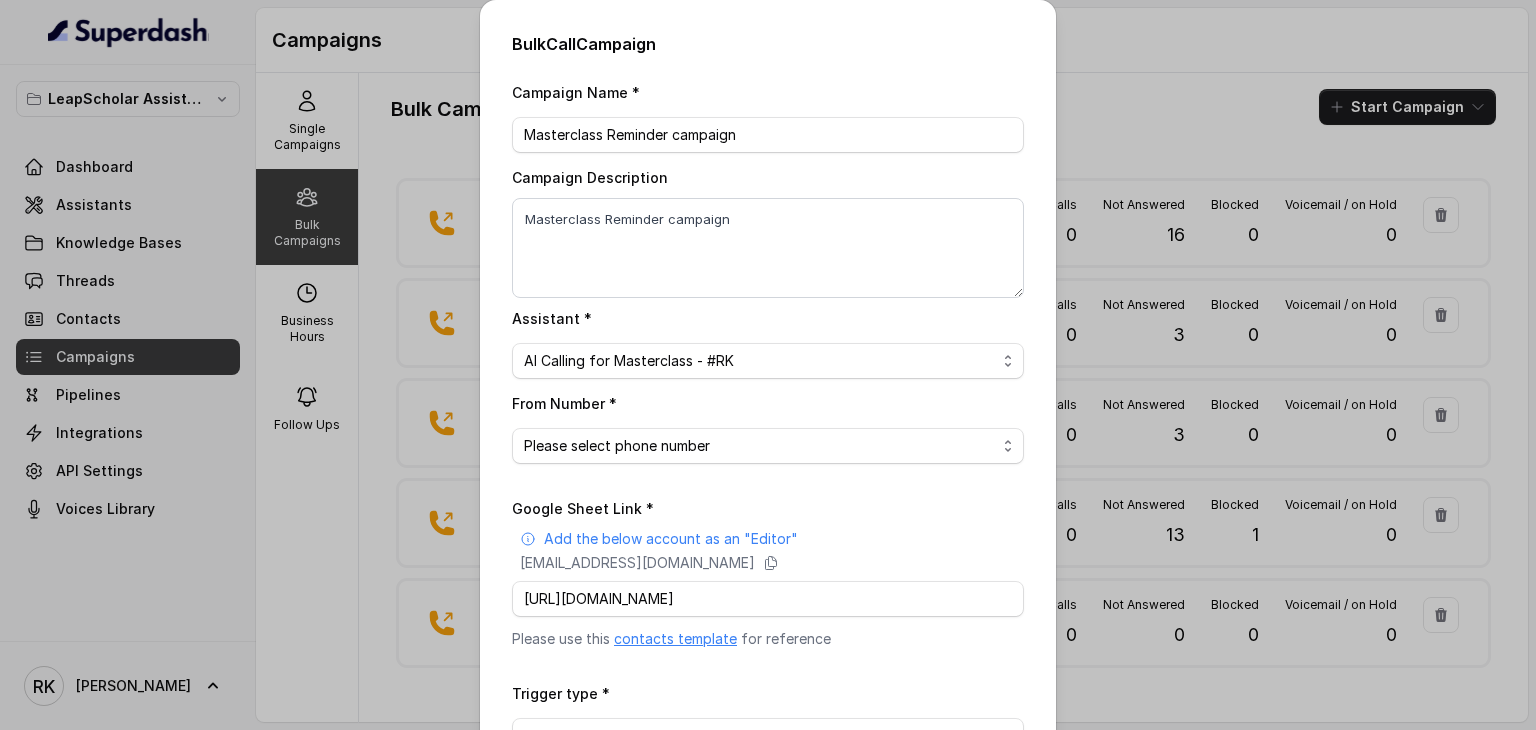 scroll, scrollTop: 136, scrollLeft: 0, axis: vertical 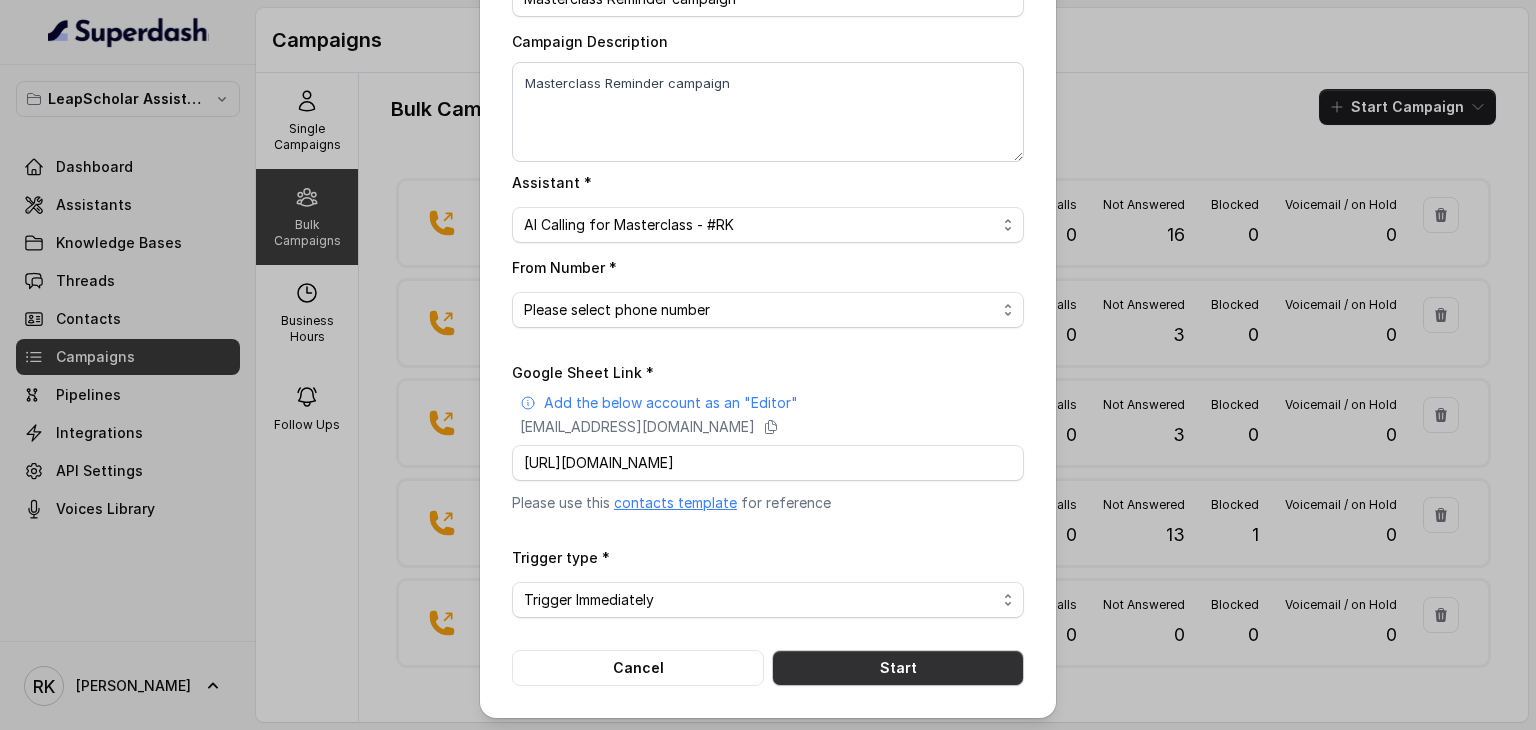 click on "Start" at bounding box center (898, 668) 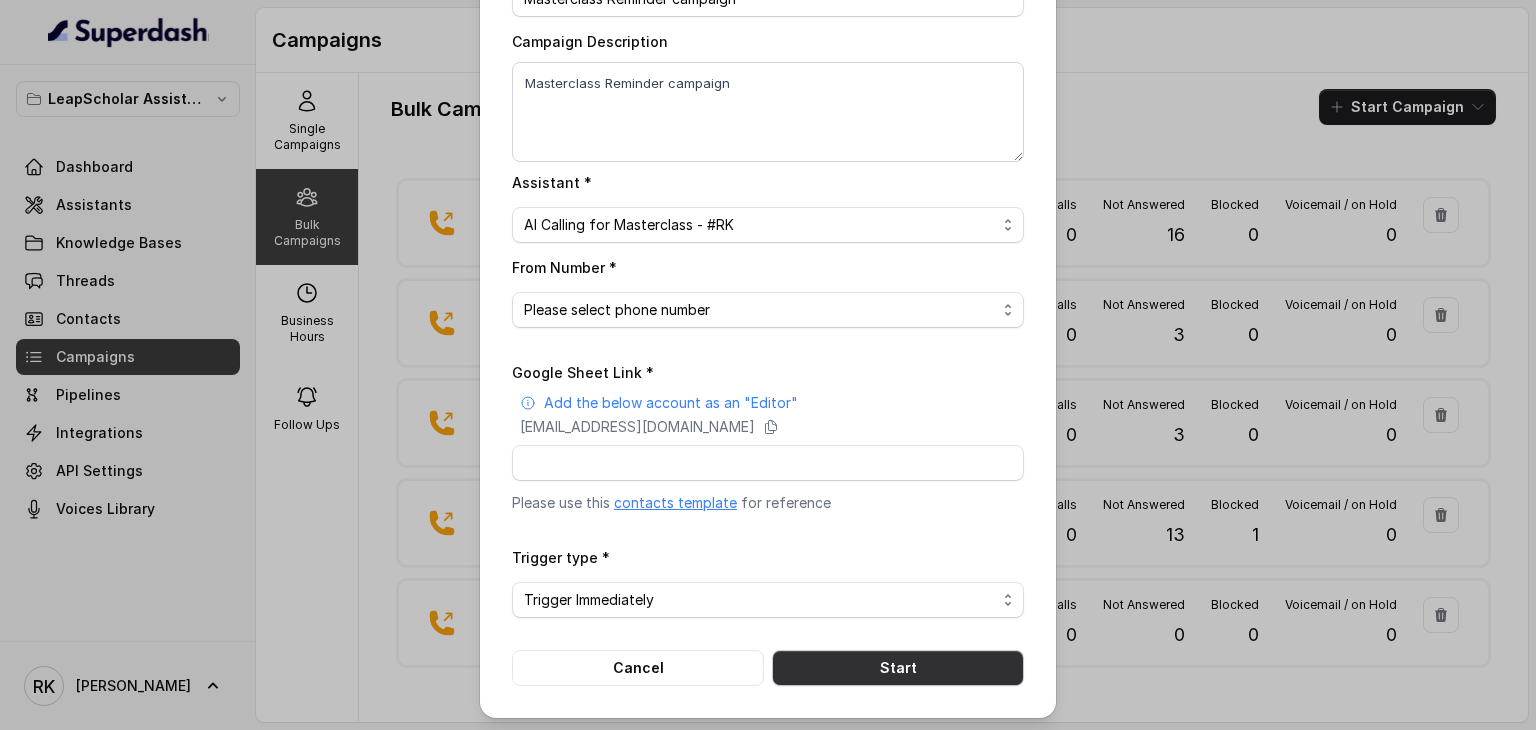 select 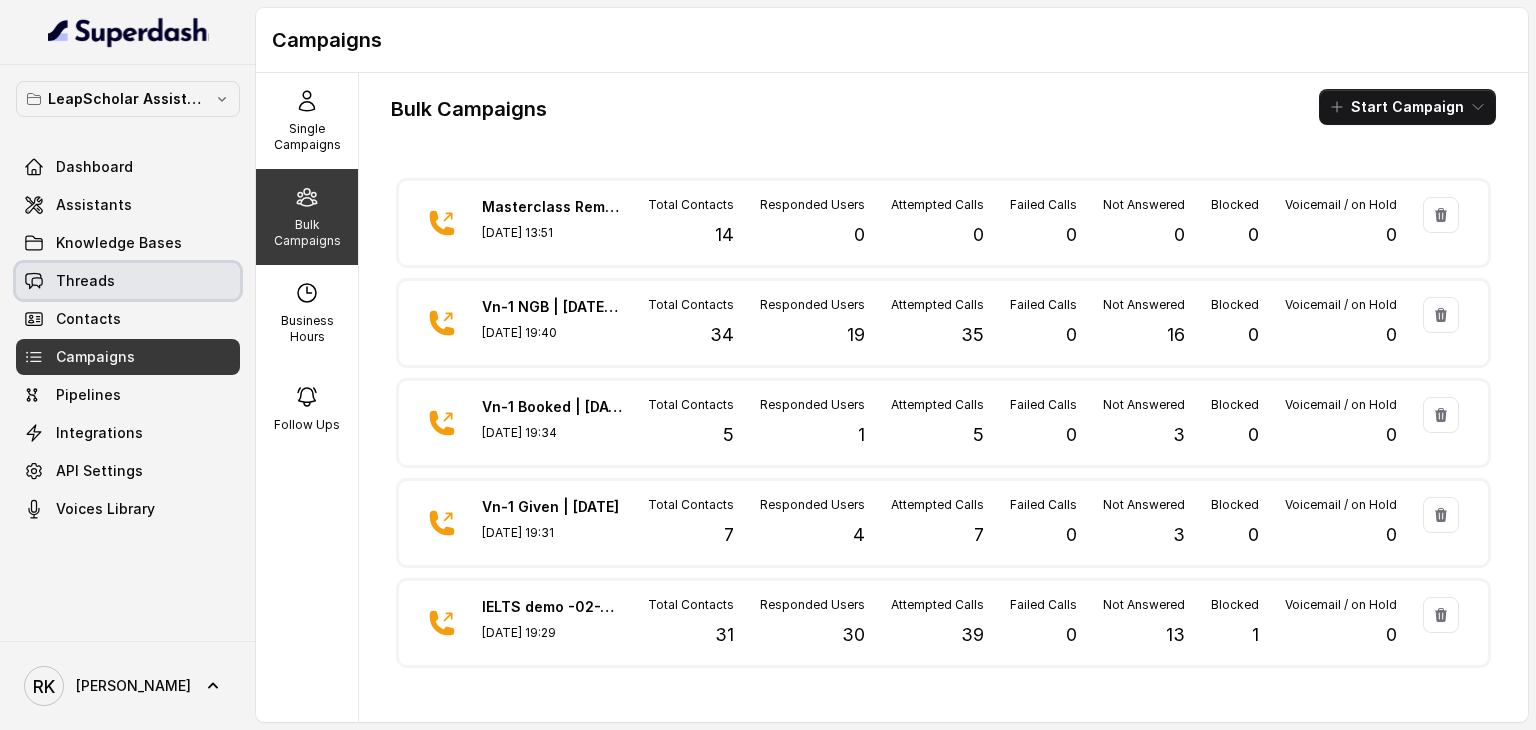click on "Threads" at bounding box center (128, 281) 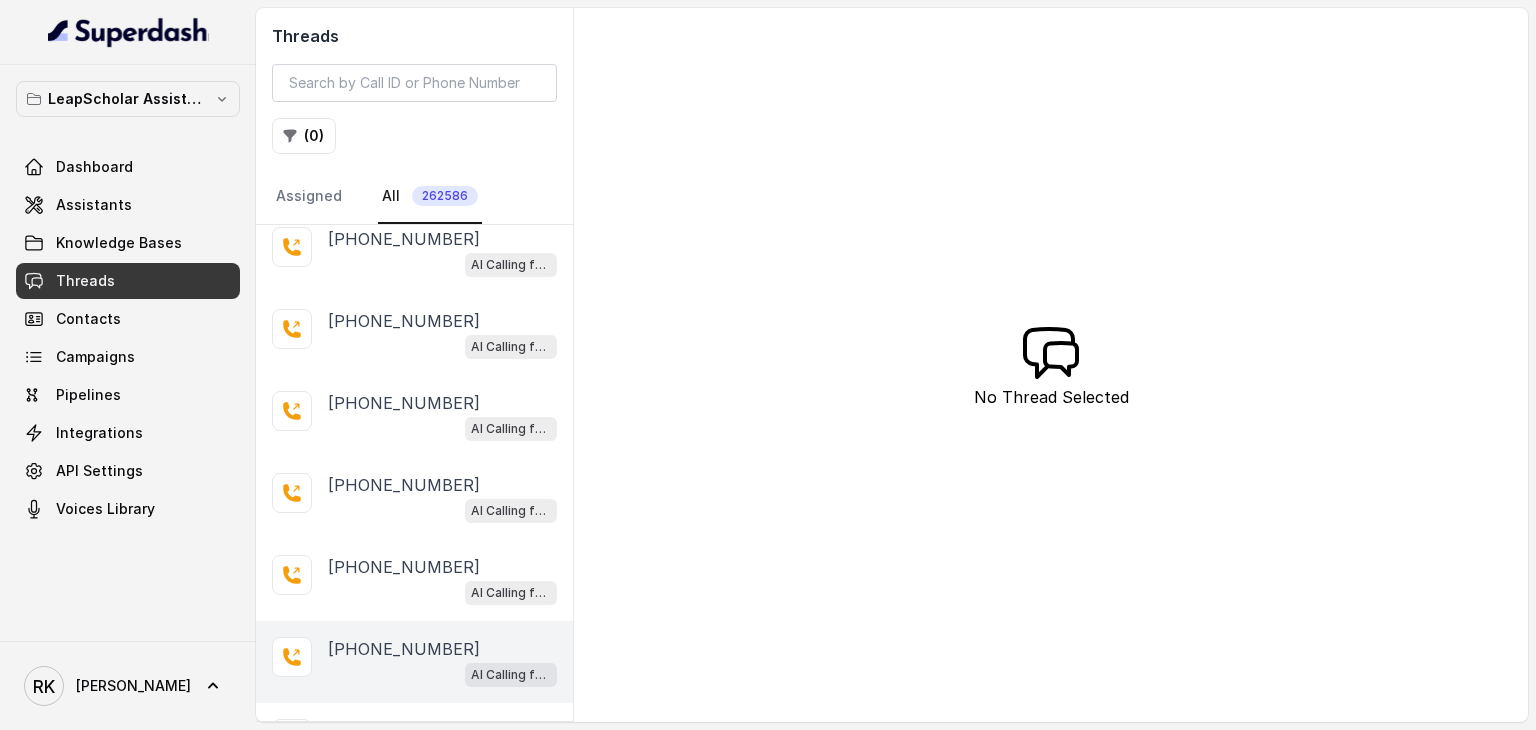 scroll, scrollTop: 0, scrollLeft: 0, axis: both 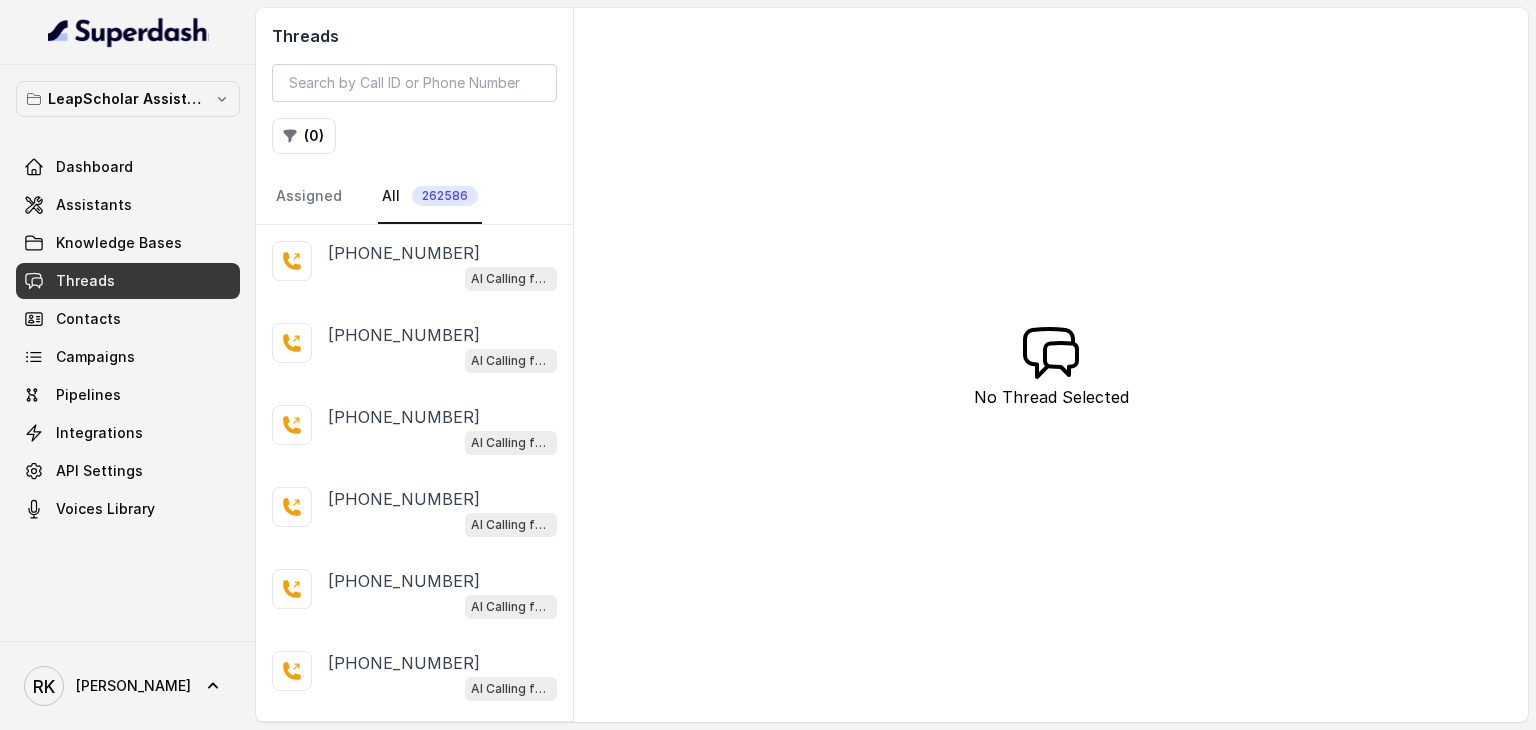 click on "No Thread Selected" at bounding box center [1051, 397] 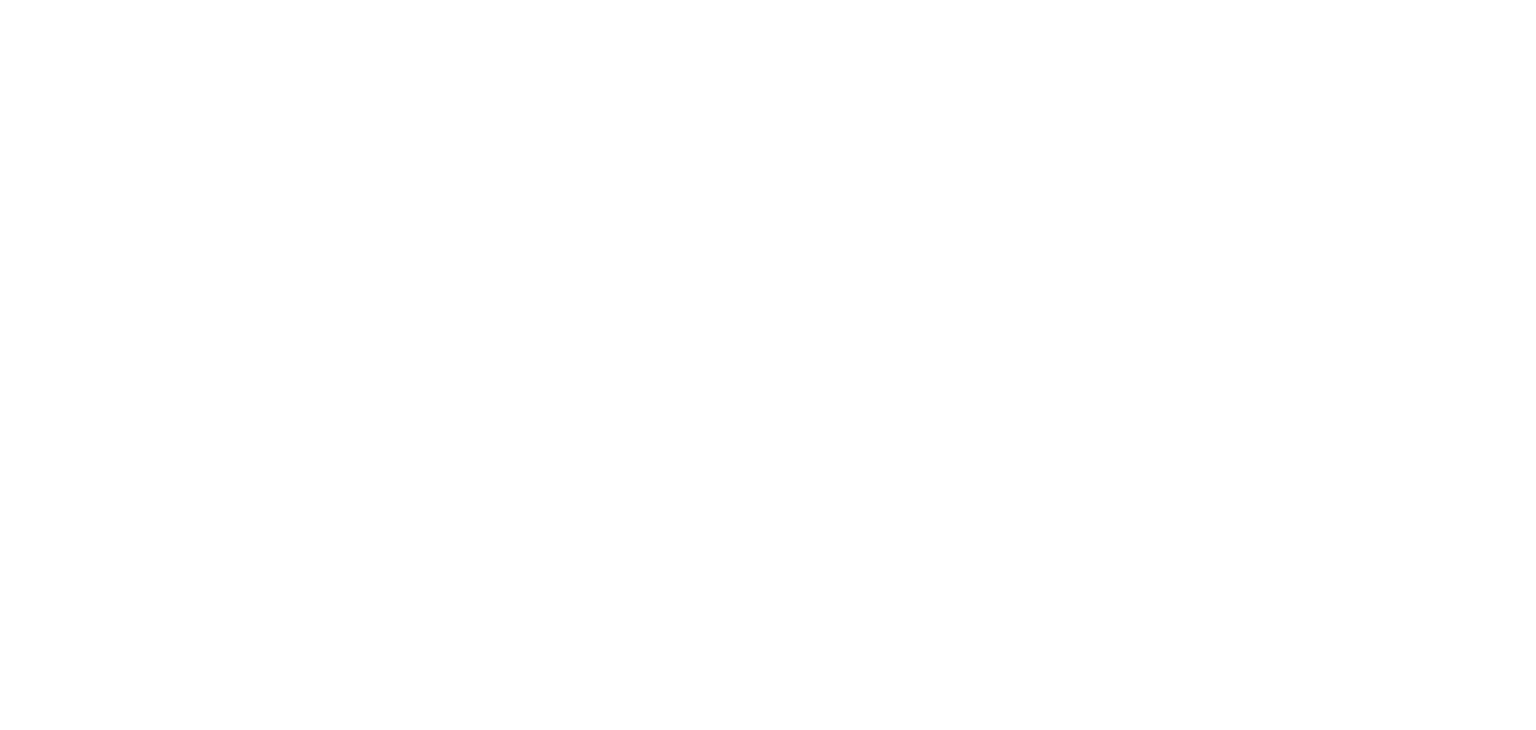 scroll, scrollTop: 0, scrollLeft: 0, axis: both 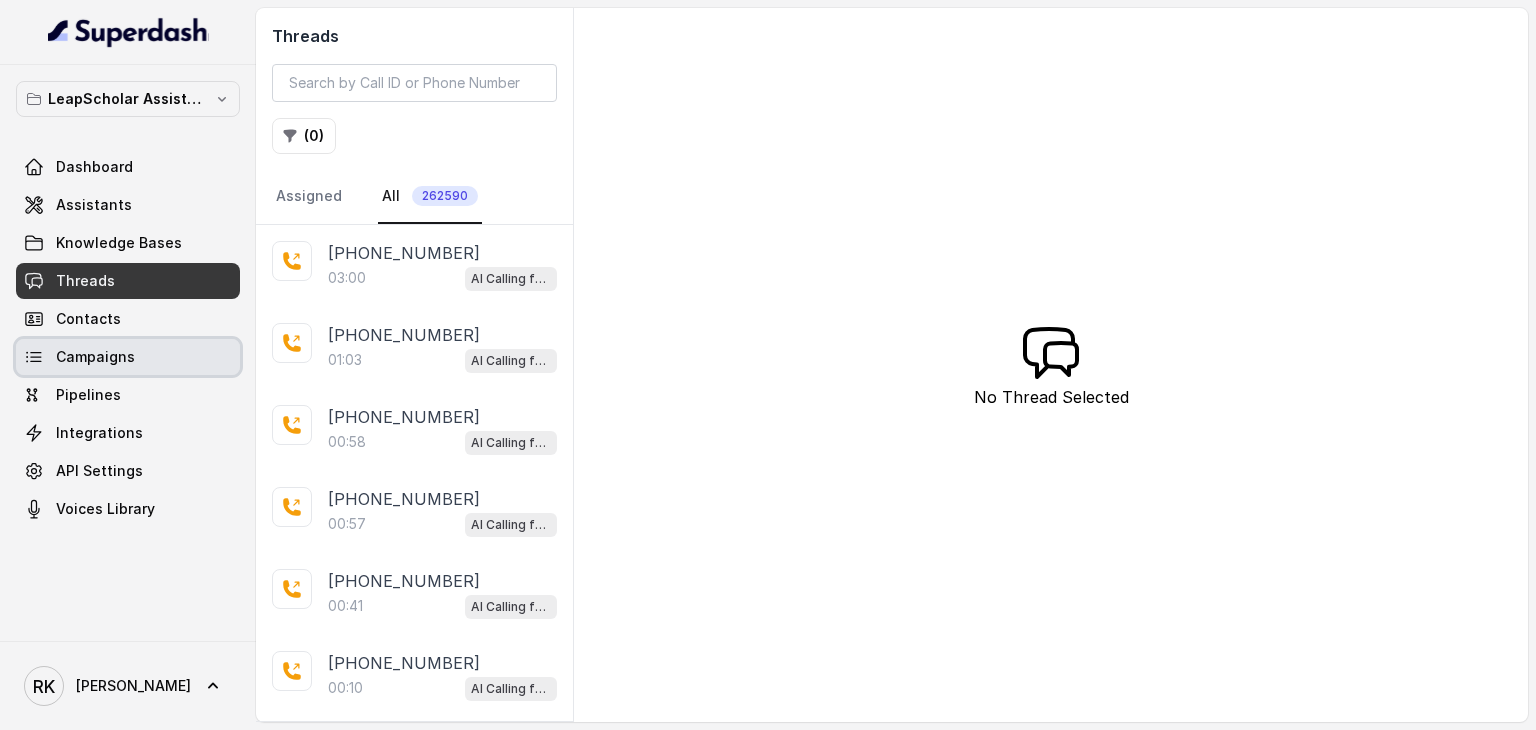 click on "Campaigns" at bounding box center (128, 357) 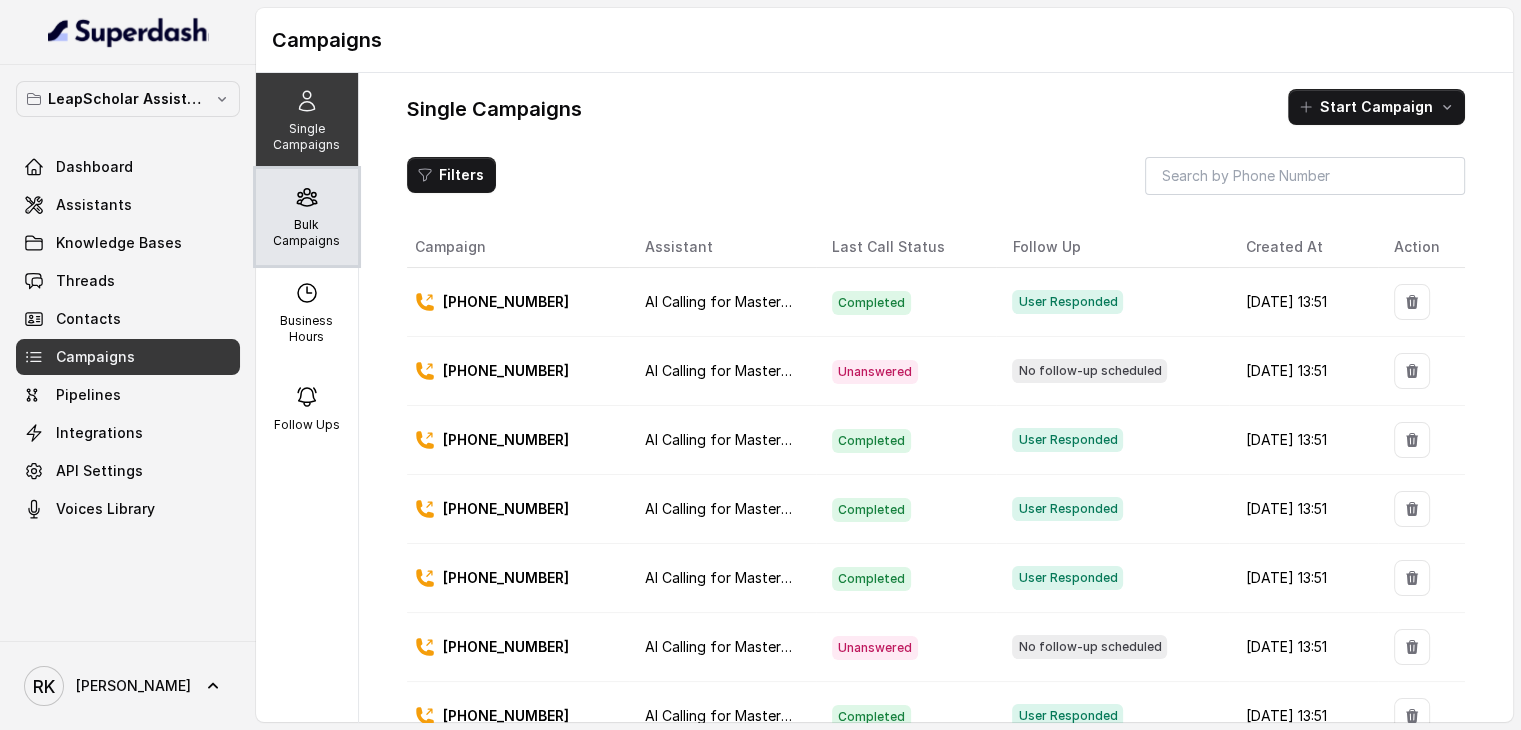 click on "Bulk Campaigns" at bounding box center (307, 233) 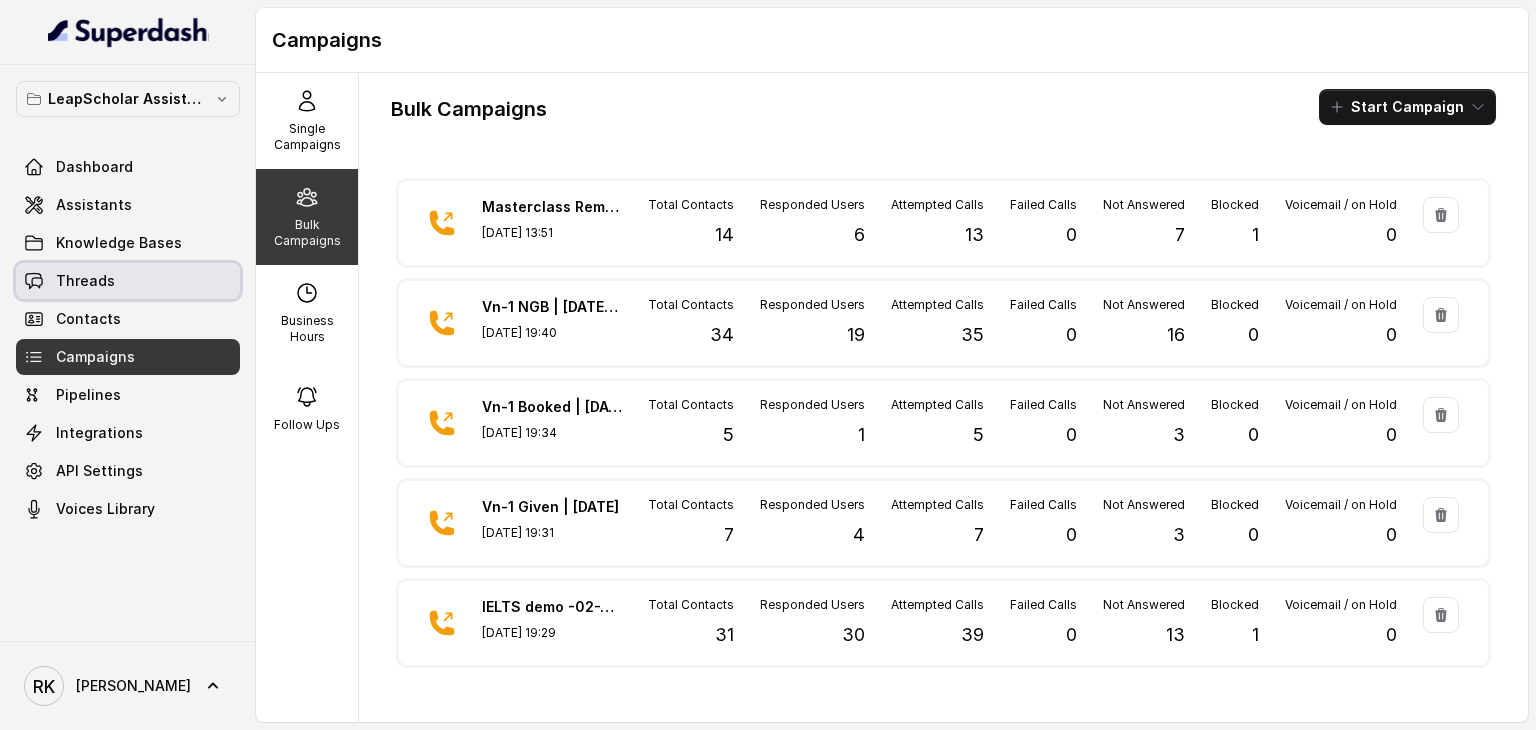 click on "Threads" at bounding box center [128, 281] 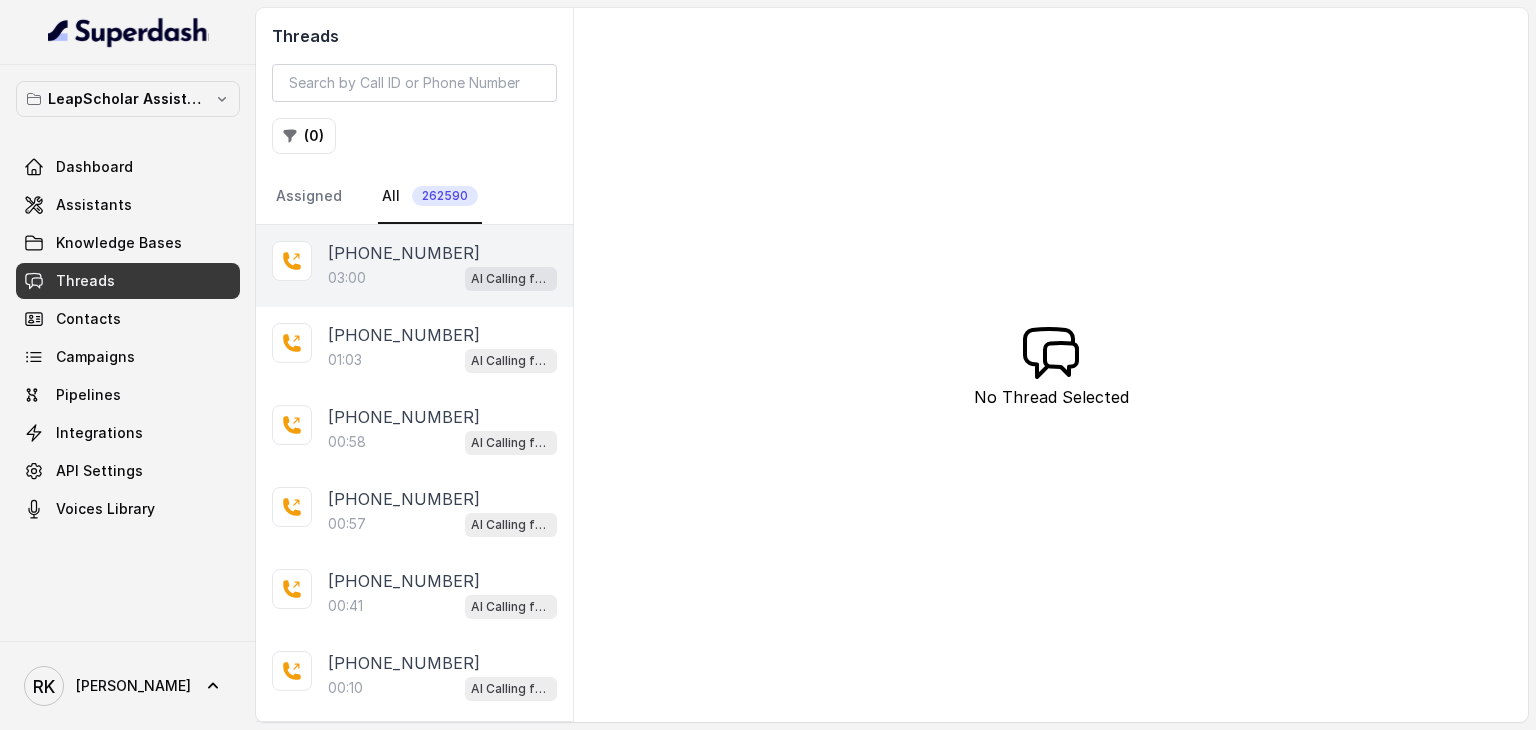 click on "03:00 AI Calling for Masterclass - #RK" at bounding box center (442, 278) 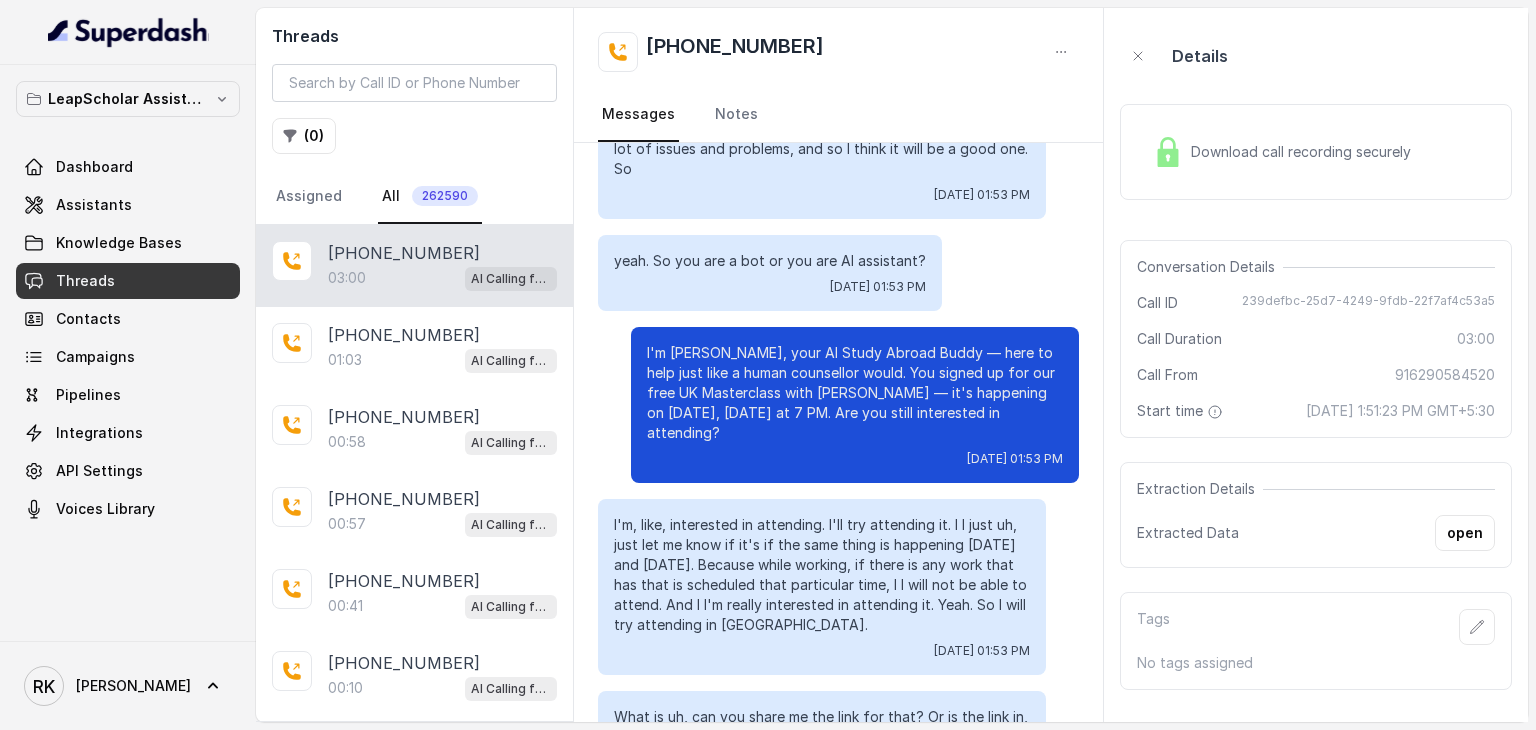 scroll, scrollTop: 1824, scrollLeft: 0, axis: vertical 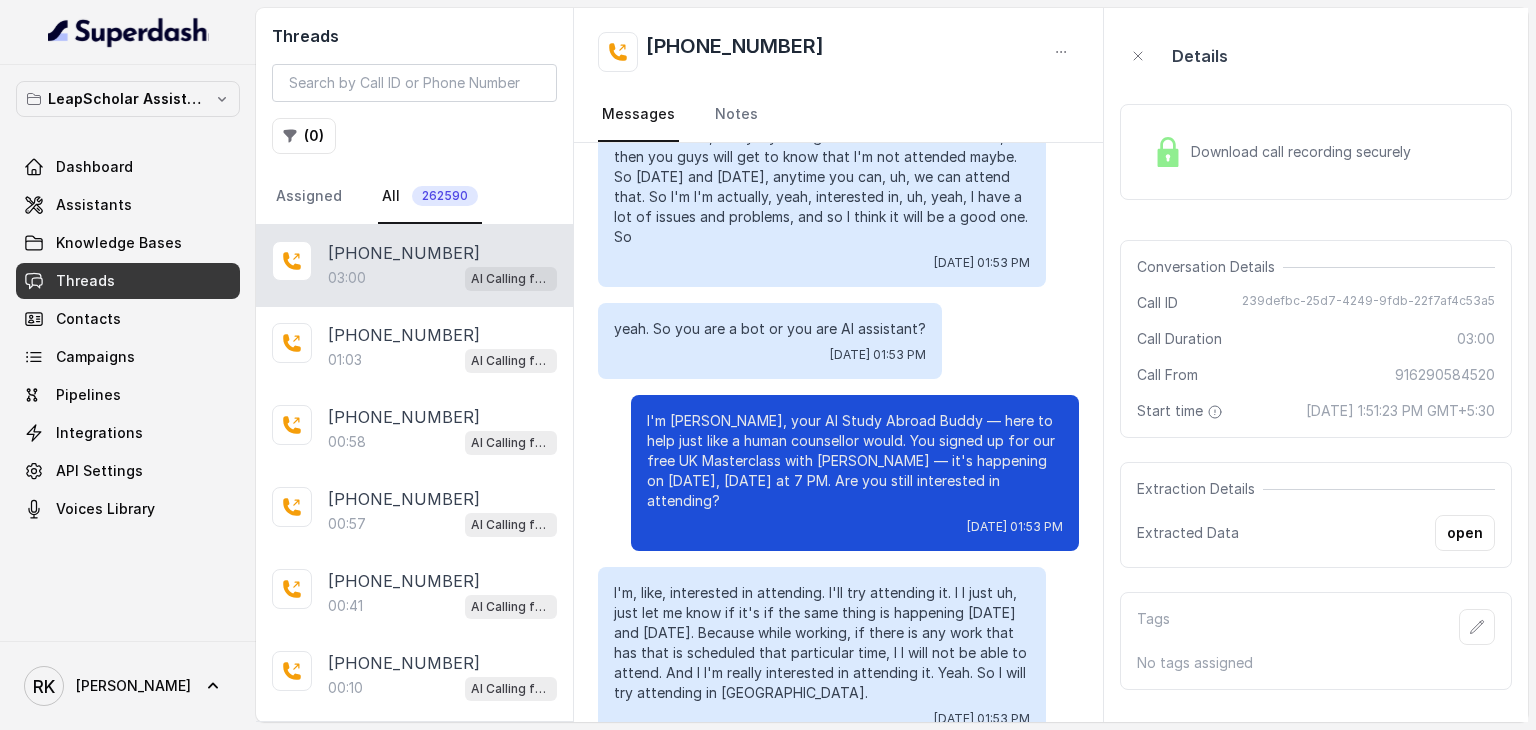 click on "Download call recording securely" at bounding box center (1305, 152) 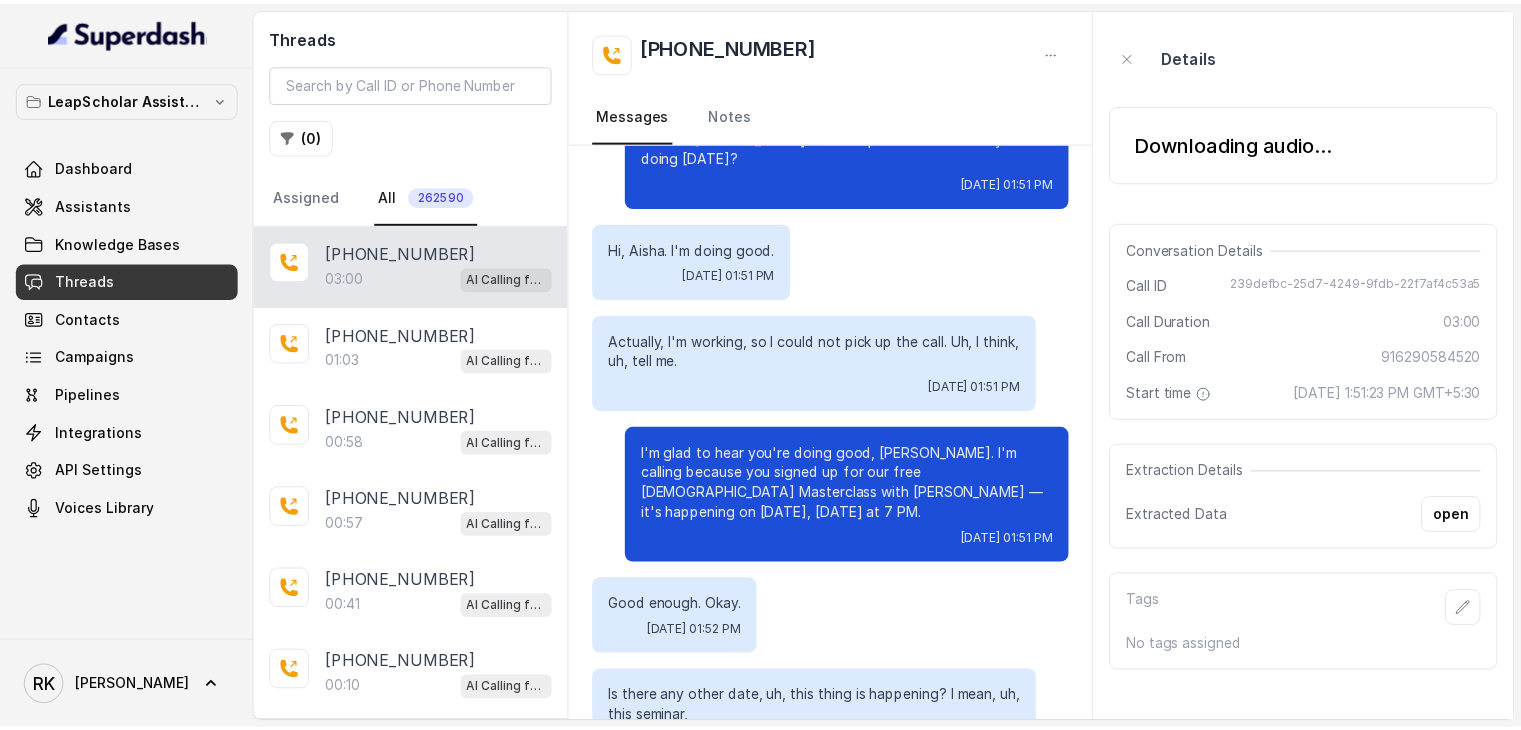 scroll, scrollTop: 0, scrollLeft: 0, axis: both 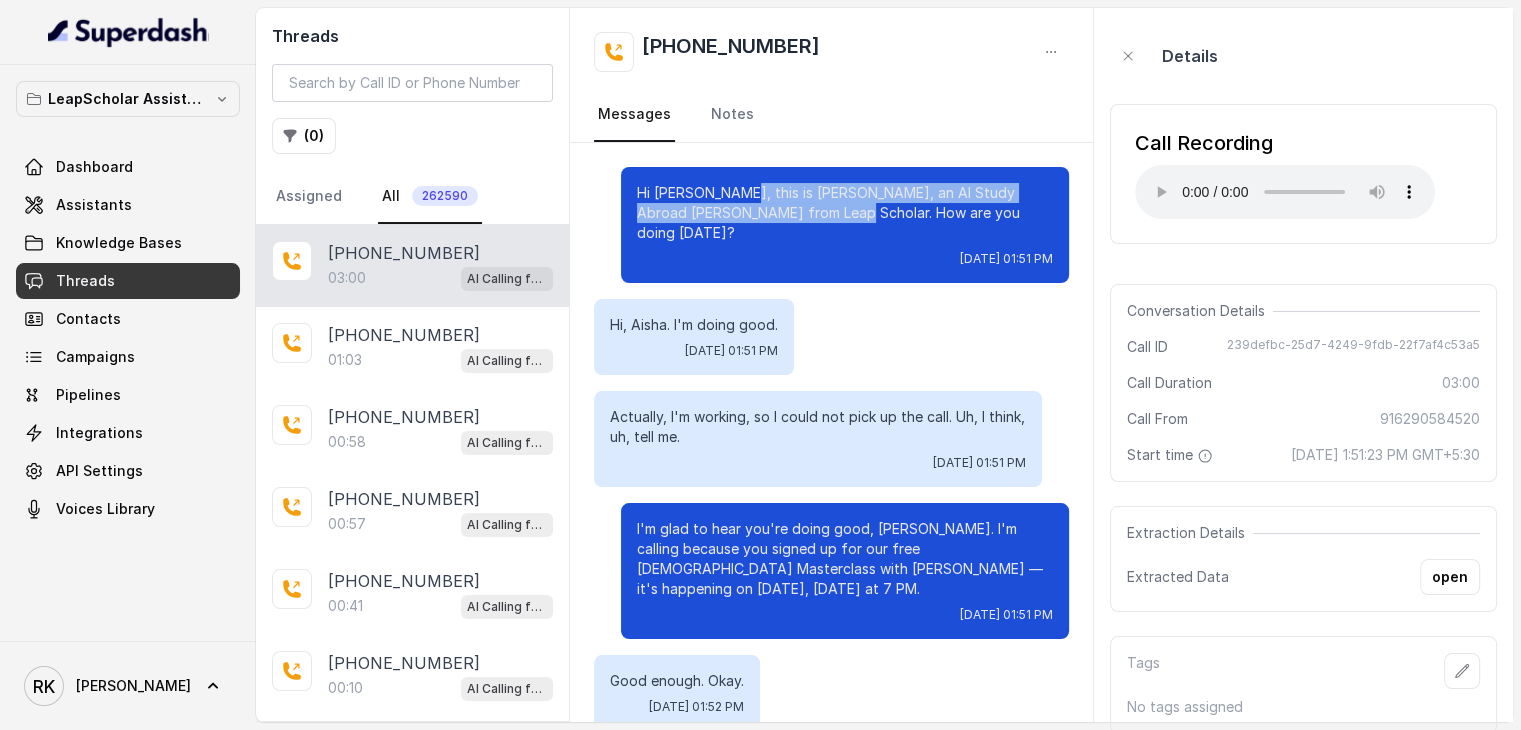 drag, startPoint x: 722, startPoint y: 197, endPoint x: 789, endPoint y: 211, distance: 68.44706 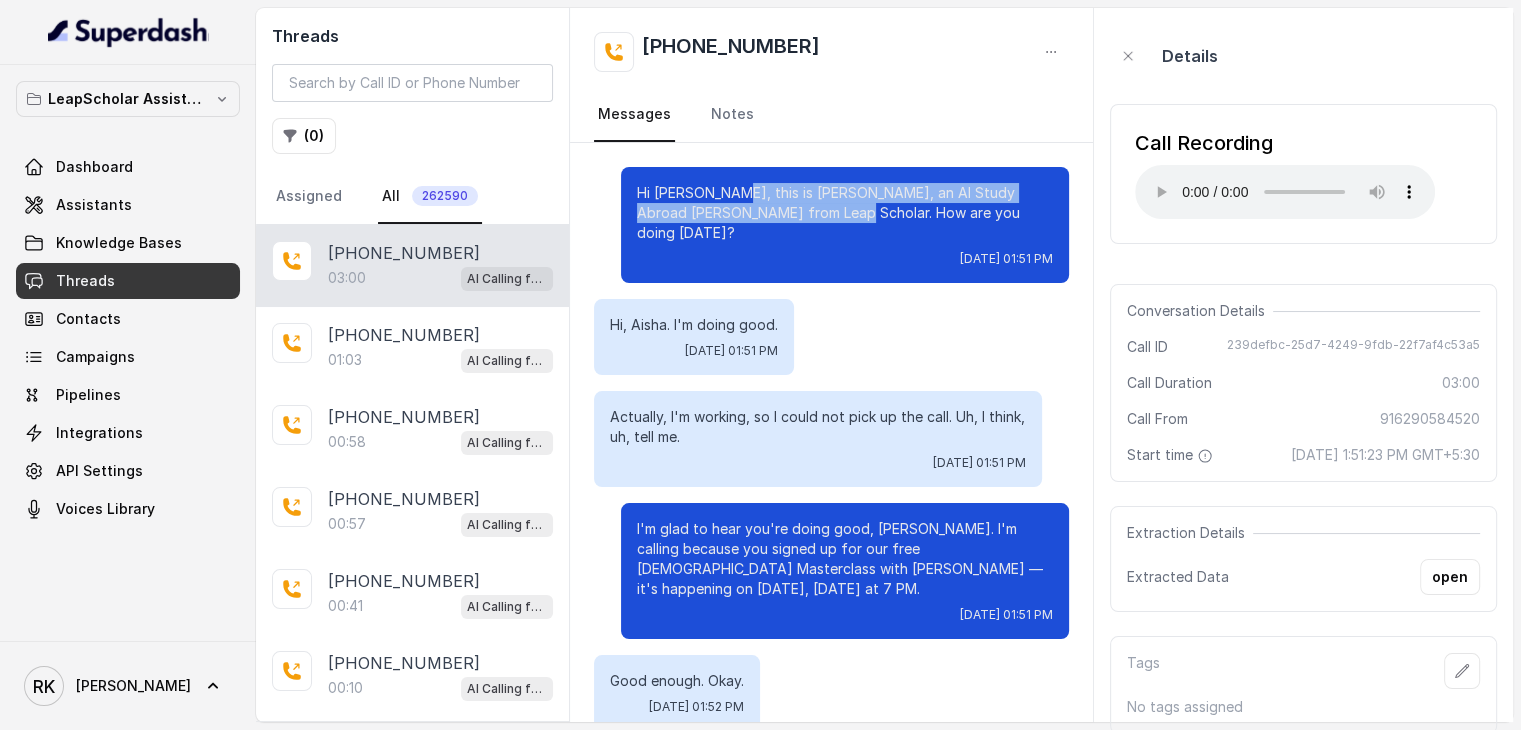 drag, startPoint x: 789, startPoint y: 211, endPoint x: 714, endPoint y: 197, distance: 76.29548 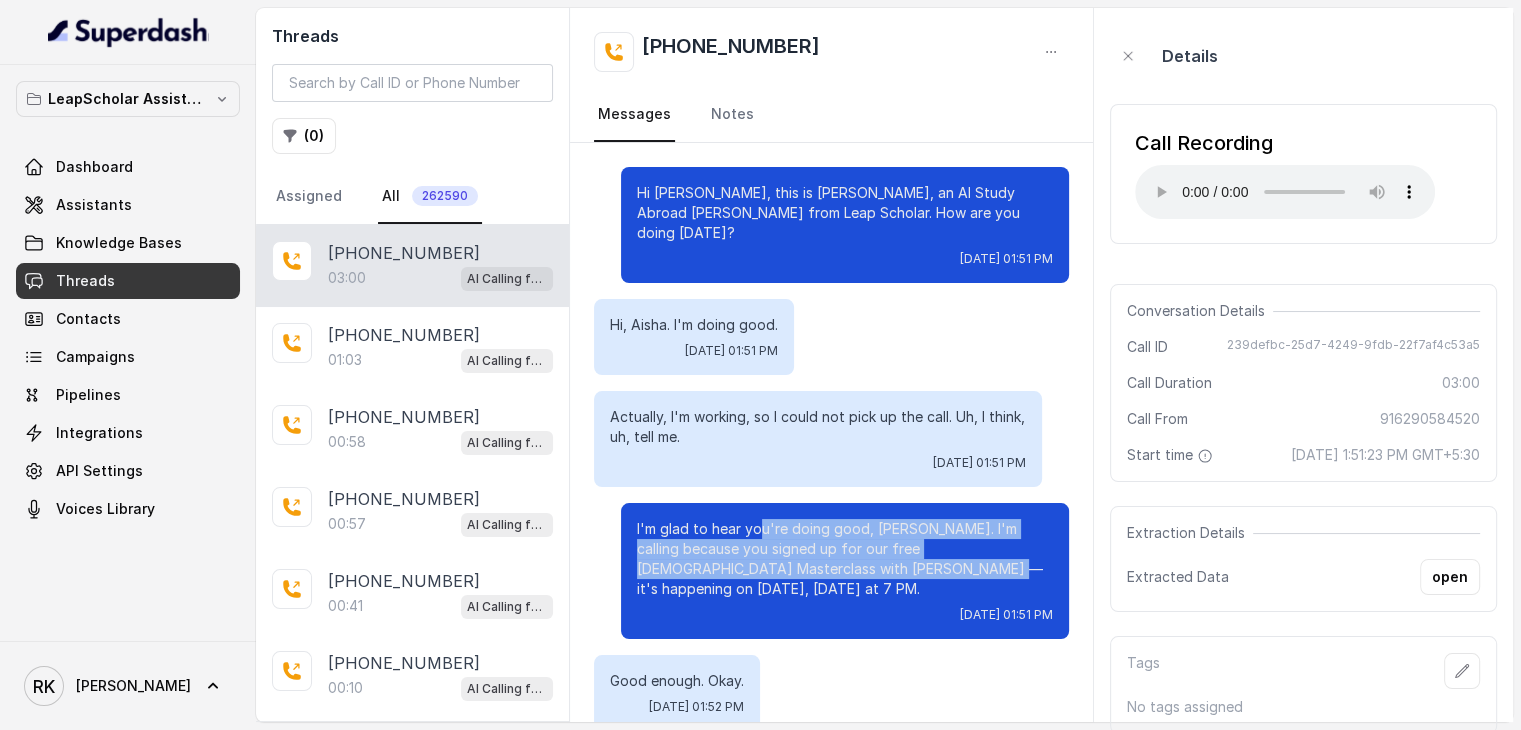 drag, startPoint x: 744, startPoint y: 501, endPoint x: 824, endPoint y: 538, distance: 88.14193 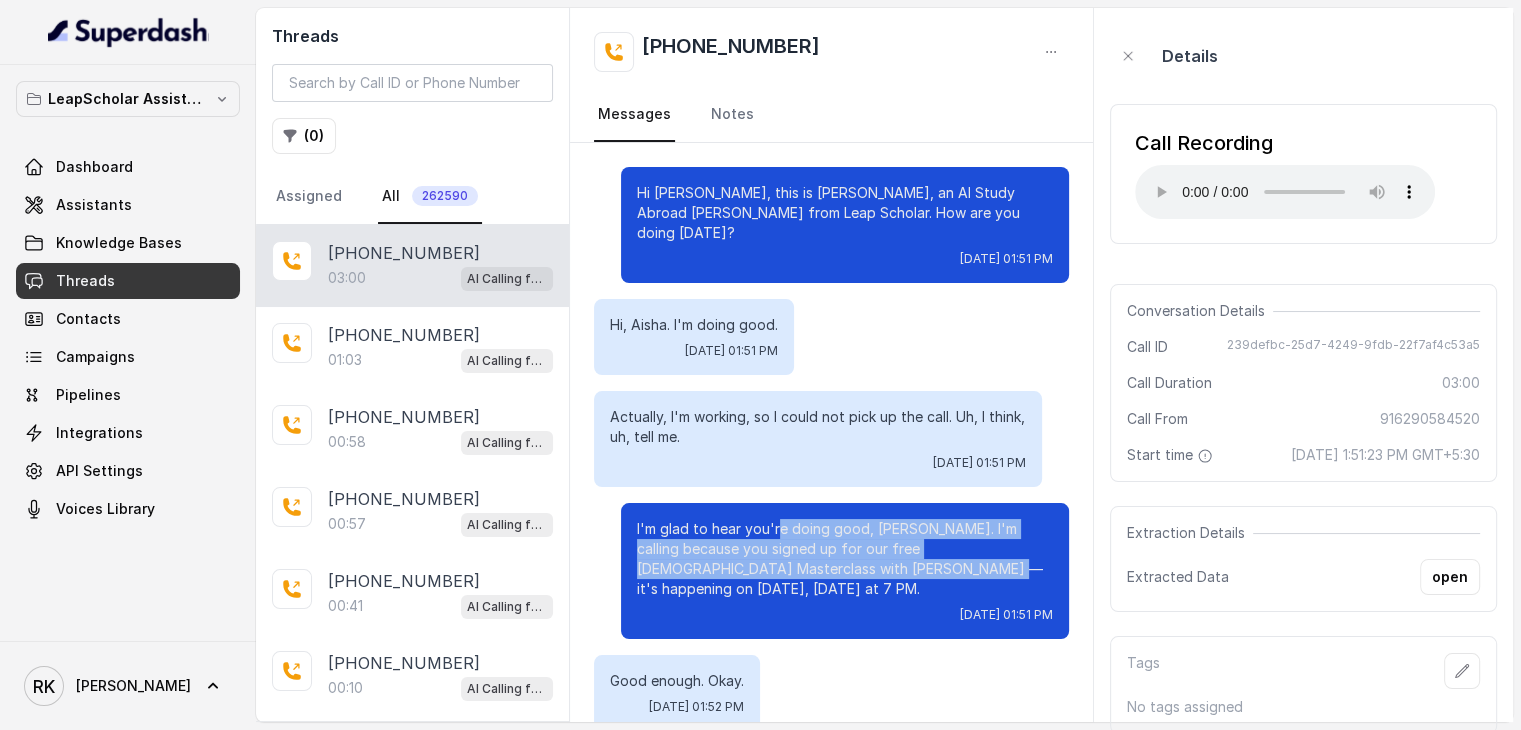 drag, startPoint x: 824, startPoint y: 538, endPoint x: 764, endPoint y: 515, distance: 64.25729 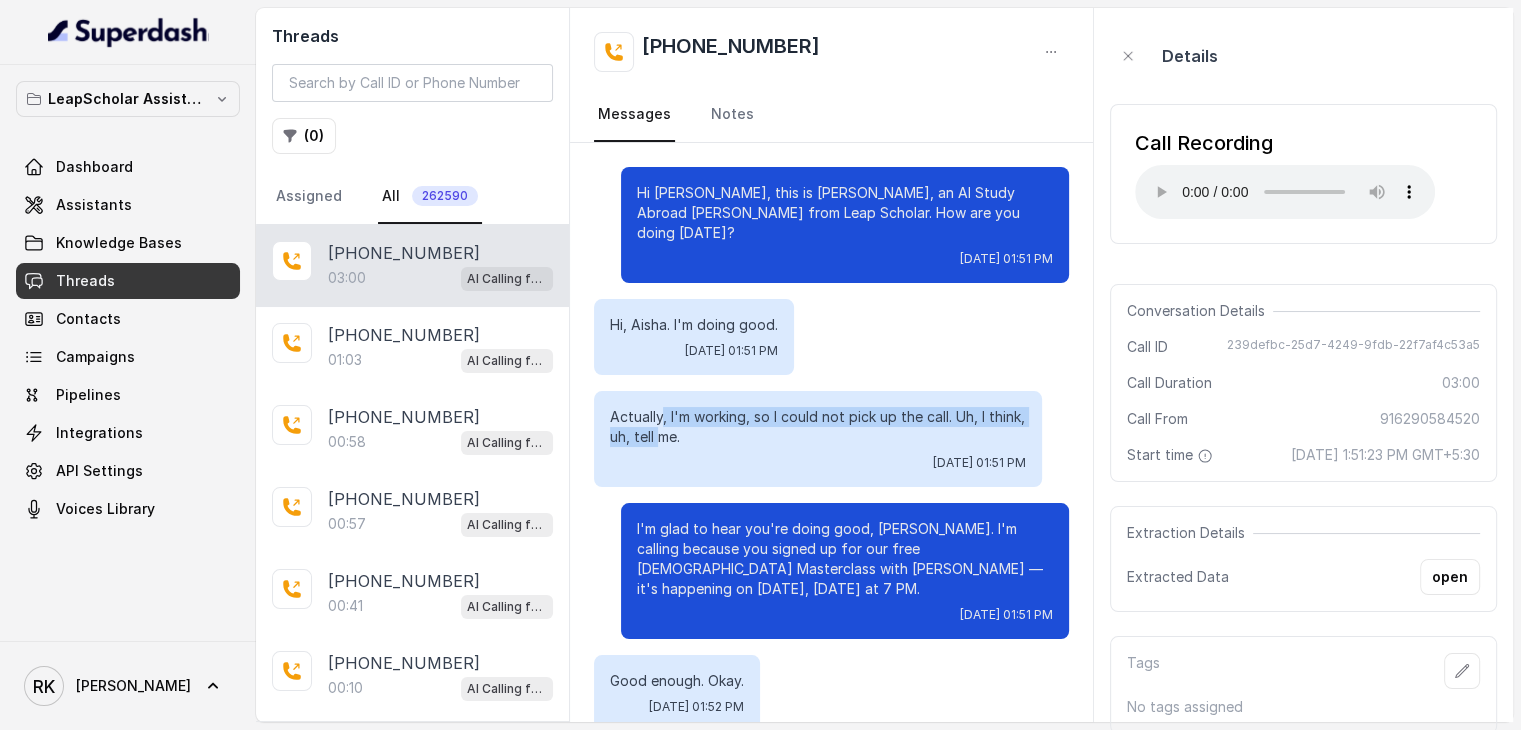 drag, startPoint x: 663, startPoint y: 393, endPoint x: 698, endPoint y: 417, distance: 42.43819 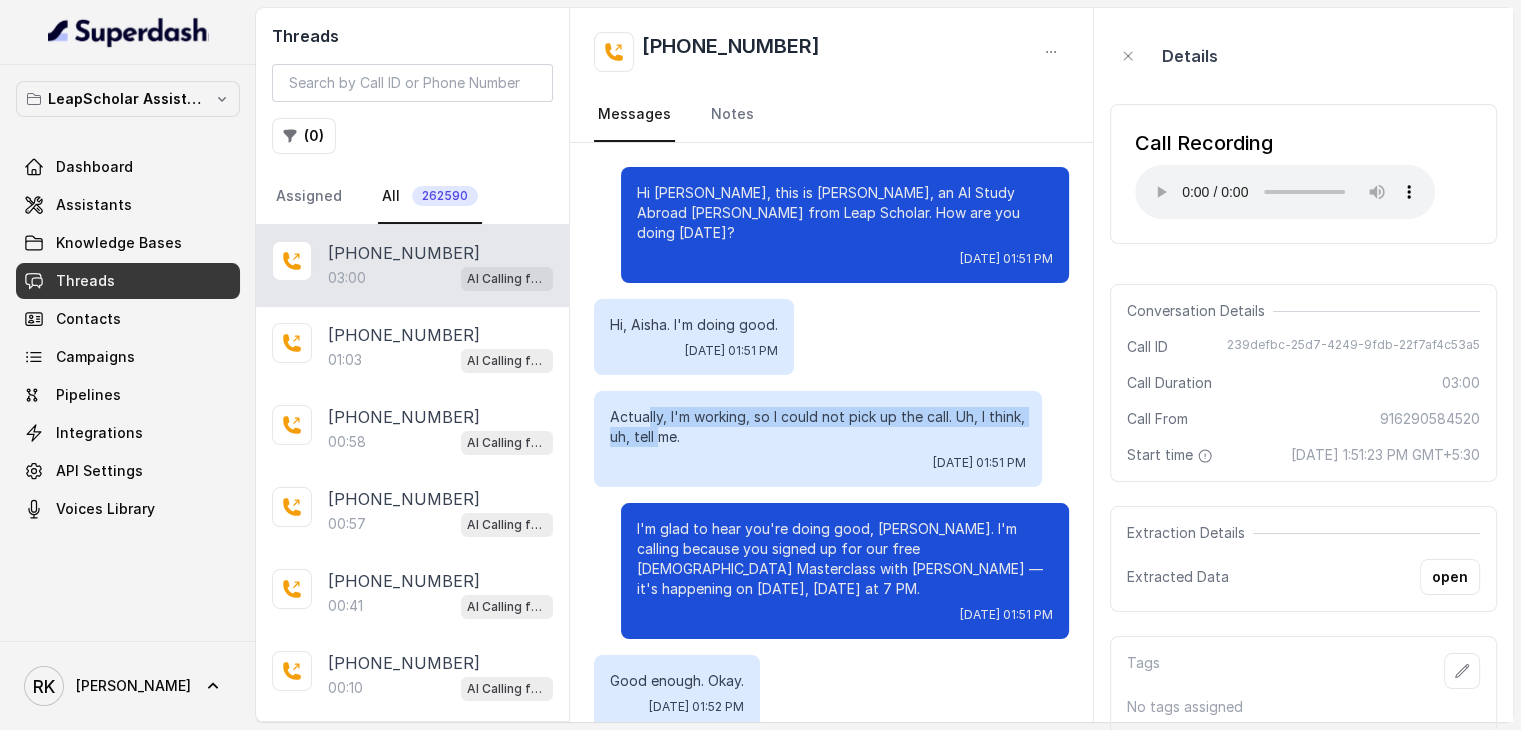 drag, startPoint x: 698, startPoint y: 417, endPoint x: 646, endPoint y: 395, distance: 56.462376 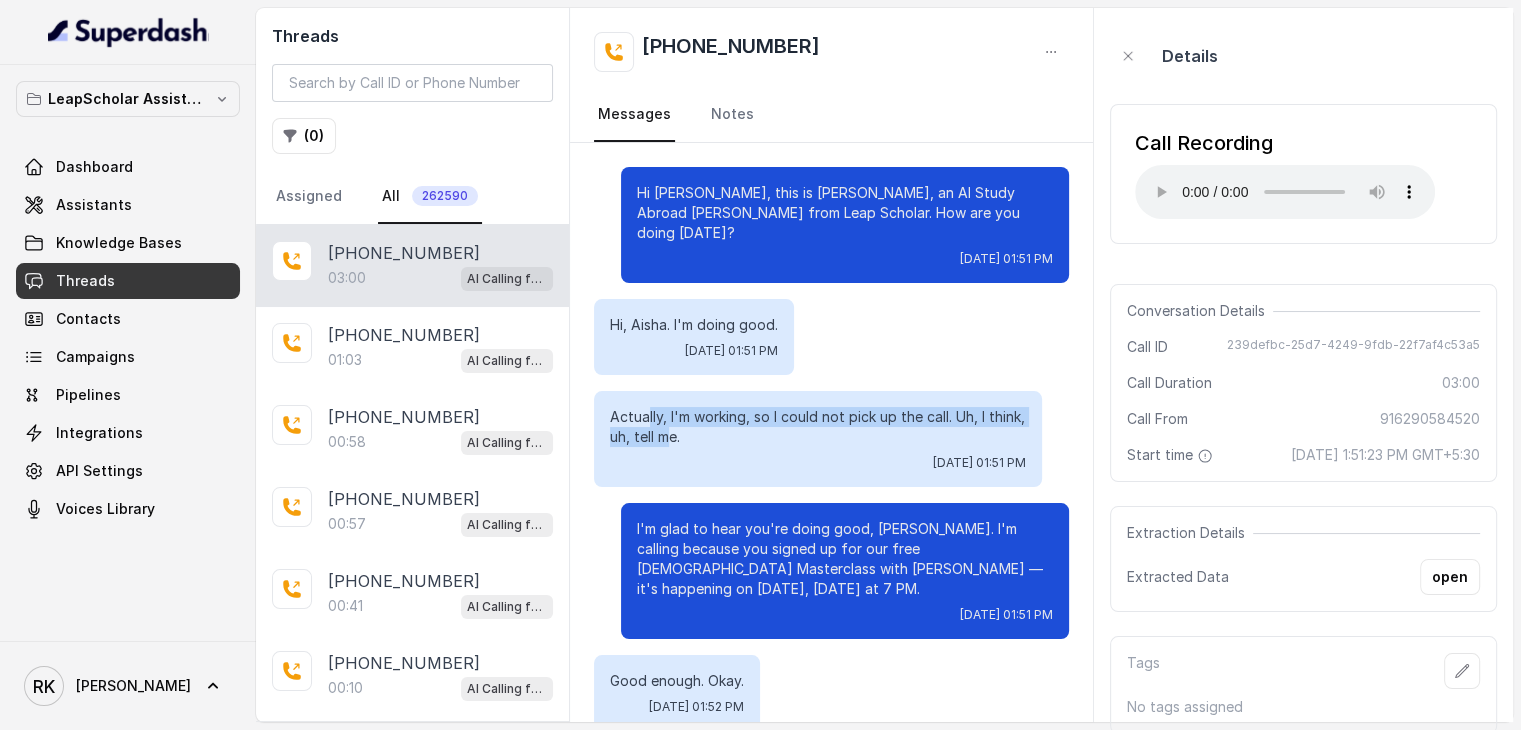 drag, startPoint x: 646, startPoint y: 395, endPoint x: 705, endPoint y: 413, distance: 61.68468 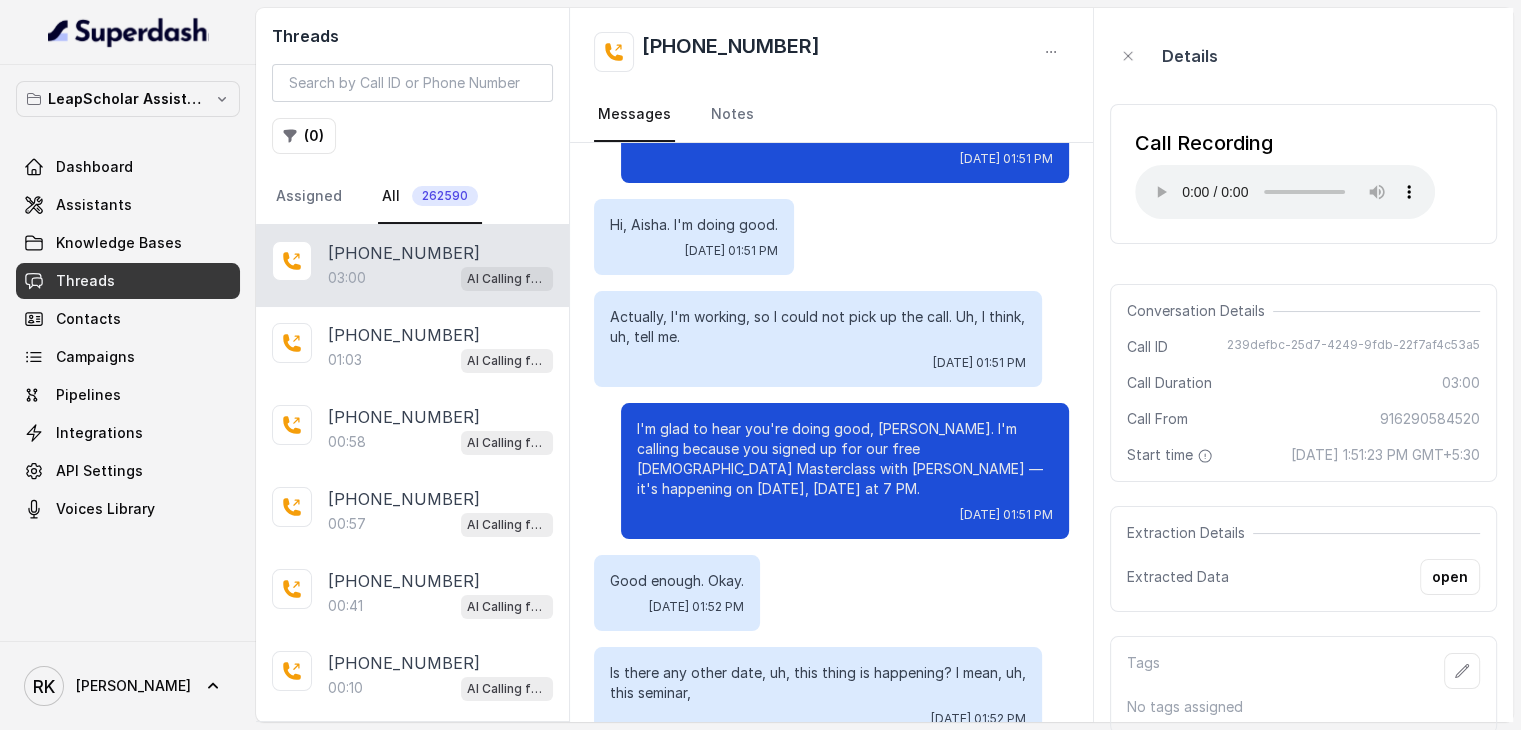 scroll, scrollTop: 100, scrollLeft: 0, axis: vertical 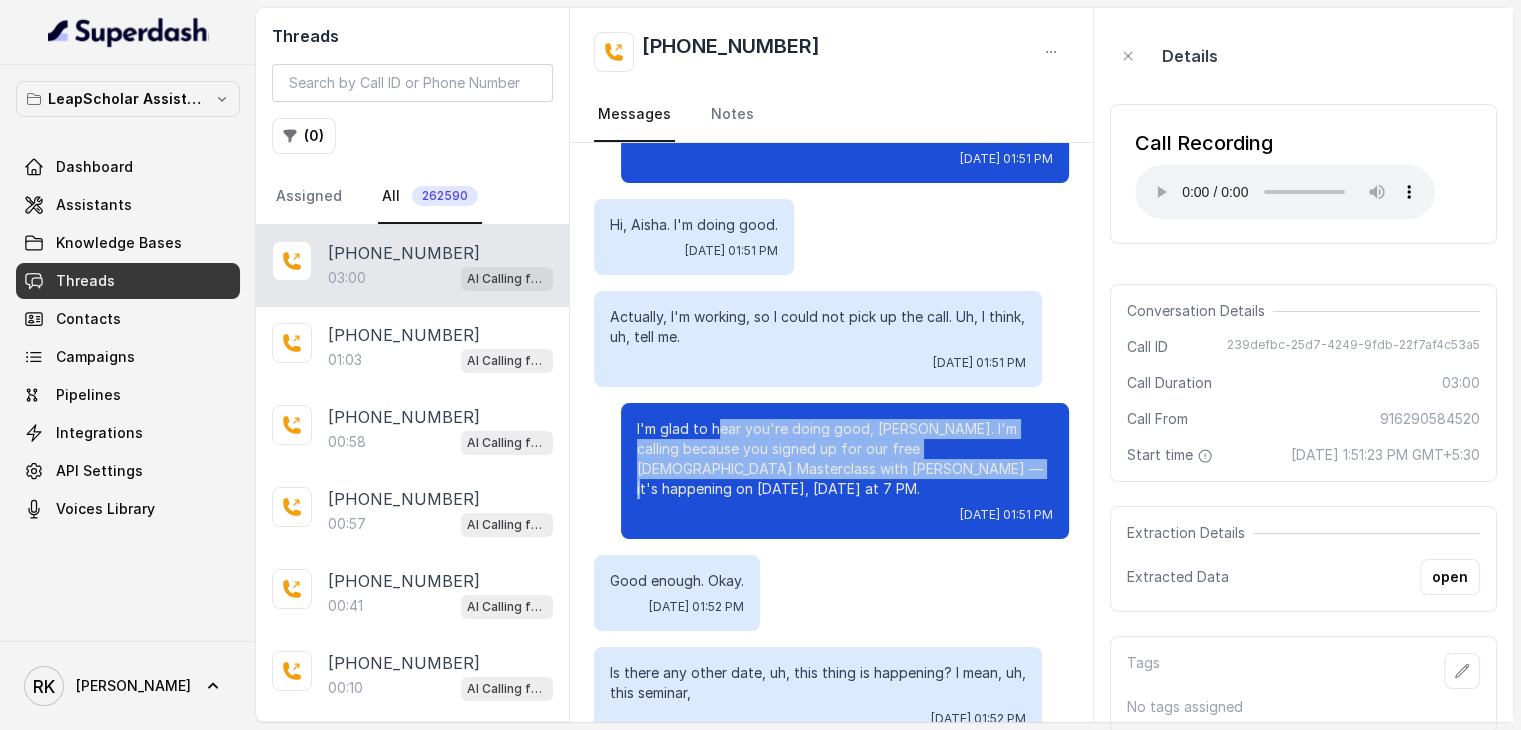 drag, startPoint x: 706, startPoint y: 402, endPoint x: 841, endPoint y: 449, distance: 142.94754 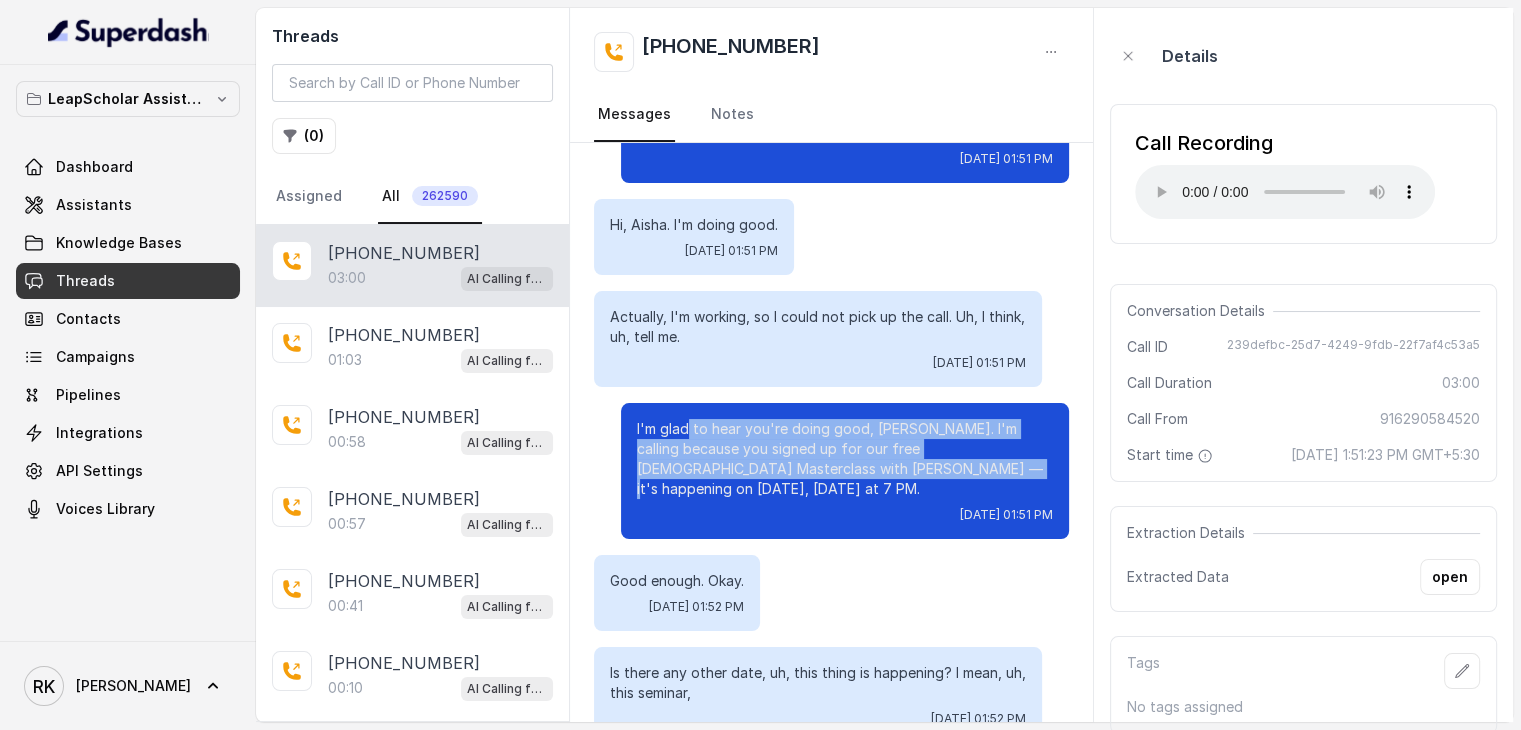 drag, startPoint x: 841, startPoint y: 449, endPoint x: 673, endPoint y: 403, distance: 174.1838 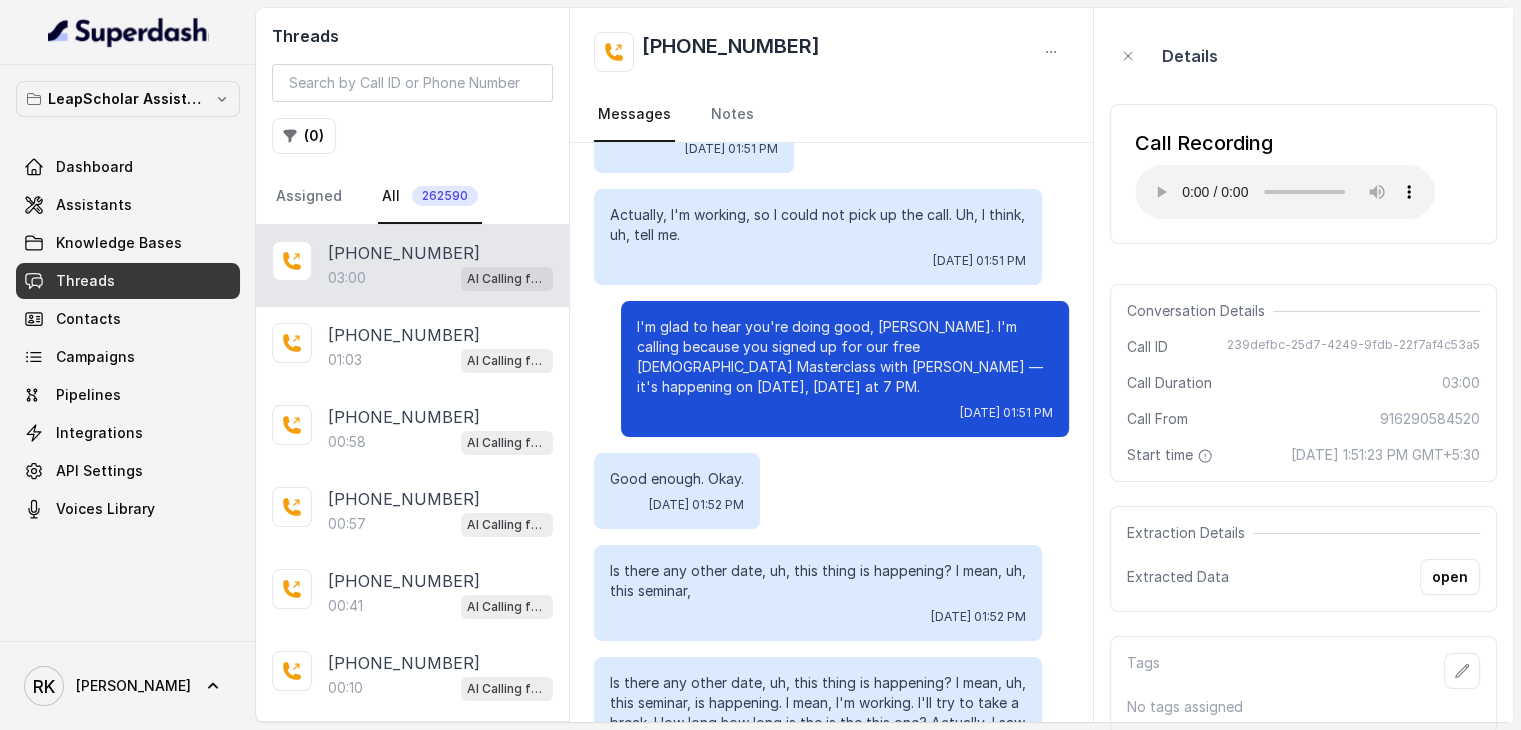 scroll, scrollTop: 200, scrollLeft: 0, axis: vertical 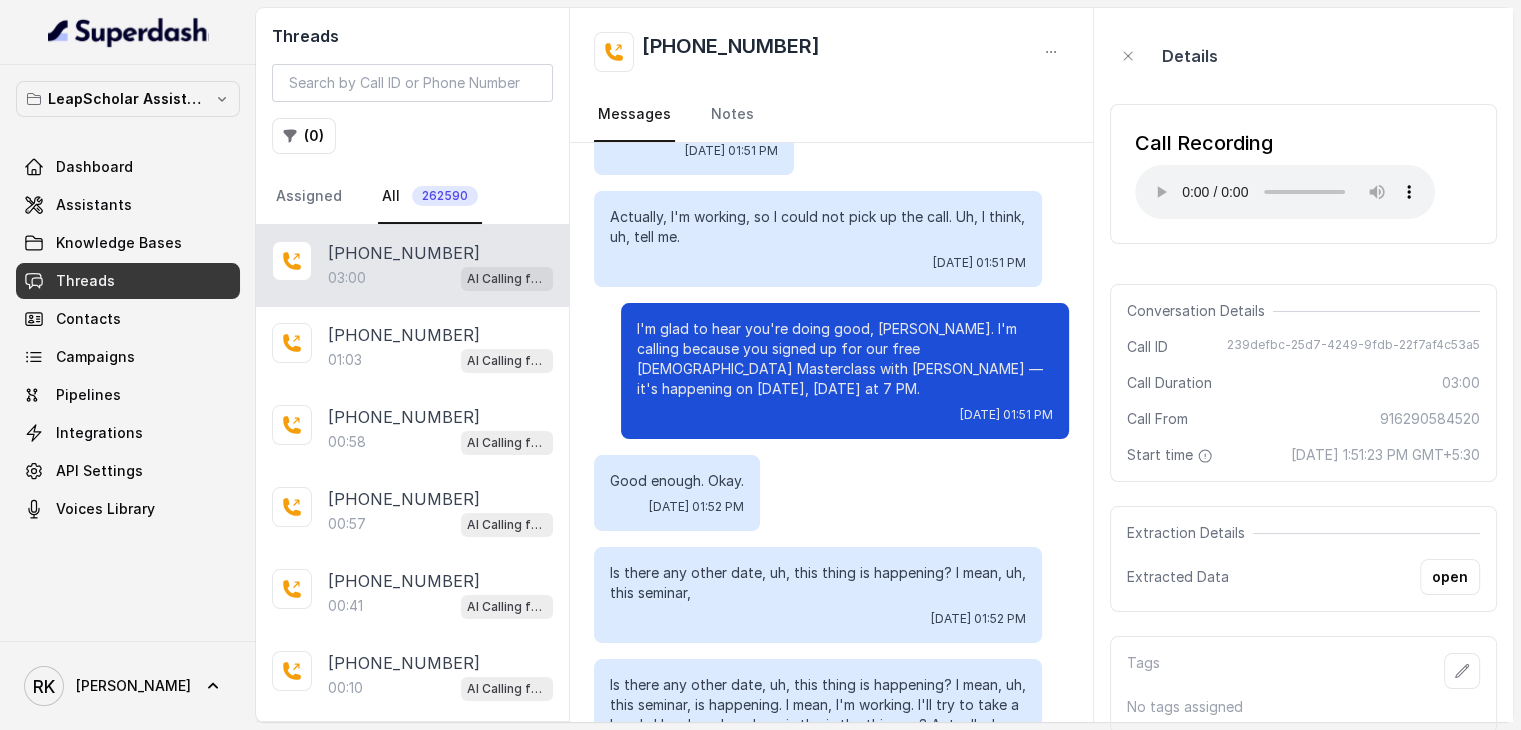drag, startPoint x: 657, startPoint y: 435, endPoint x: 737, endPoint y: 463, distance: 84.758484 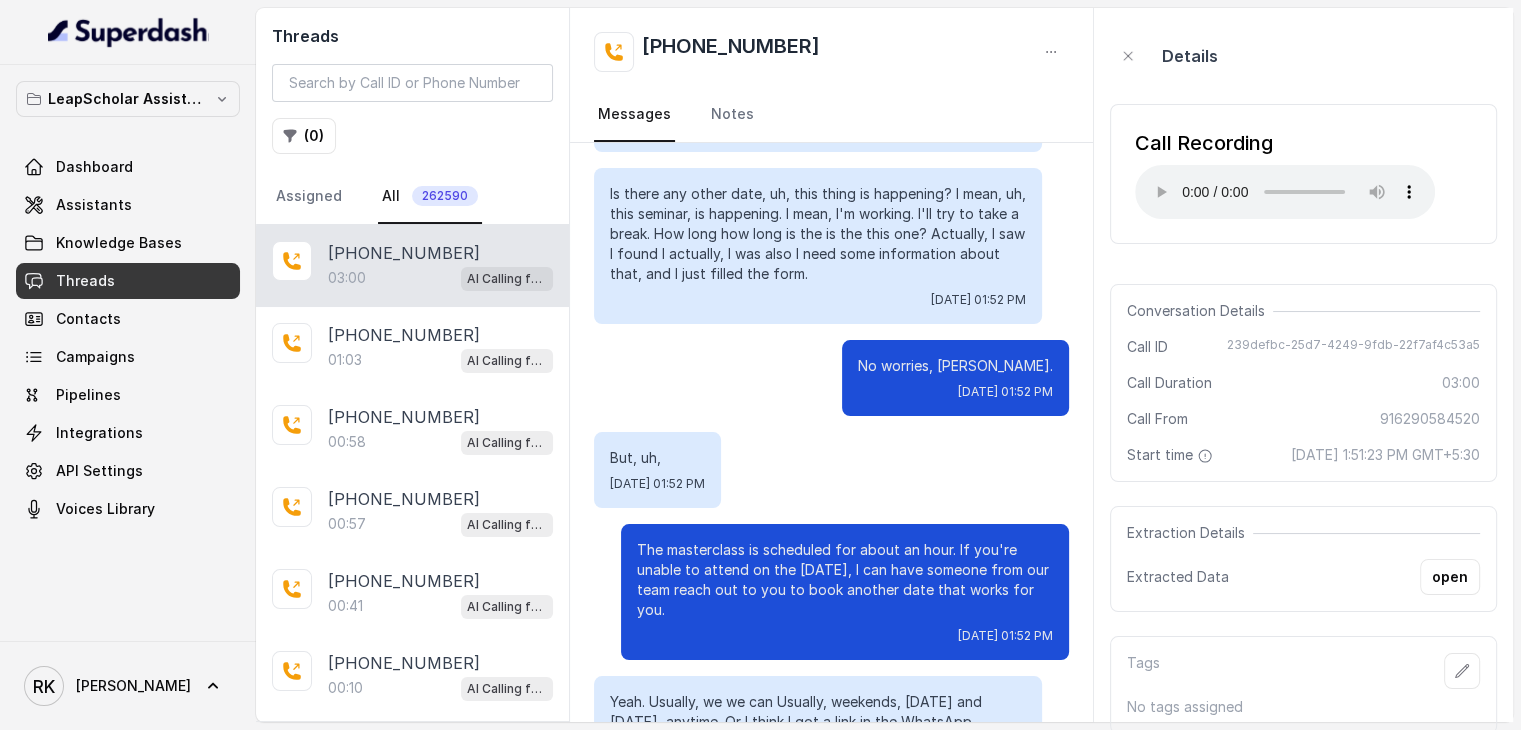scroll, scrollTop: 688, scrollLeft: 0, axis: vertical 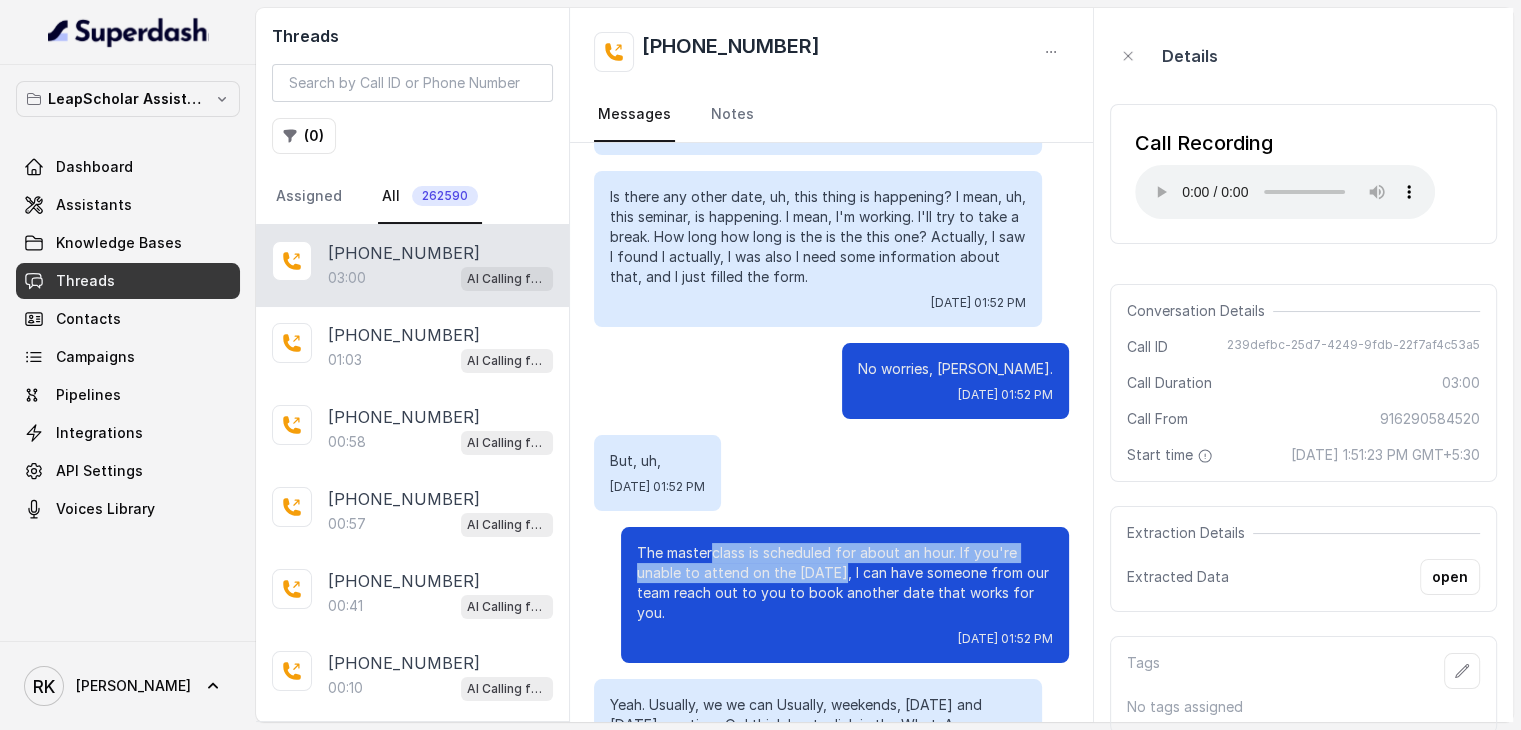 drag, startPoint x: 698, startPoint y: 513, endPoint x: 816, endPoint y: 533, distance: 119.682915 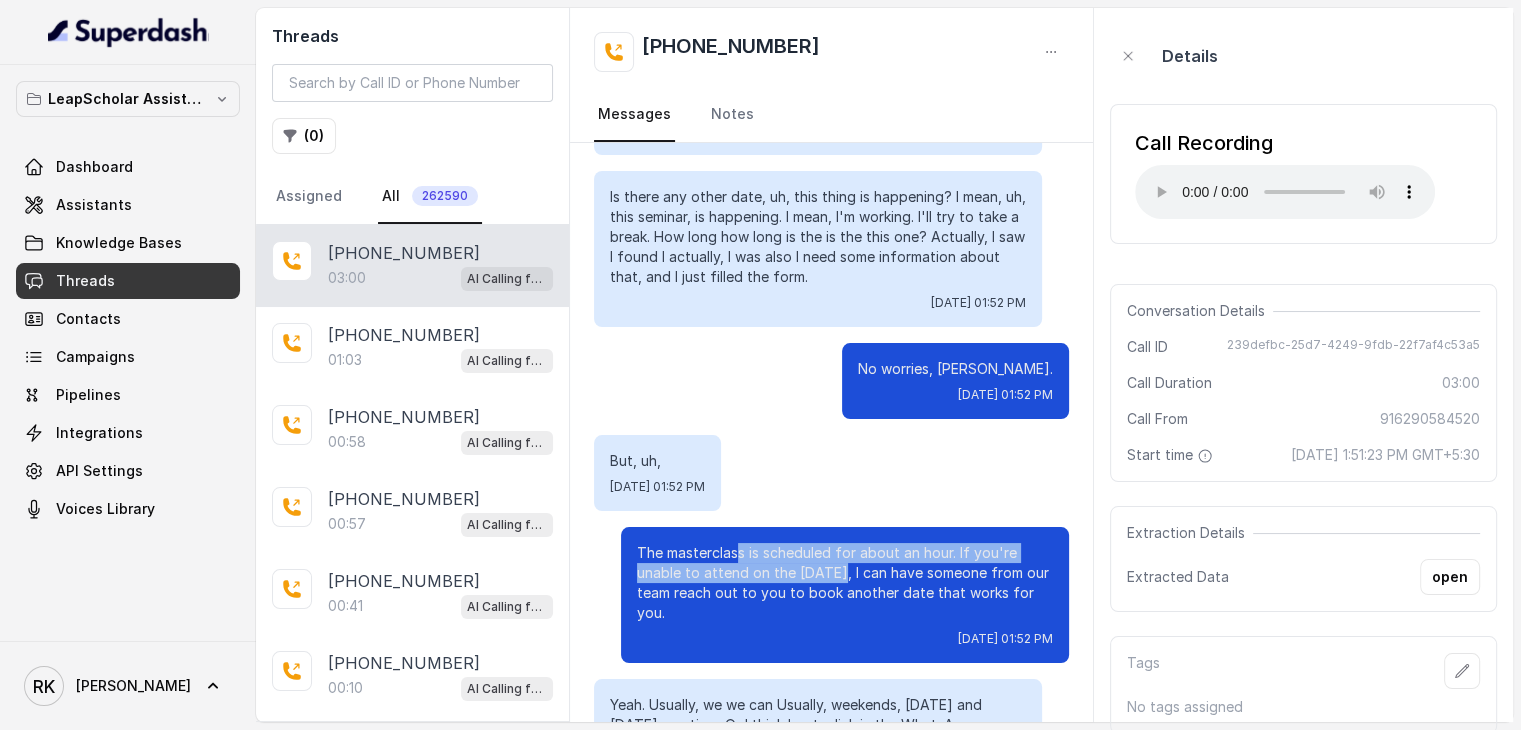 drag, startPoint x: 816, startPoint y: 533, endPoint x: 722, endPoint y: 511, distance: 96.540146 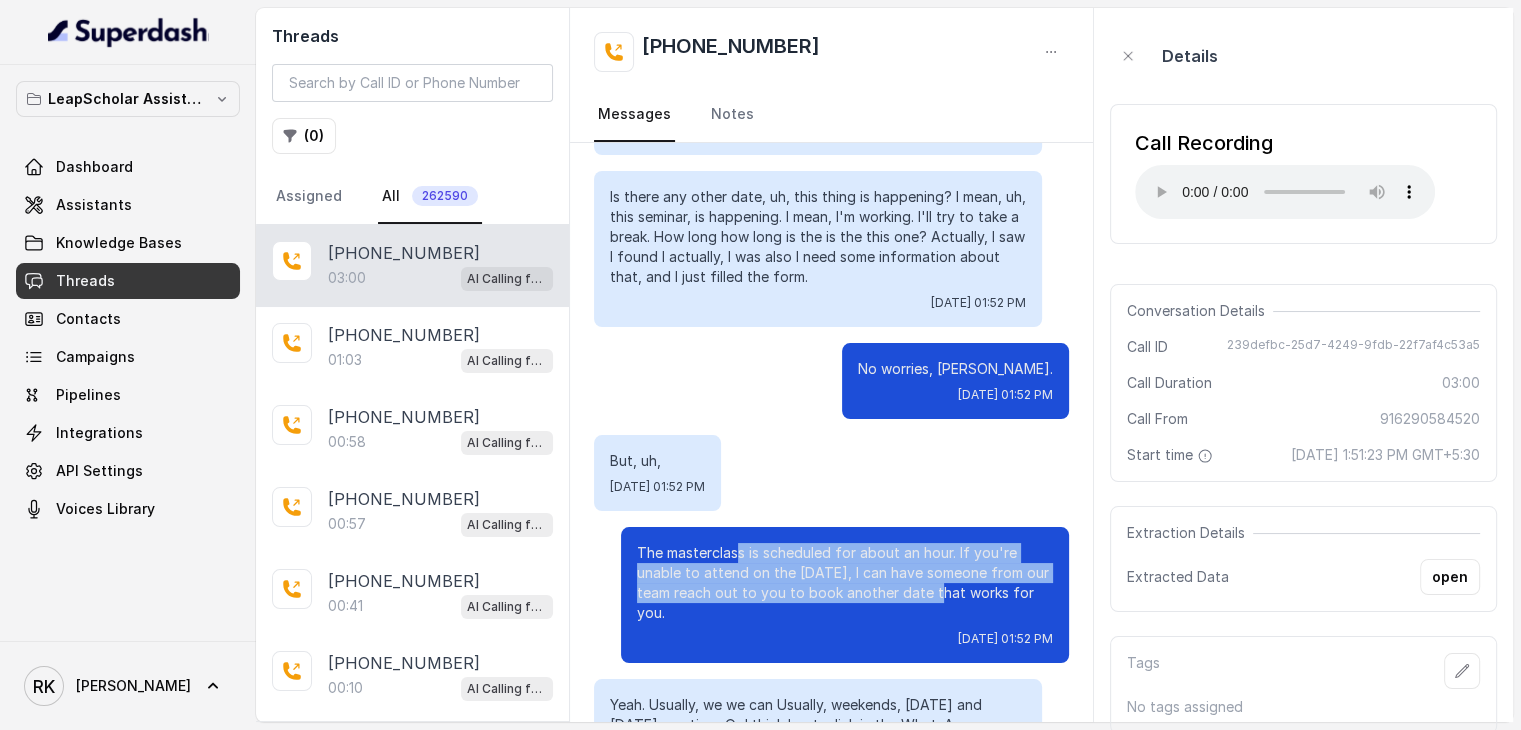 drag, startPoint x: 722, startPoint y: 511, endPoint x: 913, endPoint y: 547, distance: 194.36307 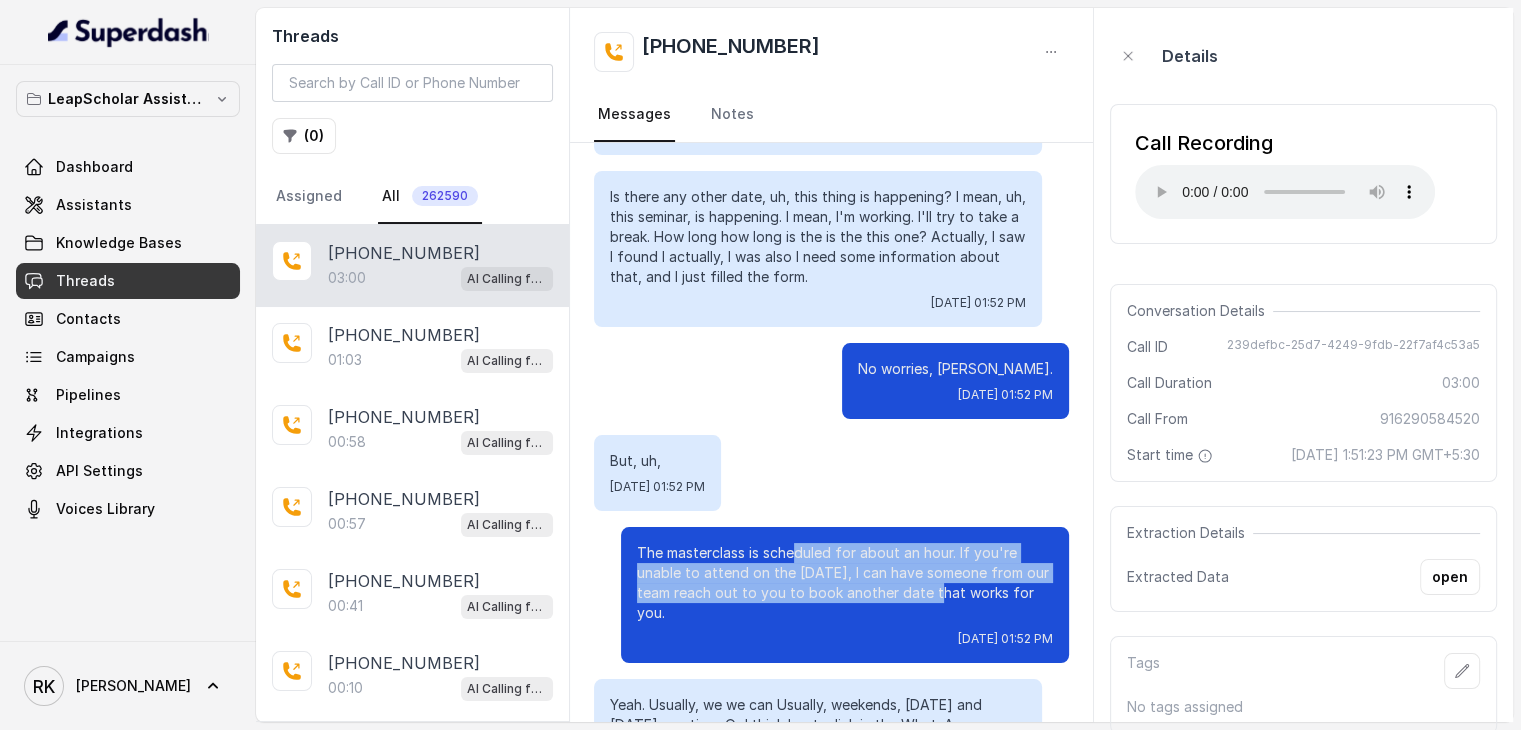 drag, startPoint x: 913, startPoint y: 547, endPoint x: 780, endPoint y: 510, distance: 138.05072 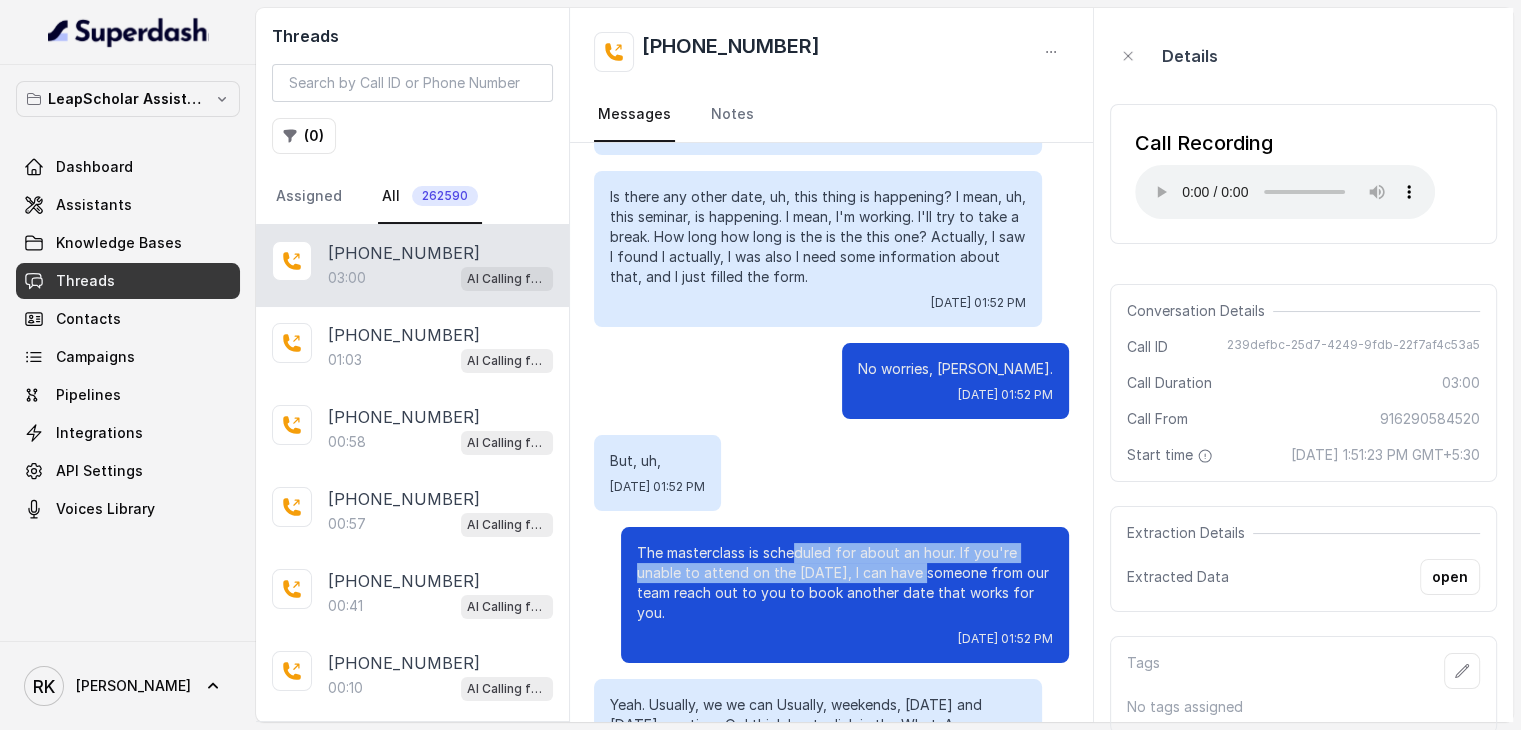 drag, startPoint x: 780, startPoint y: 510, endPoint x: 891, endPoint y: 539, distance: 114.72576 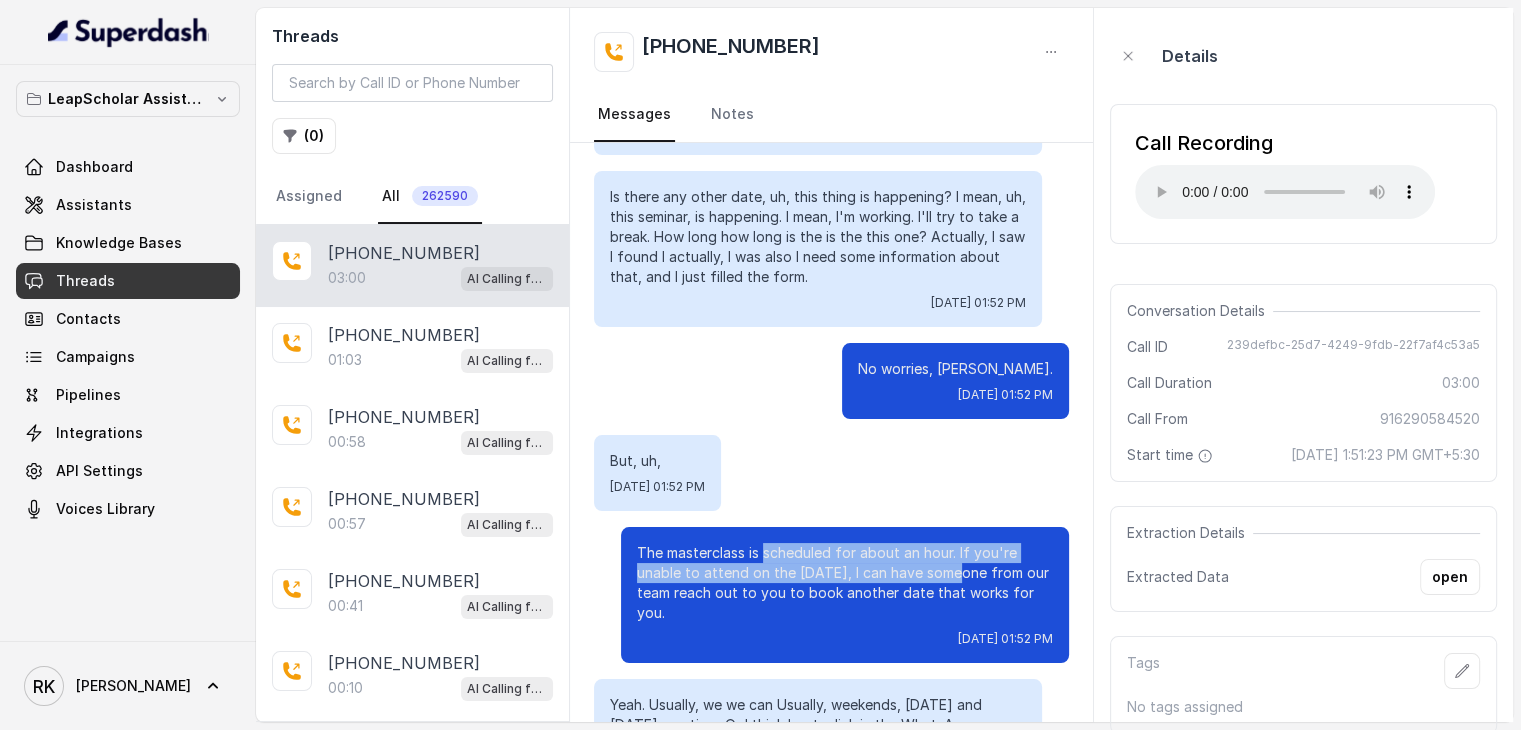 drag, startPoint x: 891, startPoint y: 539, endPoint x: 771, endPoint y: 507, distance: 124.1934 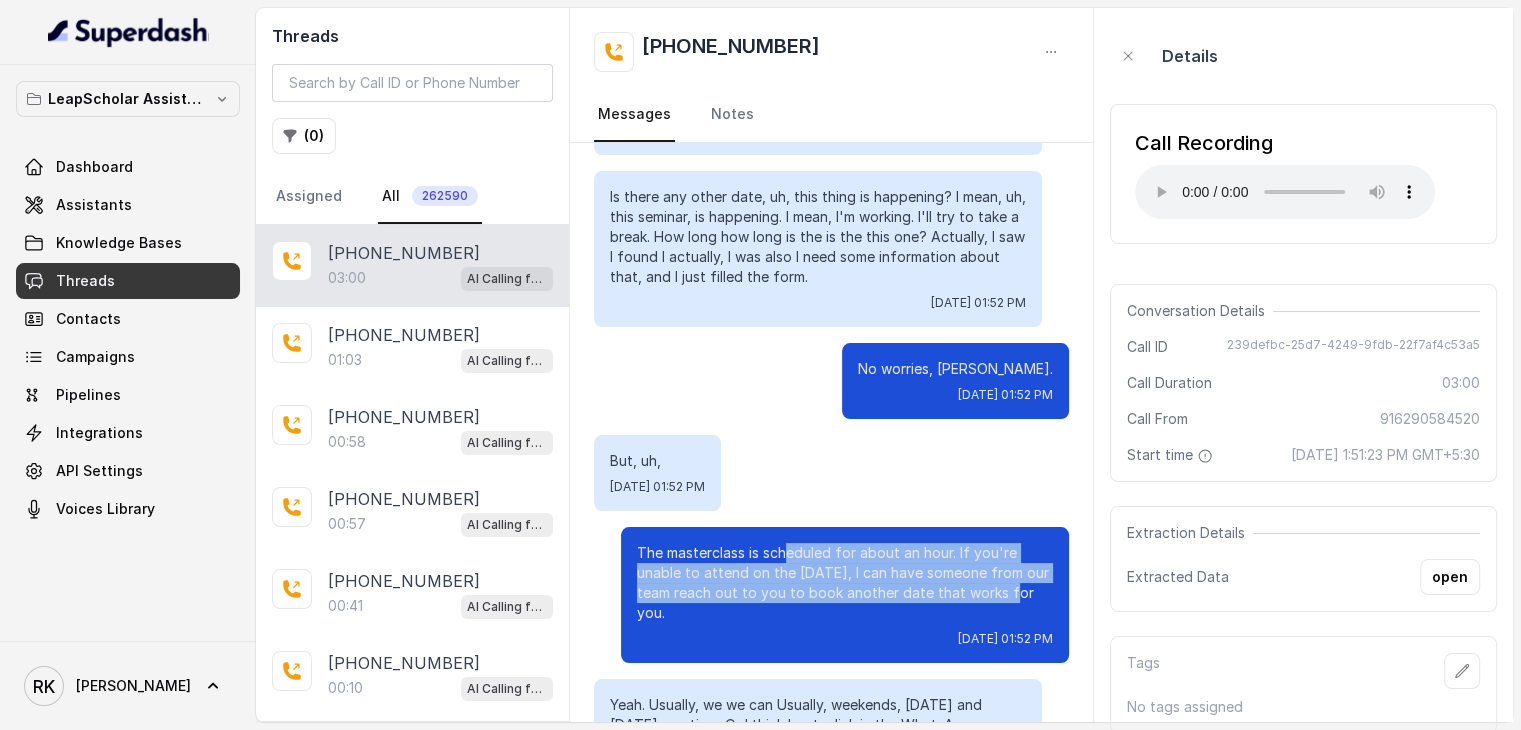 drag, startPoint x: 771, startPoint y: 507, endPoint x: 988, endPoint y: 553, distance: 221.822 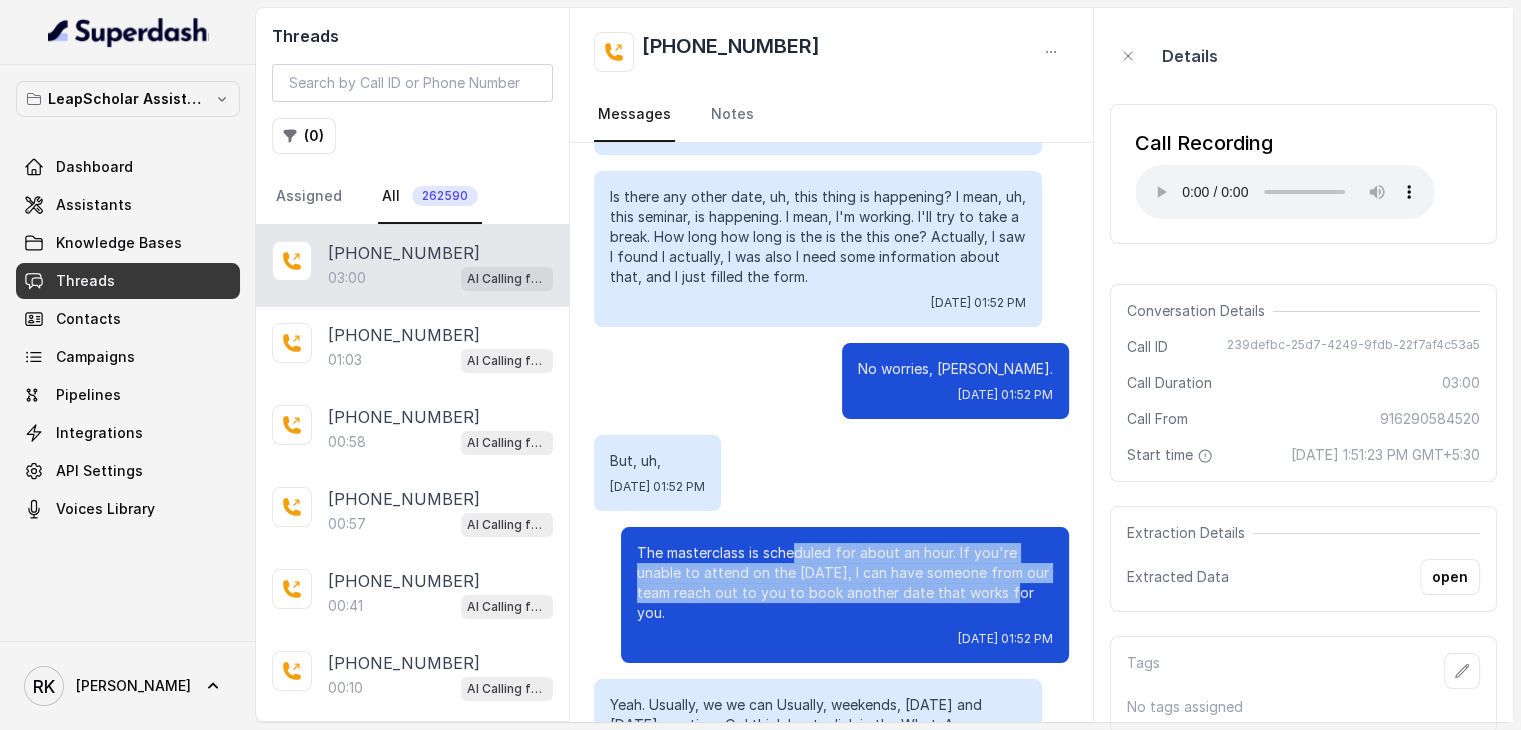drag, startPoint x: 988, startPoint y: 553, endPoint x: 783, endPoint y: 511, distance: 209.25821 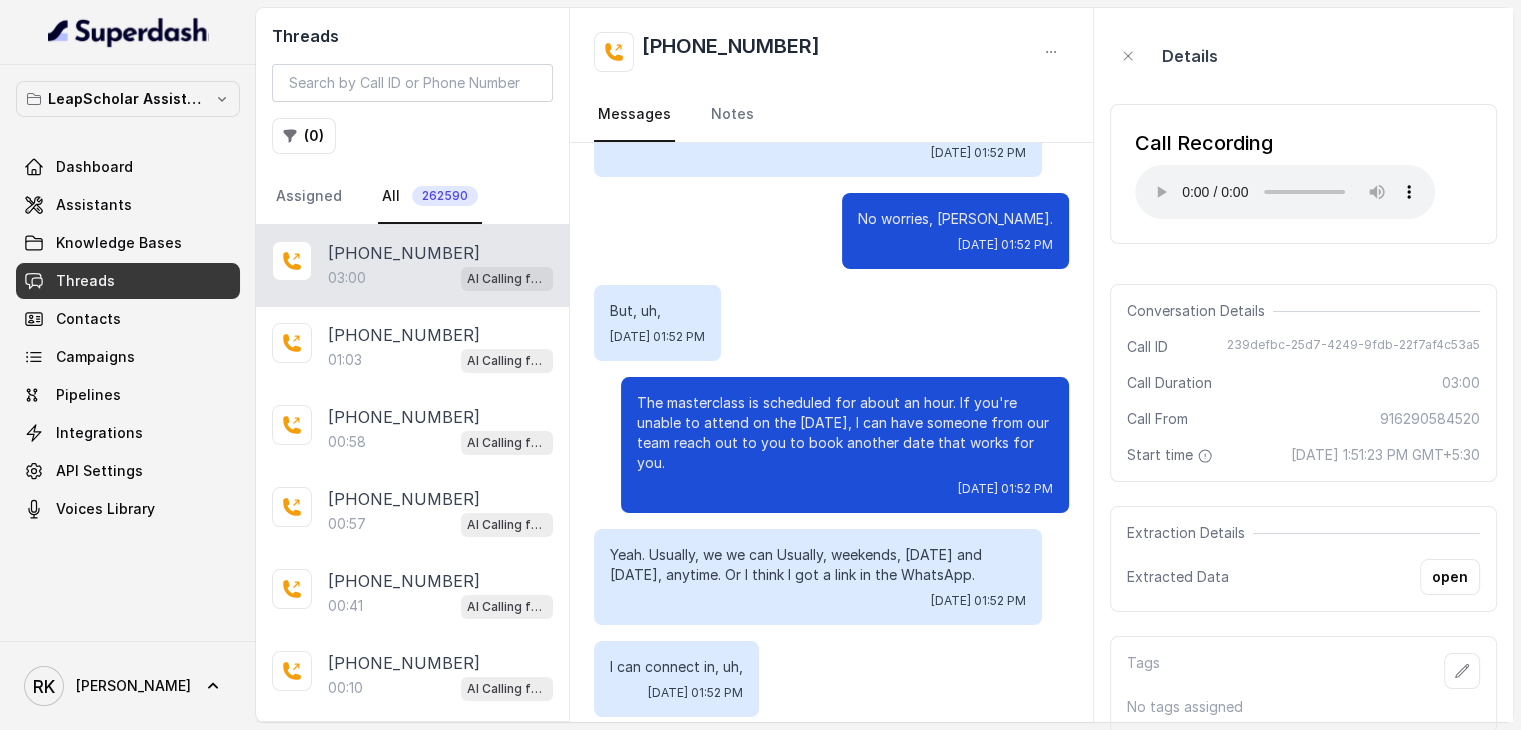 scroll, scrollTop: 836, scrollLeft: 0, axis: vertical 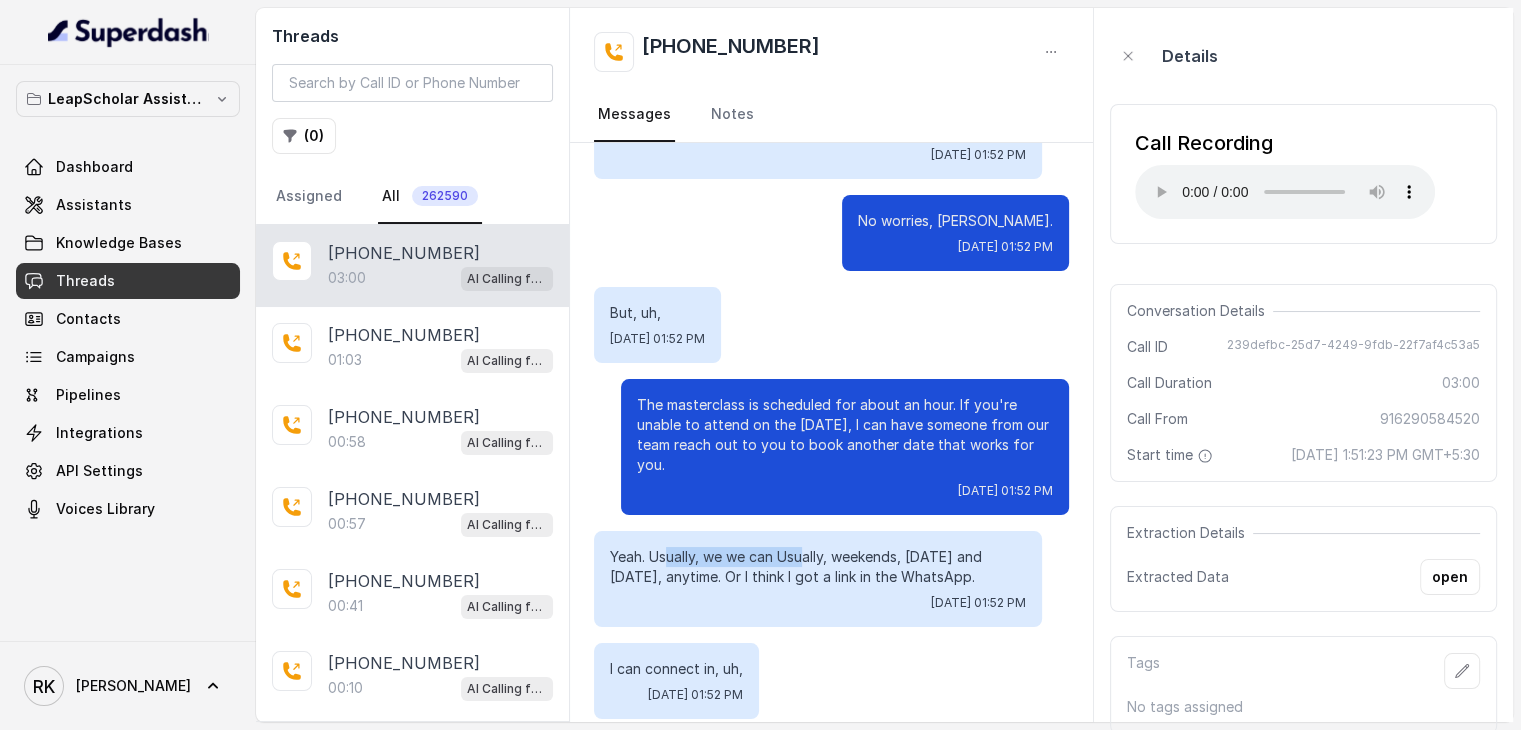 drag, startPoint x: 672, startPoint y: 514, endPoint x: 806, endPoint y: 521, distance: 134.18271 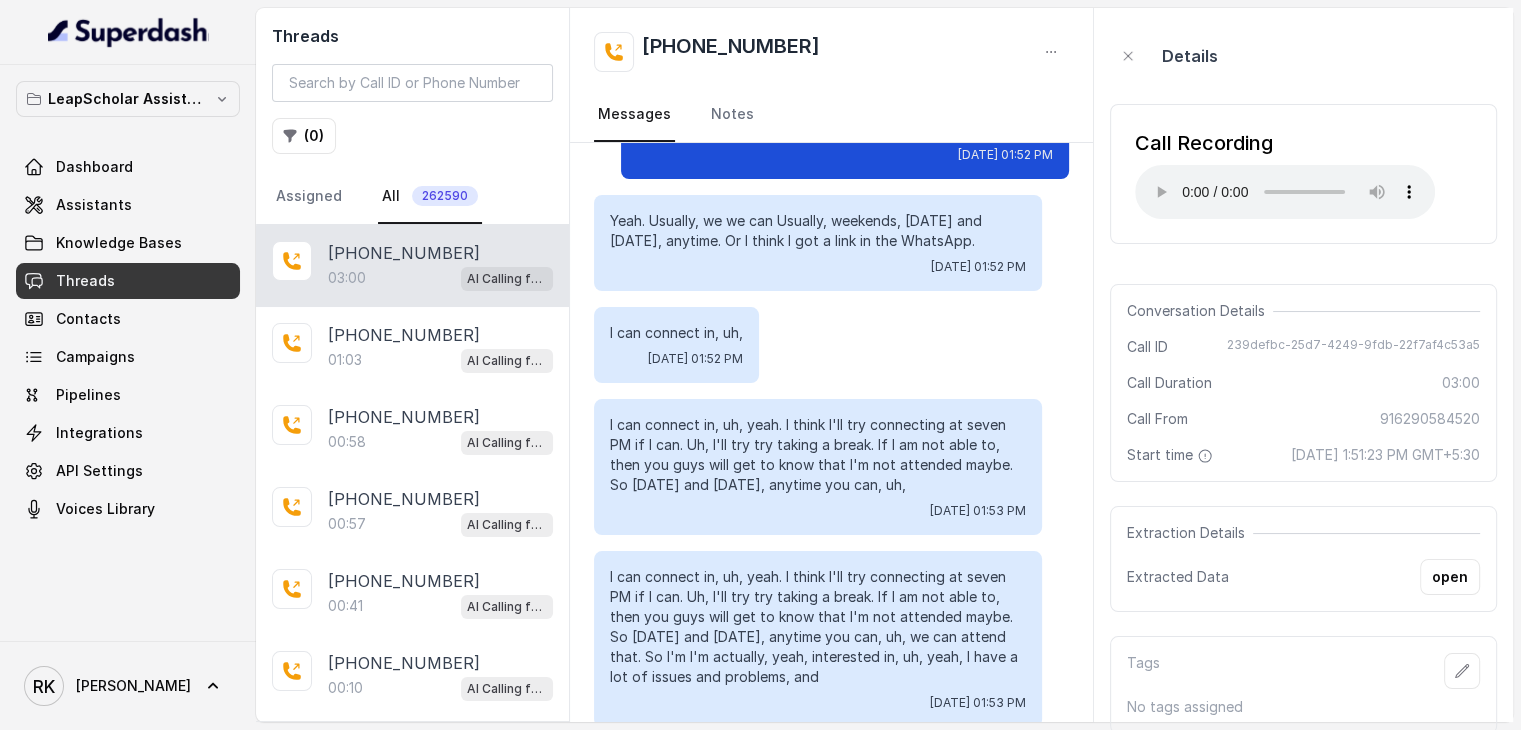 scroll, scrollTop: 1172, scrollLeft: 0, axis: vertical 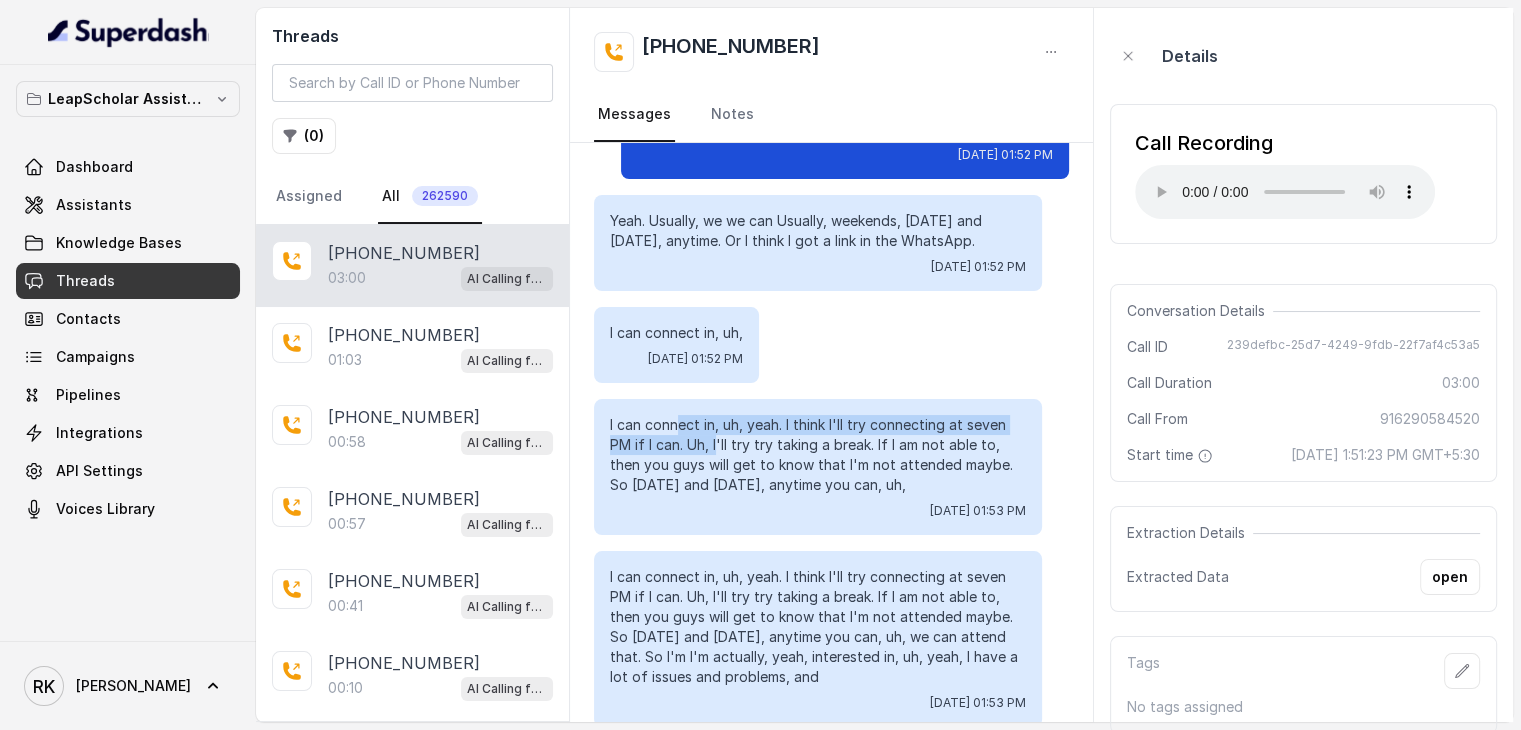 drag, startPoint x: 676, startPoint y: 381, endPoint x: 721, endPoint y: 413, distance: 55.21775 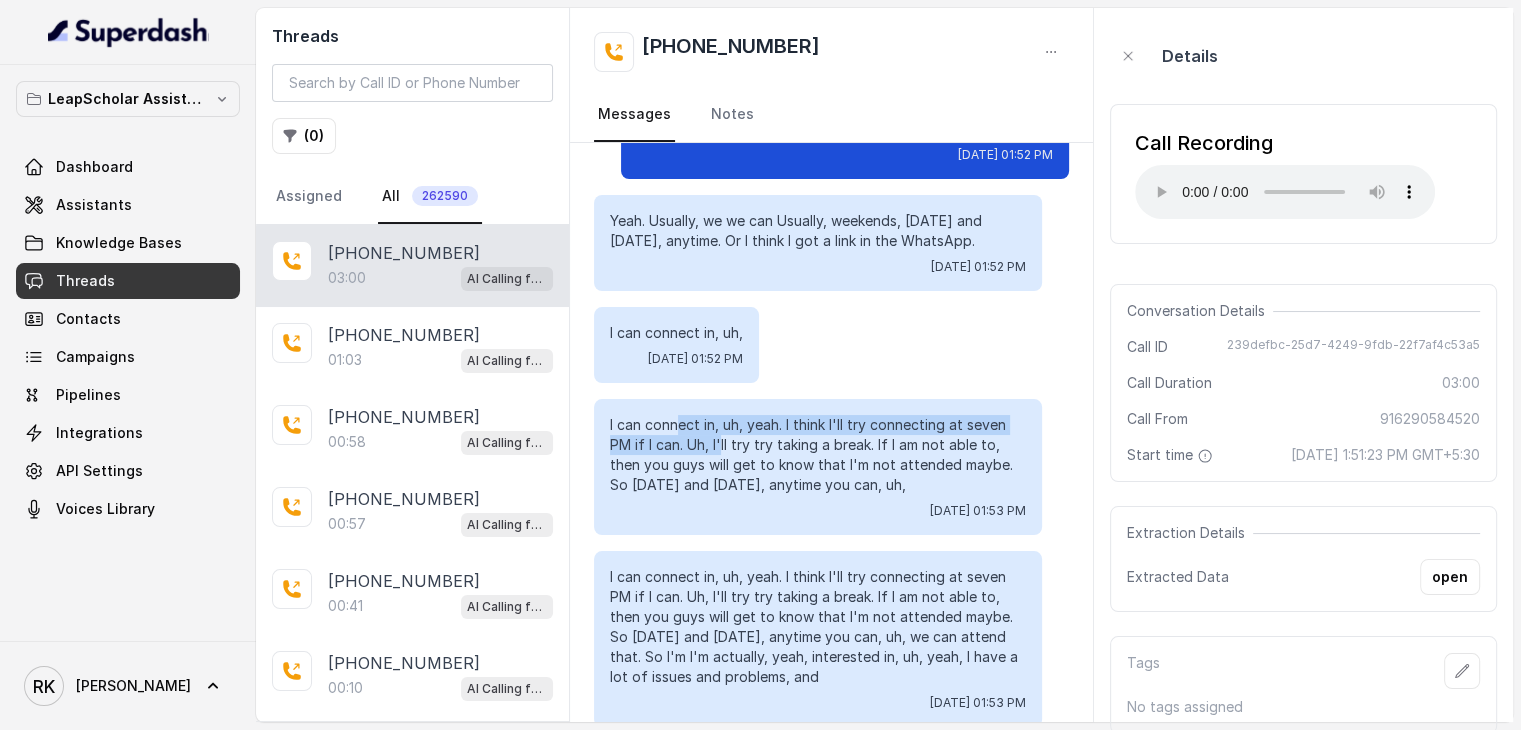 click on "I can connect in, uh, yeah. I think I'll try connecting at seven PM if I can. Uh, I'll try try taking a break. If I am not able to, then you guys will get to know that I'm not attended maybe. So [DATE] and [DATE], anytime you can, uh," at bounding box center (818, 455) 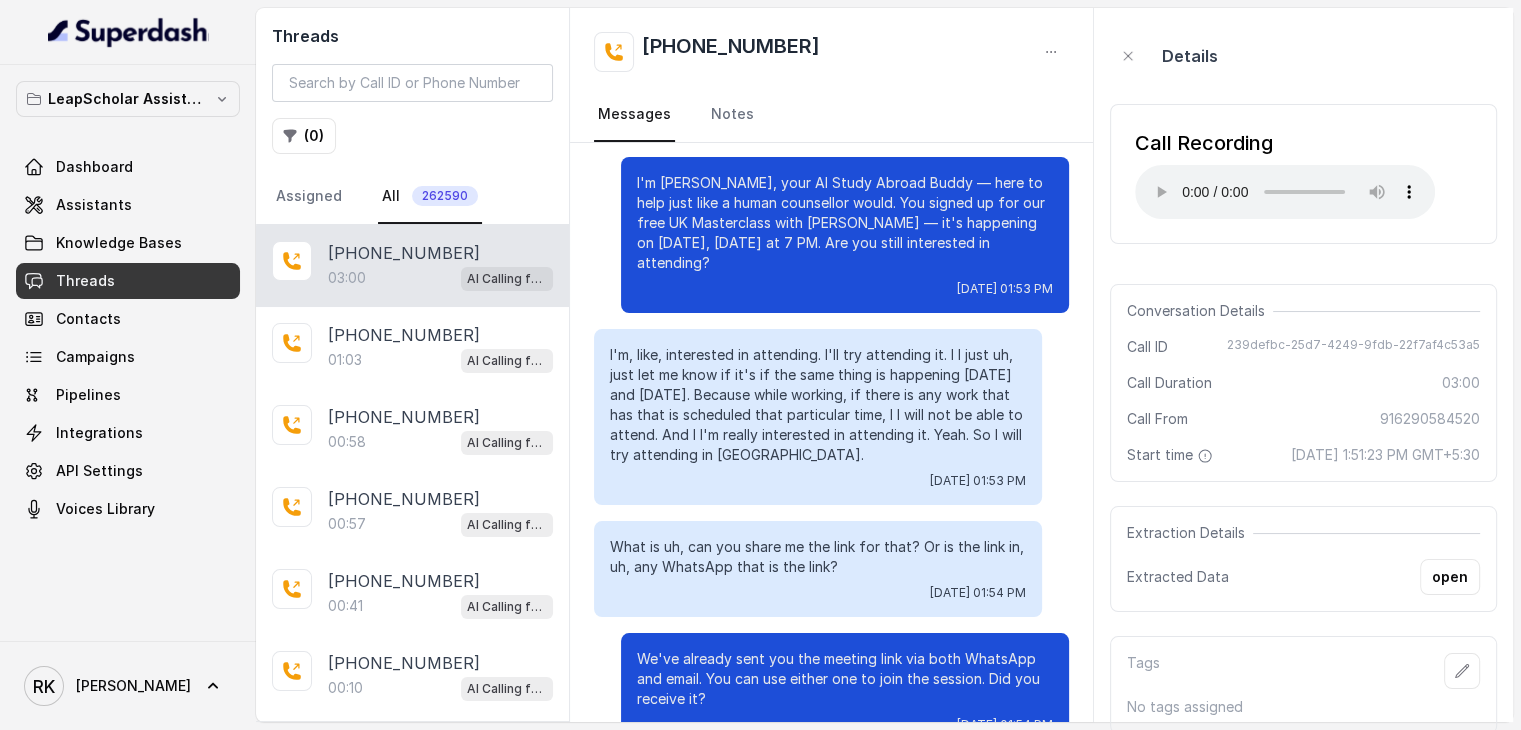scroll, scrollTop: 2060, scrollLeft: 0, axis: vertical 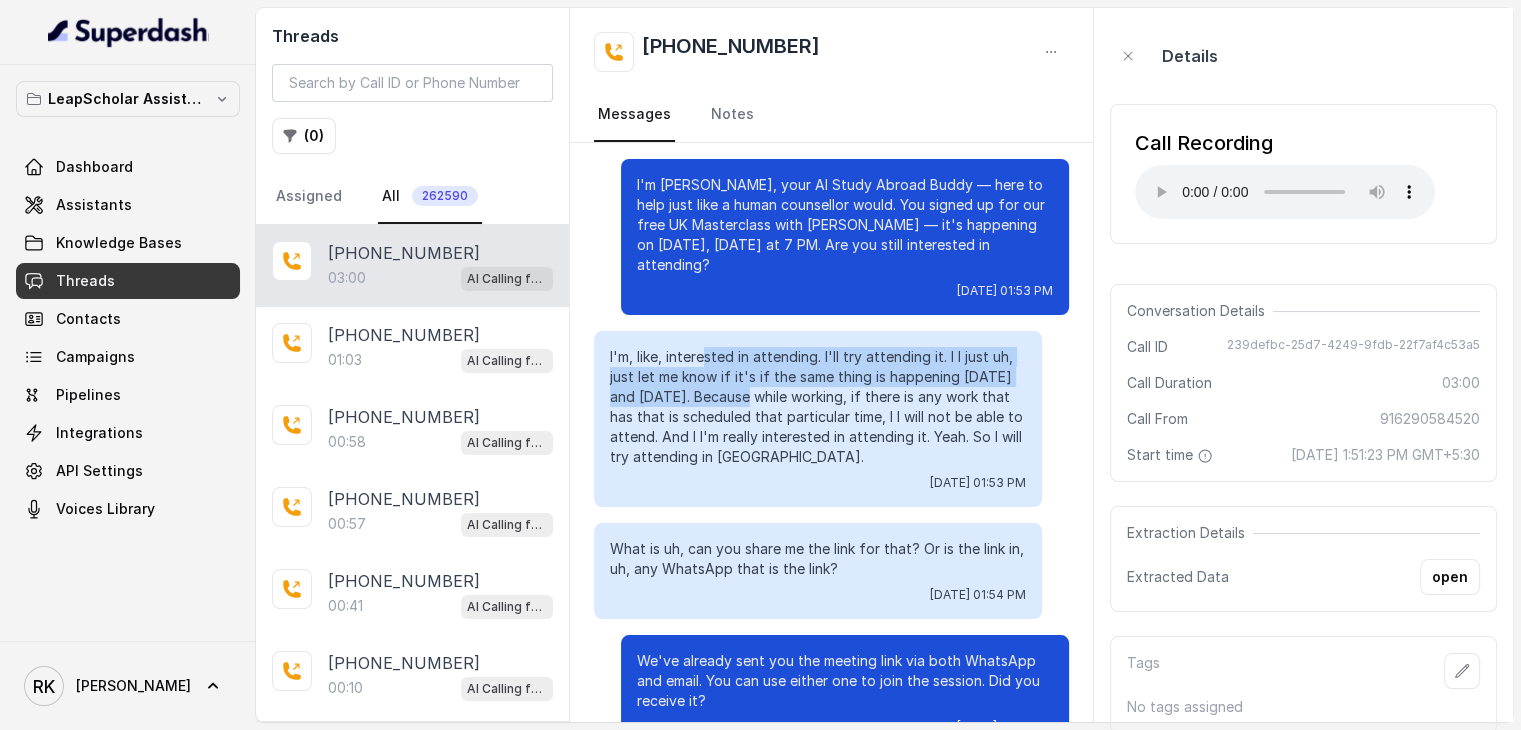 drag, startPoint x: 708, startPoint y: 289, endPoint x: 780, endPoint y: 345, distance: 91.214035 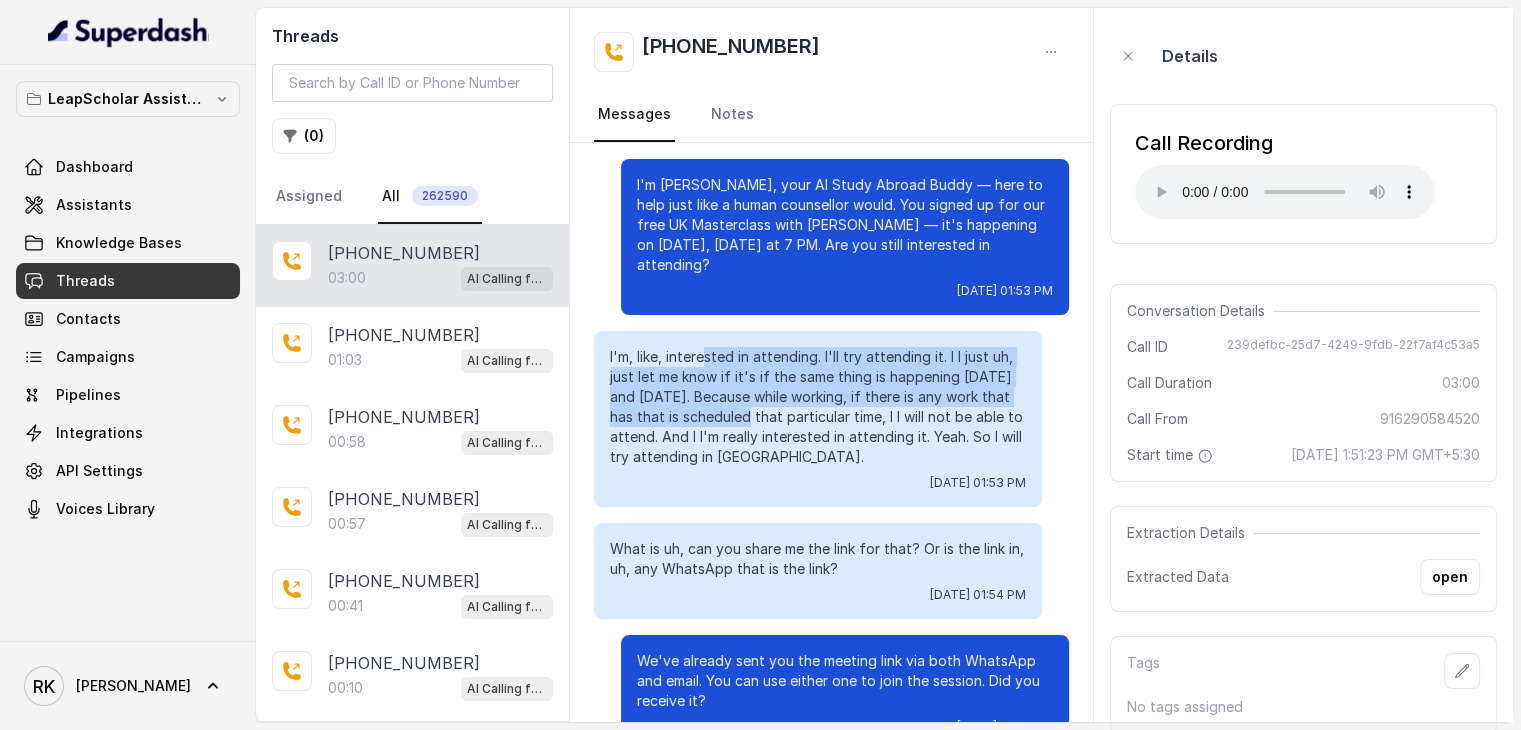 click on "I'm, like, interested in attending. I'll try attending it. I I just uh, just let me know if it's if the same thing is happening [DATE] and [DATE]. Because while working, if there is any work that has that is scheduled that particular time, I I will not be able to attend. And I I'm really interested in attending it. Yeah. So I will try attending in [GEOGRAPHIC_DATA]." at bounding box center (818, 407) 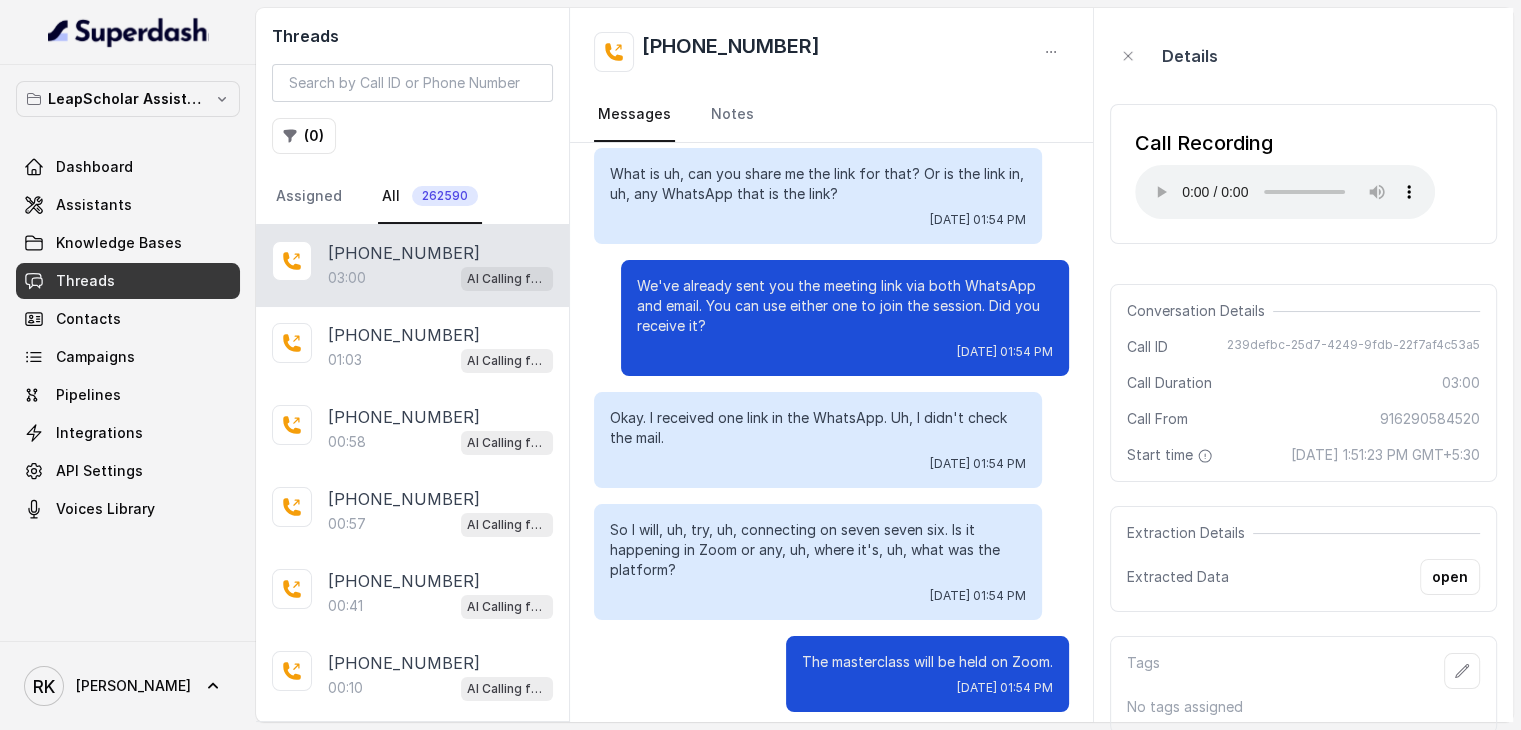 scroll, scrollTop: 2434, scrollLeft: 0, axis: vertical 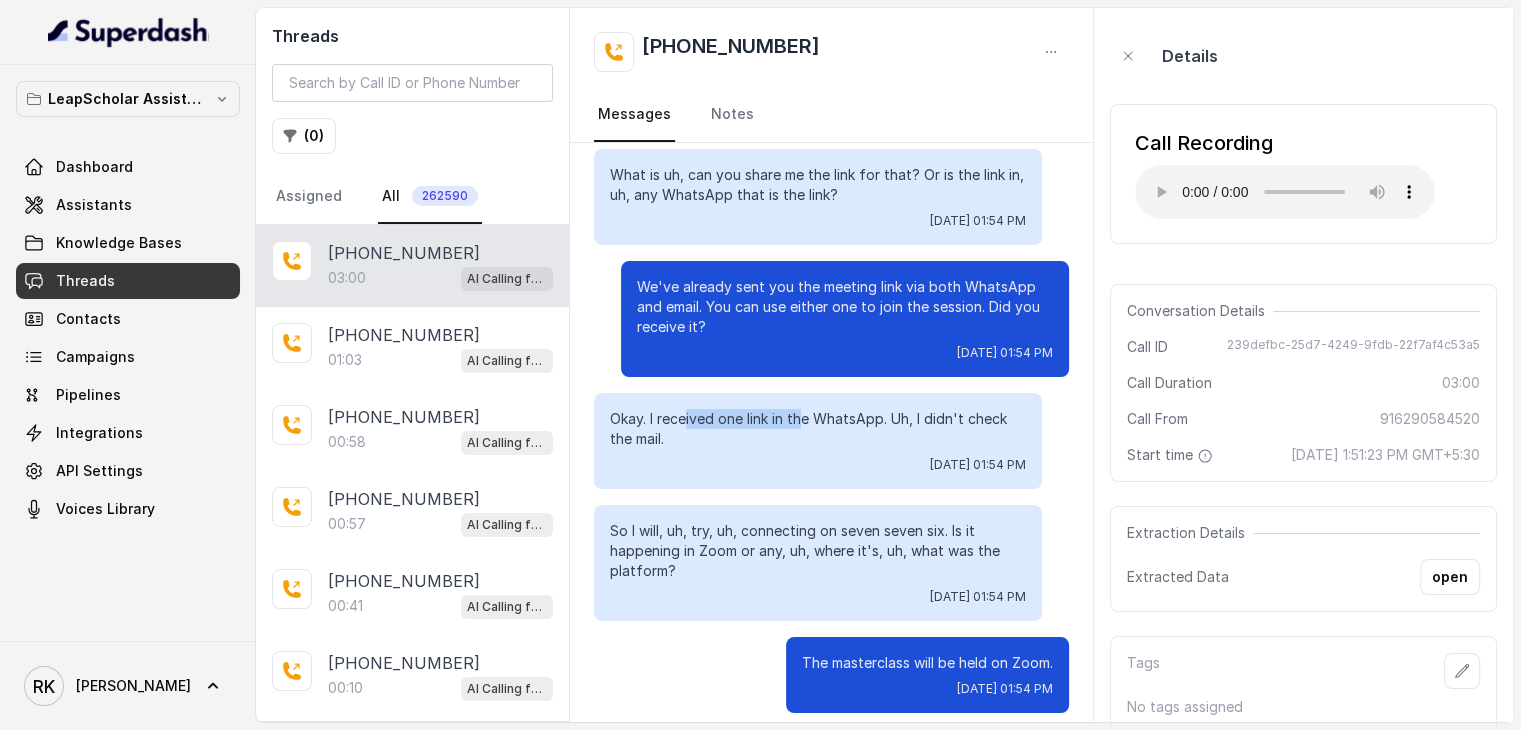 drag, startPoint x: 687, startPoint y: 353, endPoint x: 801, endPoint y: 366, distance: 114.73883 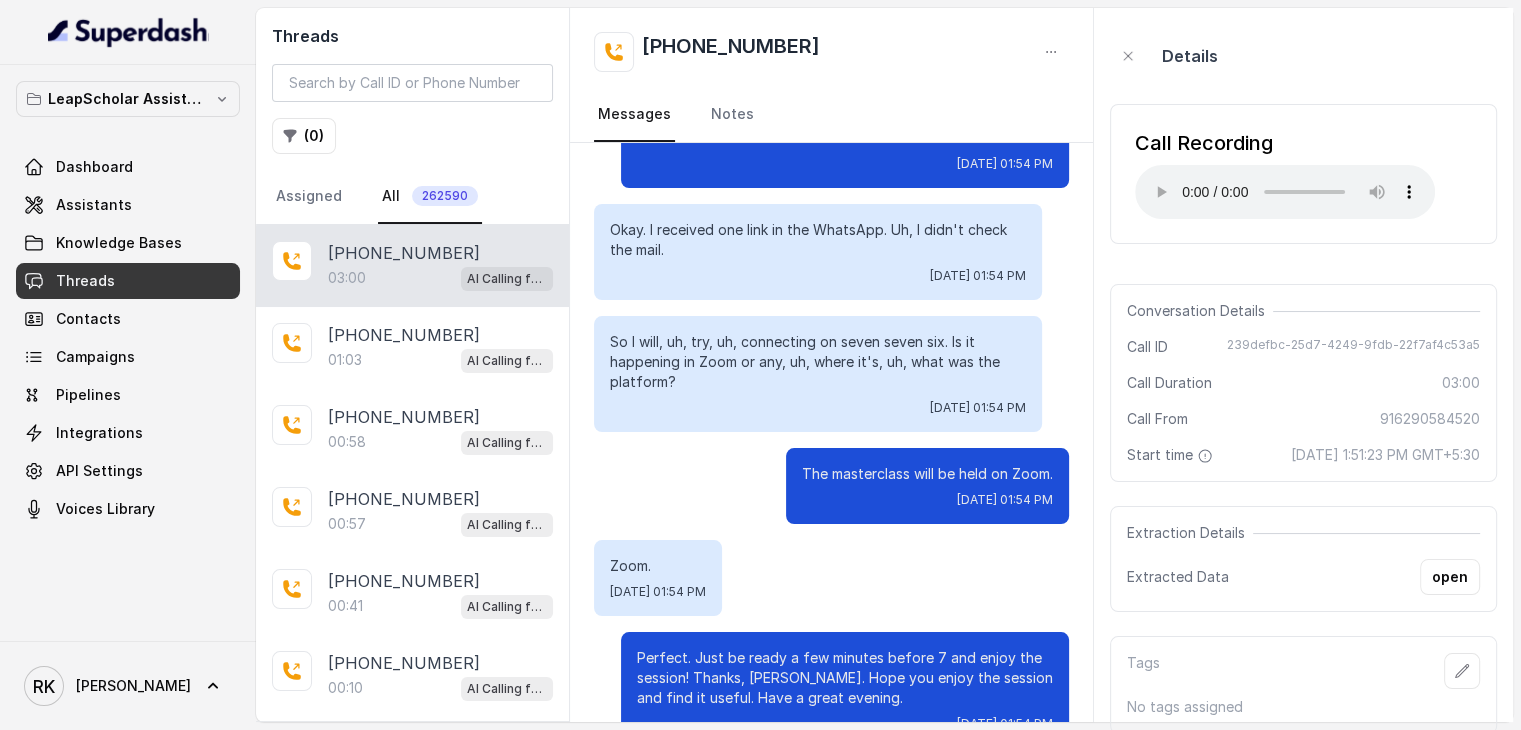 scroll, scrollTop: 2704, scrollLeft: 0, axis: vertical 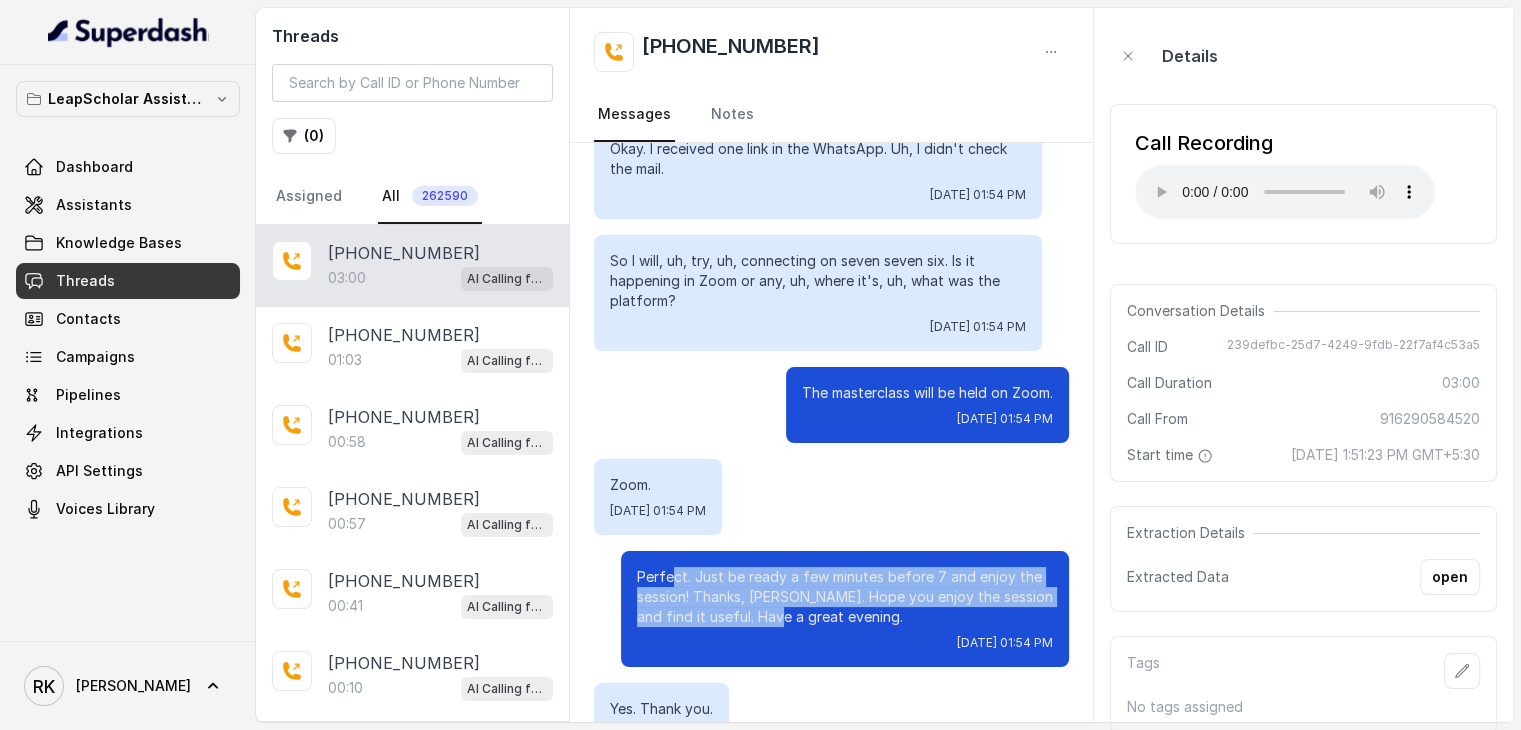 drag, startPoint x: 659, startPoint y: 517, endPoint x: 767, endPoint y: 549, distance: 112.64102 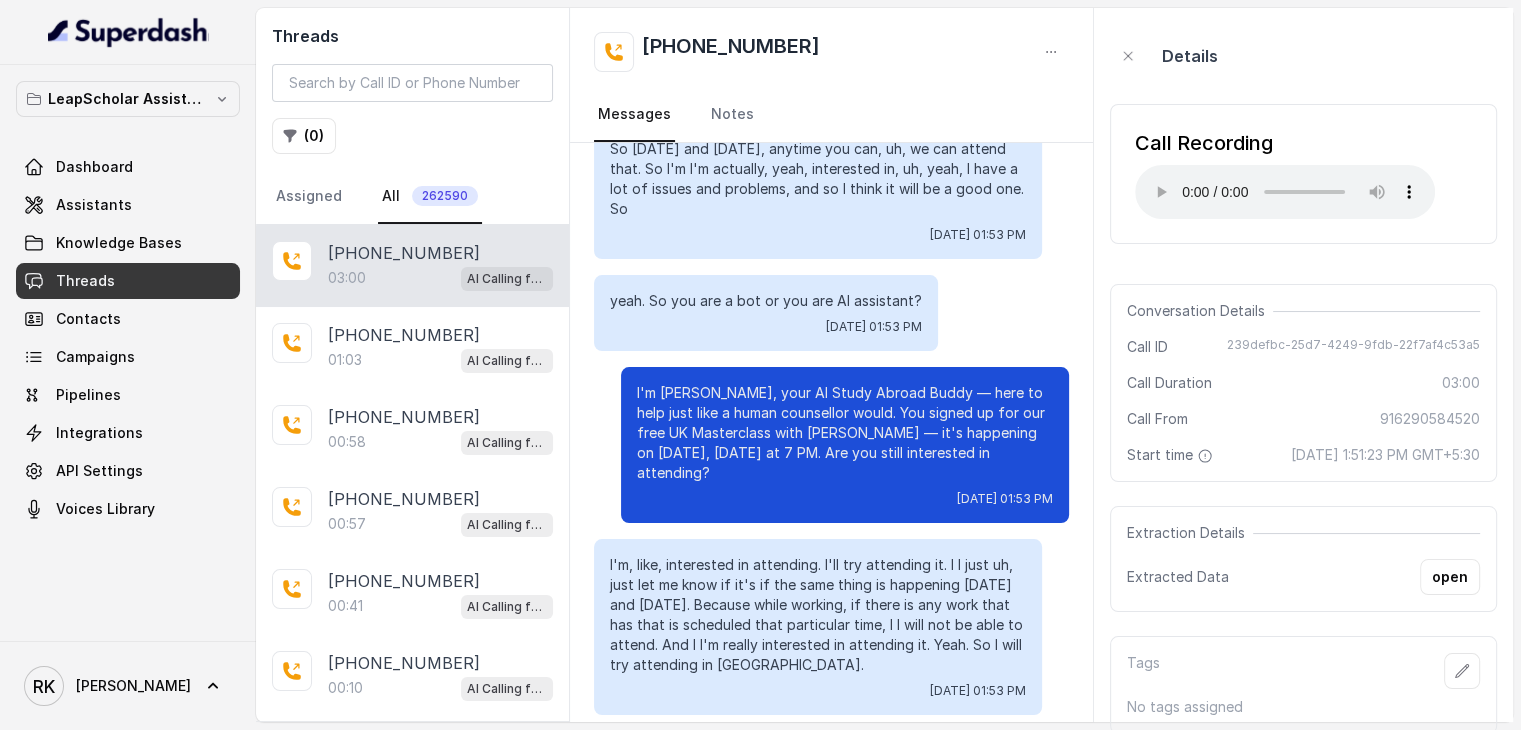scroll, scrollTop: 1853, scrollLeft: 0, axis: vertical 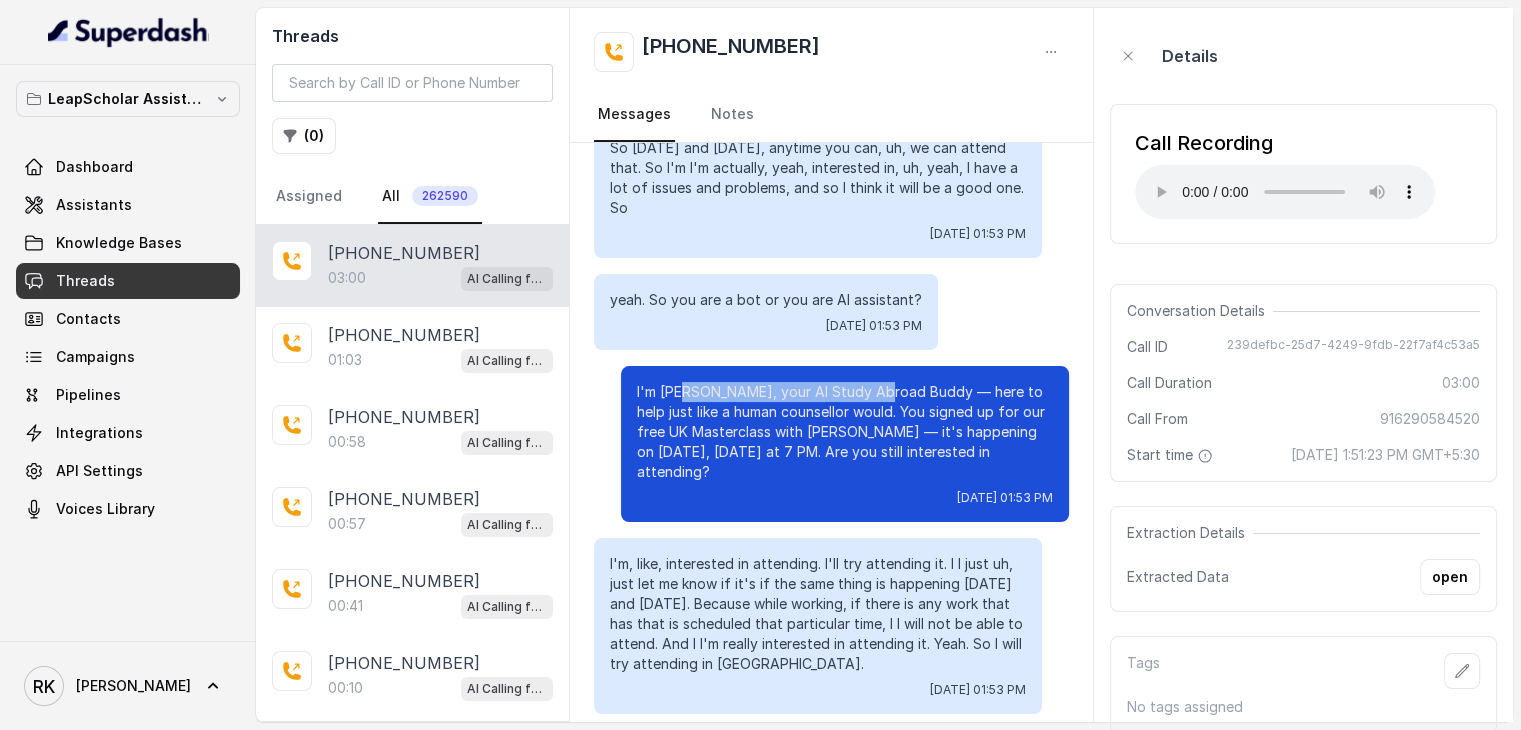 drag, startPoint x: 668, startPoint y: 354, endPoint x: 865, endPoint y: 353, distance: 197.00253 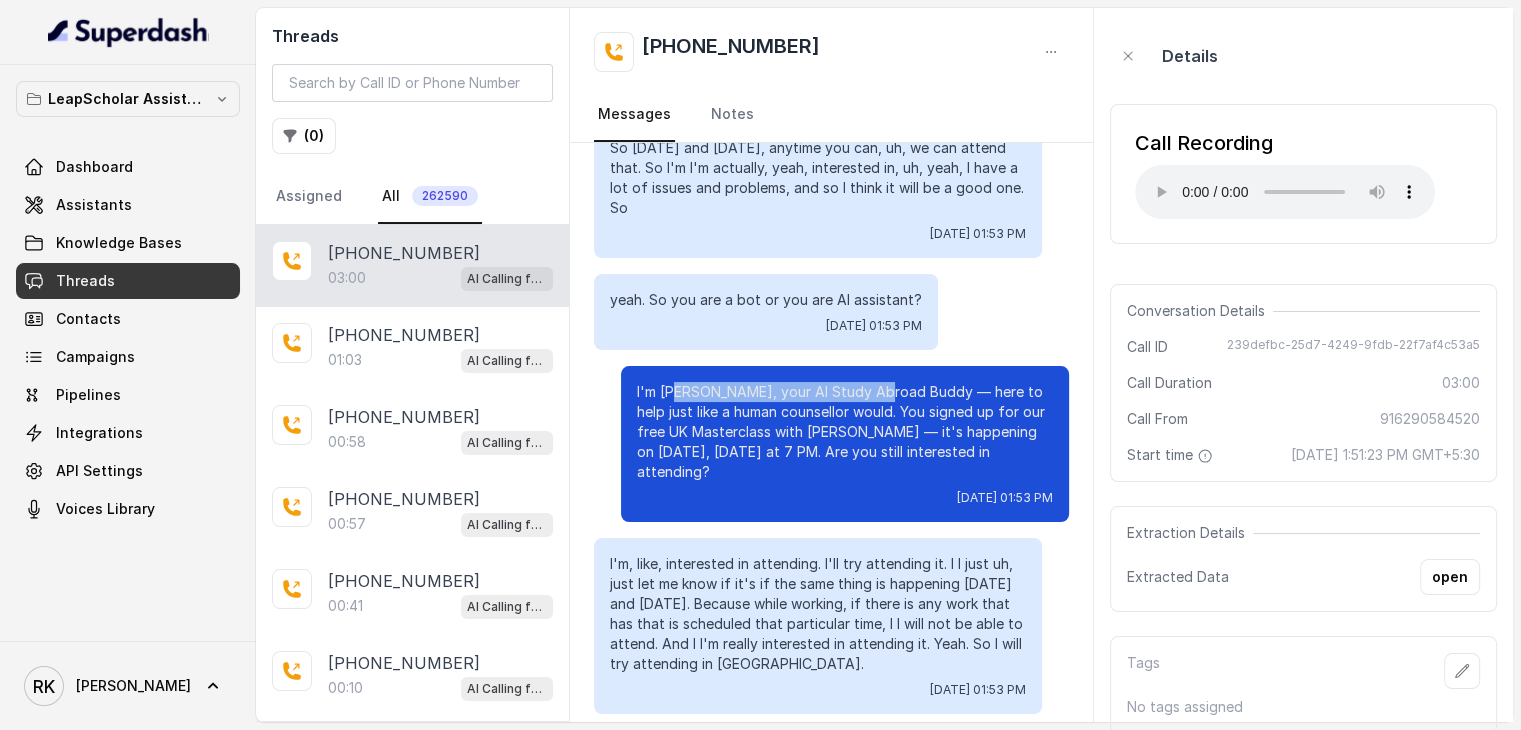 drag, startPoint x: 865, startPoint y: 353, endPoint x: 662, endPoint y: 352, distance: 203.00246 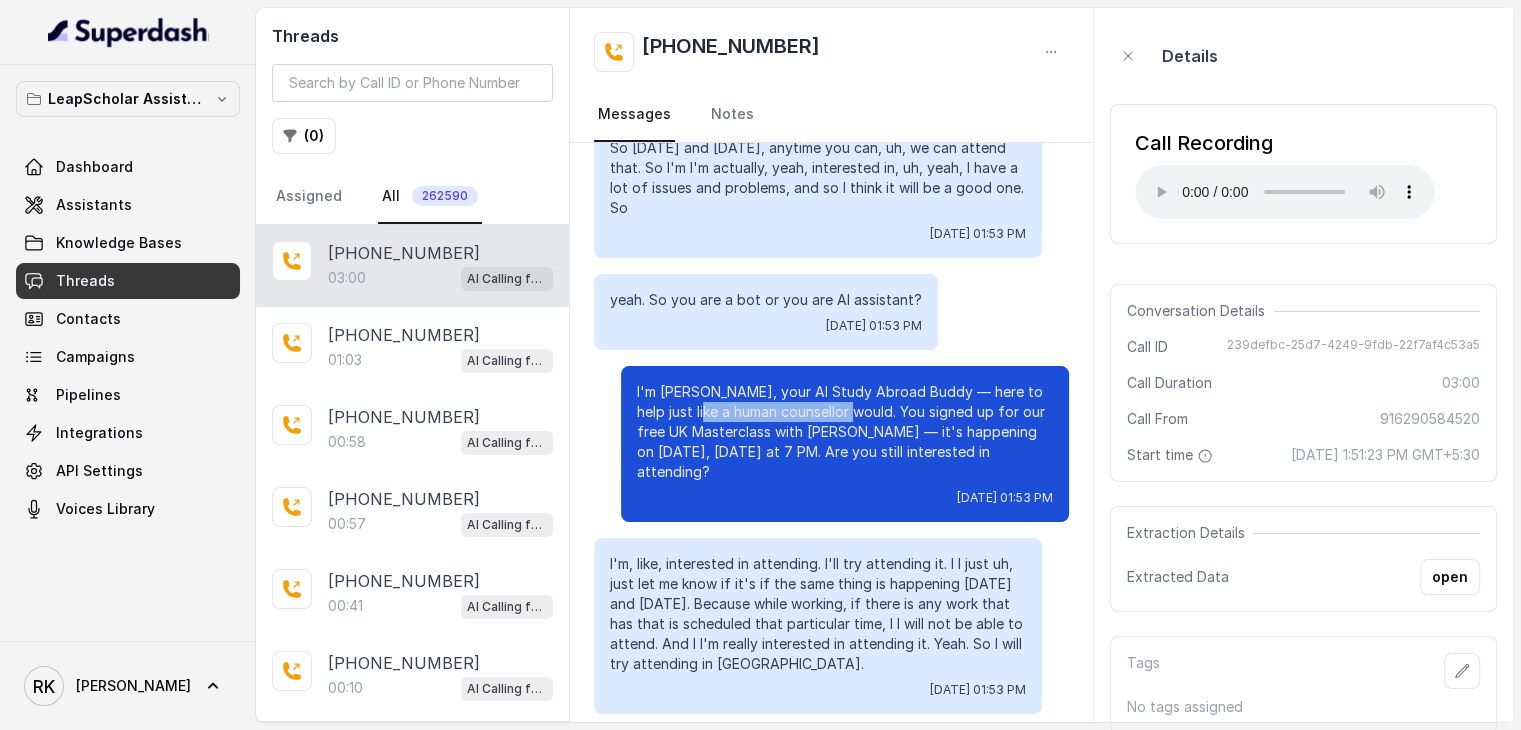 drag, startPoint x: 682, startPoint y: 375, endPoint x: 830, endPoint y: 370, distance: 148.08444 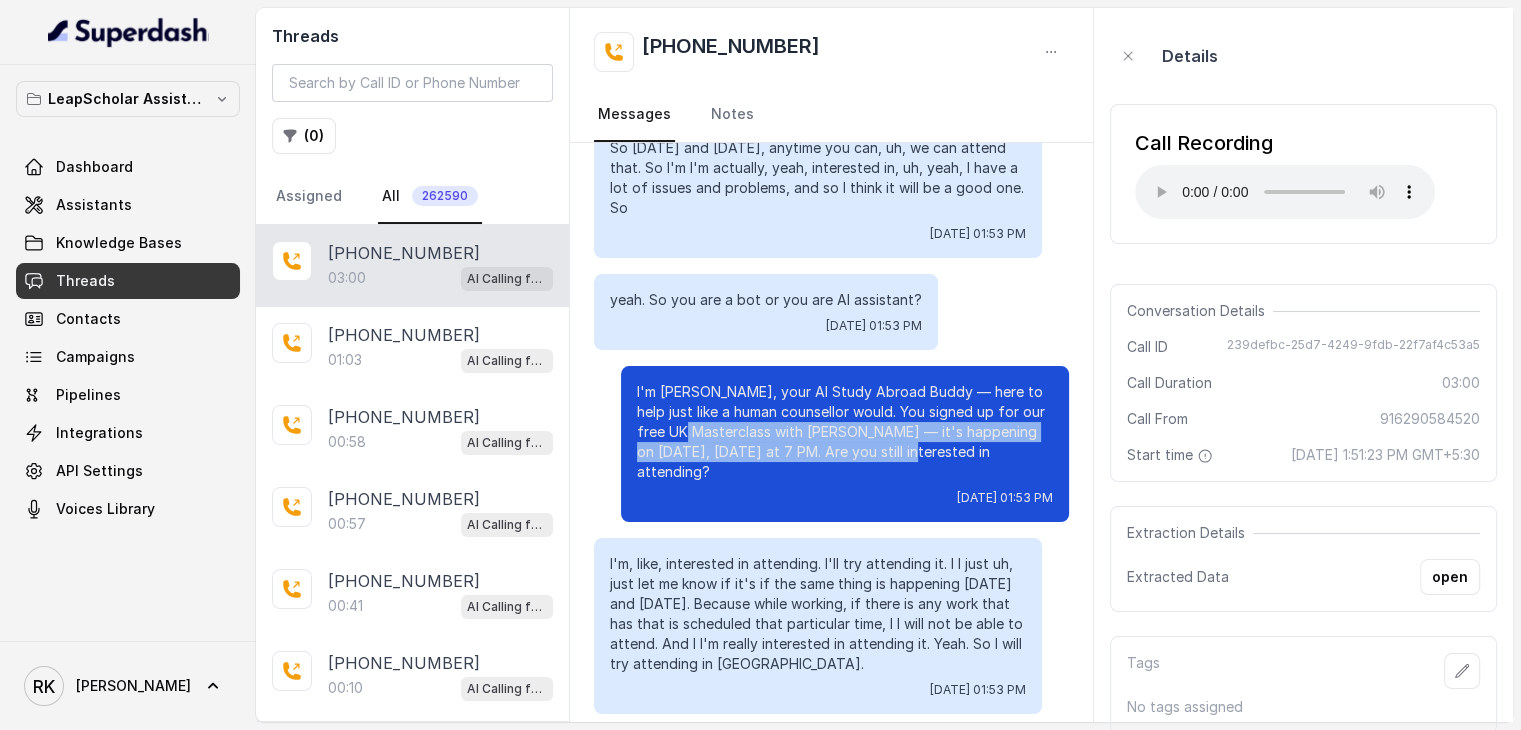 drag, startPoint x: 667, startPoint y: 385, endPoint x: 870, endPoint y: 417, distance: 205.50668 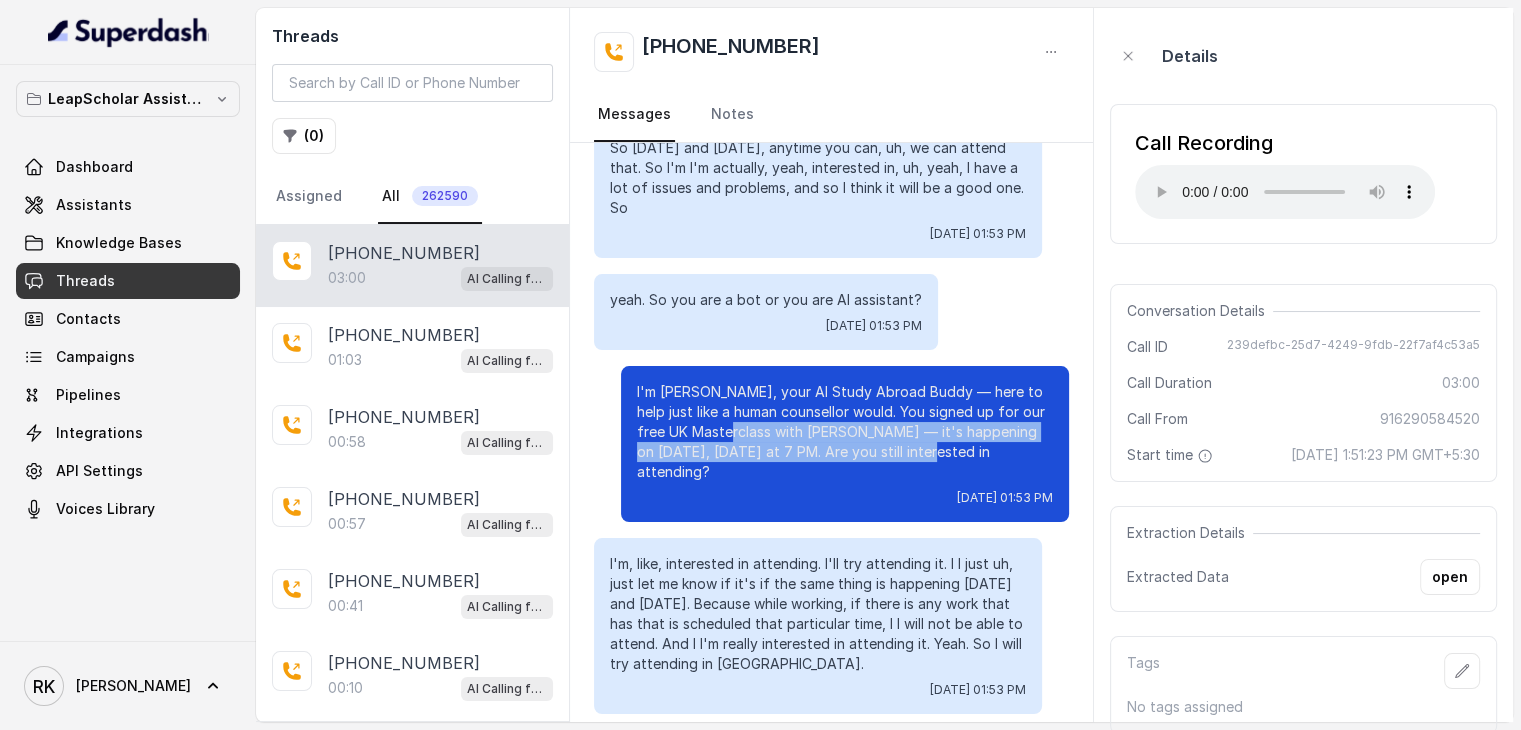 drag, startPoint x: 870, startPoint y: 417, endPoint x: 715, endPoint y: 396, distance: 156.4161 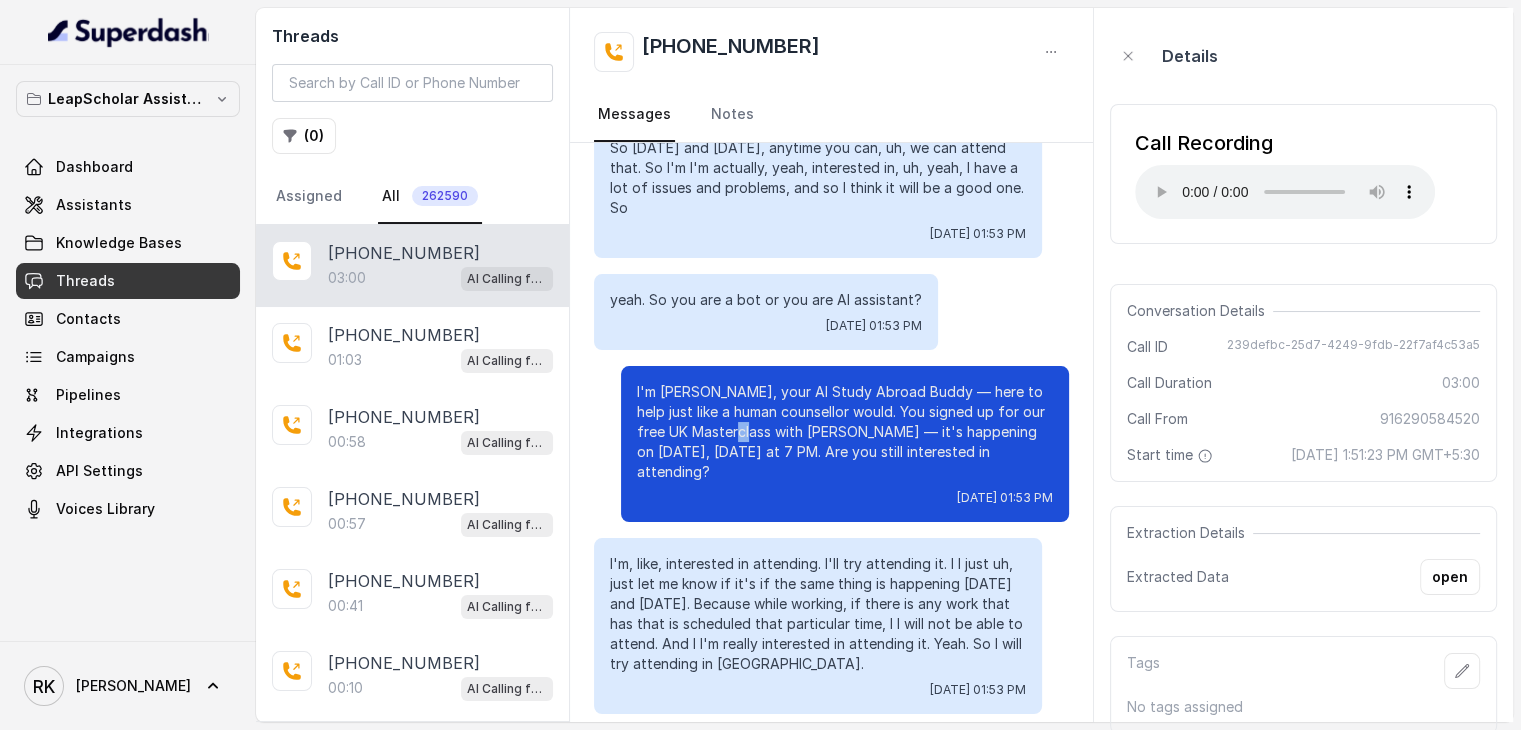 click on "I'm [PERSON_NAME], your AI Study Abroad Buddy — here to help just like a human counsellor would. You signed up for our free UK Masterclass with [PERSON_NAME] — it's happening on [DATE], [DATE] at 7 PM. Are you still interested in attending?" at bounding box center [845, 432] 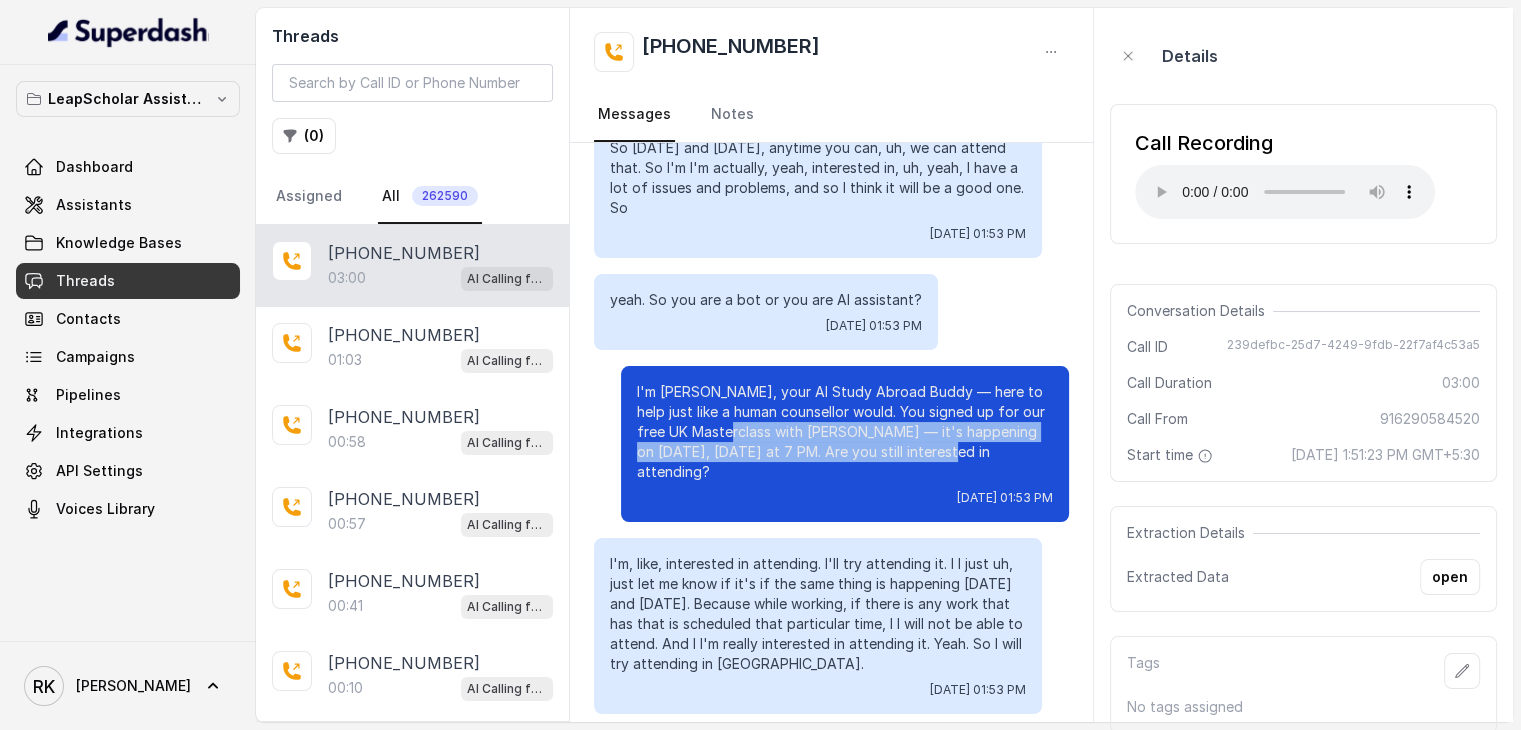 drag, startPoint x: 724, startPoint y: 396, endPoint x: 899, endPoint y: 417, distance: 176.2555 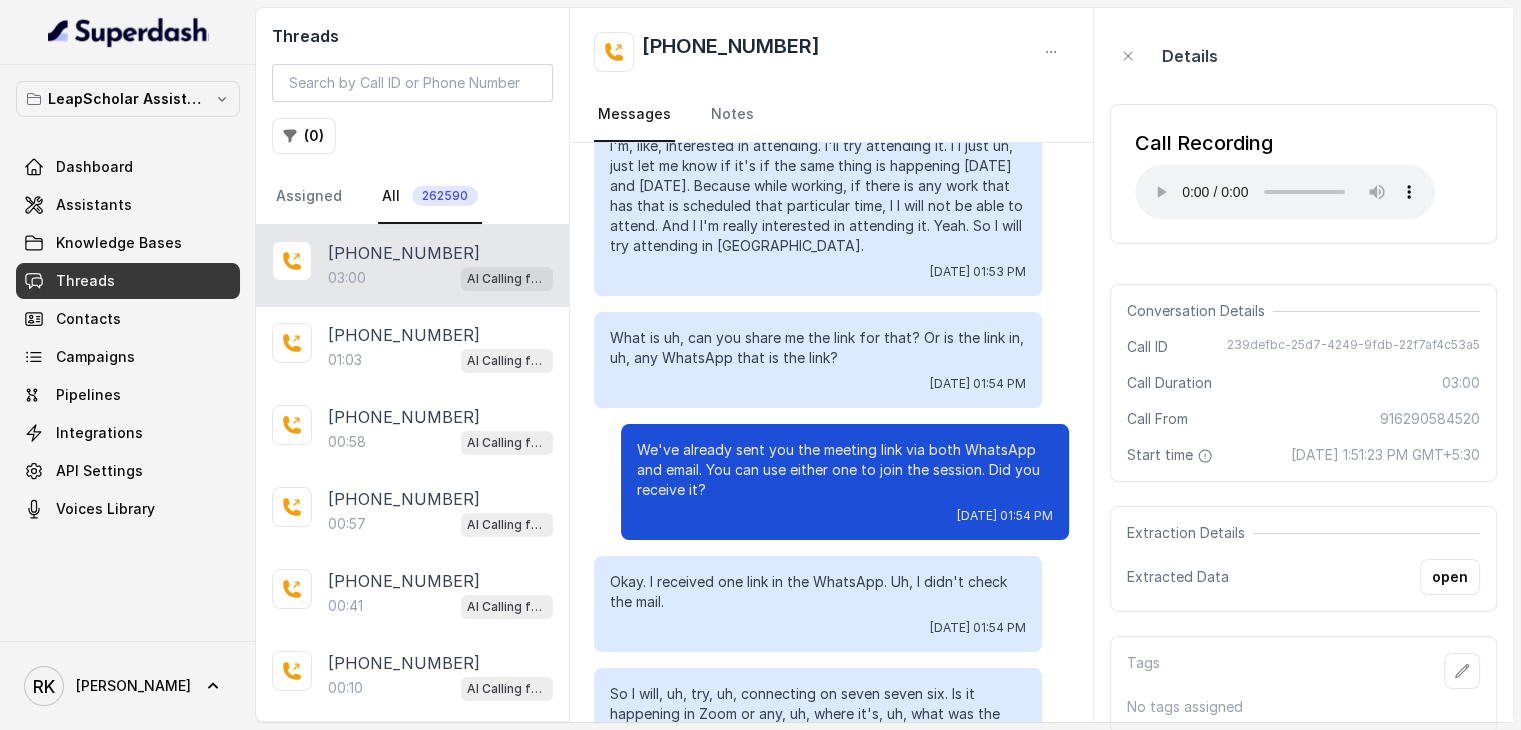 scroll, scrollTop: 2269, scrollLeft: 0, axis: vertical 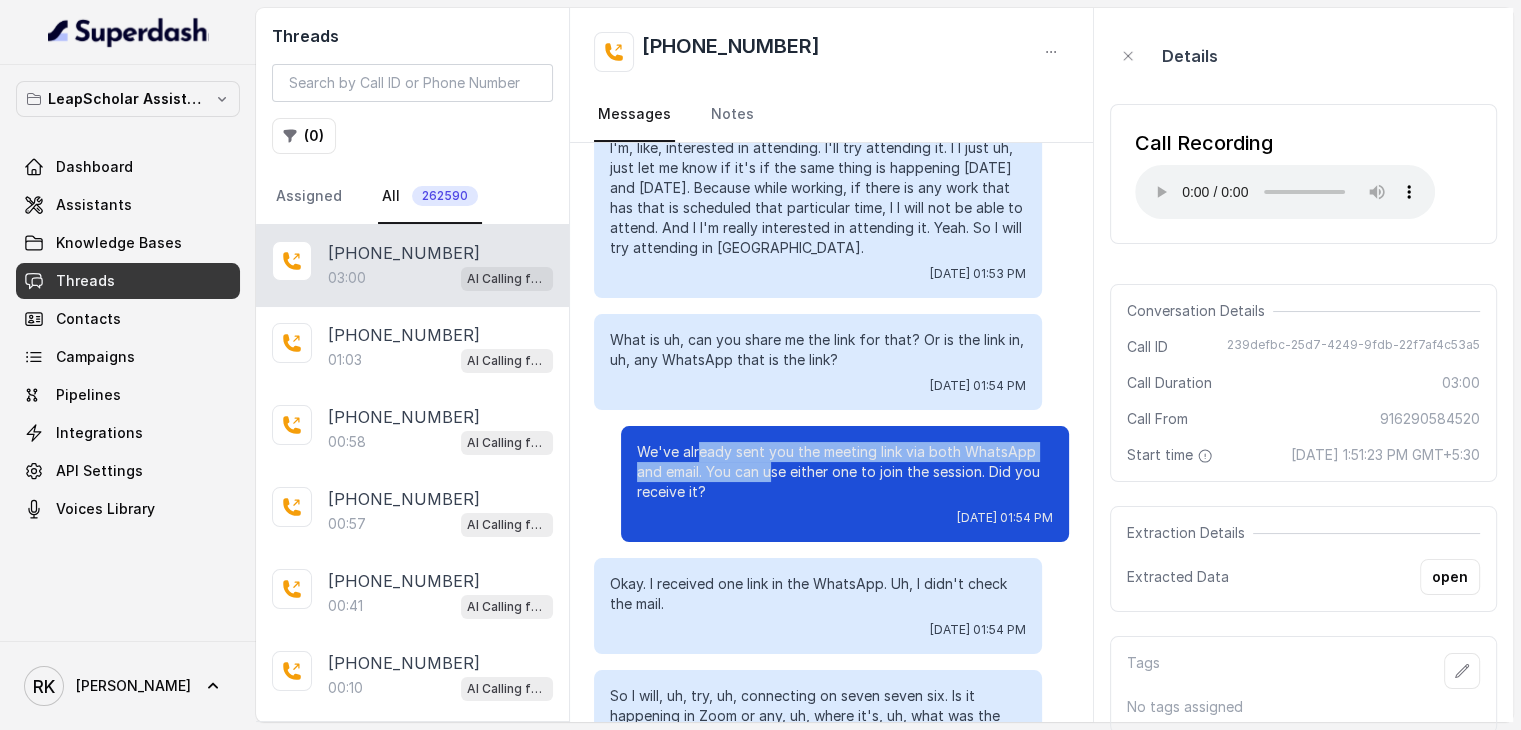 drag, startPoint x: 683, startPoint y: 385, endPoint x: 759, endPoint y: 405, distance: 78.58753 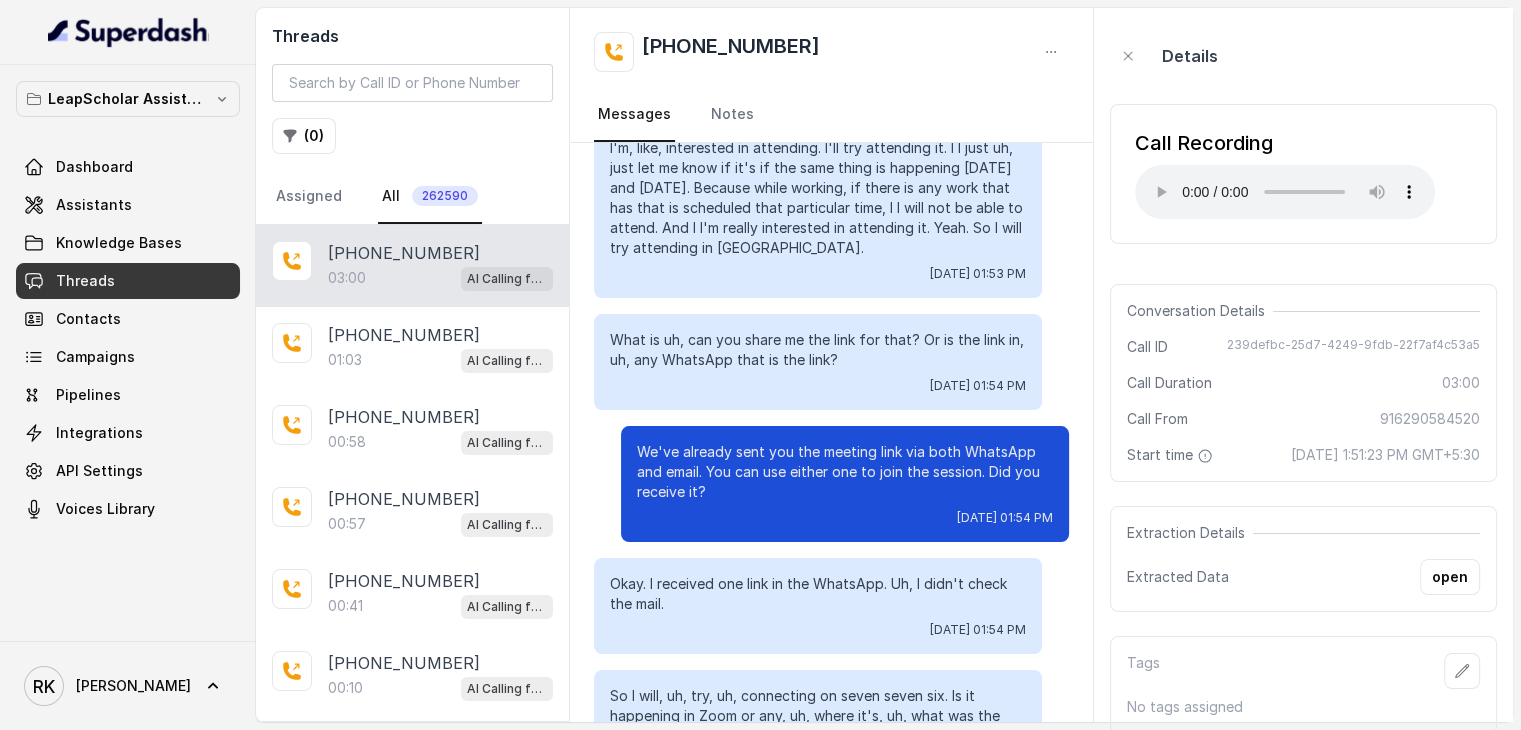 click on "We've already sent you the meeting link via both WhatsApp and email. You can use either one to join the session. Did you receive it?" at bounding box center [845, 472] 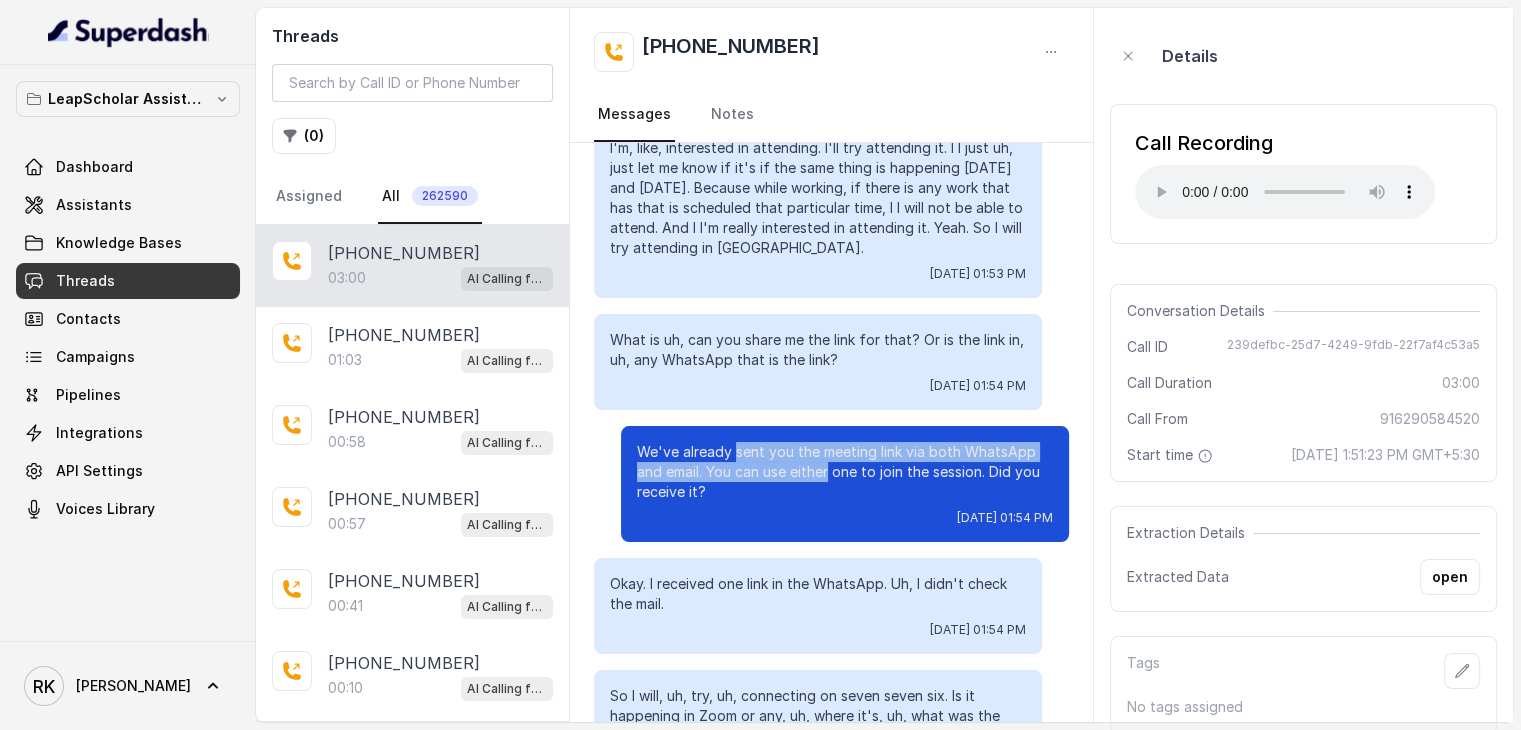 drag, startPoint x: 778, startPoint y: 412, endPoint x: 721, endPoint y: 393, distance: 60.083275 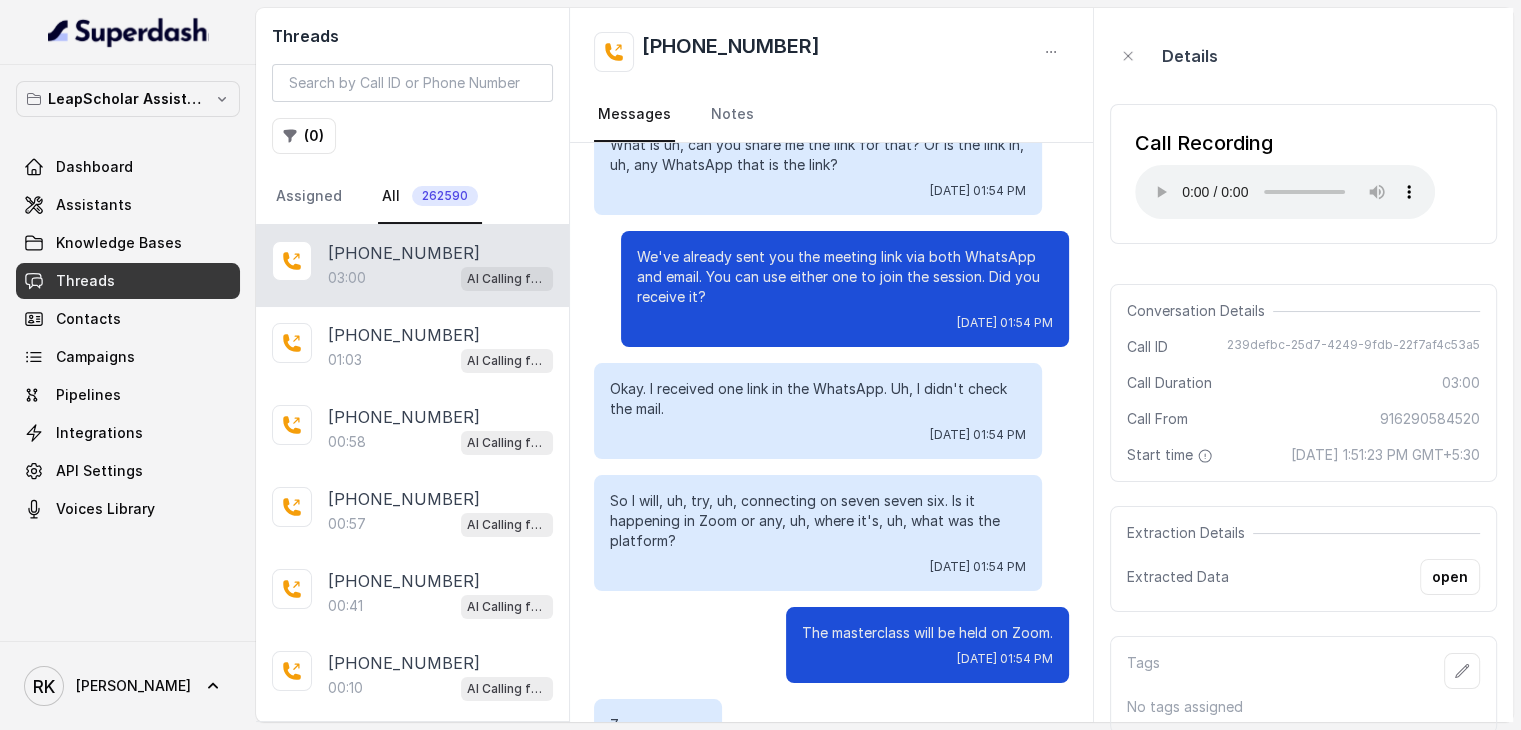 scroll, scrollTop: 2704, scrollLeft: 0, axis: vertical 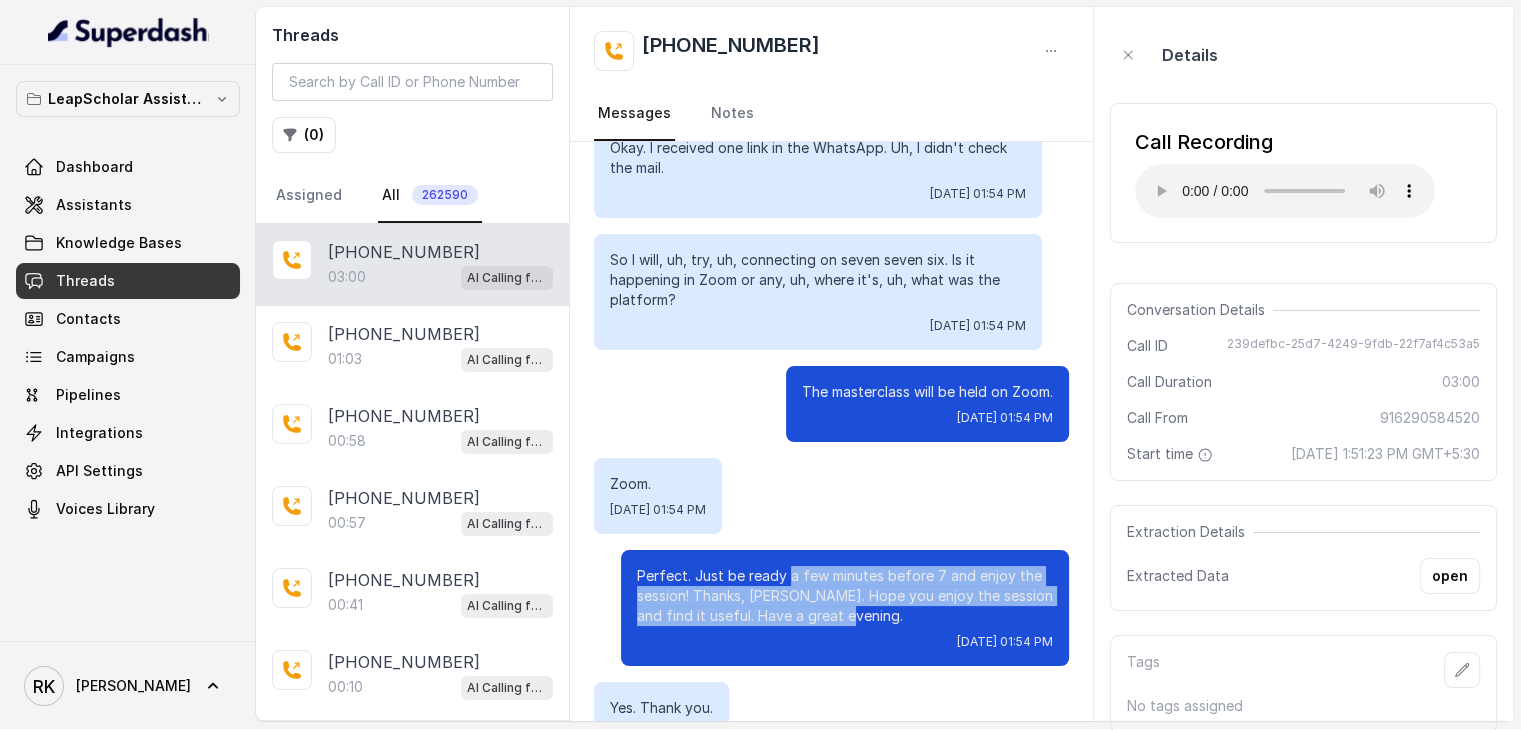 drag, startPoint x: 772, startPoint y: 516, endPoint x: 842, endPoint y: 546, distance: 76.15773 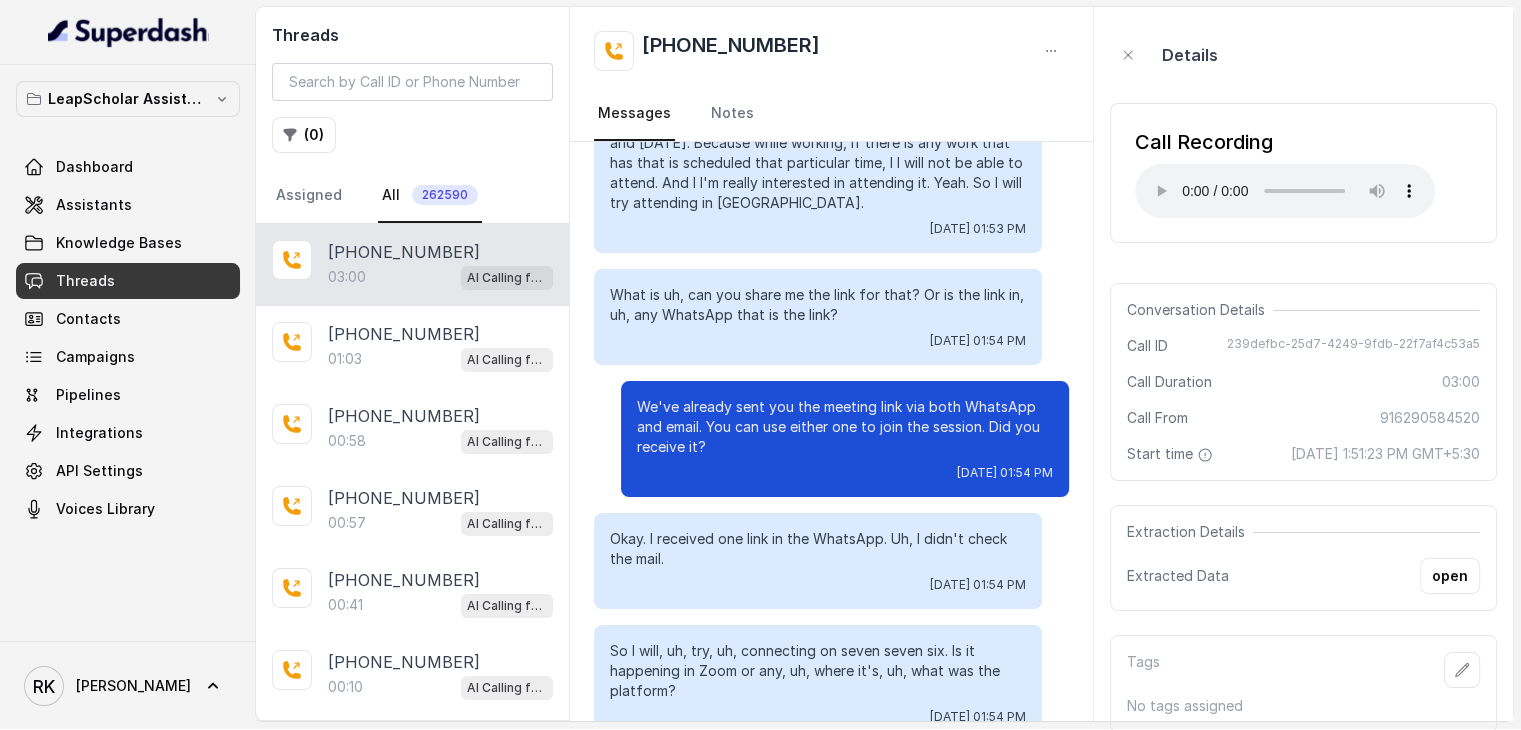 scroll, scrollTop: 2315, scrollLeft: 0, axis: vertical 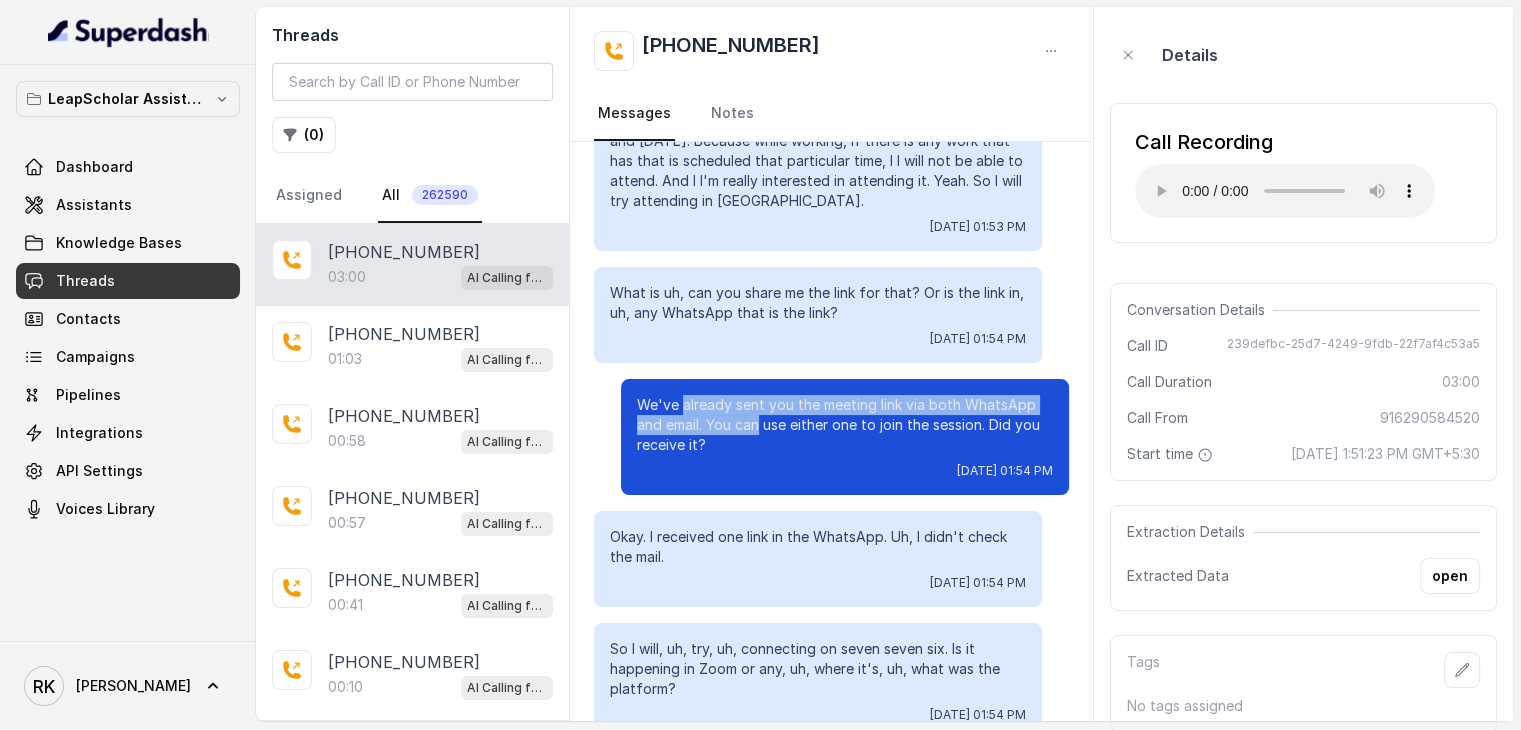 drag, startPoint x: 669, startPoint y: 346, endPoint x: 749, endPoint y: 364, distance: 82 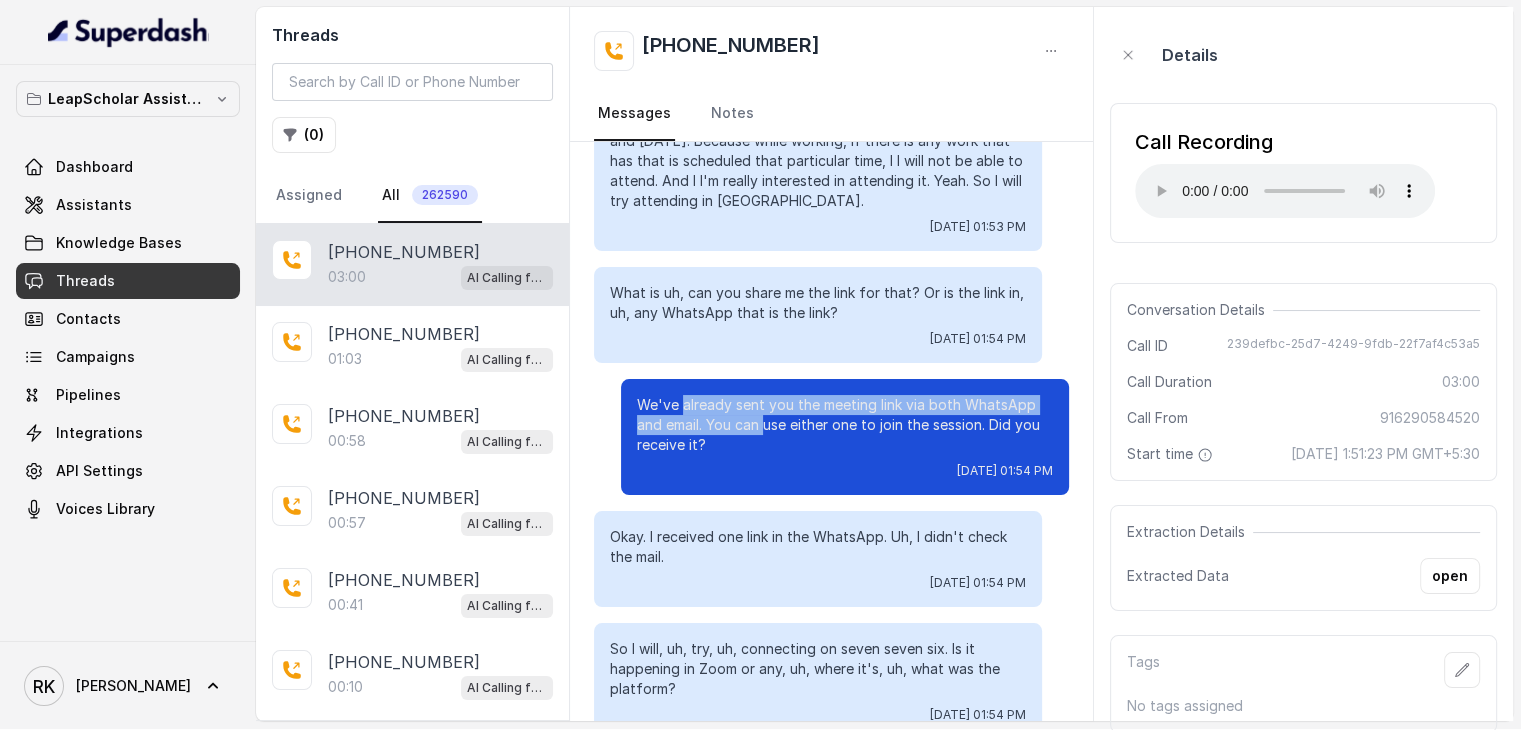 click on "We've already sent you the meeting link via both WhatsApp and email. You can use either one to join the session. Did you receive it?" at bounding box center [845, 425] 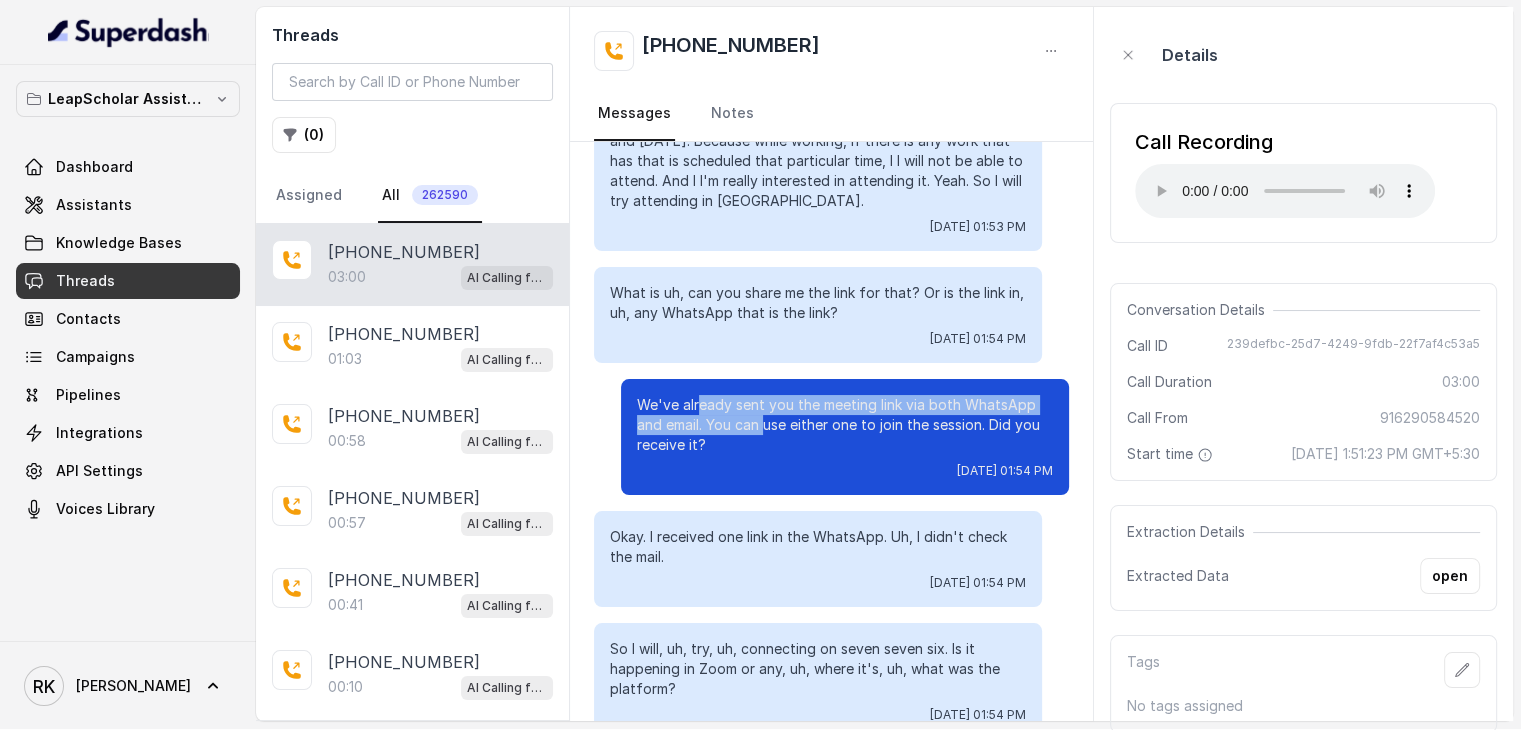 drag, startPoint x: 749, startPoint y: 364, endPoint x: 683, endPoint y: 341, distance: 69.89278 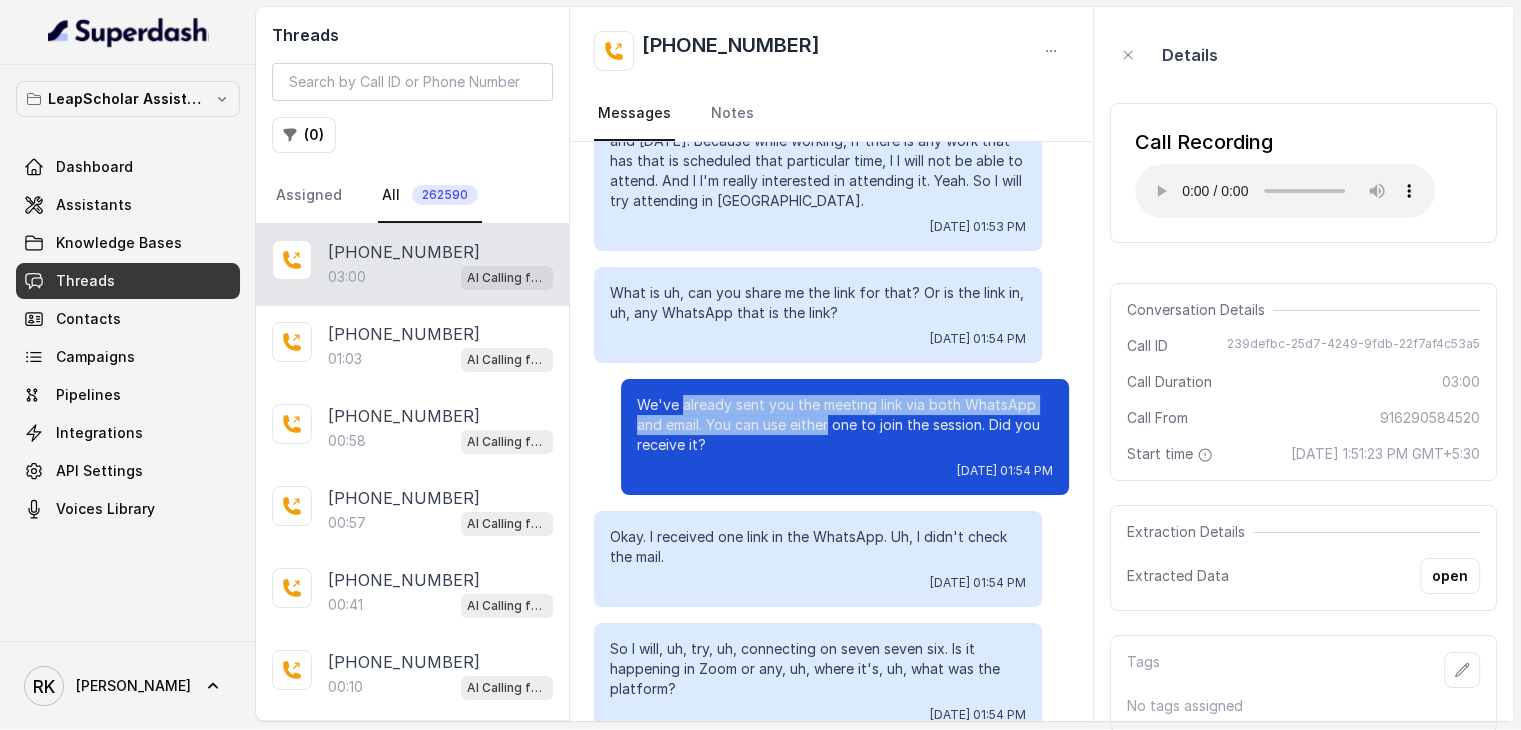 drag, startPoint x: 683, startPoint y: 341, endPoint x: 798, endPoint y: 365, distance: 117.47766 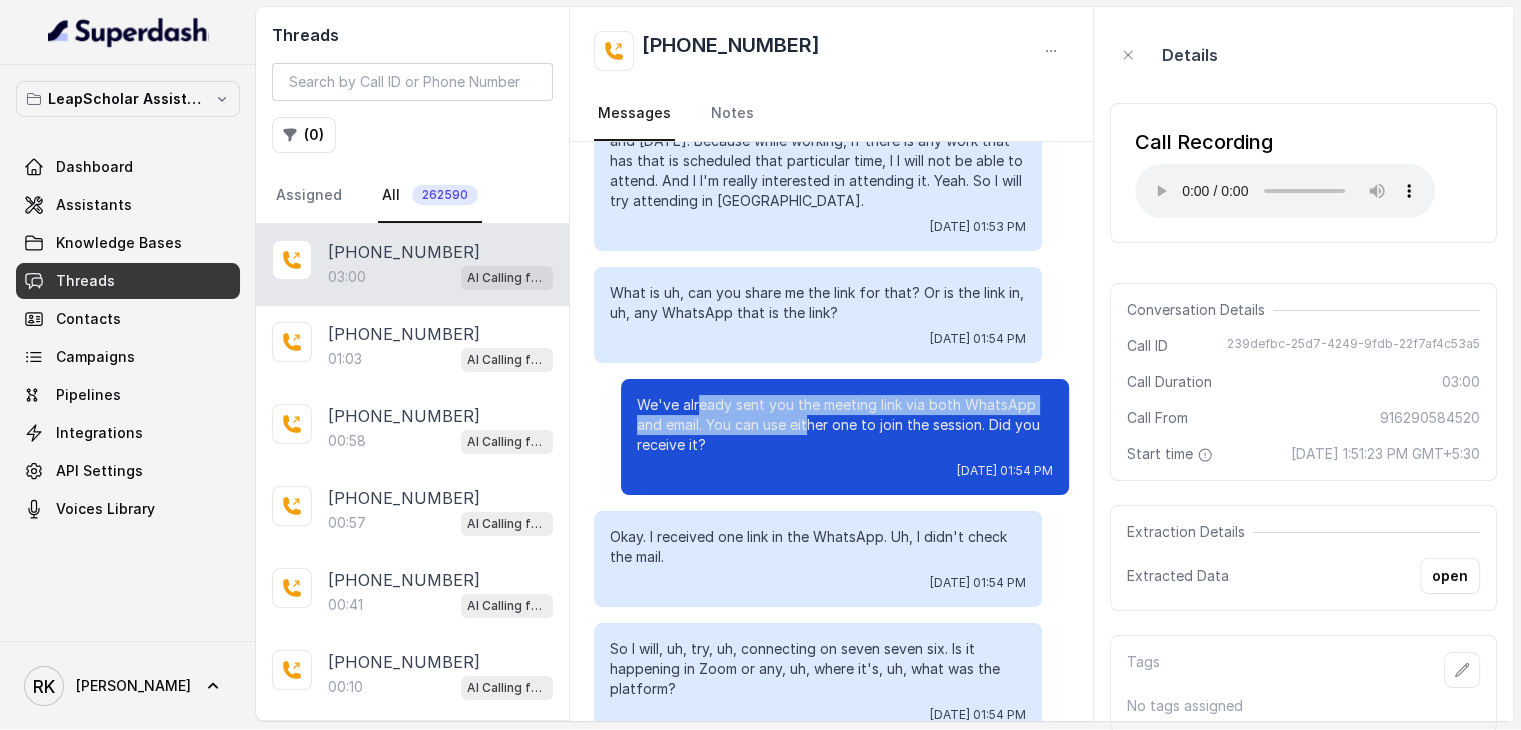drag, startPoint x: 798, startPoint y: 365, endPoint x: 682, endPoint y: 342, distance: 118.258194 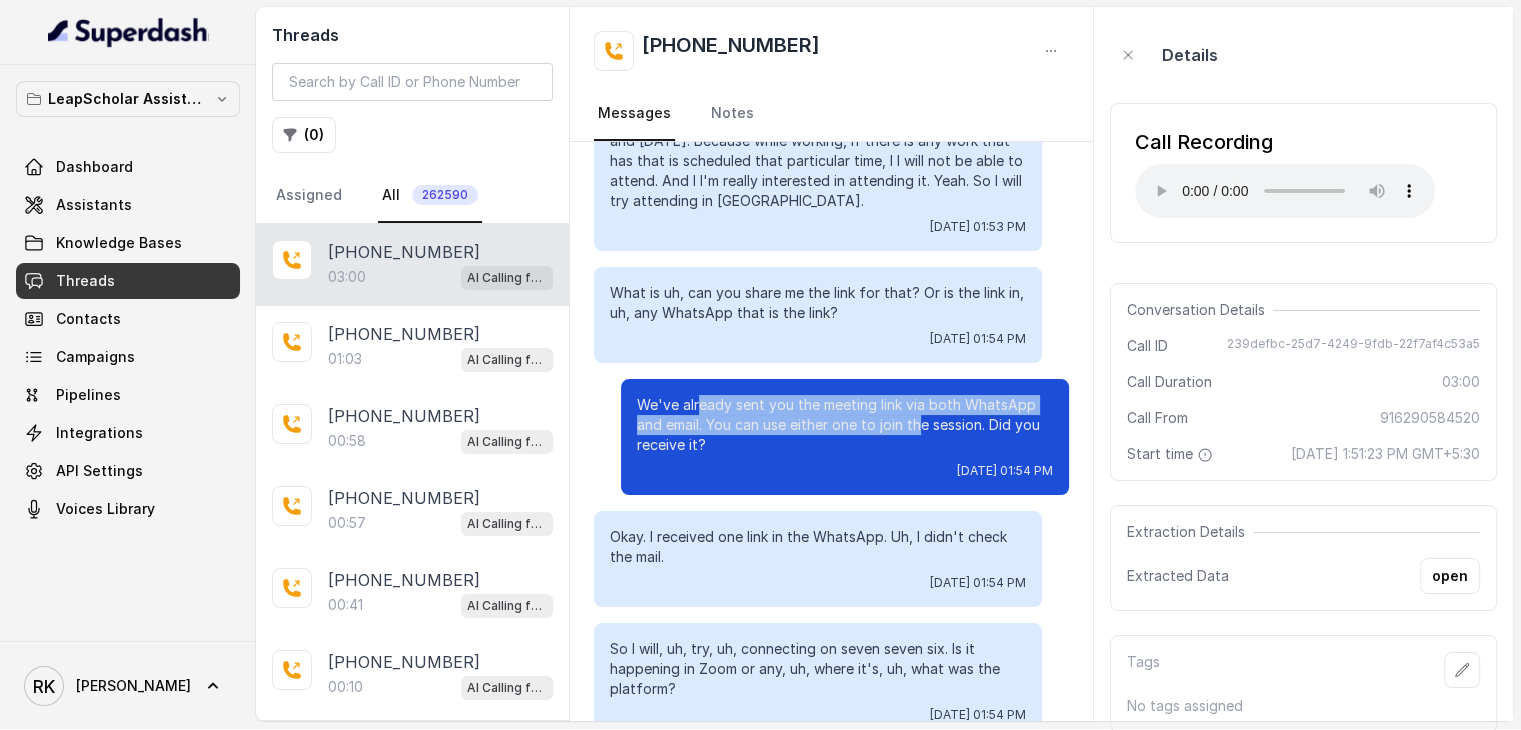 drag, startPoint x: 682, startPoint y: 342, endPoint x: 905, endPoint y: 369, distance: 224.62859 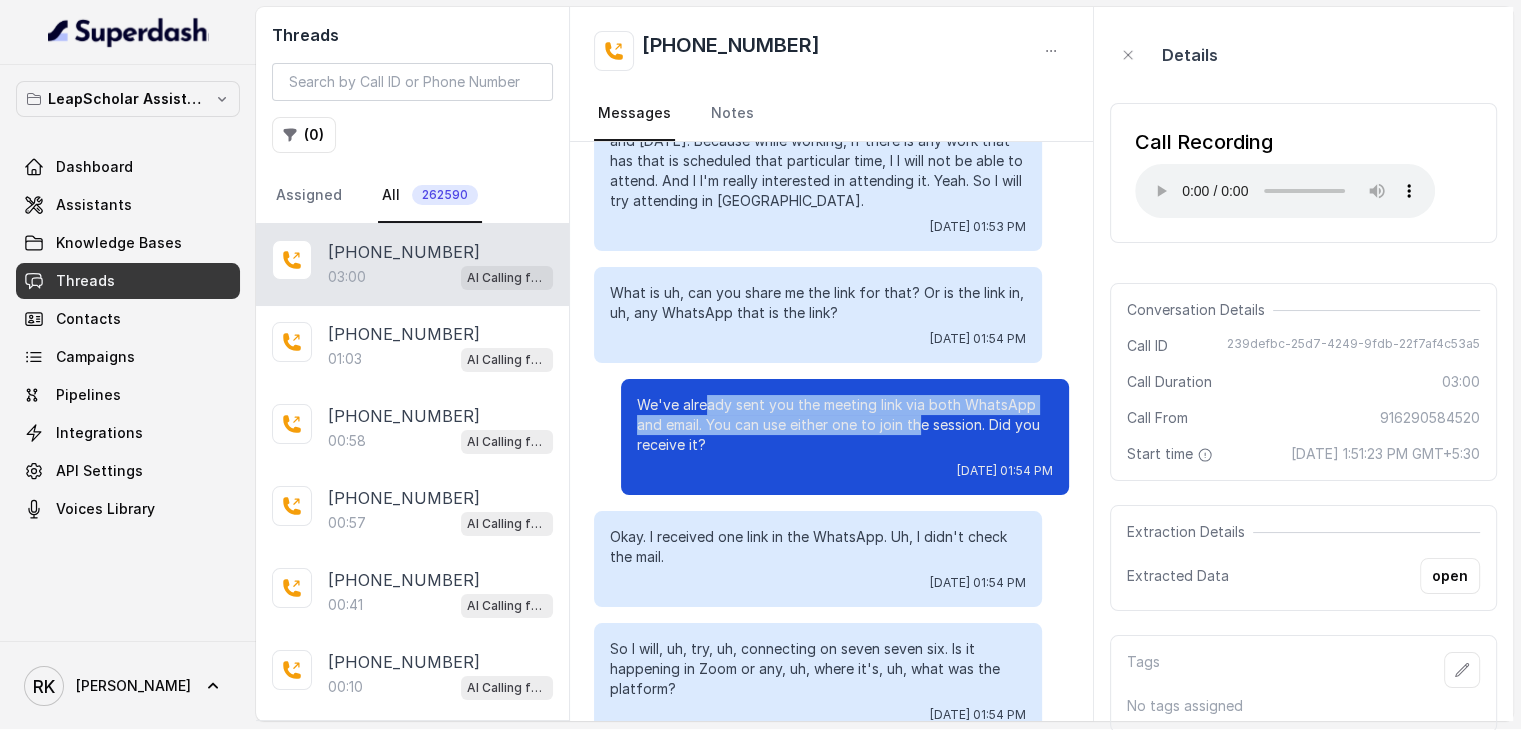 drag, startPoint x: 905, startPoint y: 369, endPoint x: 688, endPoint y: 337, distance: 219.34676 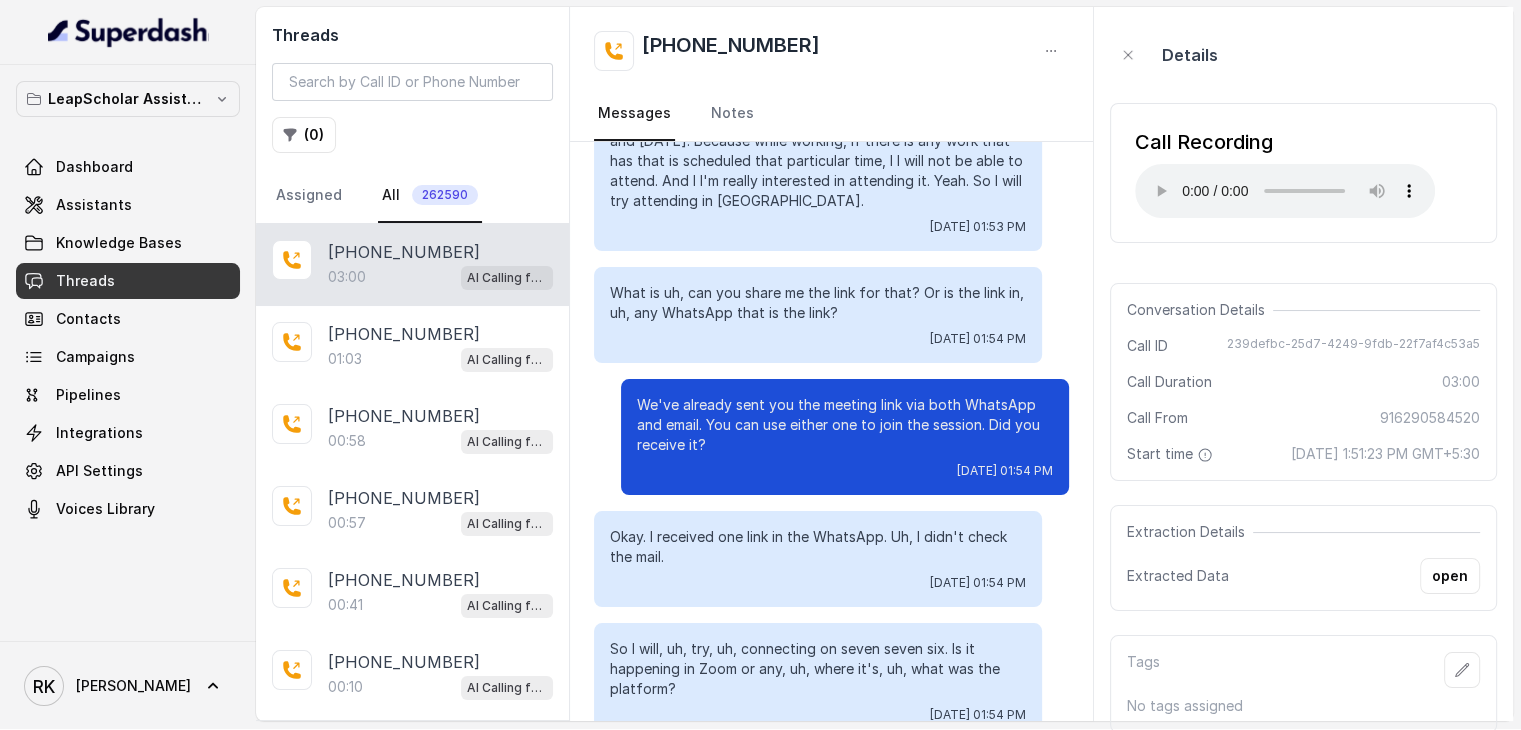 scroll, scrollTop: 2467, scrollLeft: 0, axis: vertical 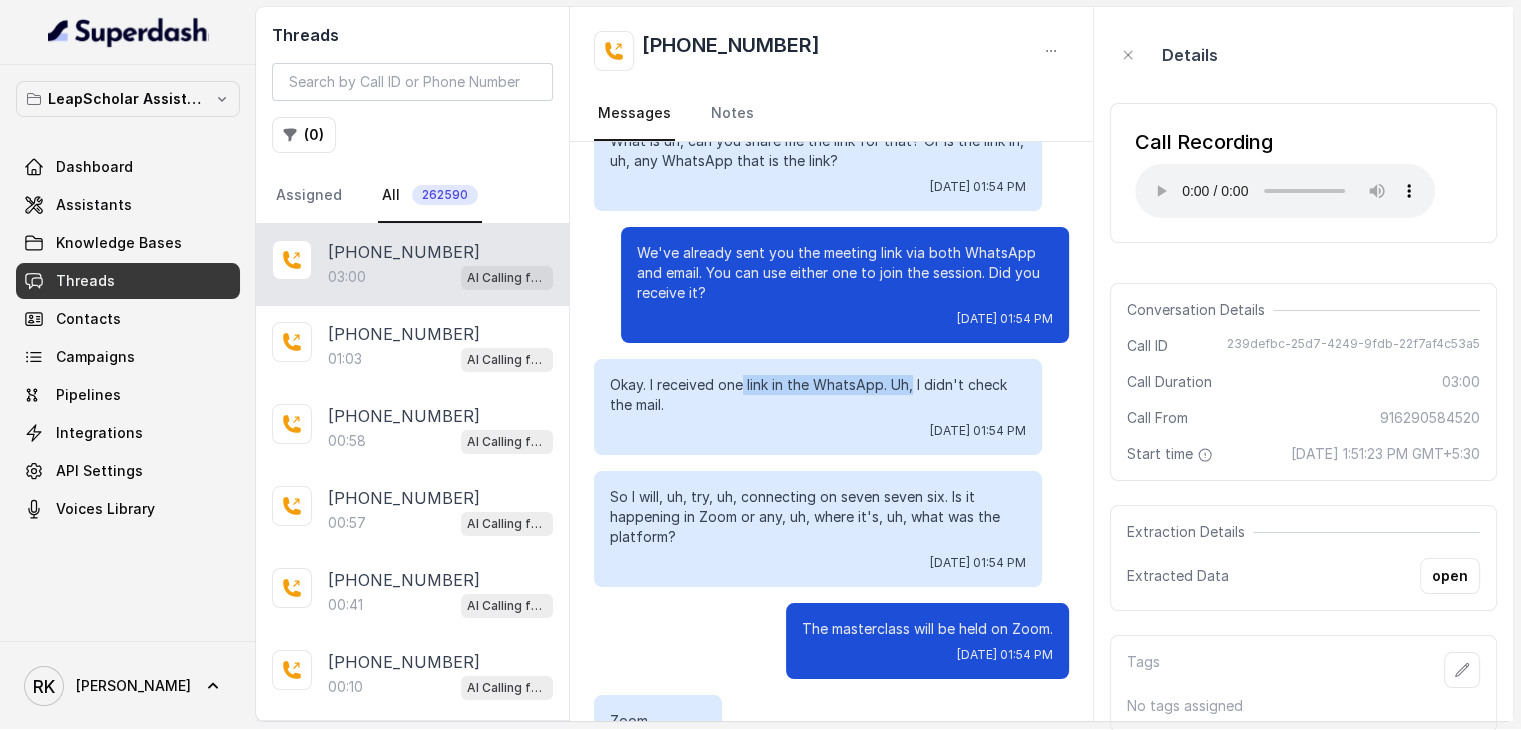 drag, startPoint x: 745, startPoint y: 325, endPoint x: 916, endPoint y: 327, distance: 171.01169 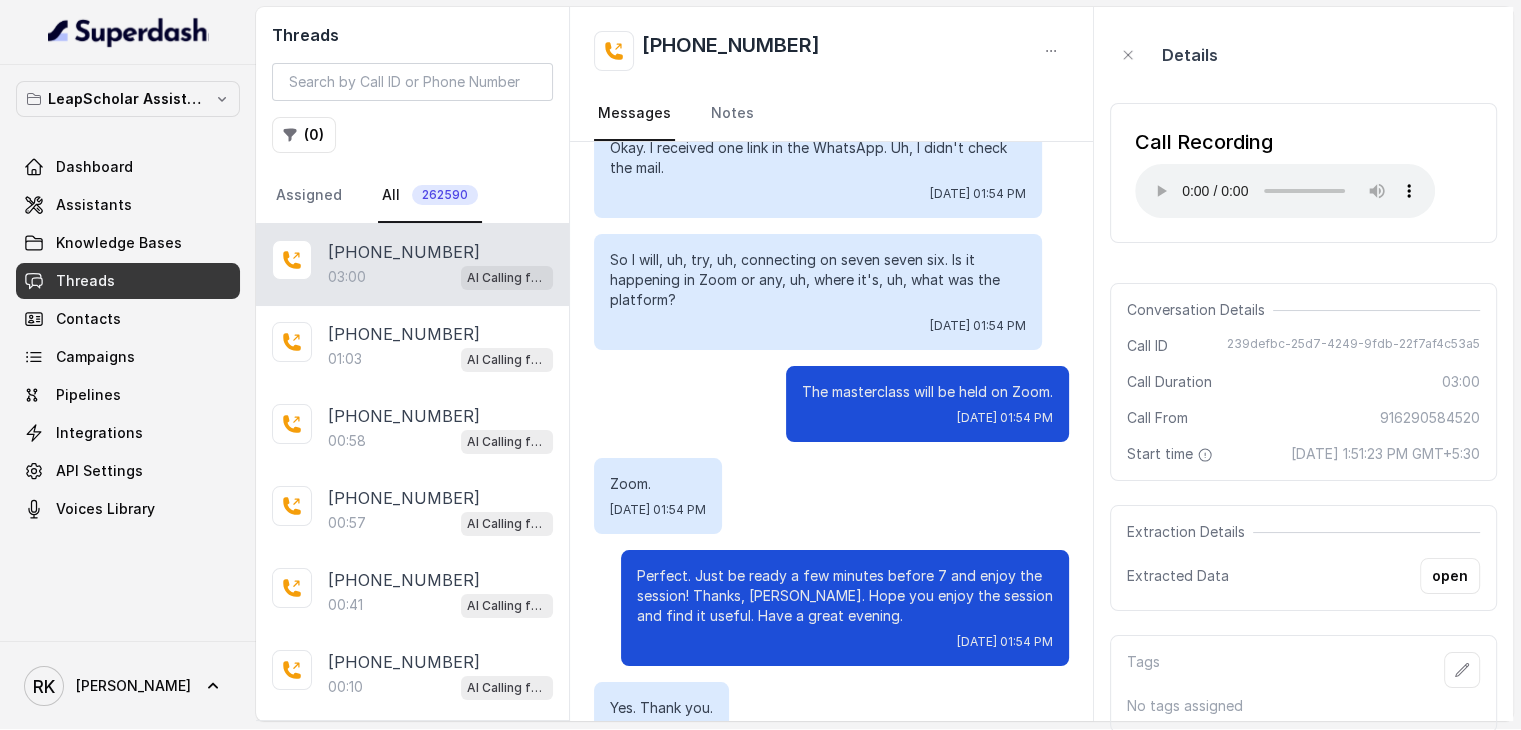 scroll, scrollTop: 2704, scrollLeft: 0, axis: vertical 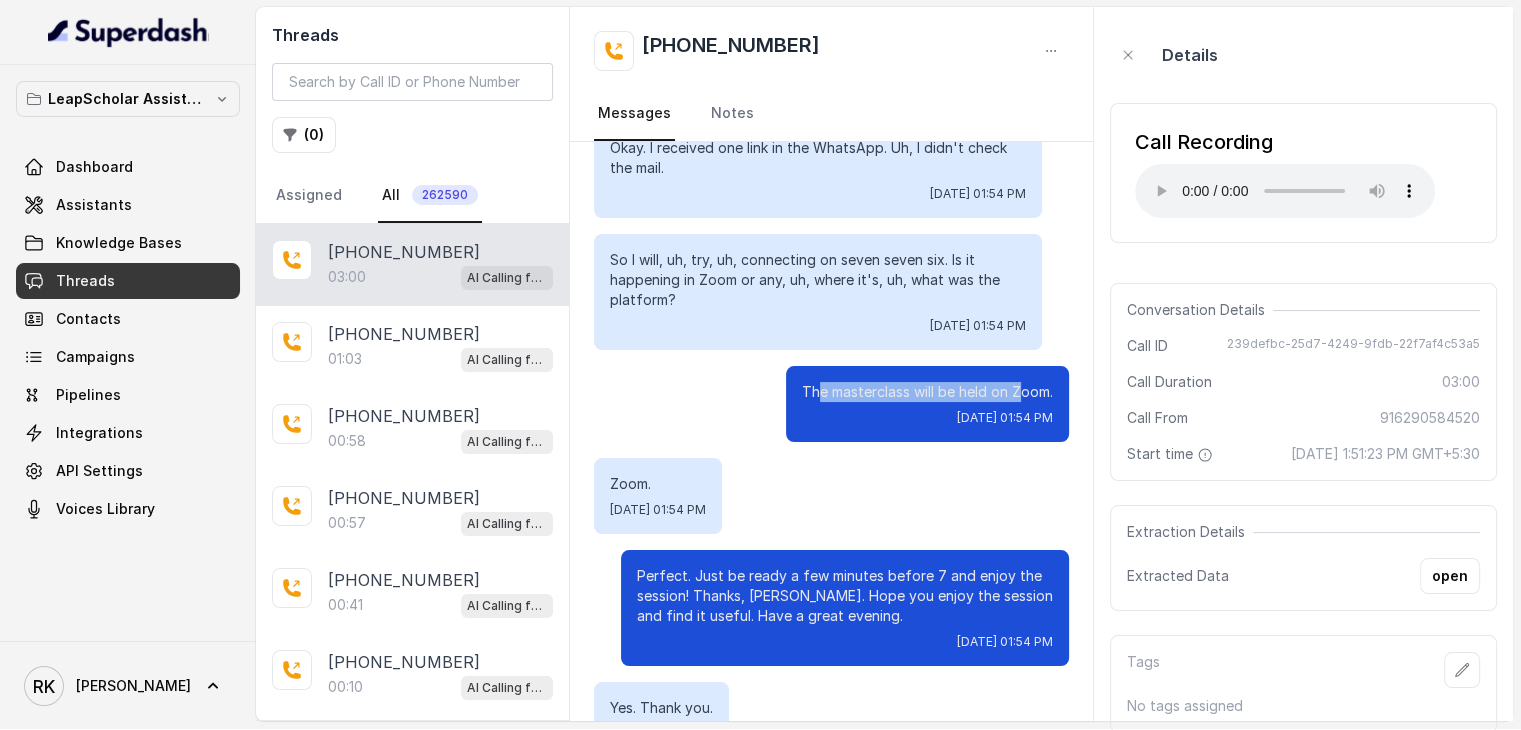 drag, startPoint x: 804, startPoint y: 328, endPoint x: 1008, endPoint y: 330, distance: 204.0098 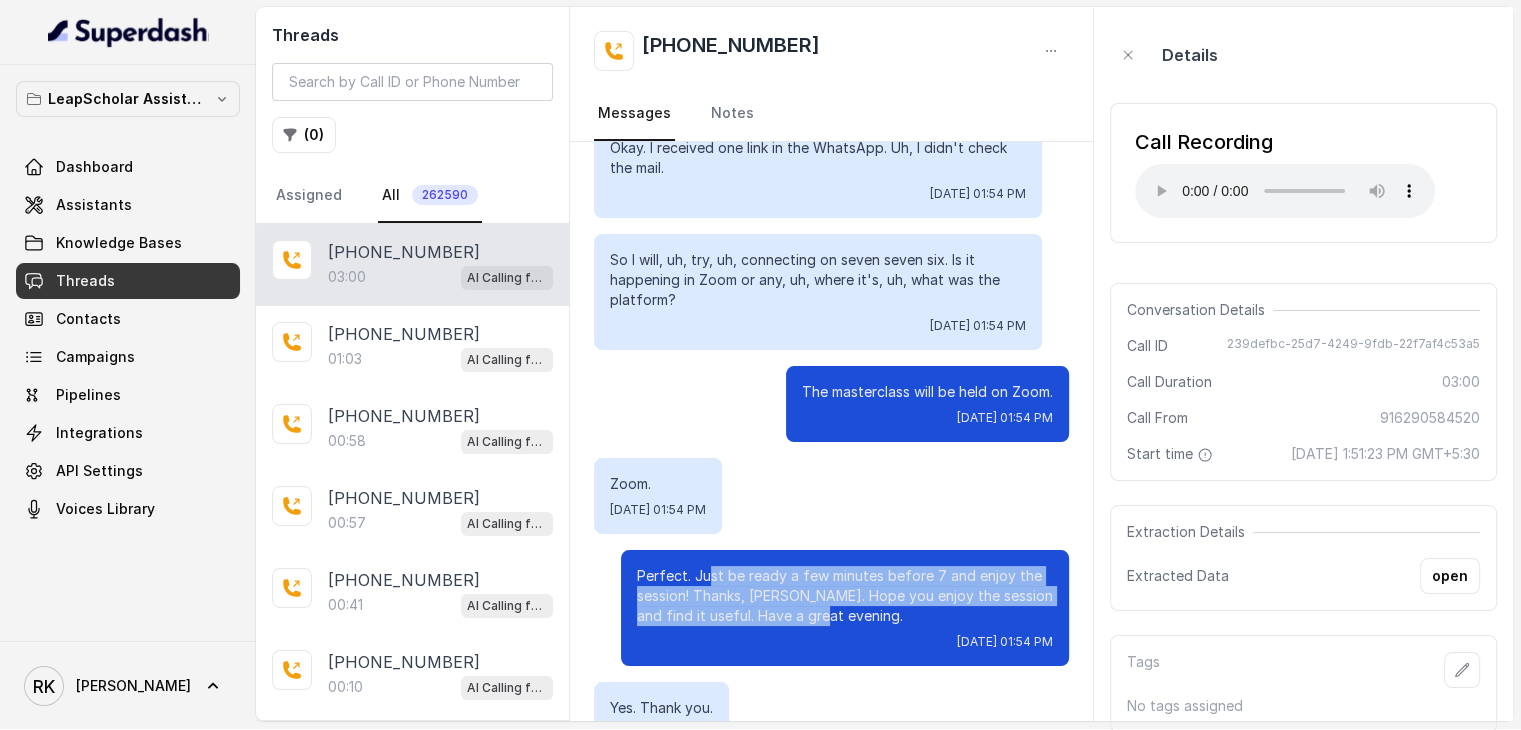drag, startPoint x: 693, startPoint y: 515, endPoint x: 813, endPoint y: 555, distance: 126.491104 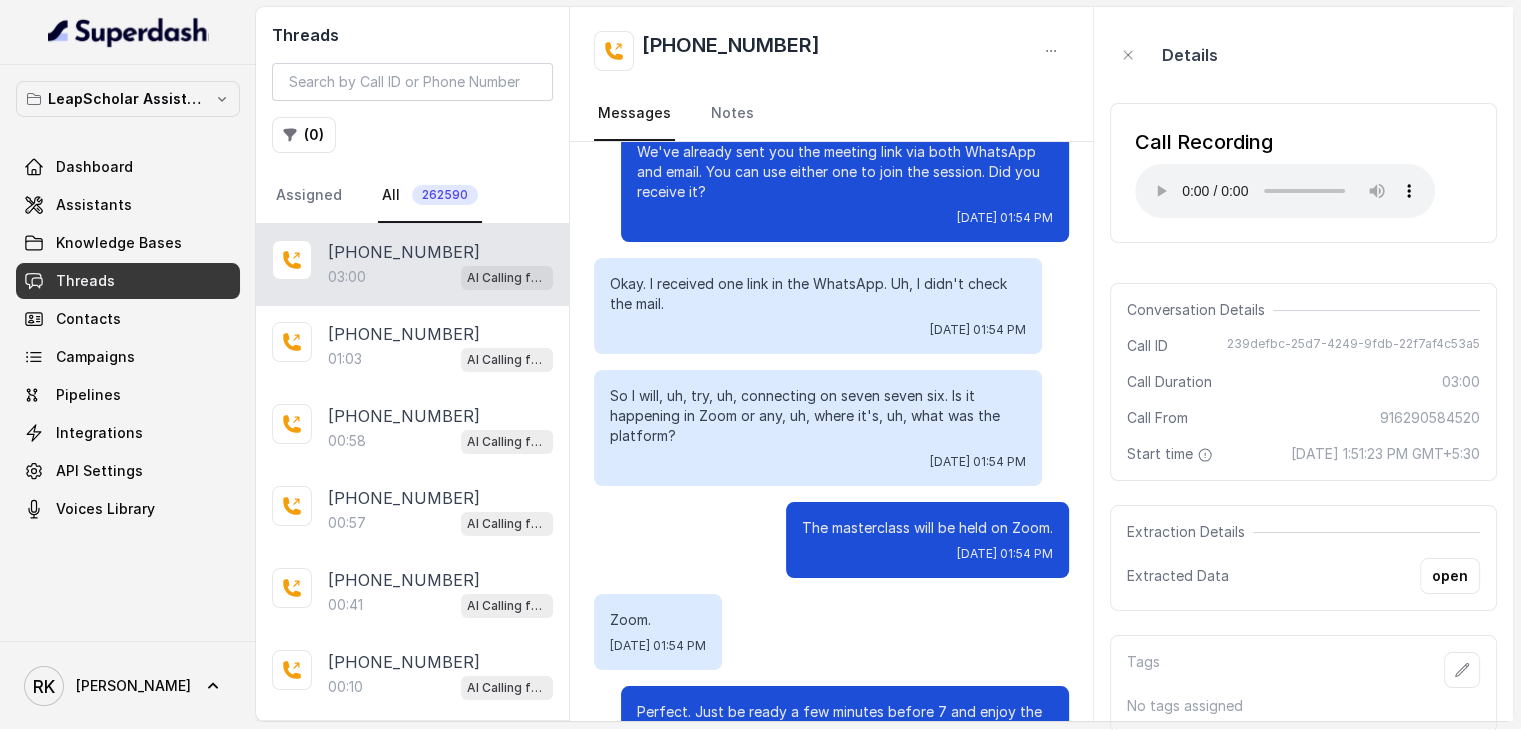 scroll, scrollTop: 2704, scrollLeft: 0, axis: vertical 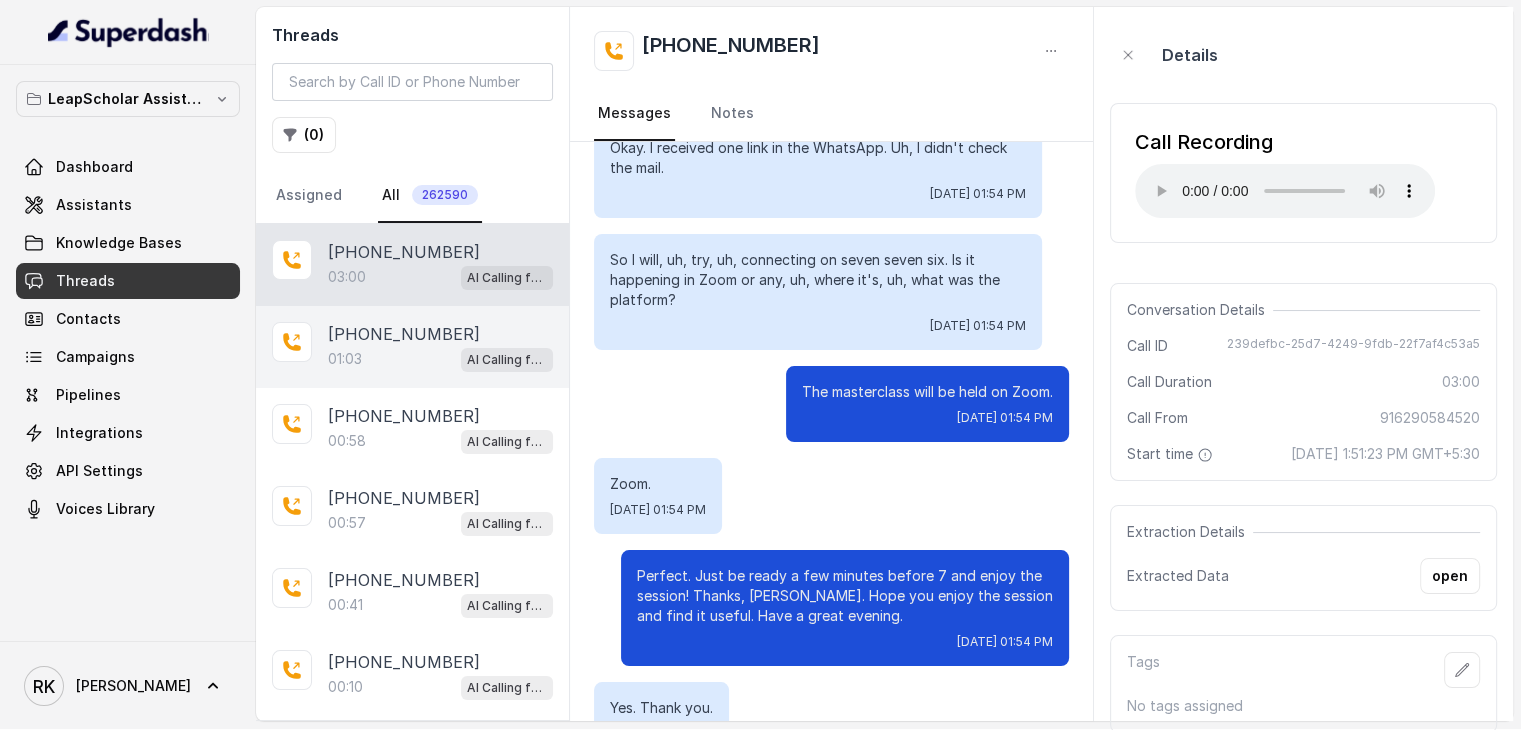 click on "01:03 AI Calling for Masterclass - #RK" at bounding box center [440, 359] 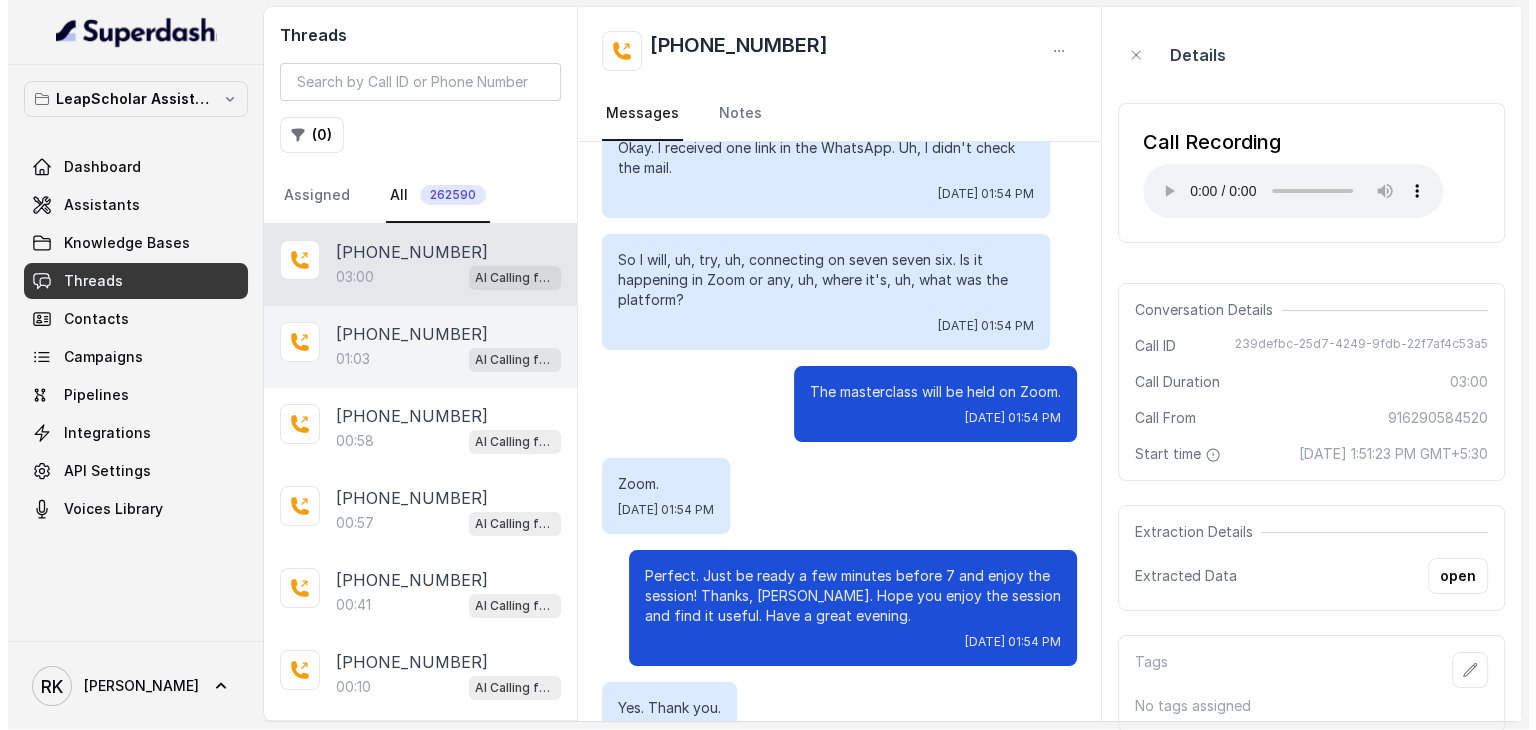 scroll, scrollTop: 0, scrollLeft: 0, axis: both 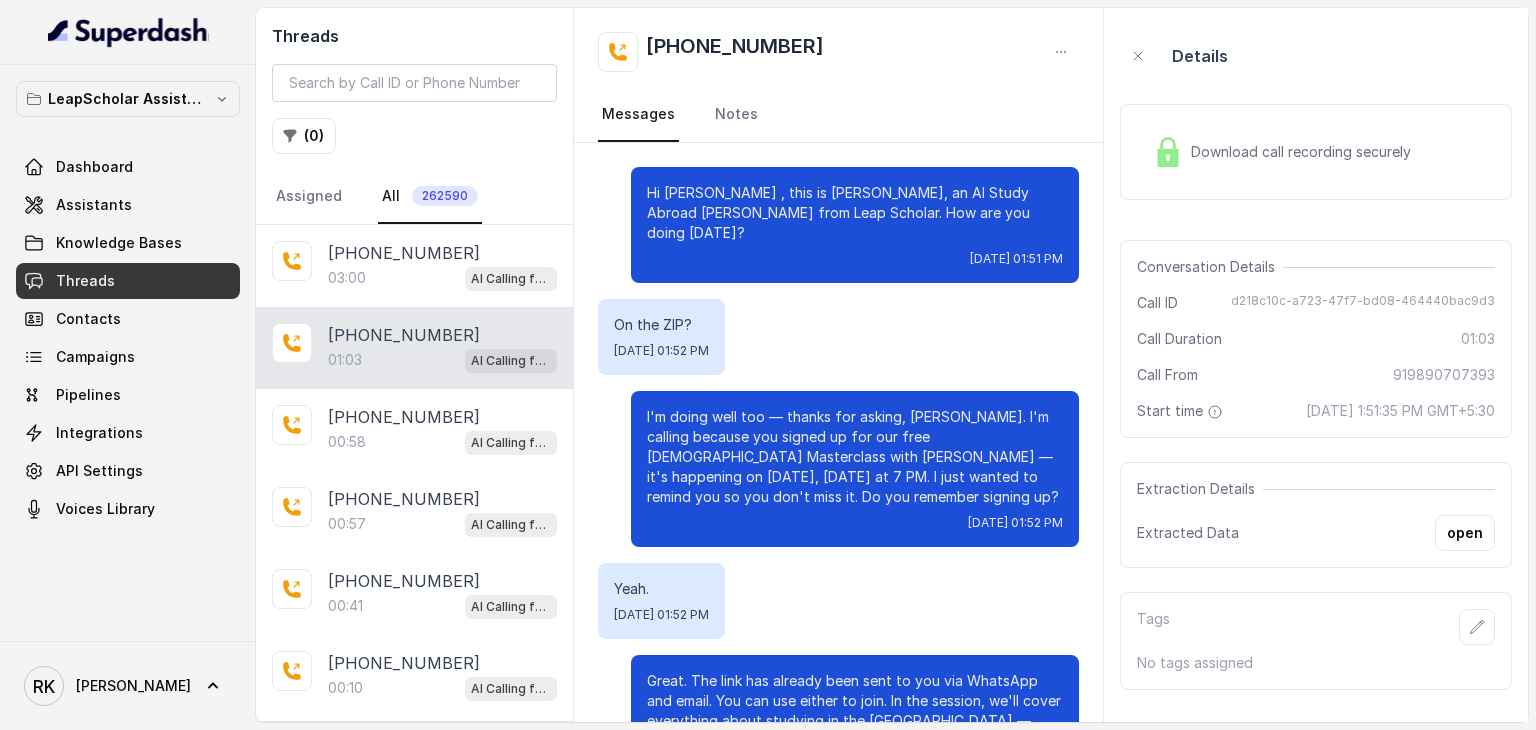 click on "Download call recording securely" at bounding box center [1282, 152] 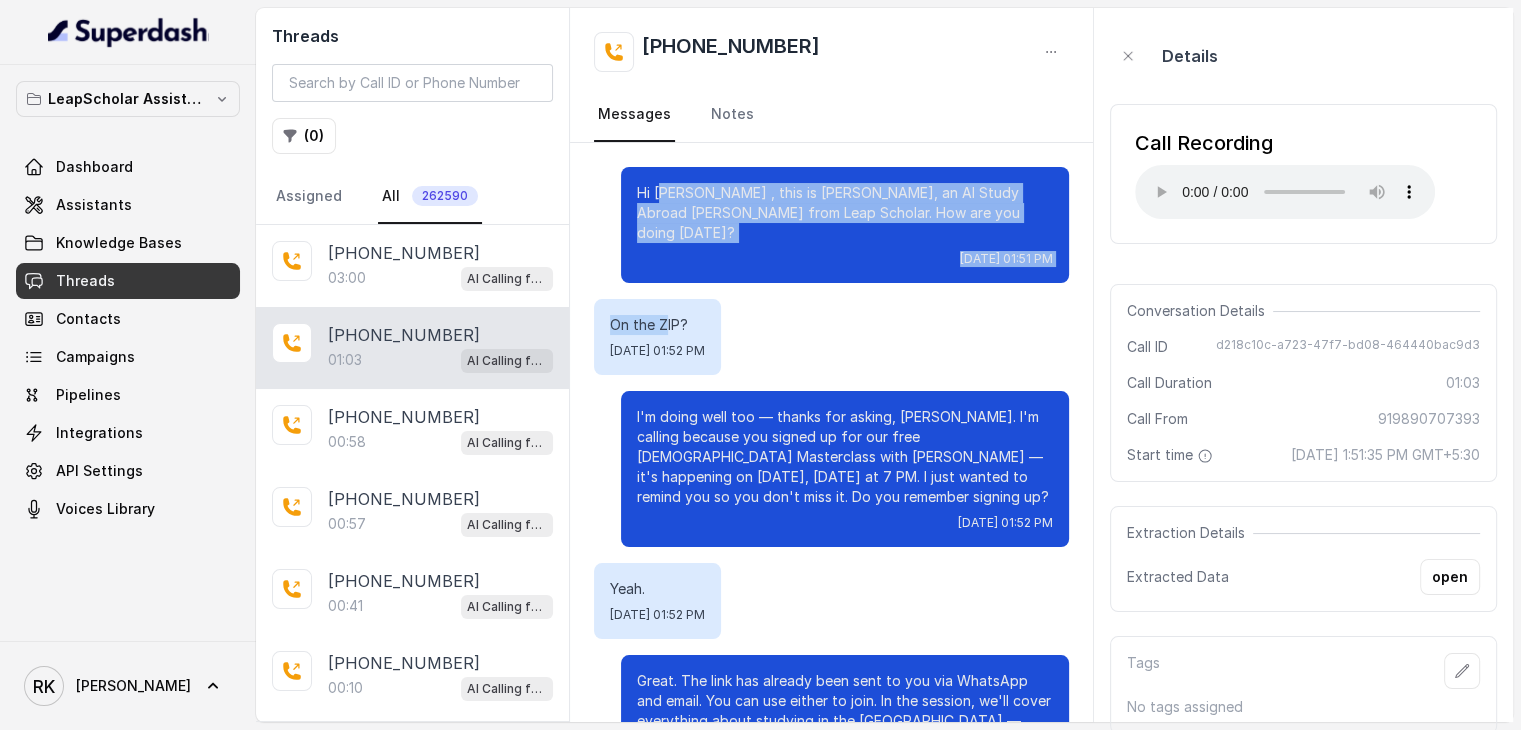 drag, startPoint x: 668, startPoint y: 305, endPoint x: 652, endPoint y: 184, distance: 122.05327 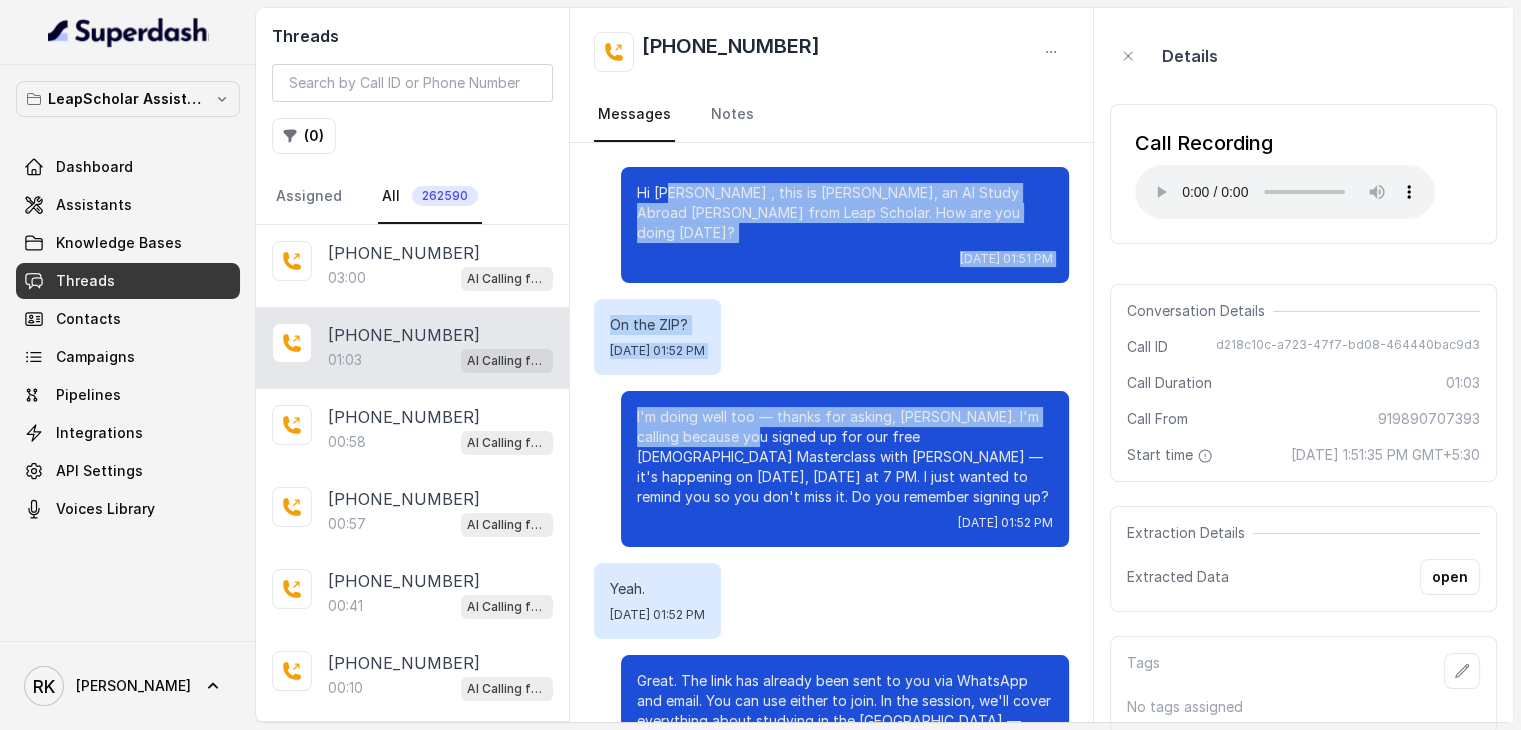 drag, startPoint x: 660, startPoint y: 188, endPoint x: 754, endPoint y: 424, distance: 254.0315 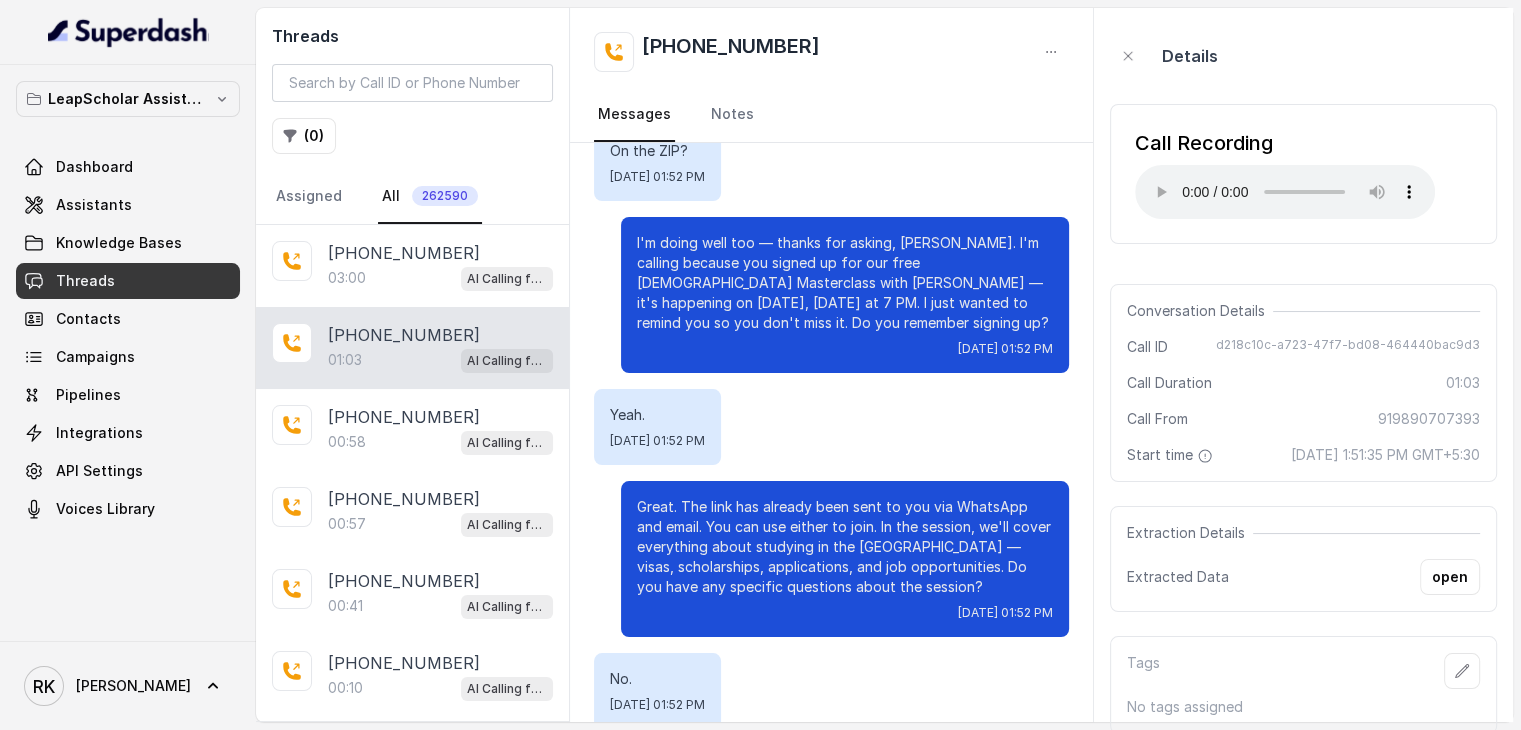 scroll, scrollTop: 174, scrollLeft: 0, axis: vertical 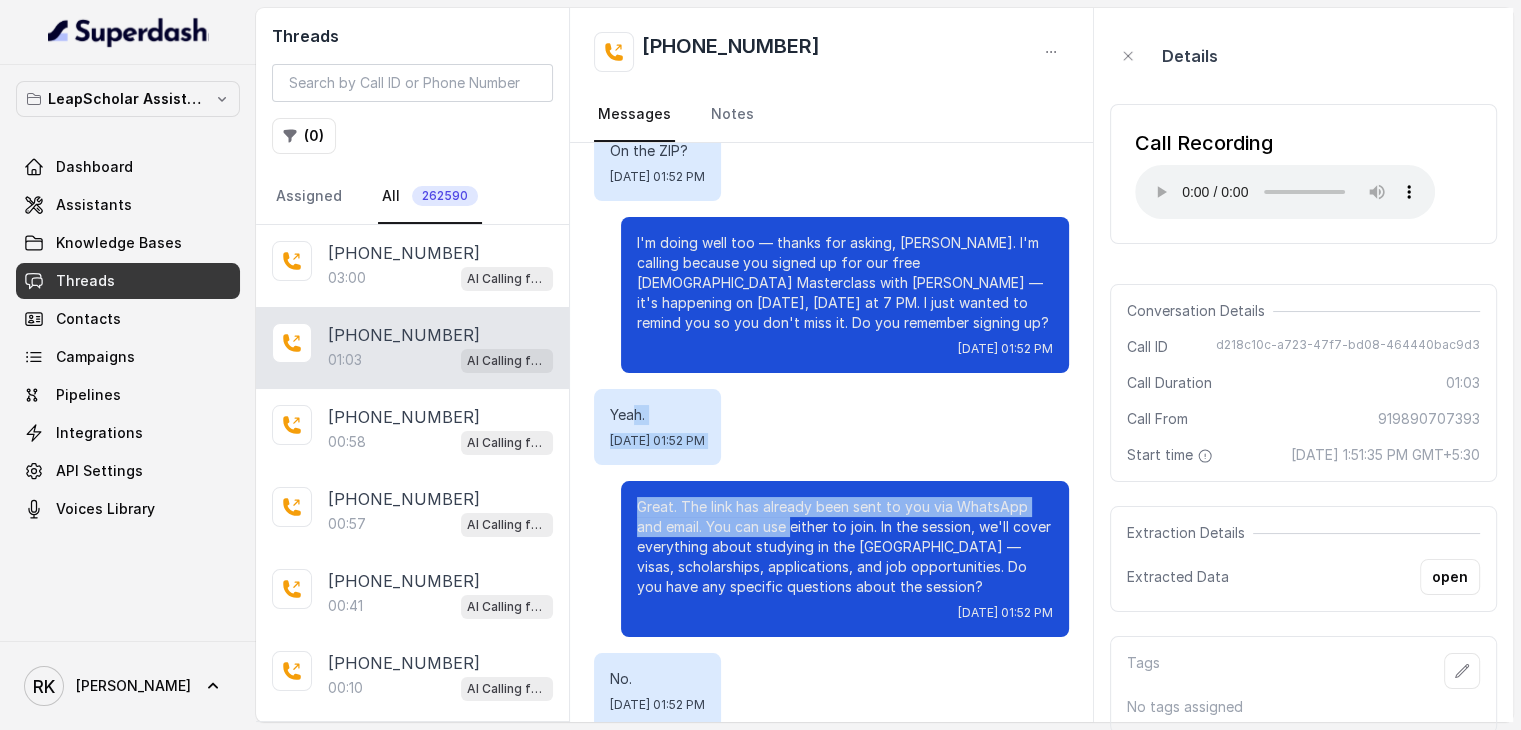 drag, startPoint x: 632, startPoint y: 389, endPoint x: 753, endPoint y: 506, distance: 168.31519 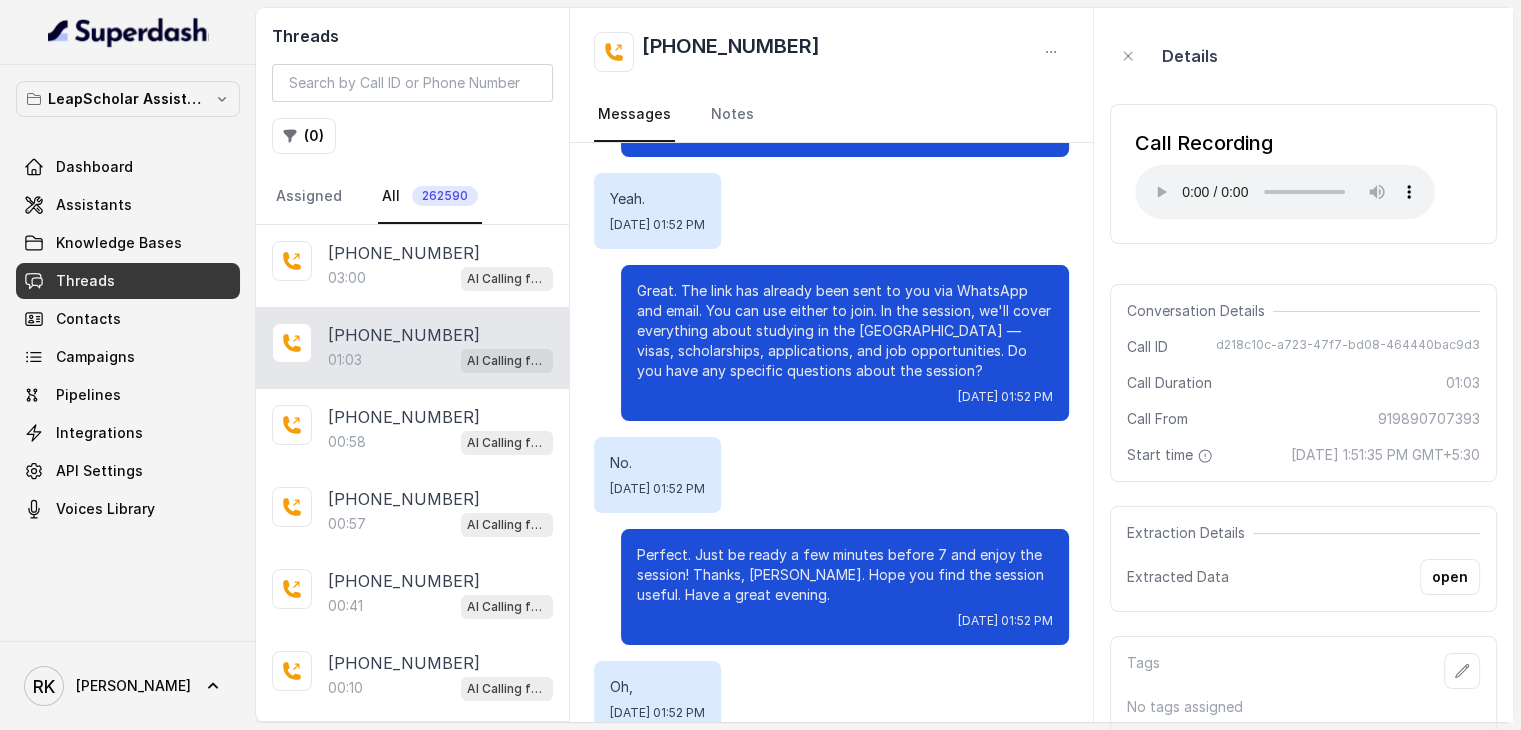 scroll, scrollTop: 388, scrollLeft: 0, axis: vertical 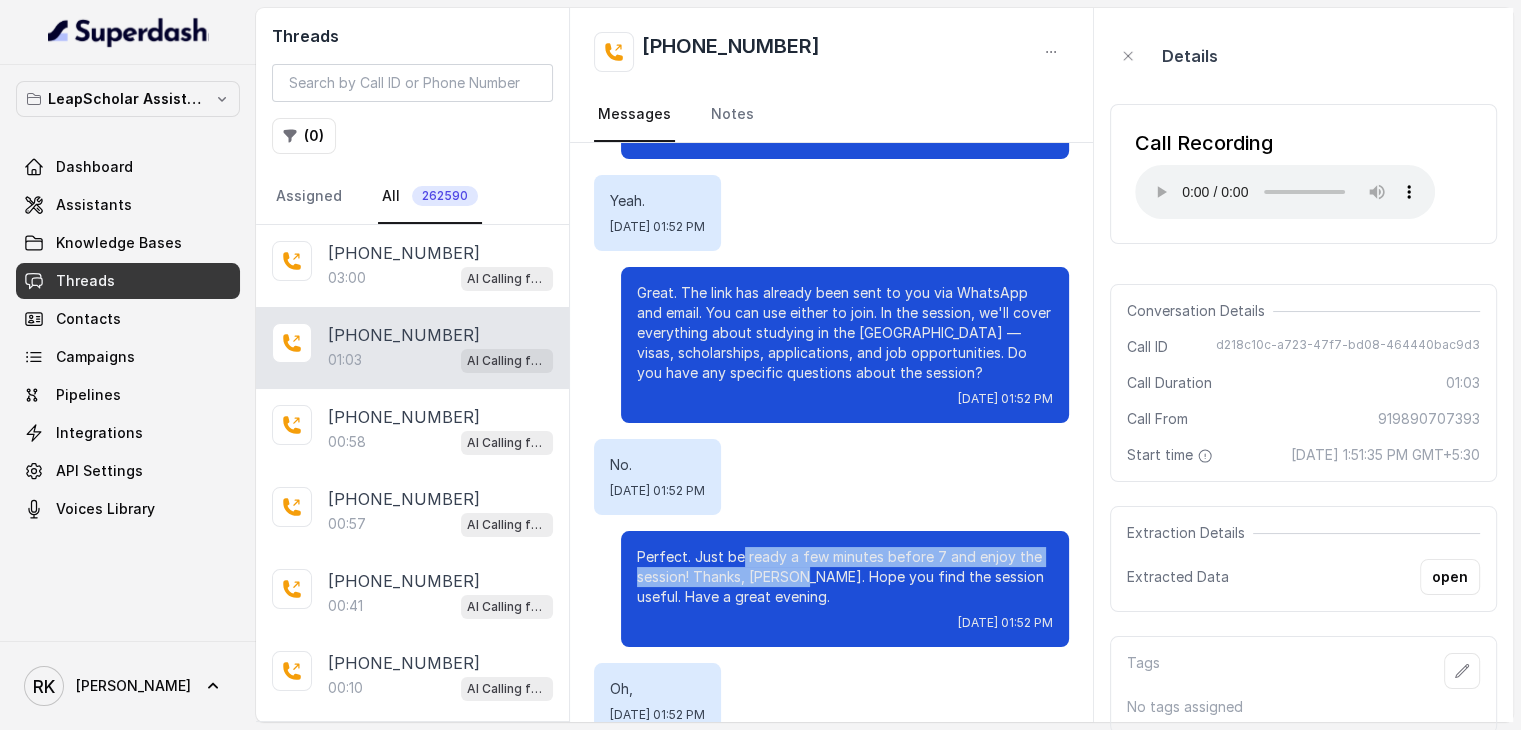 drag, startPoint x: 723, startPoint y: 524, endPoint x: 791, endPoint y: 557, distance: 75.58439 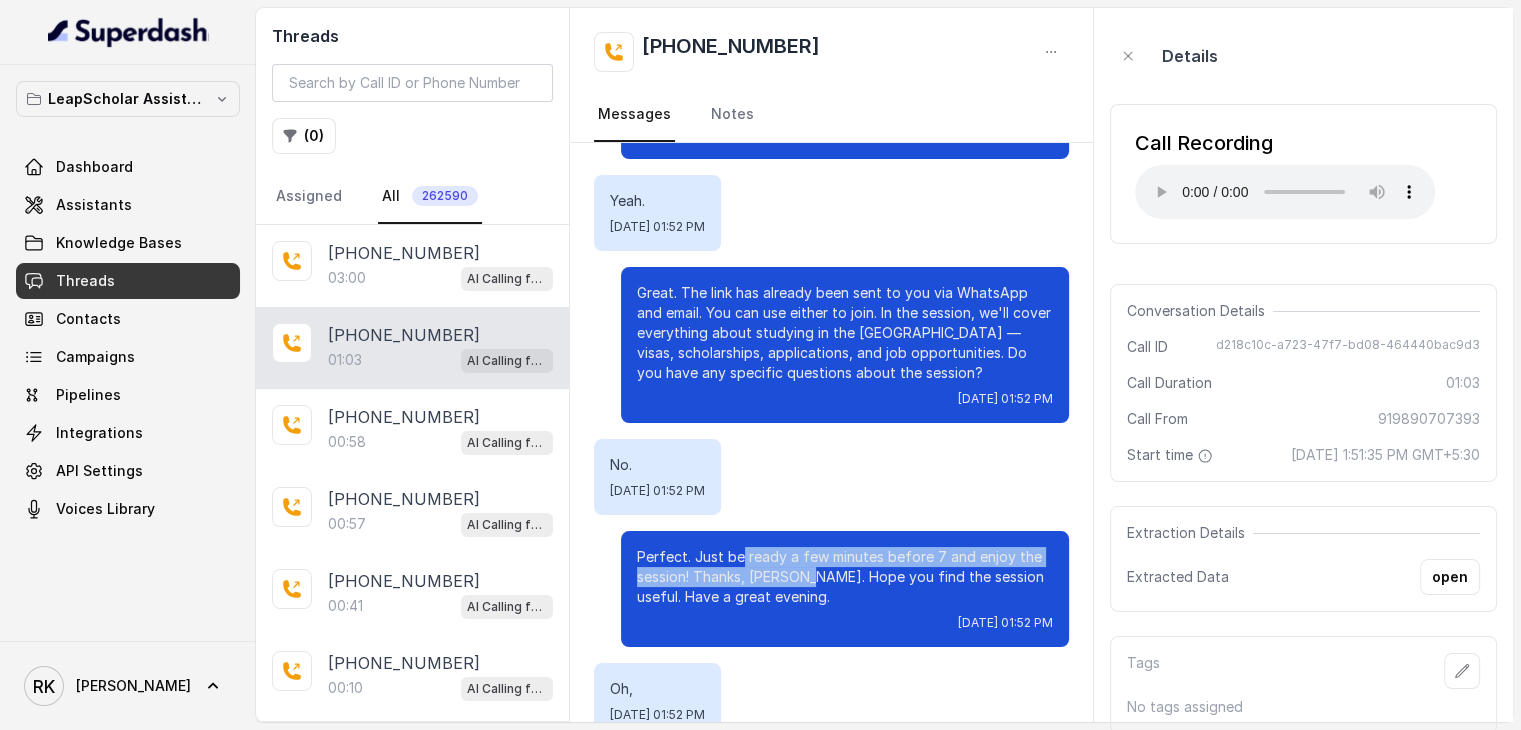click on "Perfect. Just be ready a few minutes before 7 and enjoy the session! Thanks, [PERSON_NAME]. Hope you find the session useful. Have a great evening." at bounding box center (845, 577) 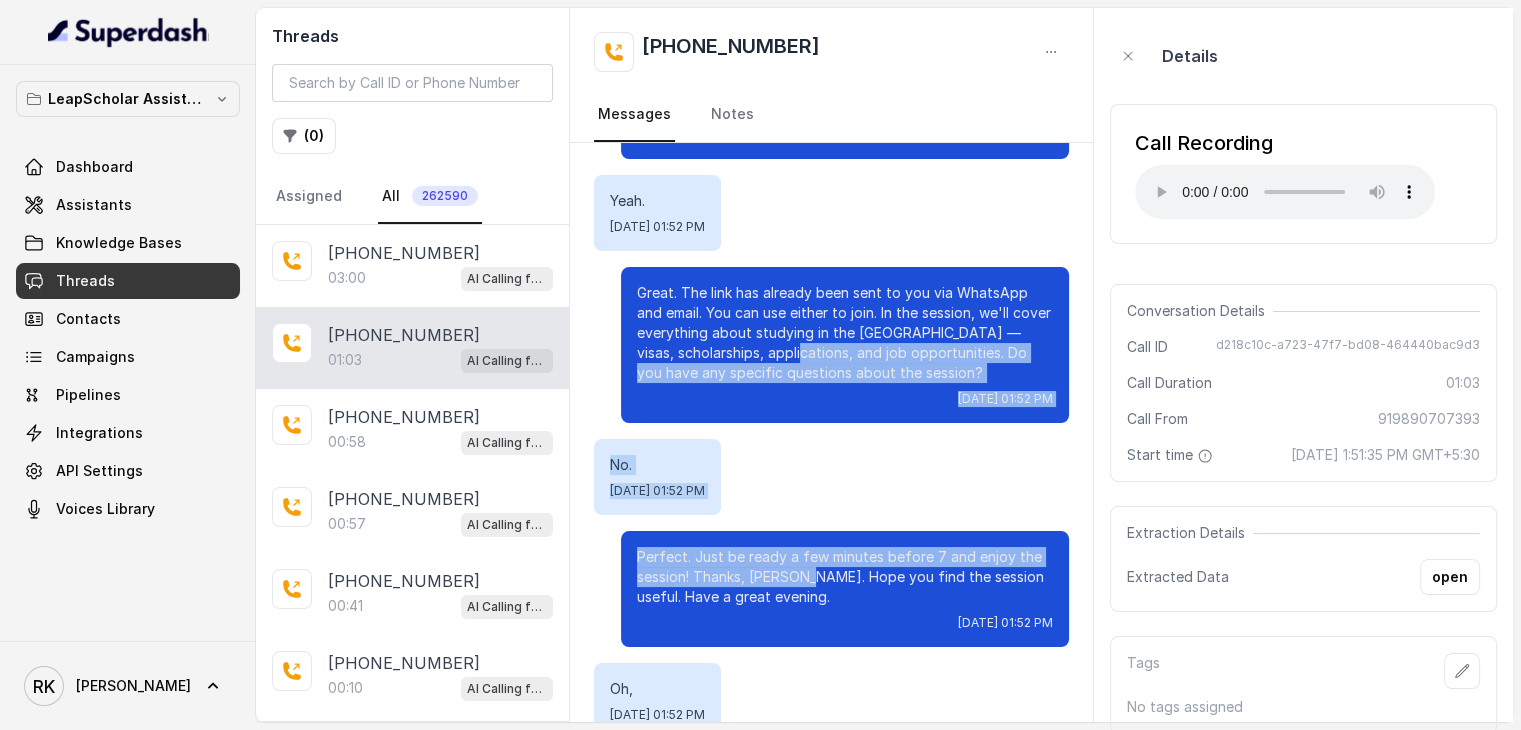 drag, startPoint x: 791, startPoint y: 557, endPoint x: 752, endPoint y: 323, distance: 237.22774 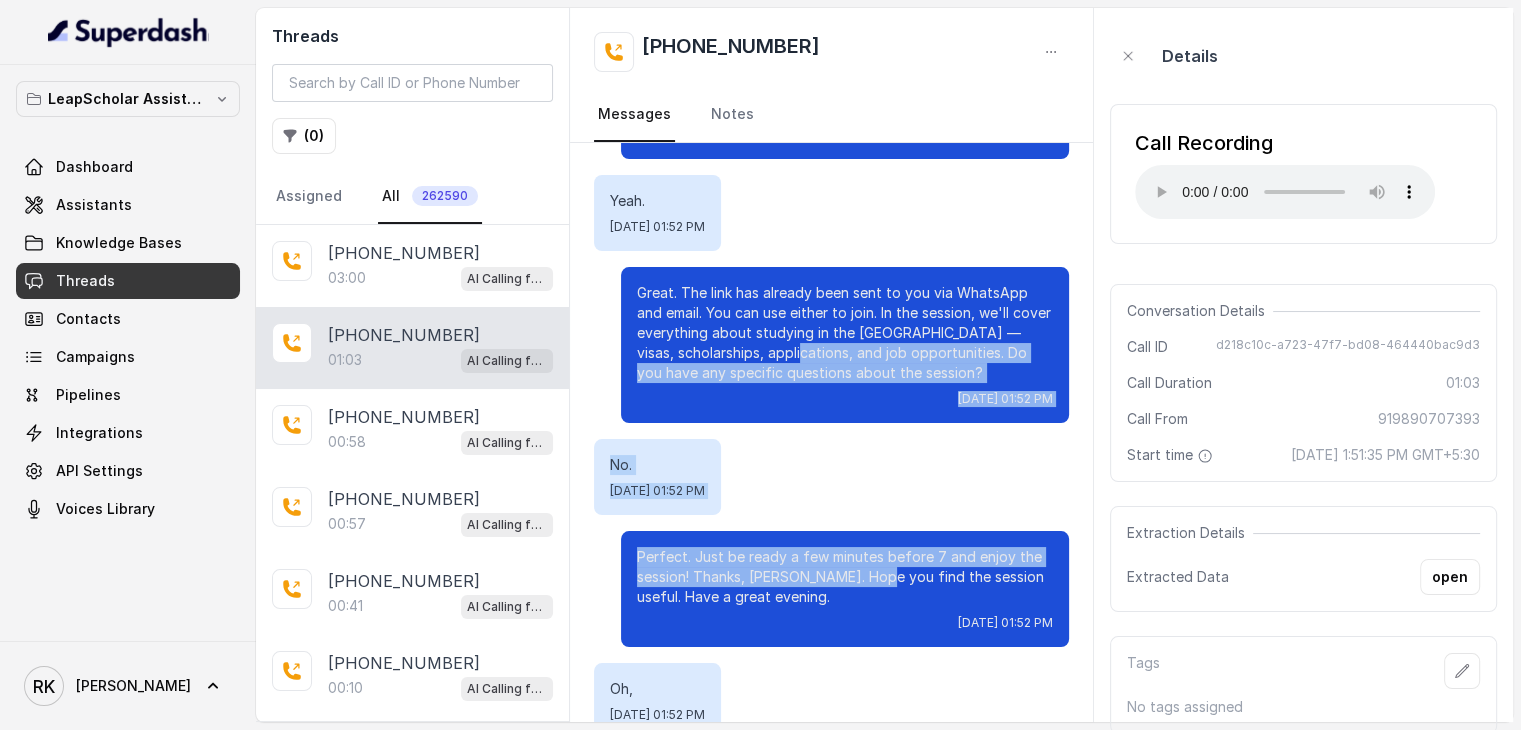 drag, startPoint x: 752, startPoint y: 323, endPoint x: 860, endPoint y: 551, distance: 252.28555 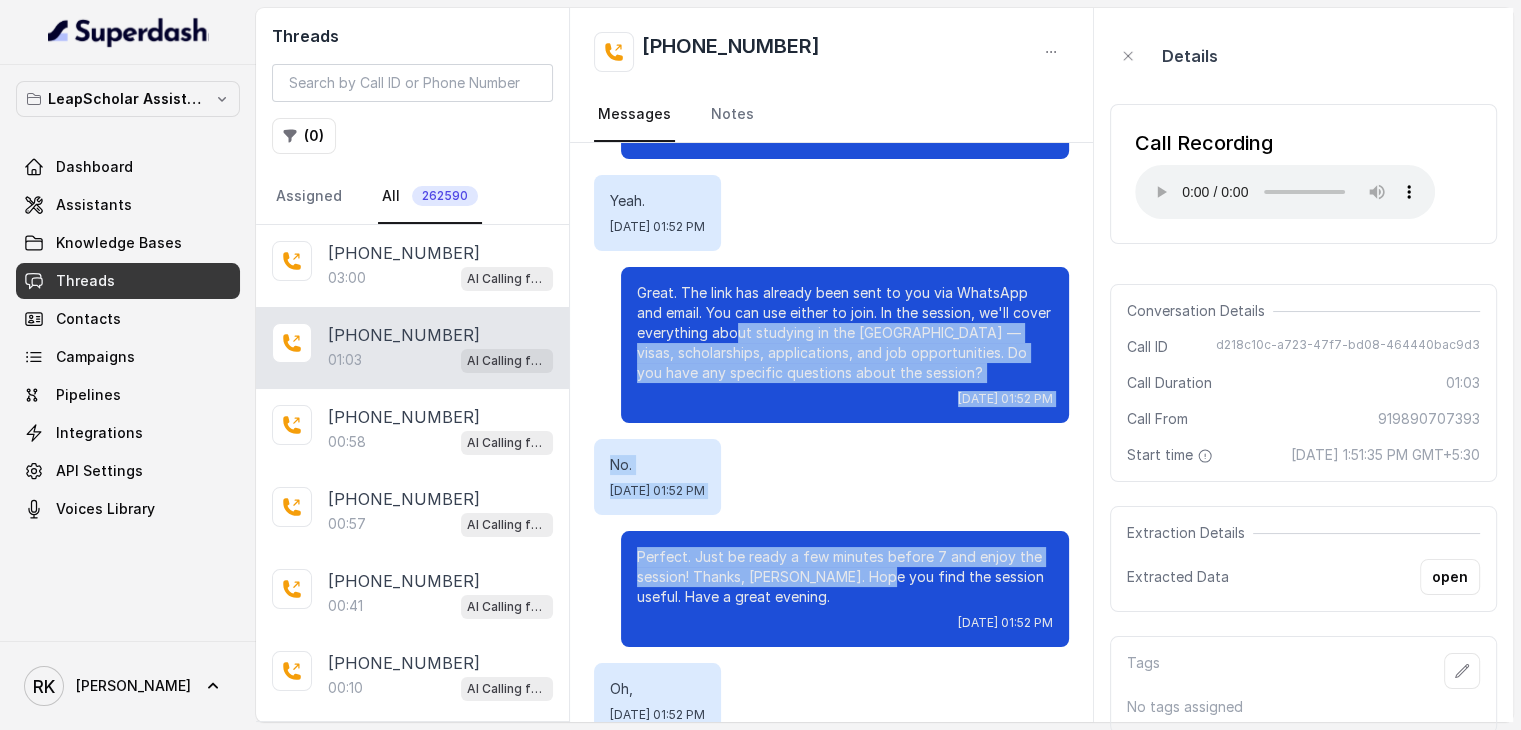 drag, startPoint x: 860, startPoint y: 551, endPoint x: 722, endPoint y: 309, distance: 278.58212 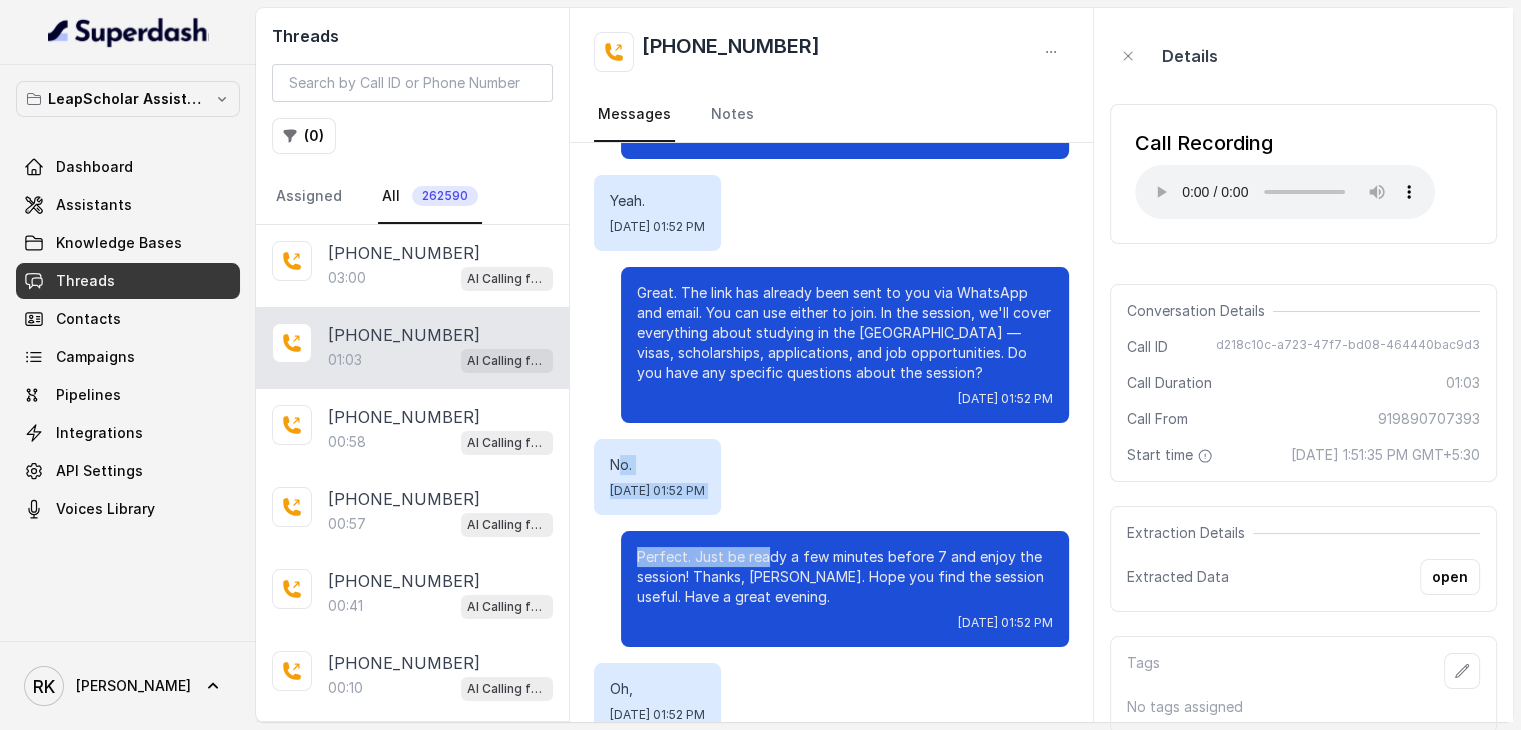 drag, startPoint x: 623, startPoint y: 438, endPoint x: 752, endPoint y: 519, distance: 152.32202 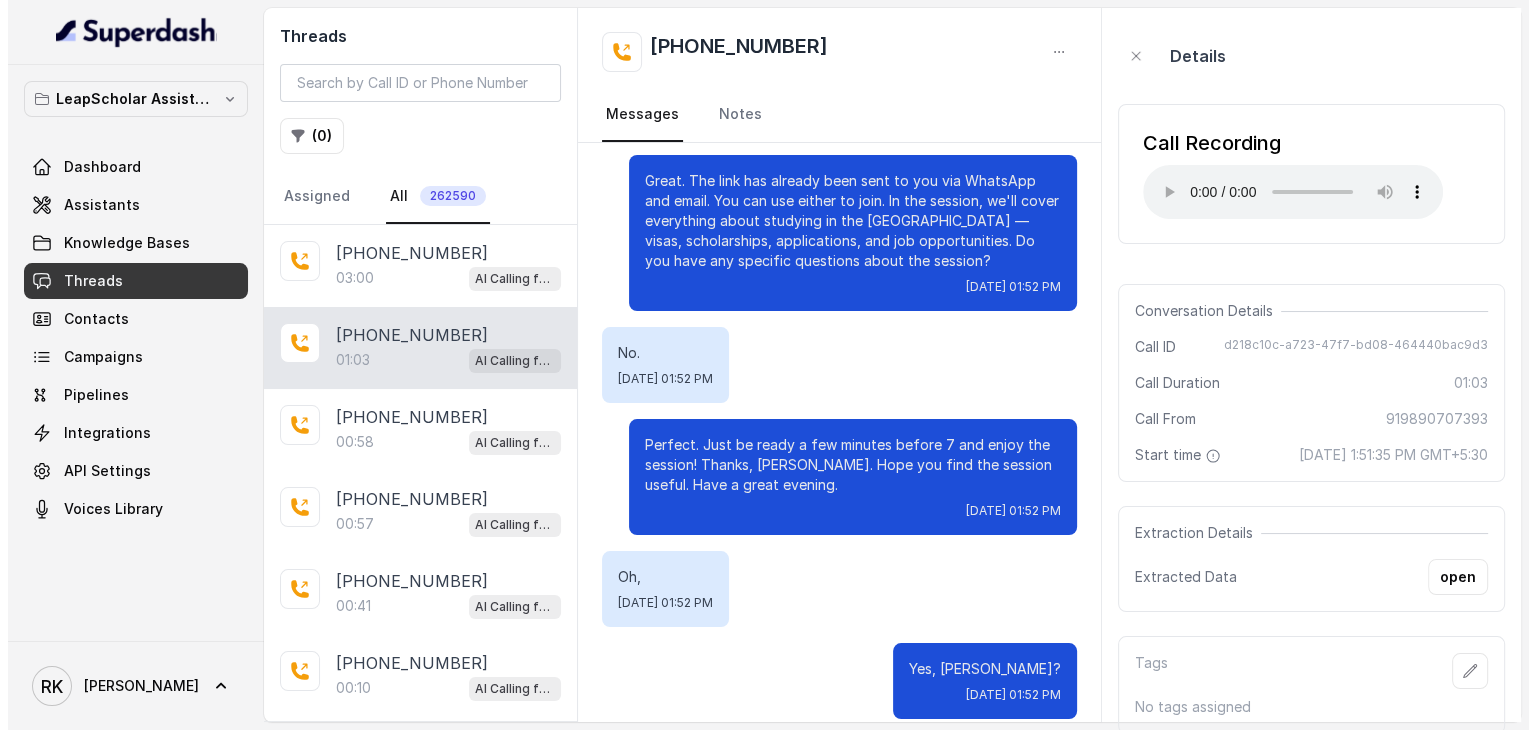 scroll, scrollTop: 500, scrollLeft: 0, axis: vertical 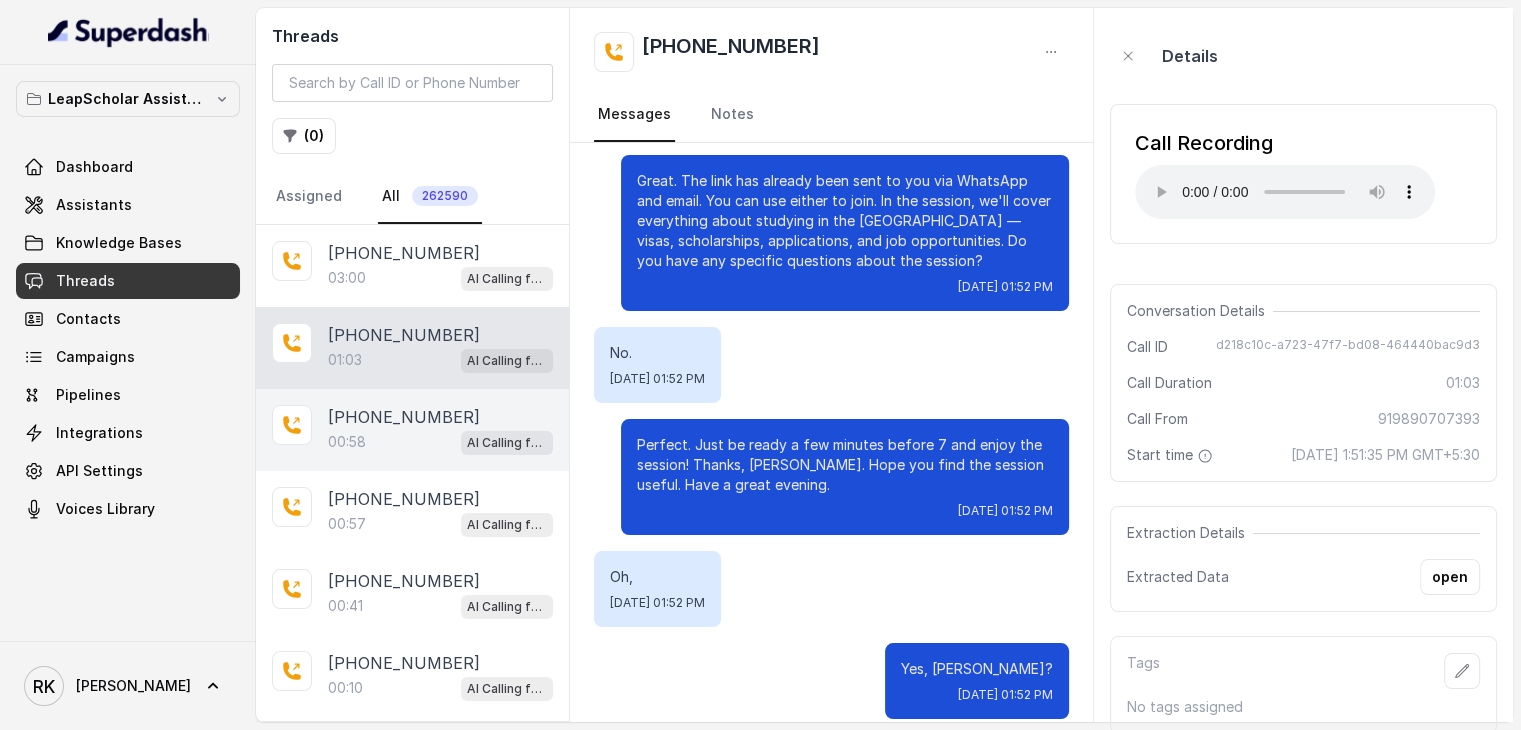 click on "00:58 AI Calling for Masterclass - #RK" at bounding box center (440, 442) 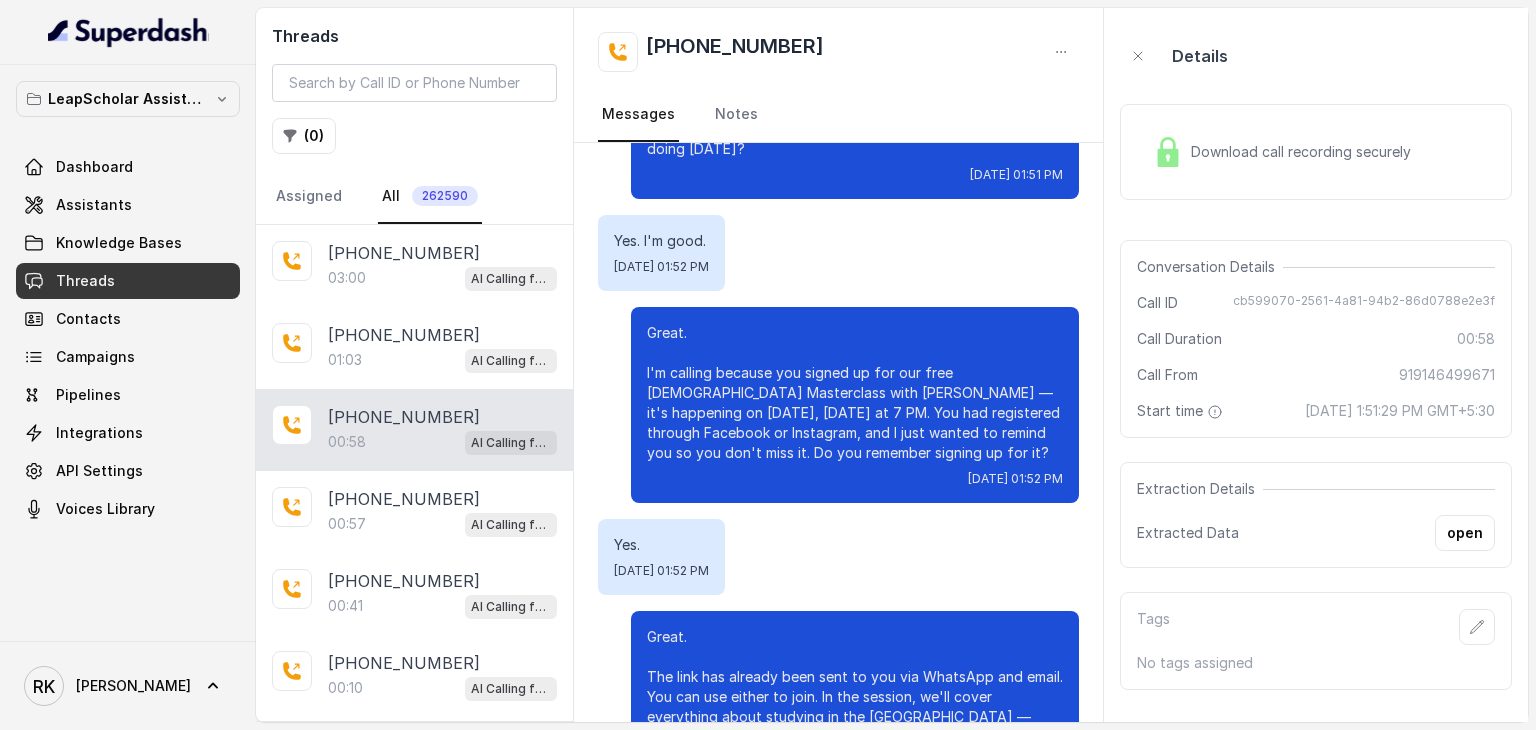 scroll, scrollTop: 0, scrollLeft: 0, axis: both 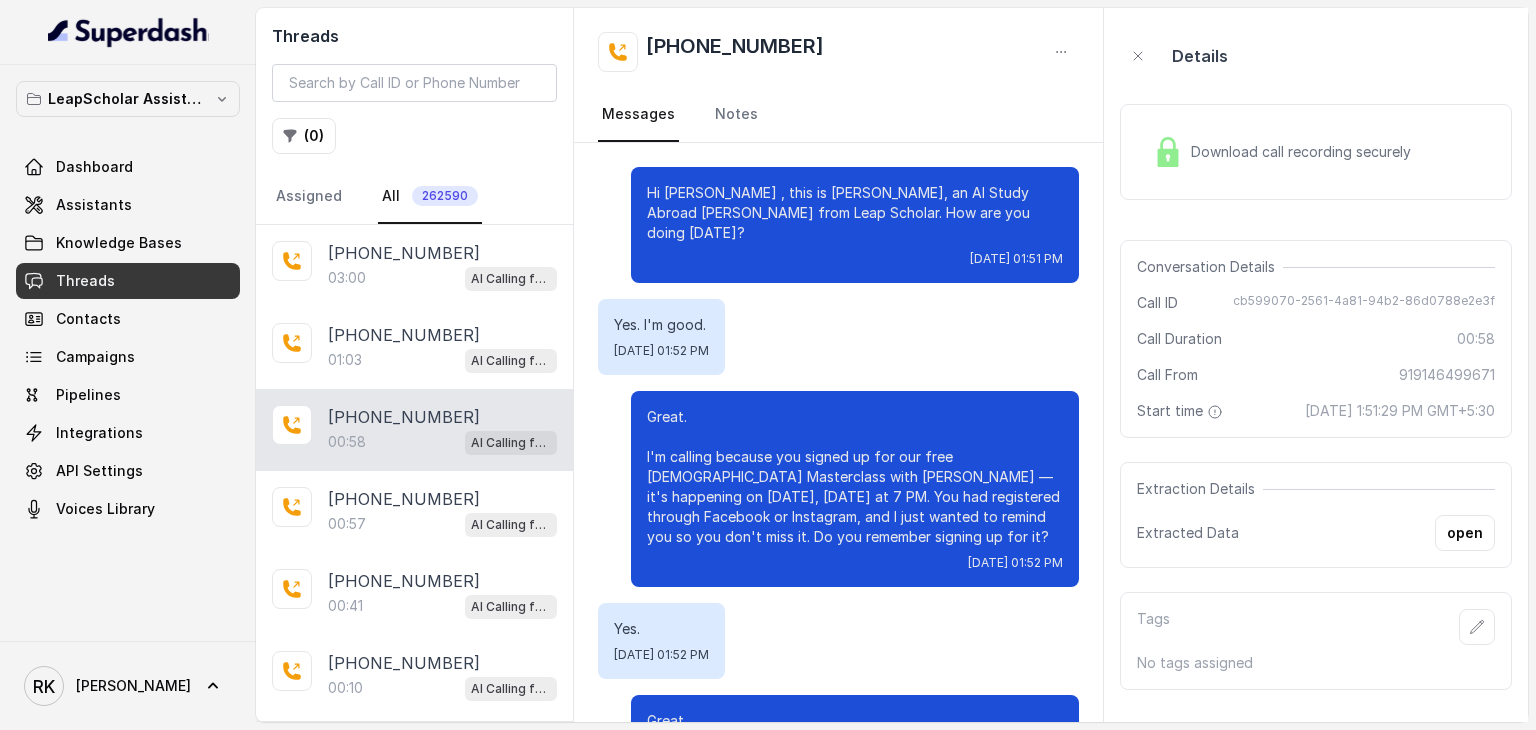 click on "Download call recording securely" at bounding box center [1305, 152] 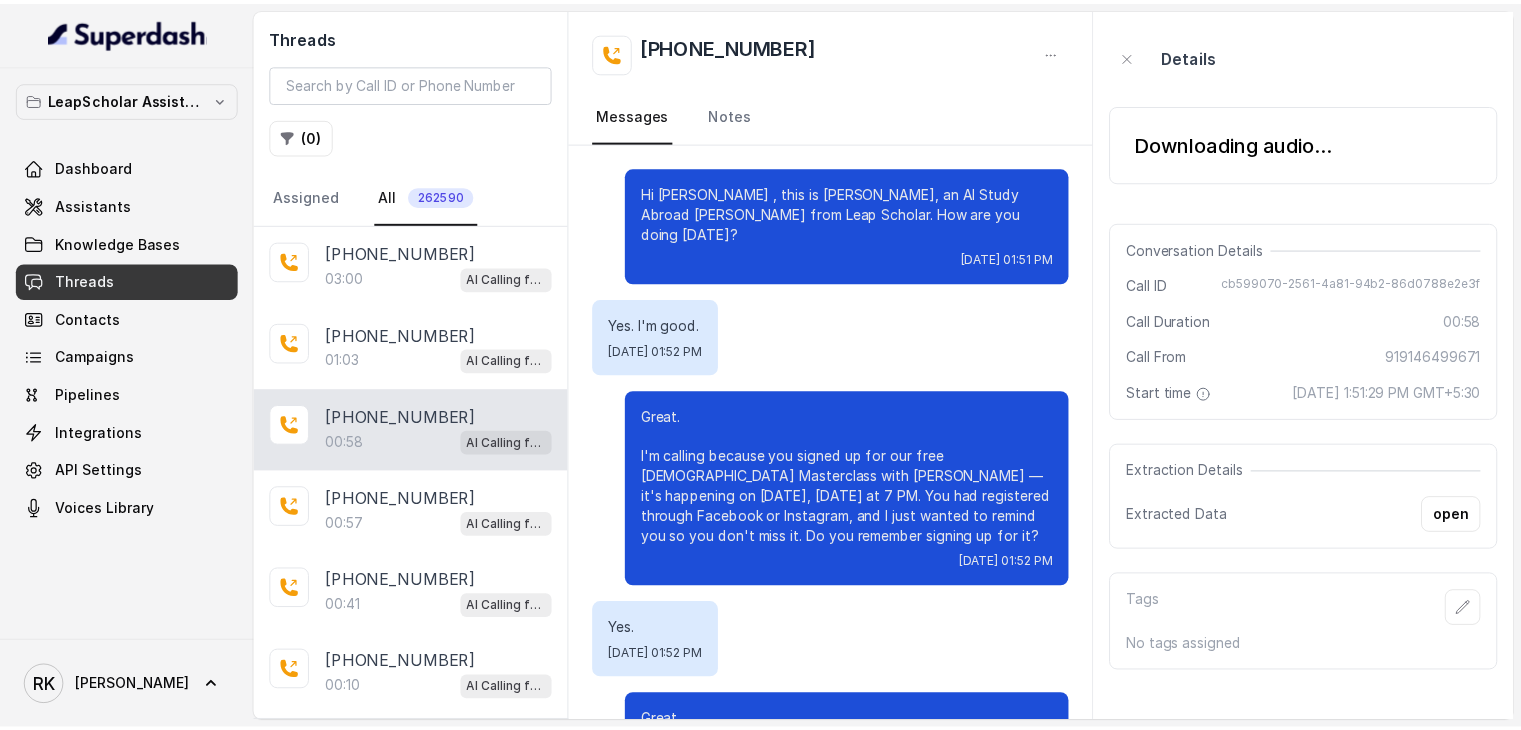 scroll, scrollTop: 264, scrollLeft: 0, axis: vertical 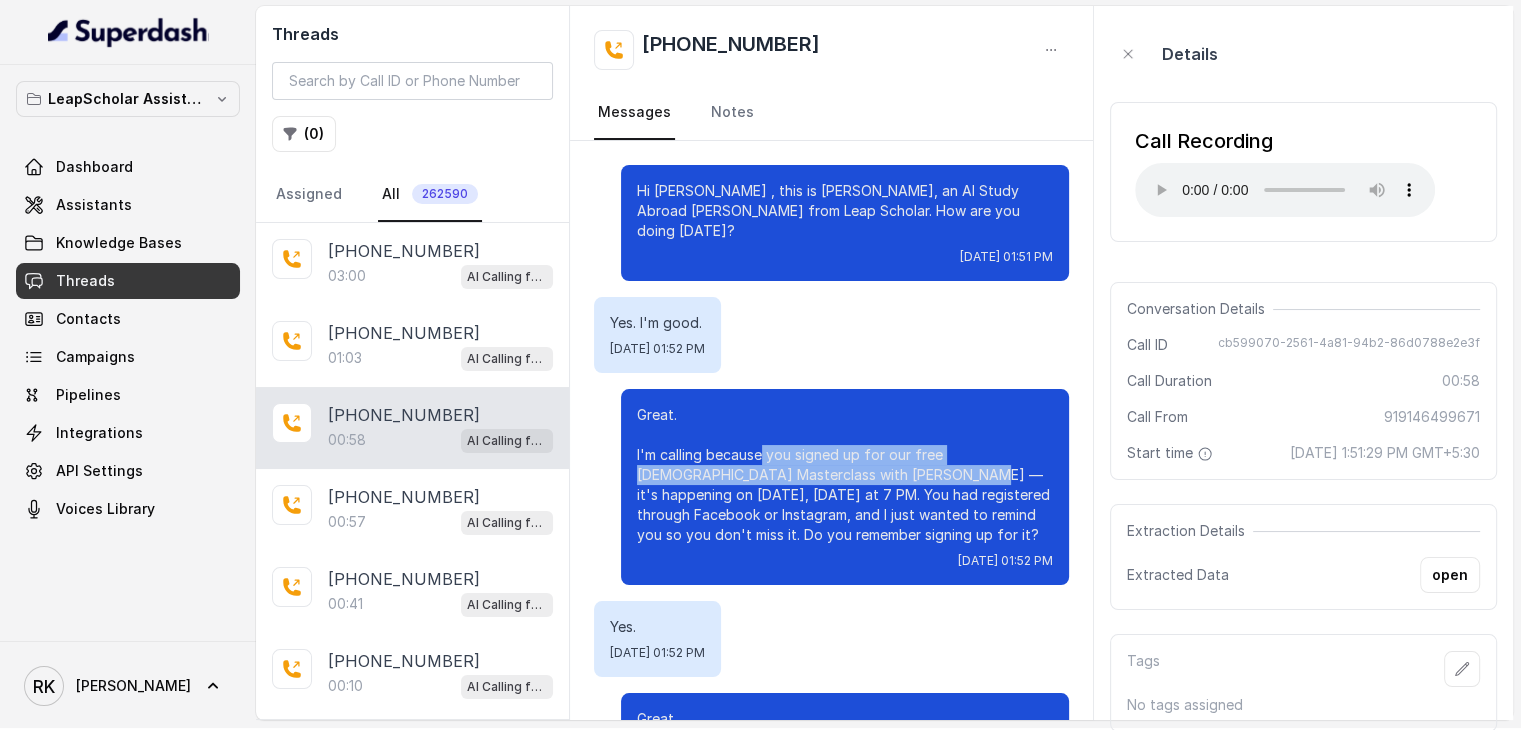 drag, startPoint x: 747, startPoint y: 437, endPoint x: 841, endPoint y: 461, distance: 97.015465 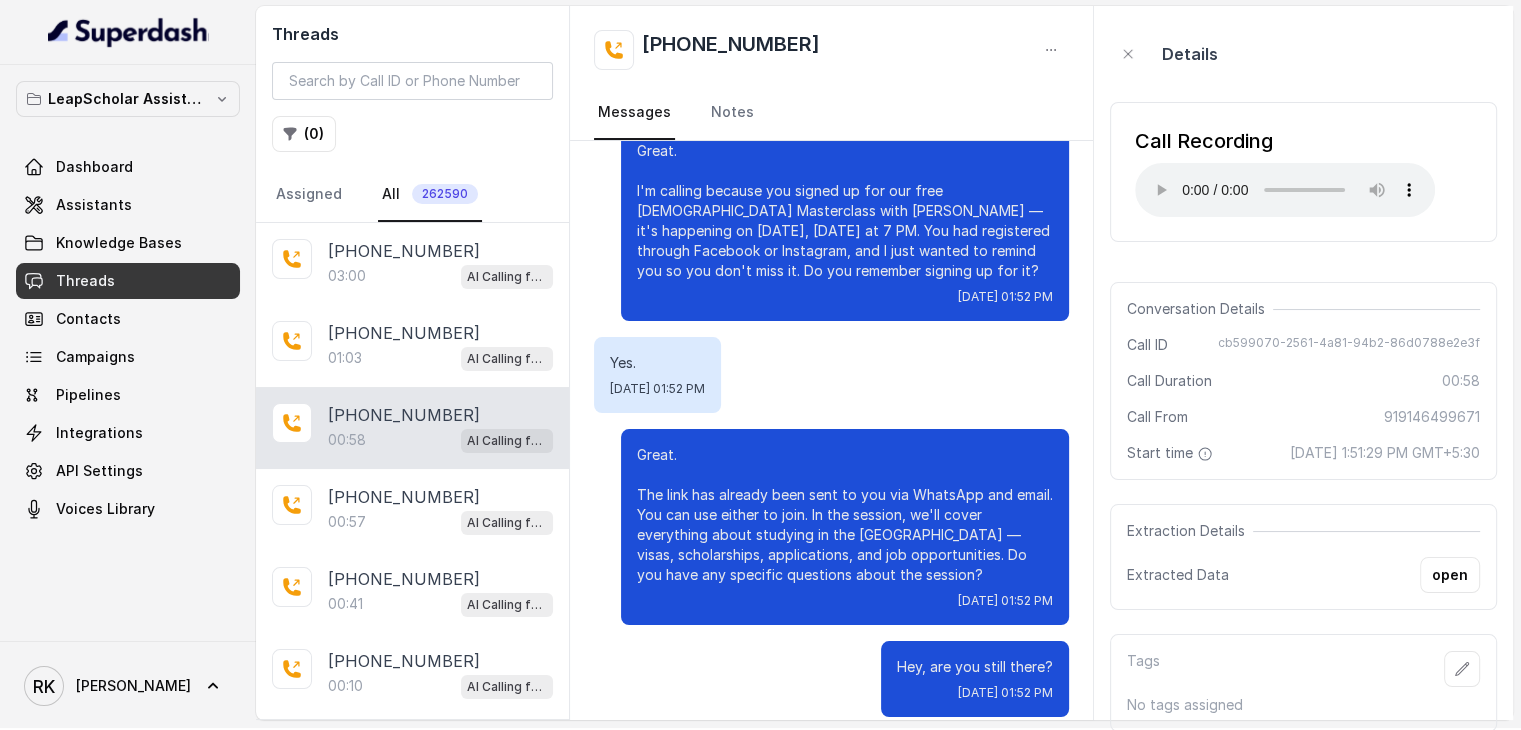 scroll, scrollTop: 264, scrollLeft: 0, axis: vertical 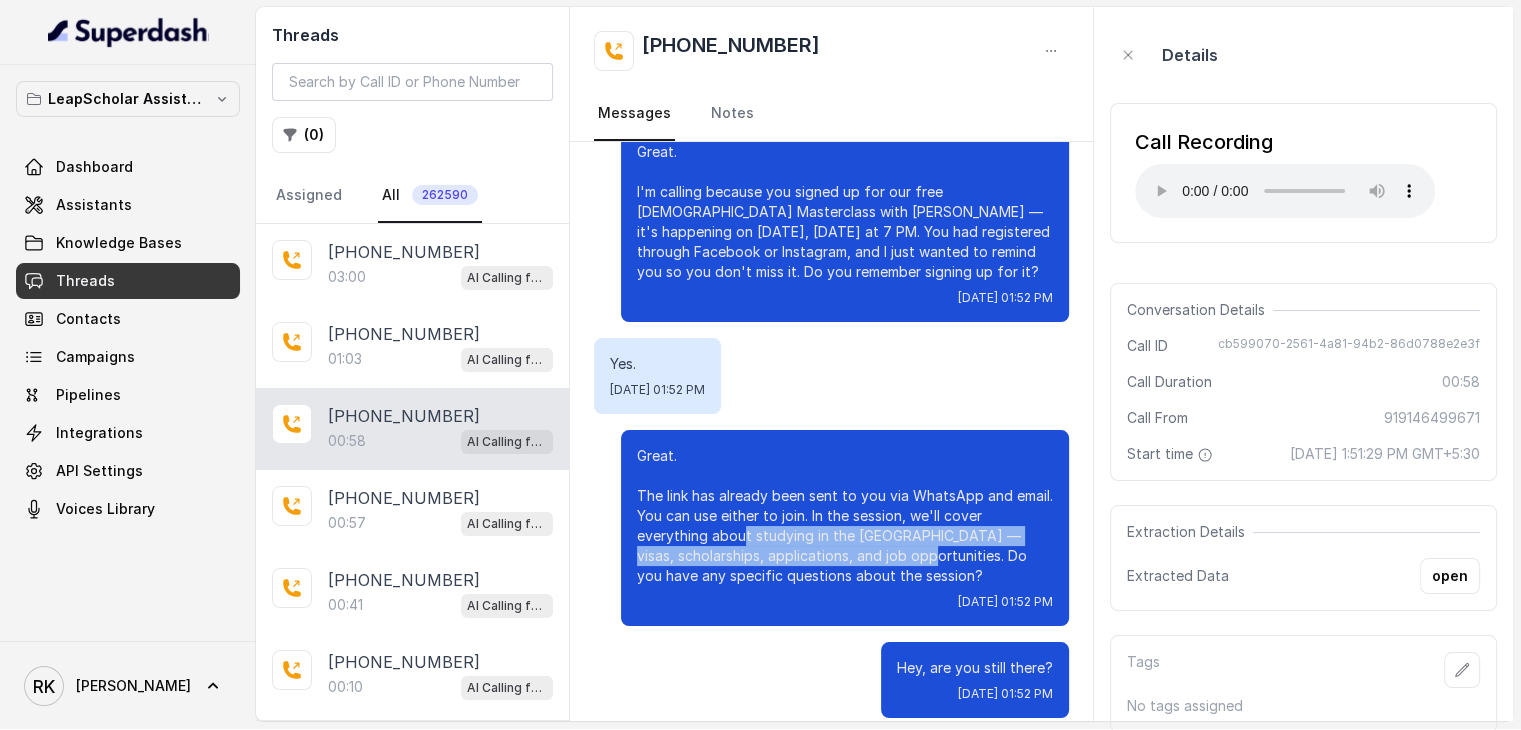drag, startPoint x: 883, startPoint y: 535, endPoint x: 729, endPoint y: 507, distance: 156.52477 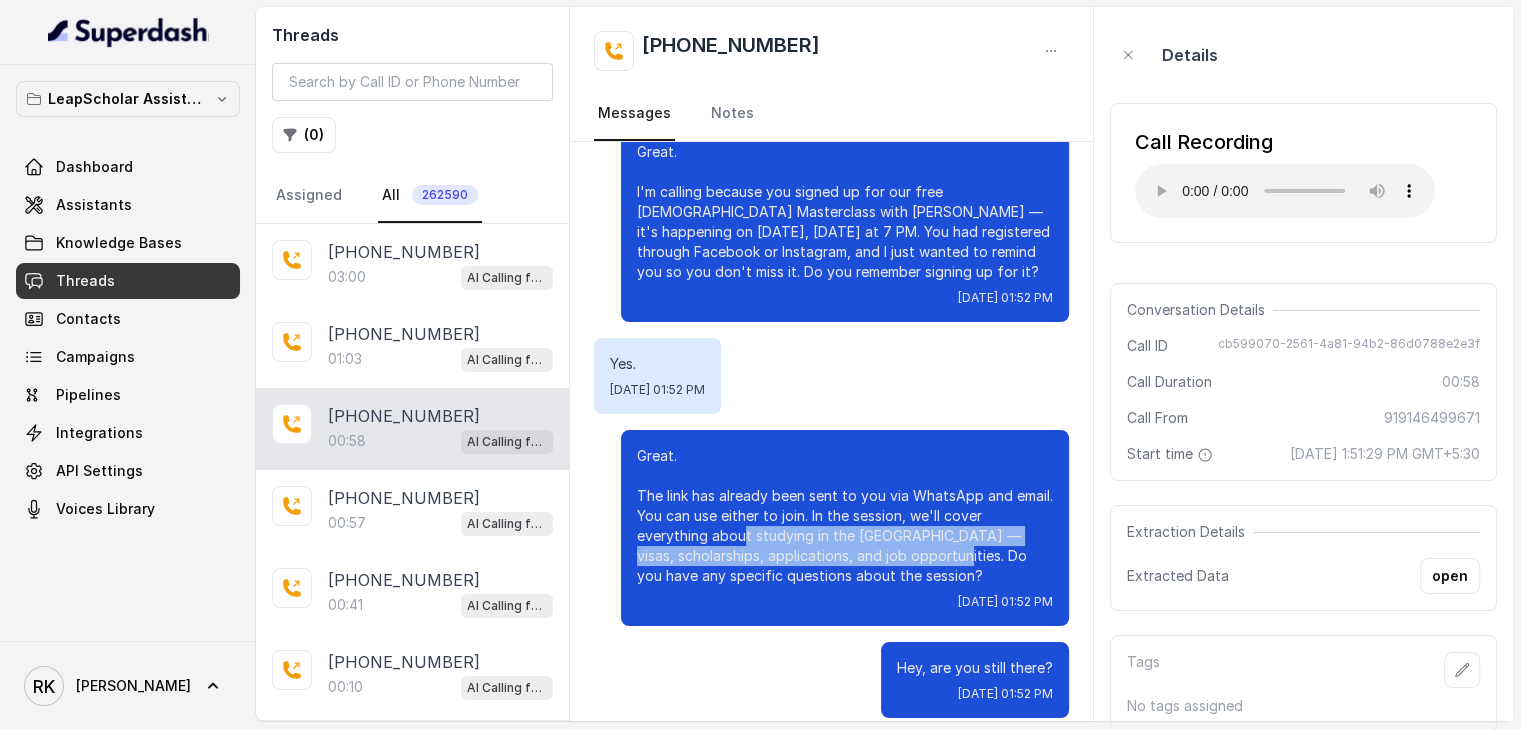 drag, startPoint x: 729, startPoint y: 507, endPoint x: 916, endPoint y: 536, distance: 189.2353 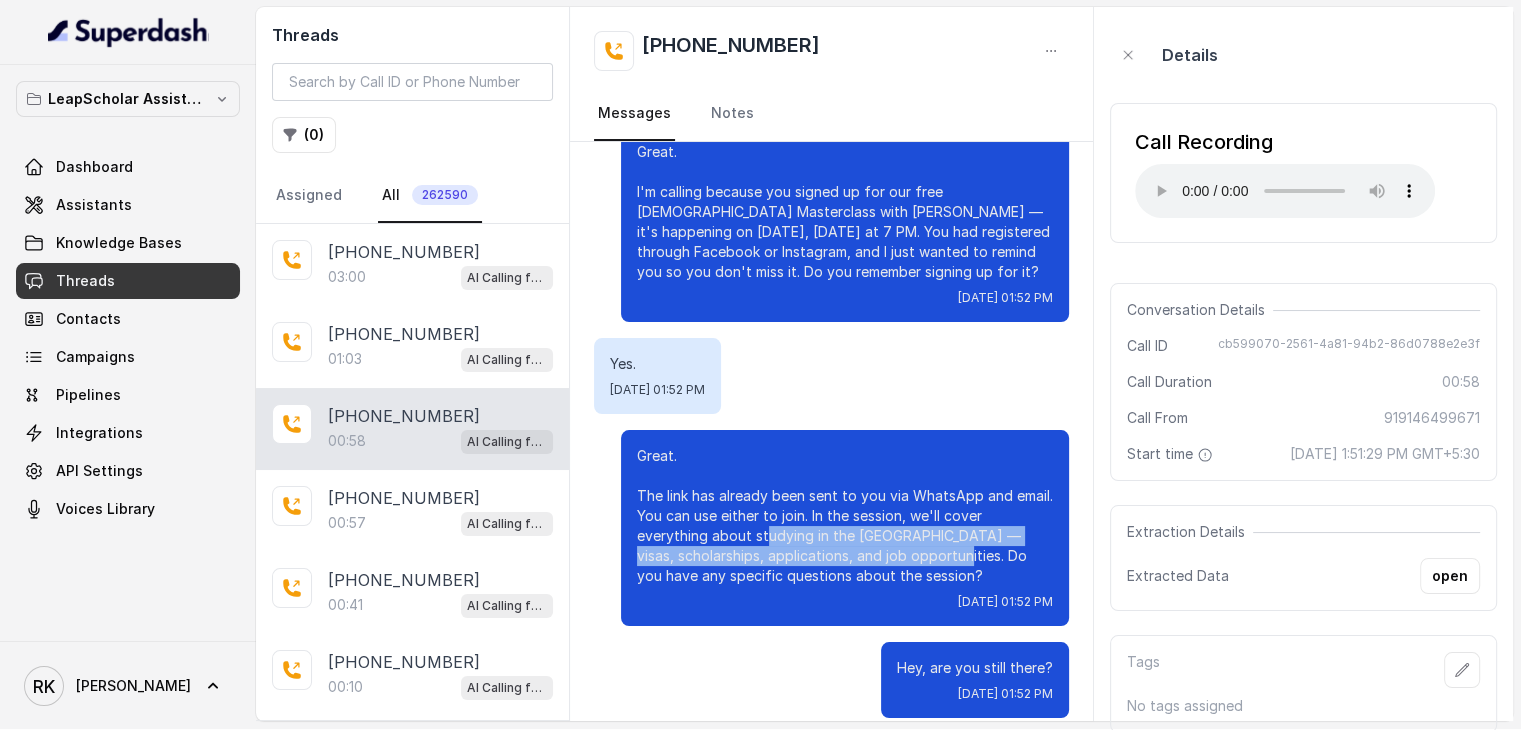 drag, startPoint x: 916, startPoint y: 536, endPoint x: 750, endPoint y: 522, distance: 166.58931 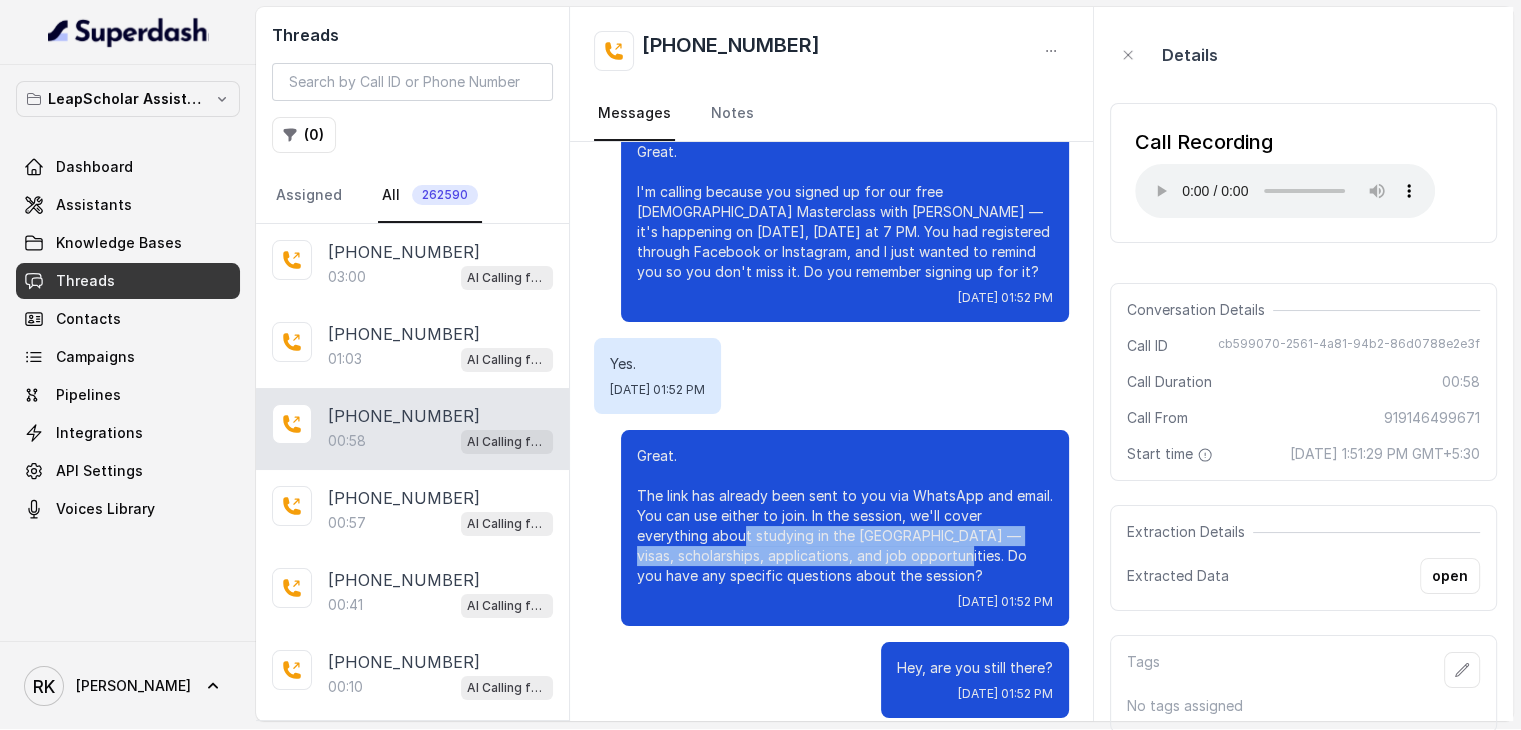 drag, startPoint x: 727, startPoint y: 512, endPoint x: 916, endPoint y: 536, distance: 190.51772 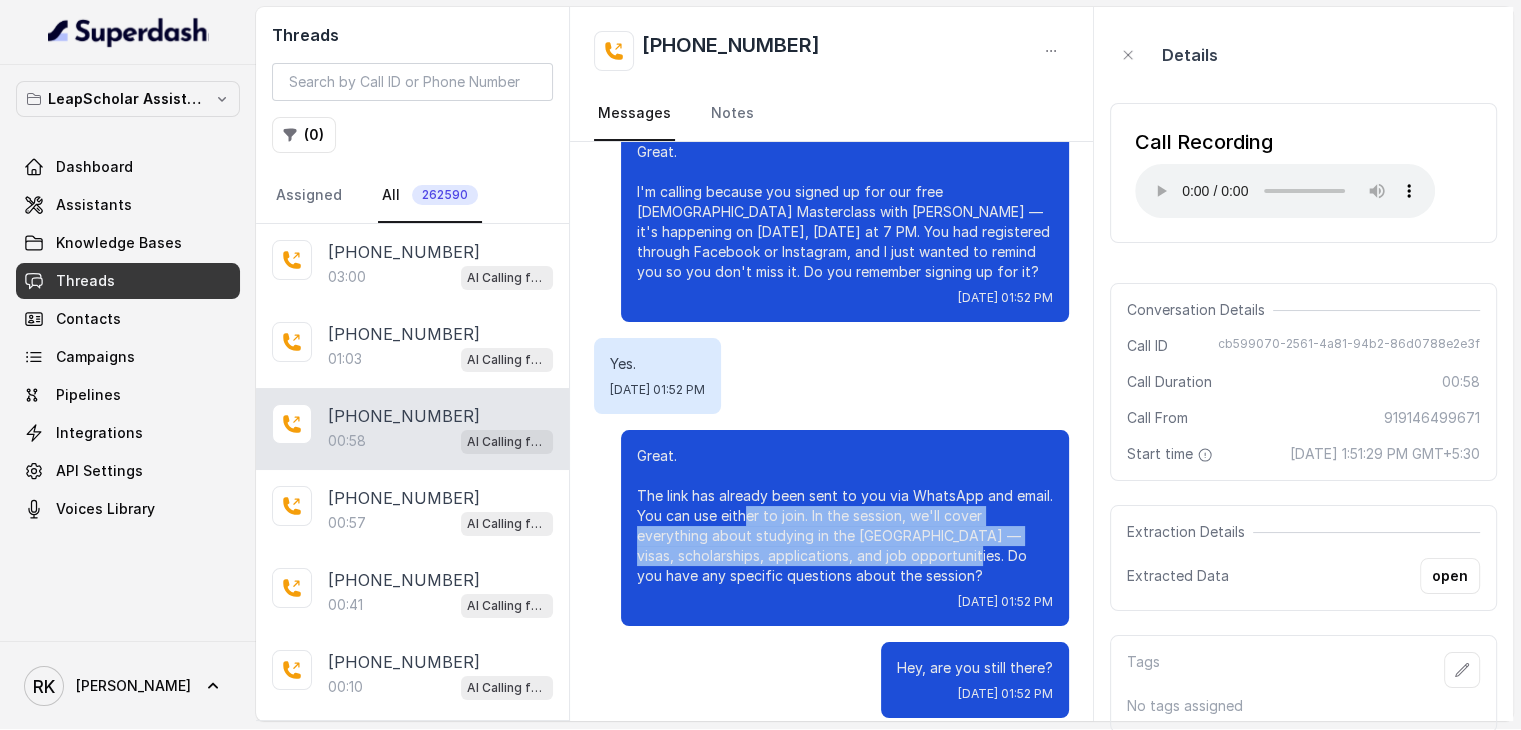 drag, startPoint x: 930, startPoint y: 536, endPoint x: 728, endPoint y: 497, distance: 205.73041 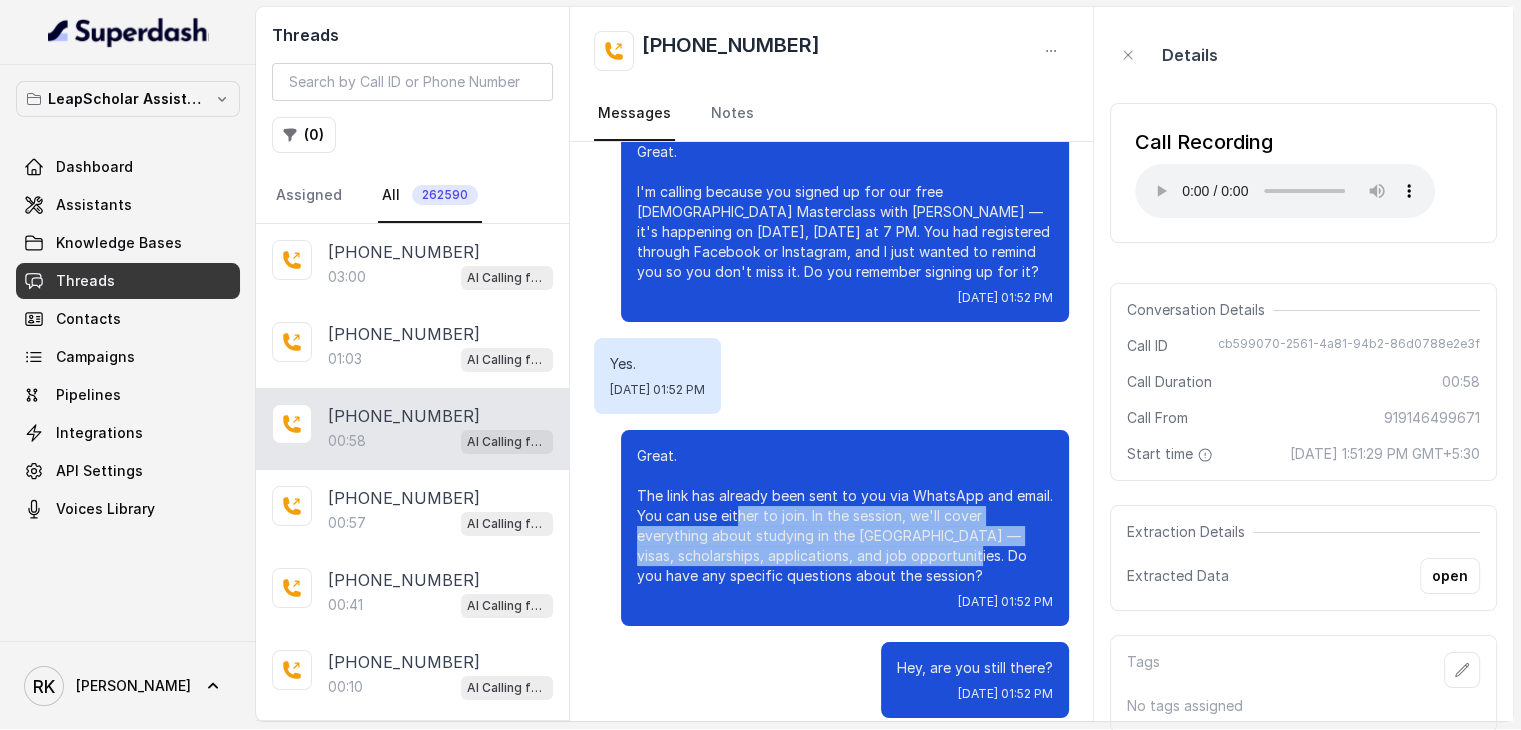 drag, startPoint x: 722, startPoint y: 493, endPoint x: 928, endPoint y: 538, distance: 210.85777 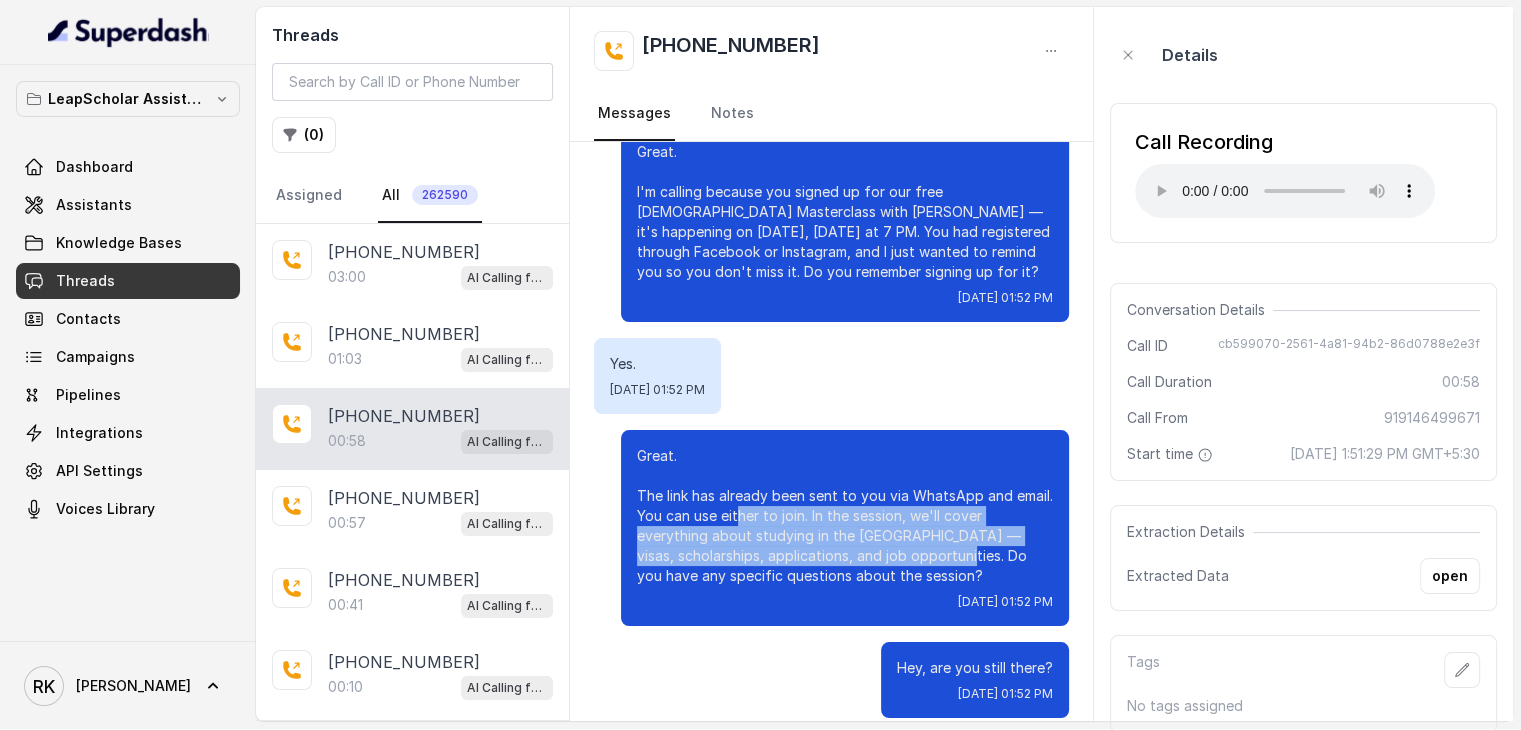 click on "Great.
The link has already been sent to you via WhatsApp and email. You can use either to join. In the session, we'll cover everything about studying in the [GEOGRAPHIC_DATA] — visas, scholarships, applications, and job opportunities. Do you have any specific questions about the session?" at bounding box center (845, 516) 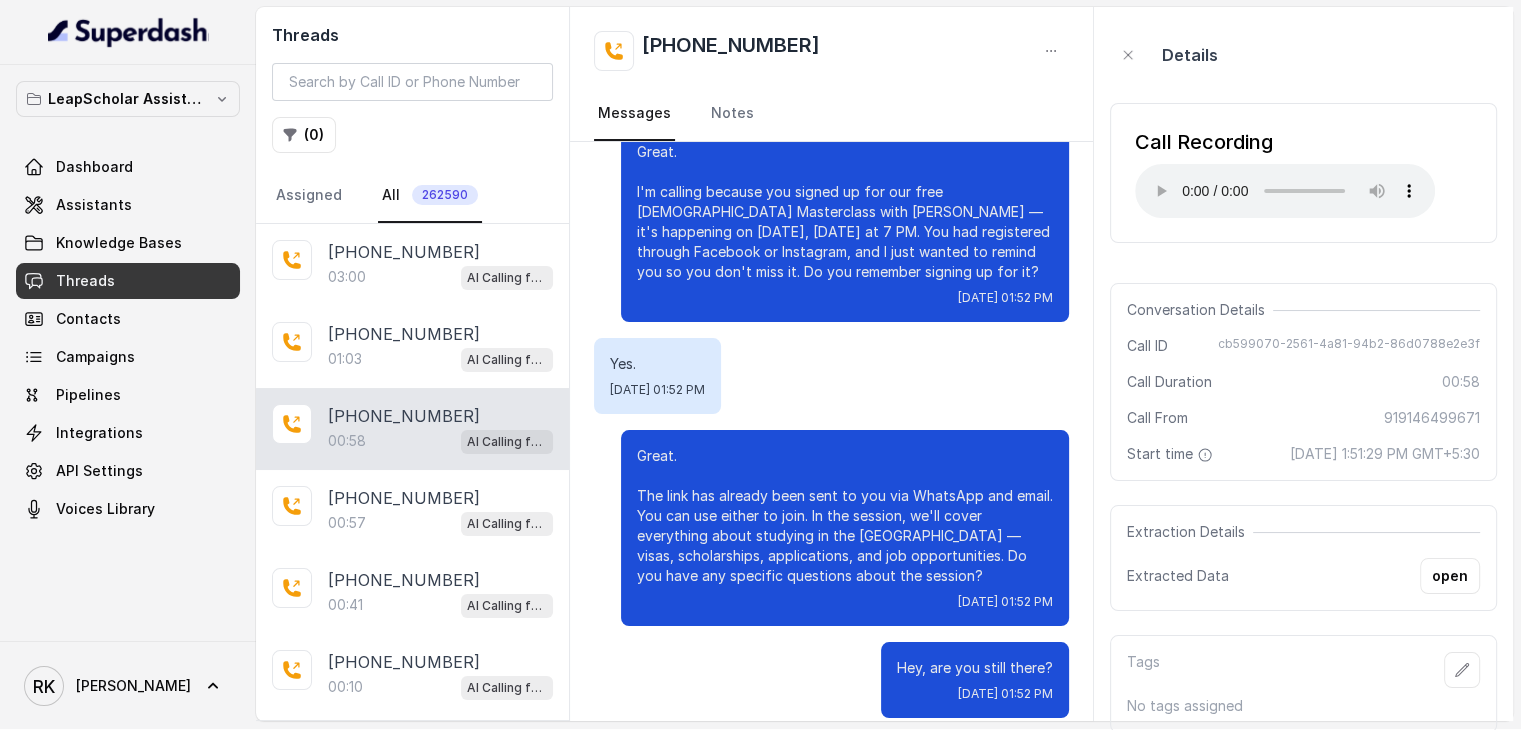 scroll, scrollTop: 0, scrollLeft: 0, axis: both 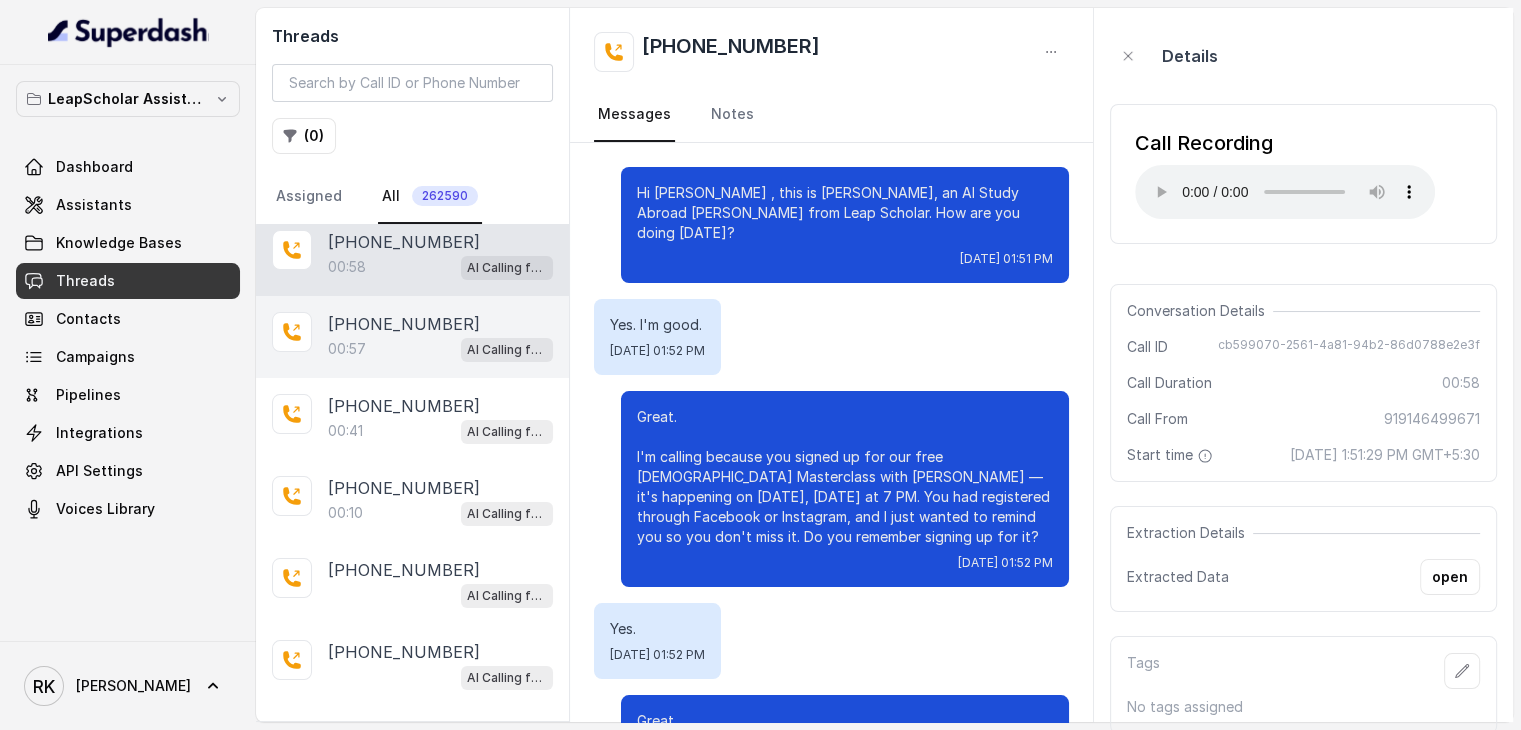 click on "[PHONE_NUMBER]" at bounding box center (404, 324) 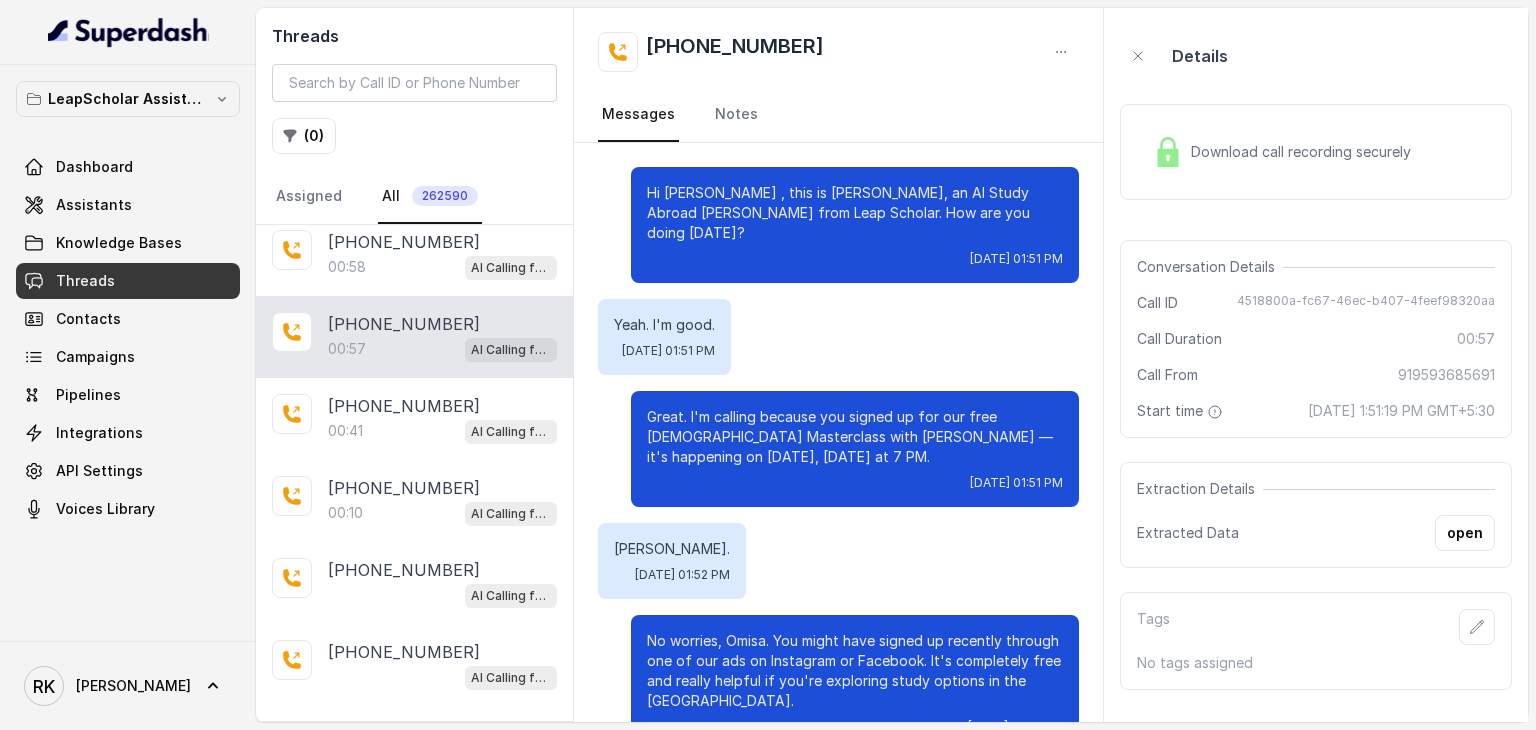 scroll, scrollTop: 624, scrollLeft: 0, axis: vertical 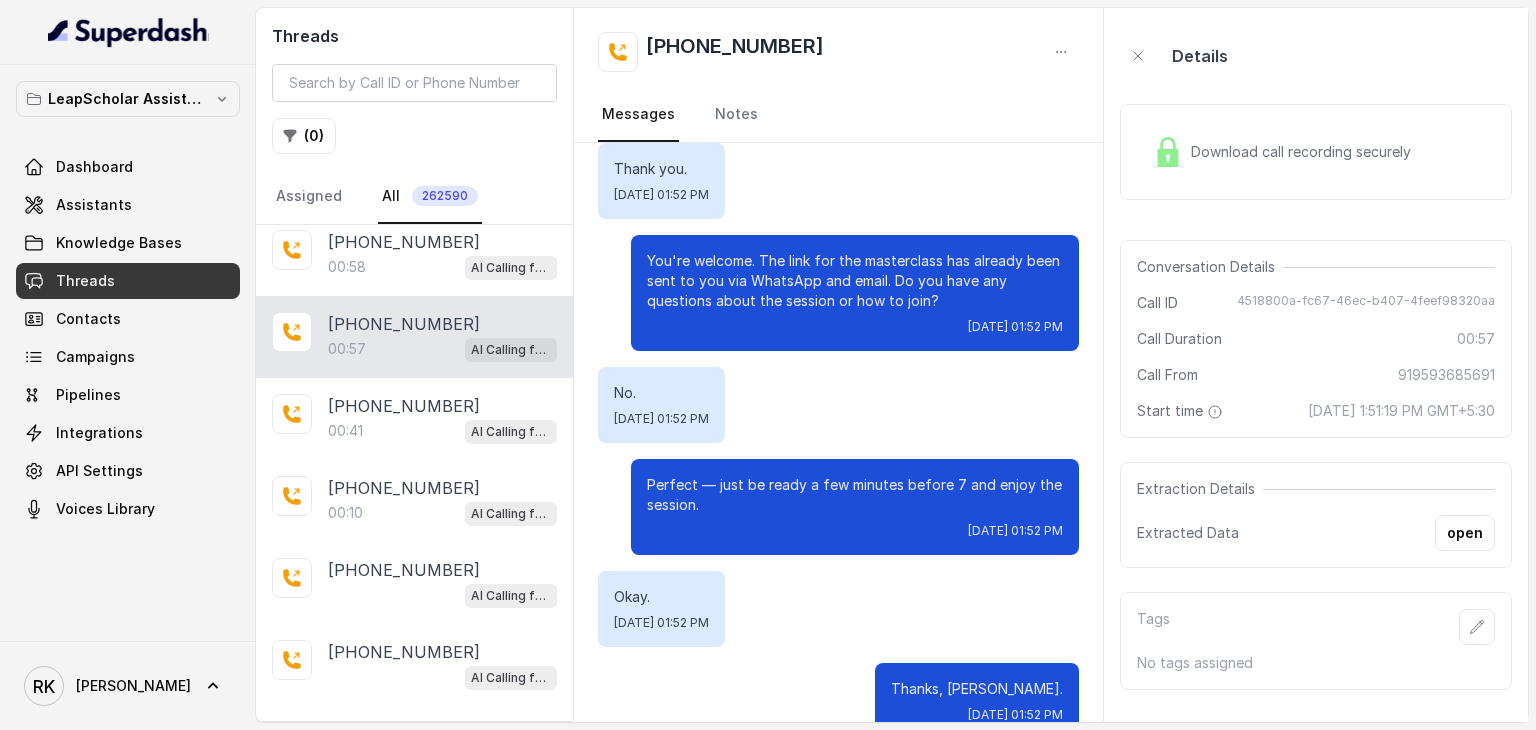 click on "Download call recording securely" at bounding box center (1282, 152) 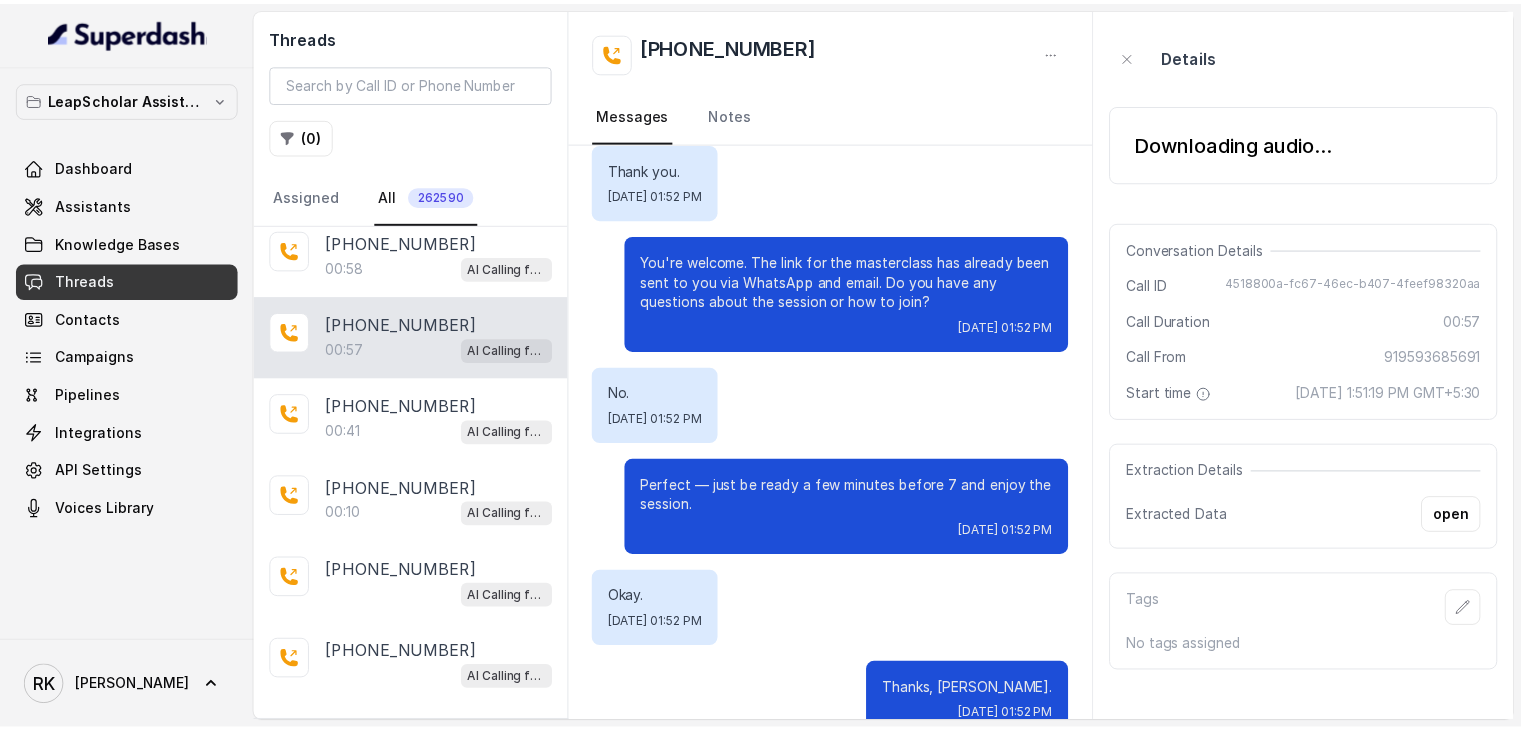 scroll, scrollTop: 0, scrollLeft: 0, axis: both 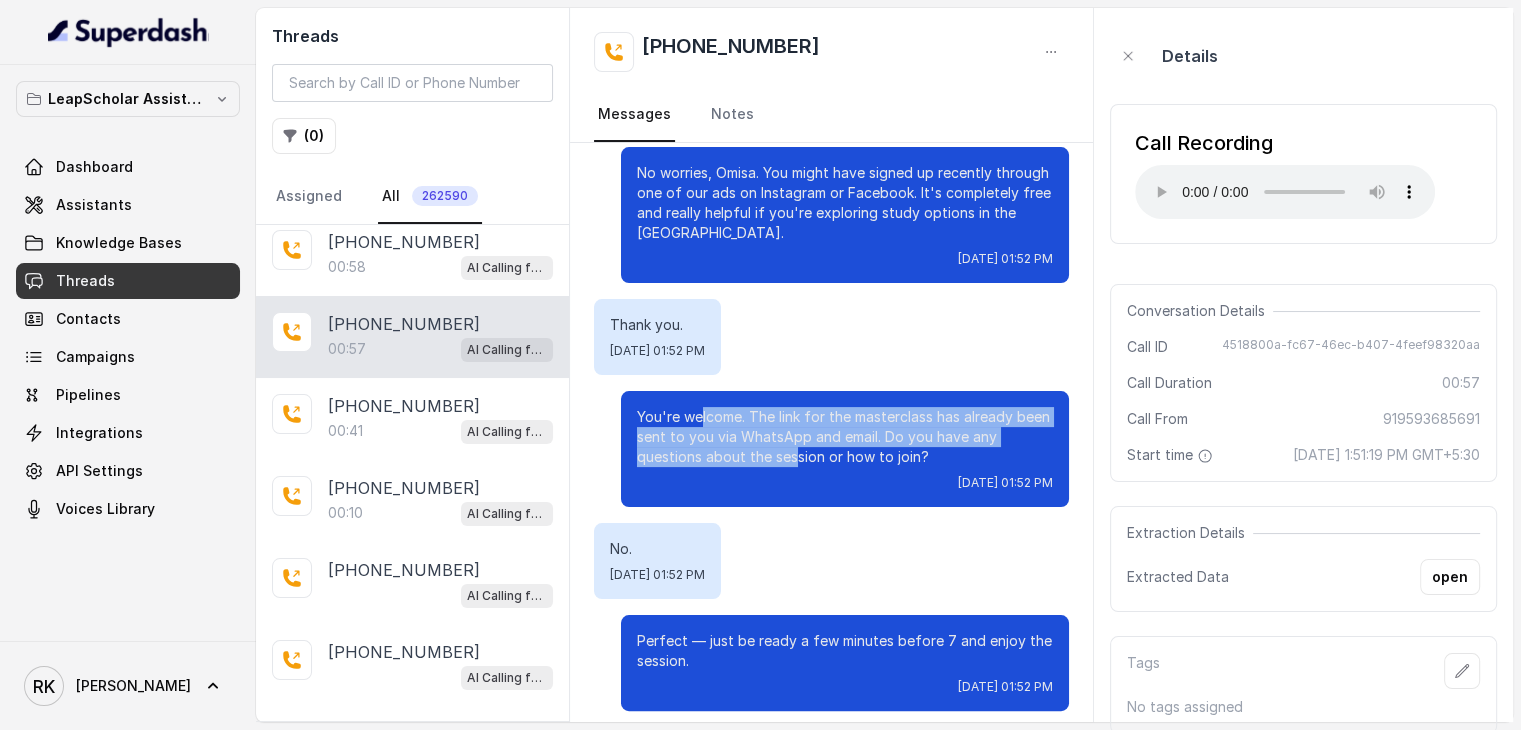 drag, startPoint x: 688, startPoint y: 381, endPoint x: 776, endPoint y: 413, distance: 93.637596 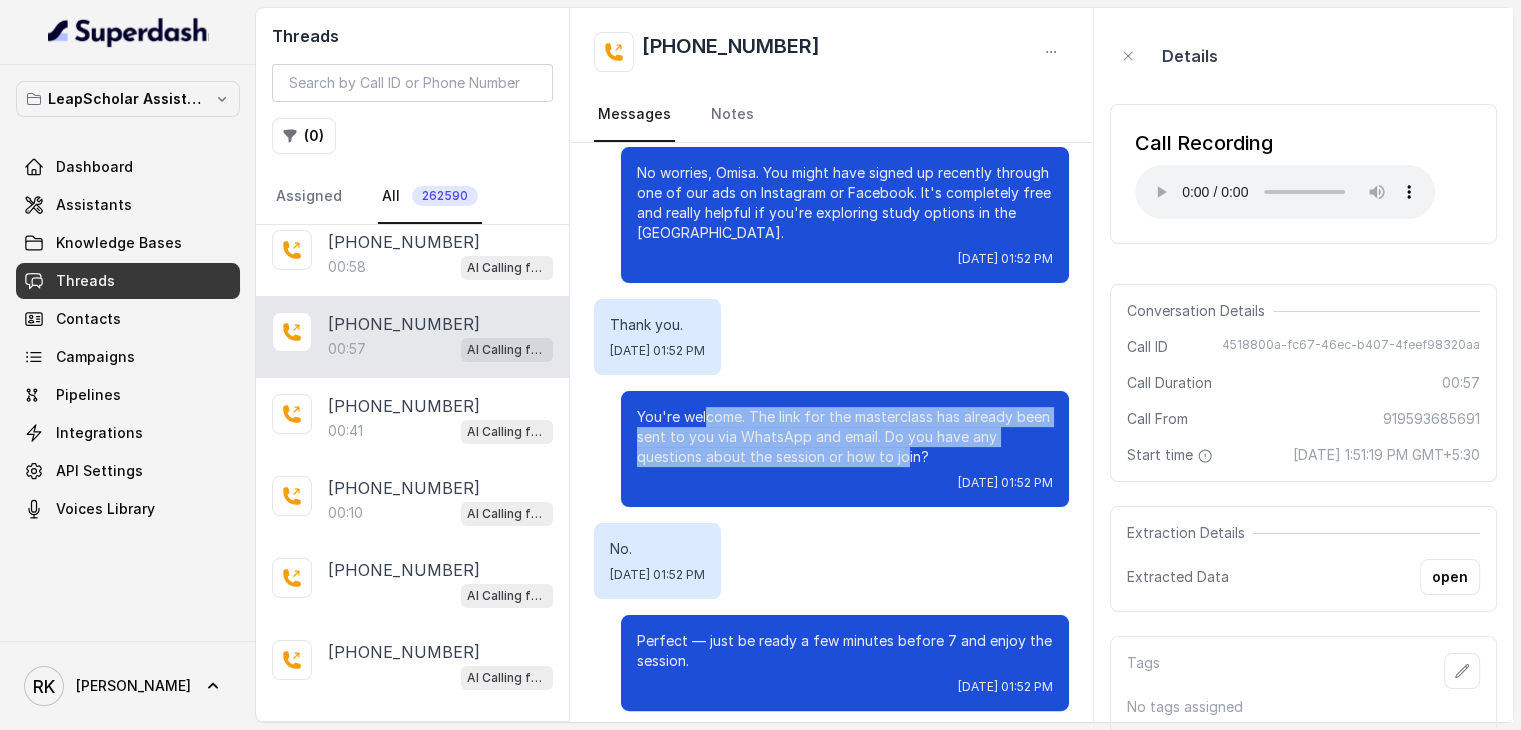 drag, startPoint x: 693, startPoint y: 374, endPoint x: 888, endPoint y: 421, distance: 200.58415 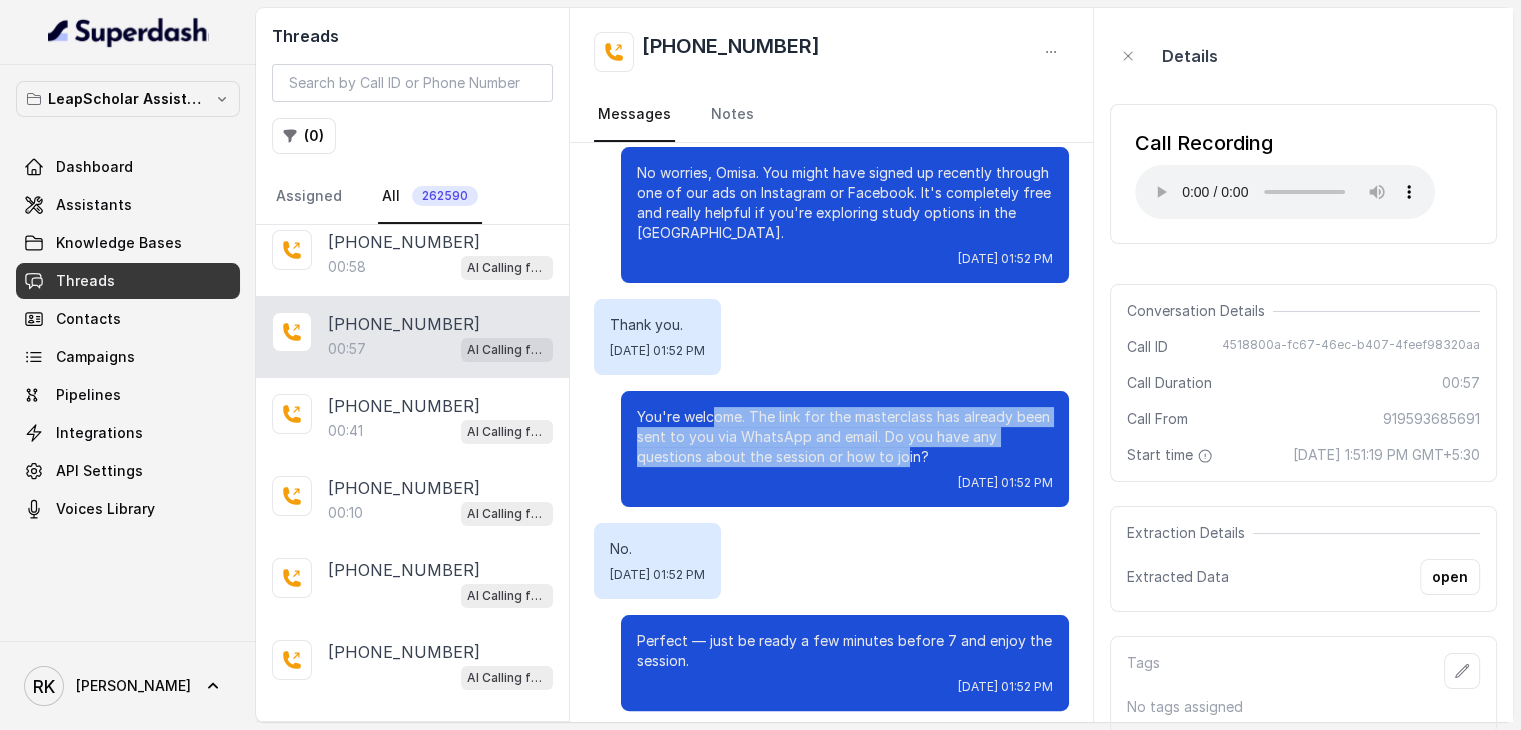 drag, startPoint x: 888, startPoint y: 421, endPoint x: 702, endPoint y: 377, distance: 191.13347 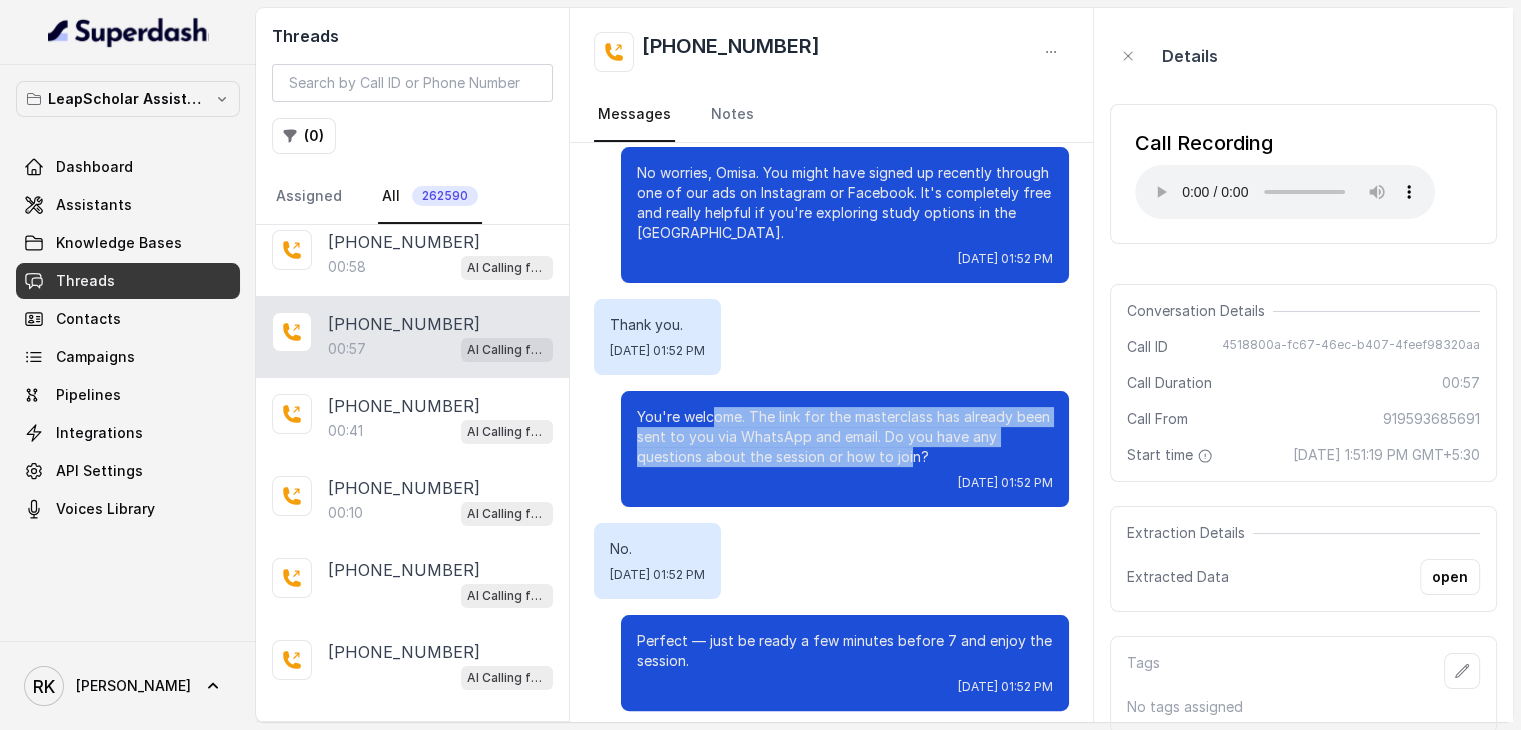 drag, startPoint x: 701, startPoint y: 377, endPoint x: 892, endPoint y: 421, distance: 196.00255 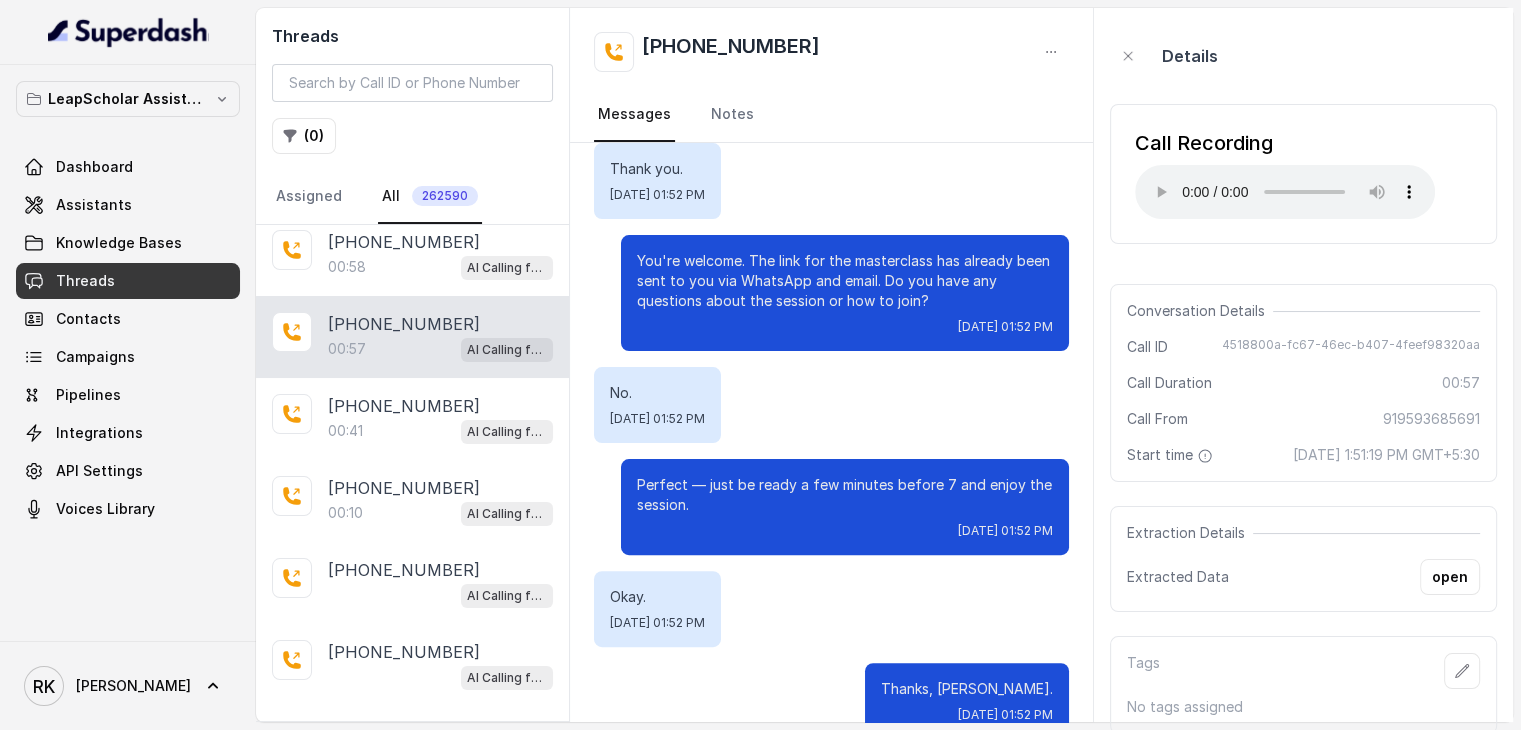 scroll, scrollTop: 624, scrollLeft: 0, axis: vertical 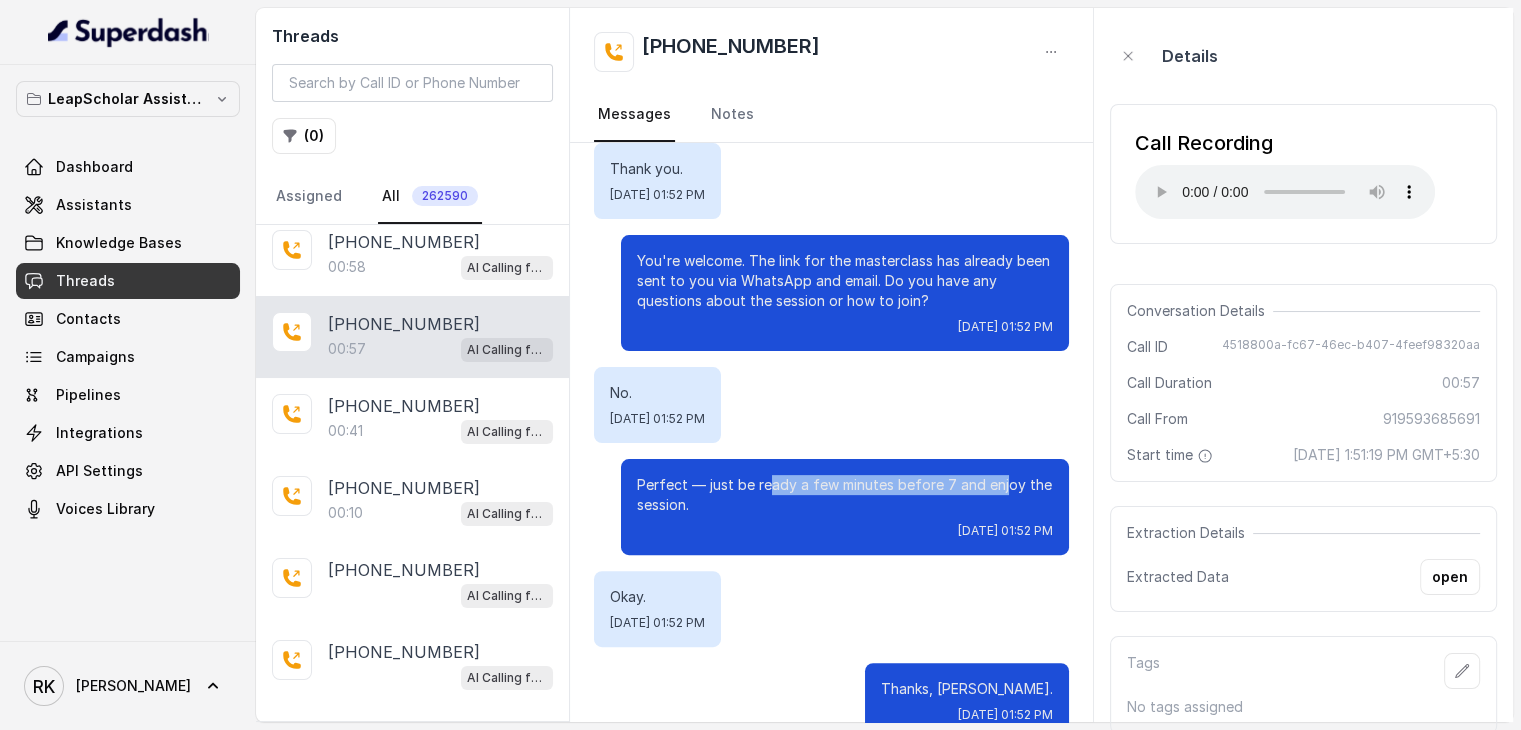 drag, startPoint x: 756, startPoint y: 437, endPoint x: 984, endPoint y: 445, distance: 228.1403 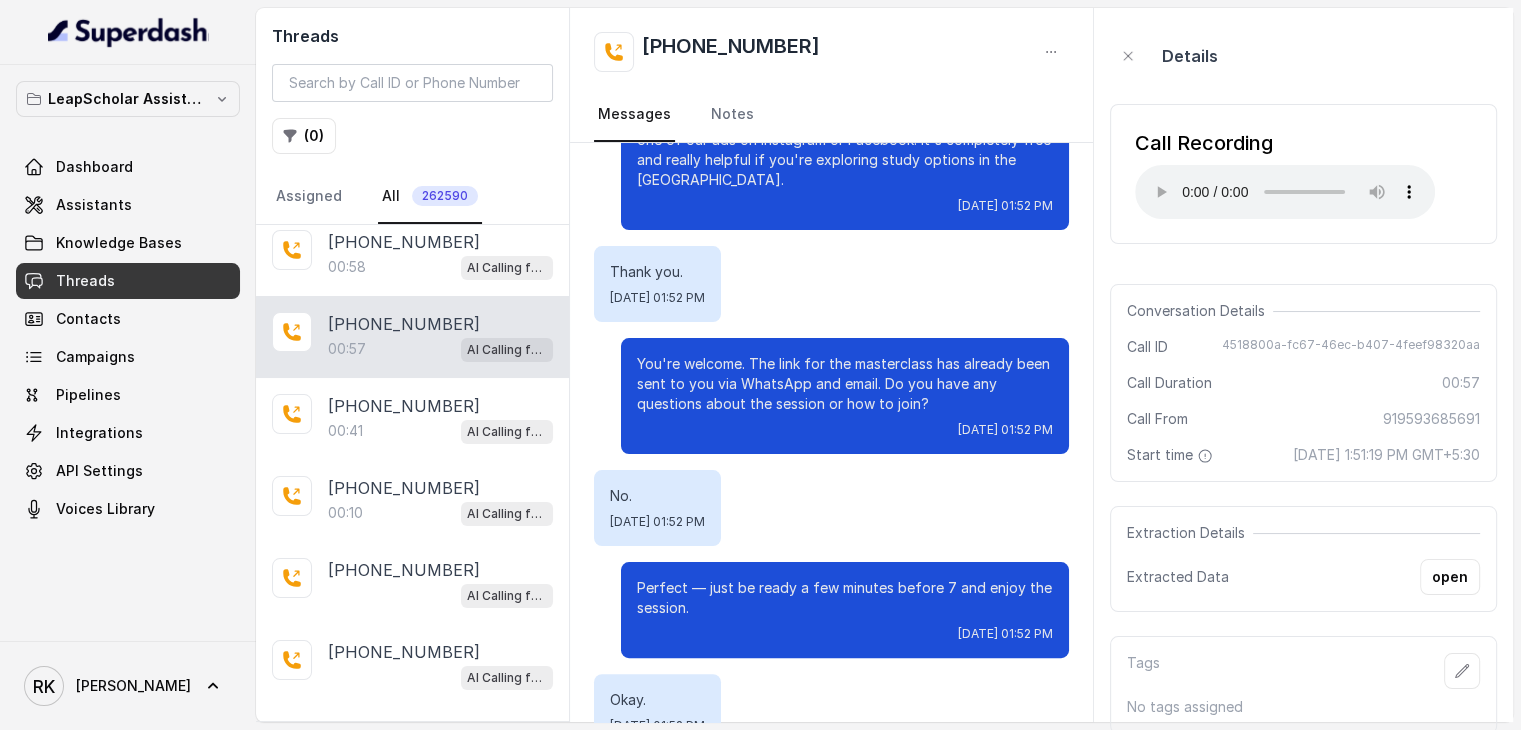 scroll, scrollTop: 624, scrollLeft: 0, axis: vertical 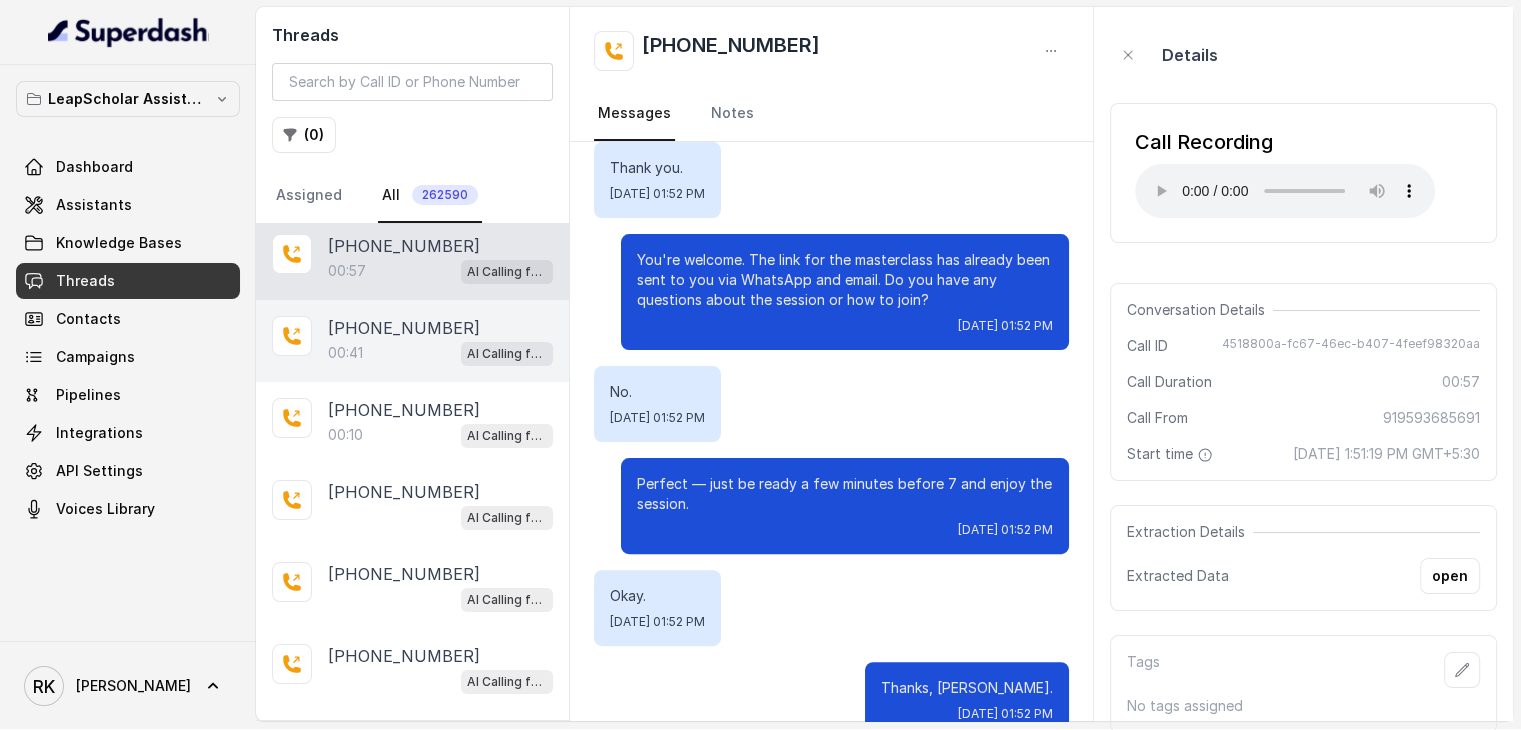 click on "00:41 AI Calling for Masterclass - #RK" at bounding box center [440, 353] 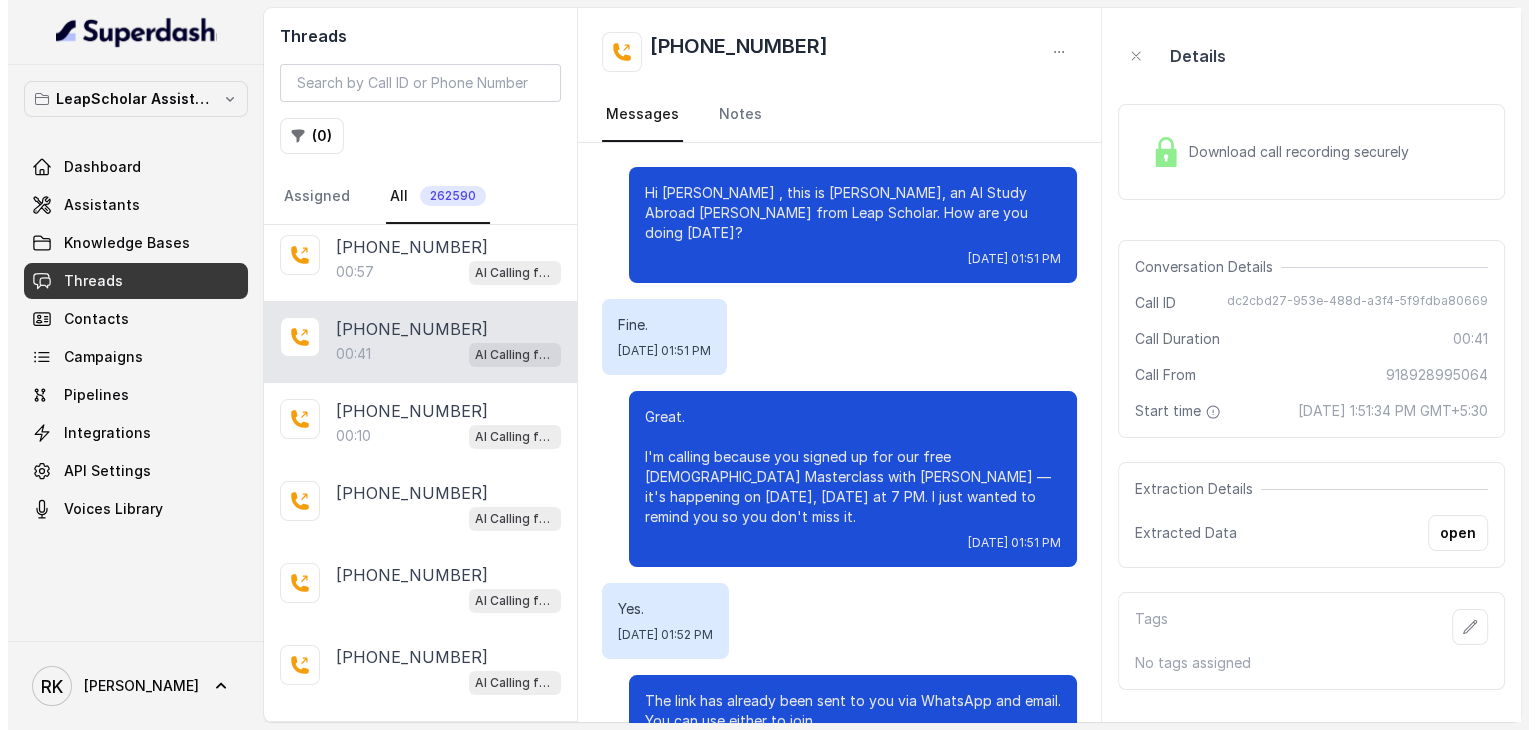 scroll, scrollTop: 0, scrollLeft: 0, axis: both 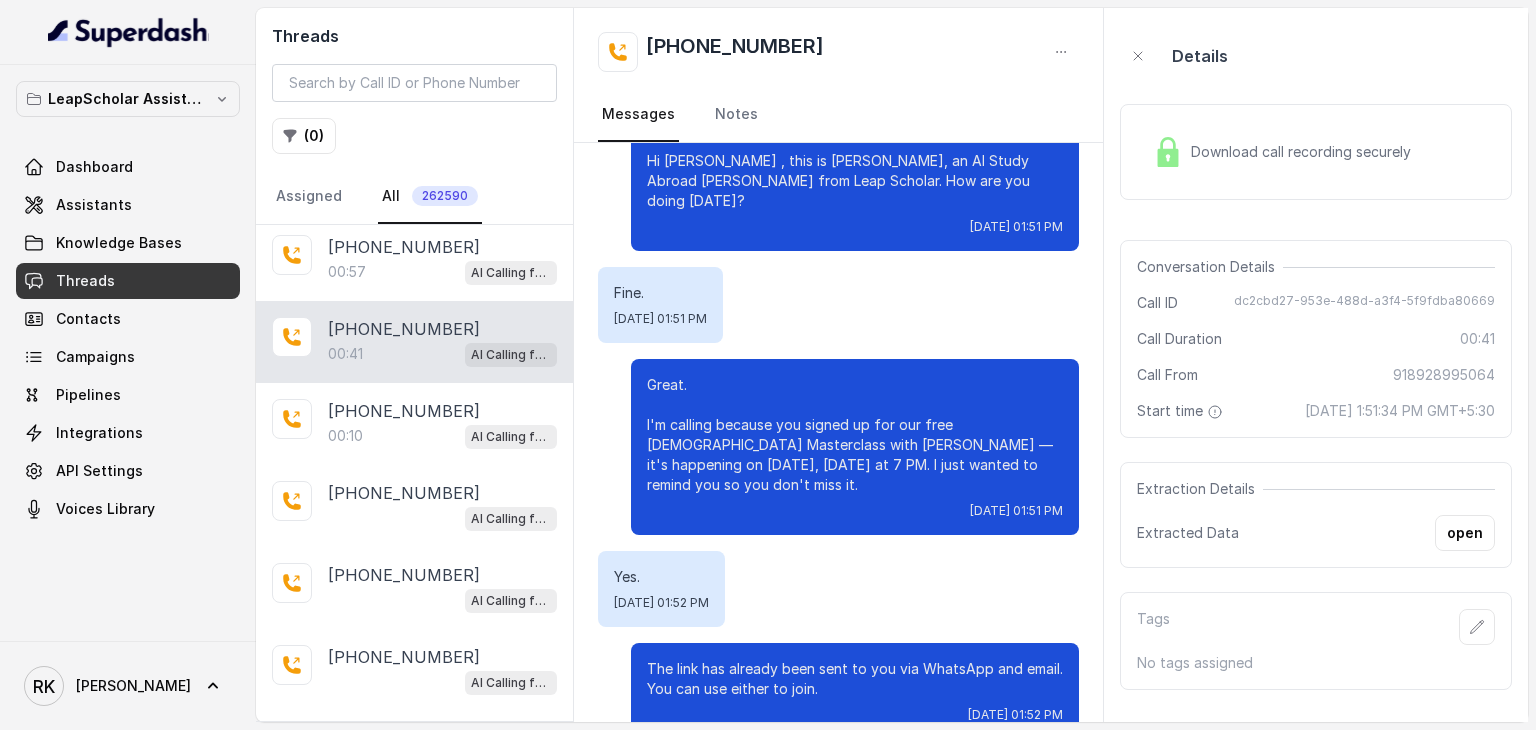 click on "Download call recording securely" at bounding box center [1282, 152] 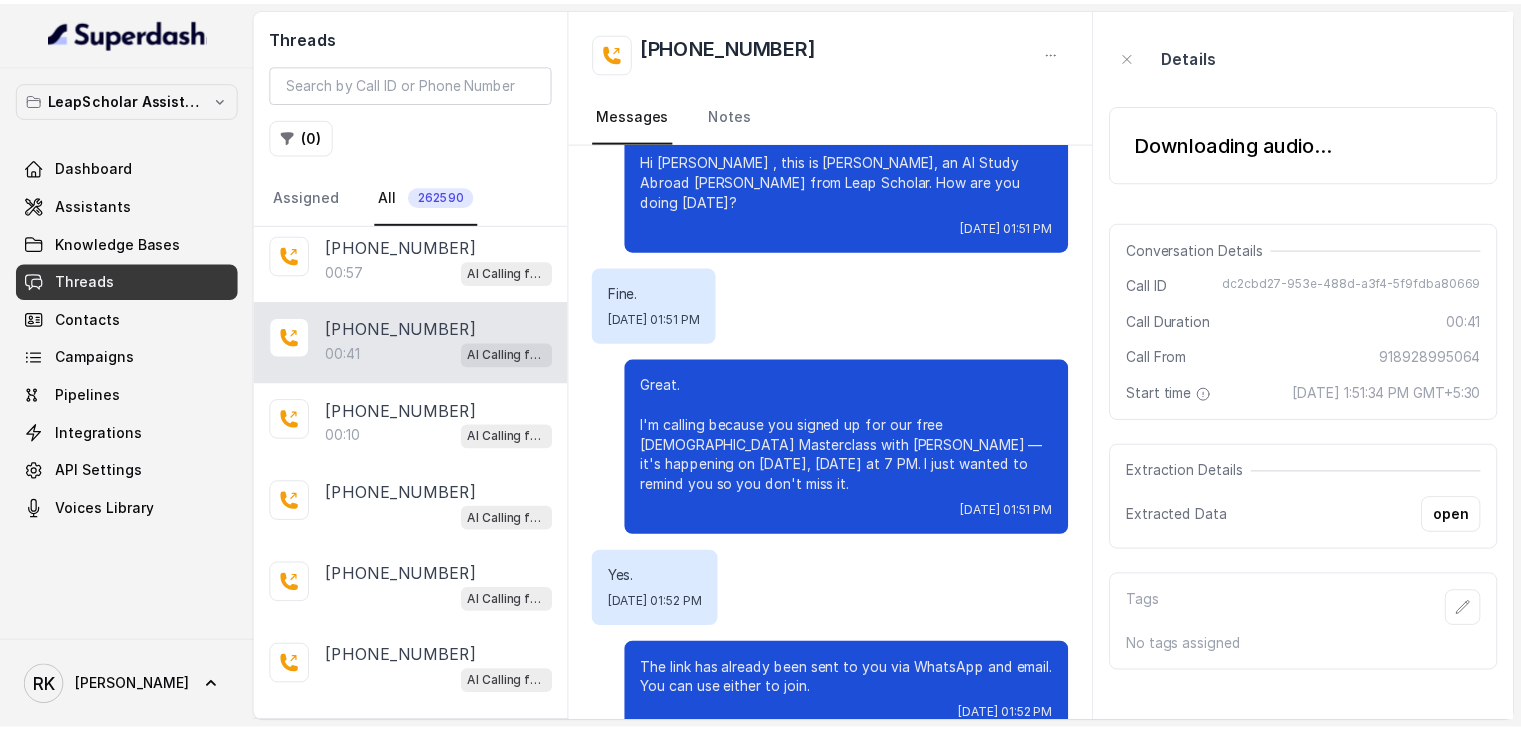 scroll, scrollTop: 0, scrollLeft: 0, axis: both 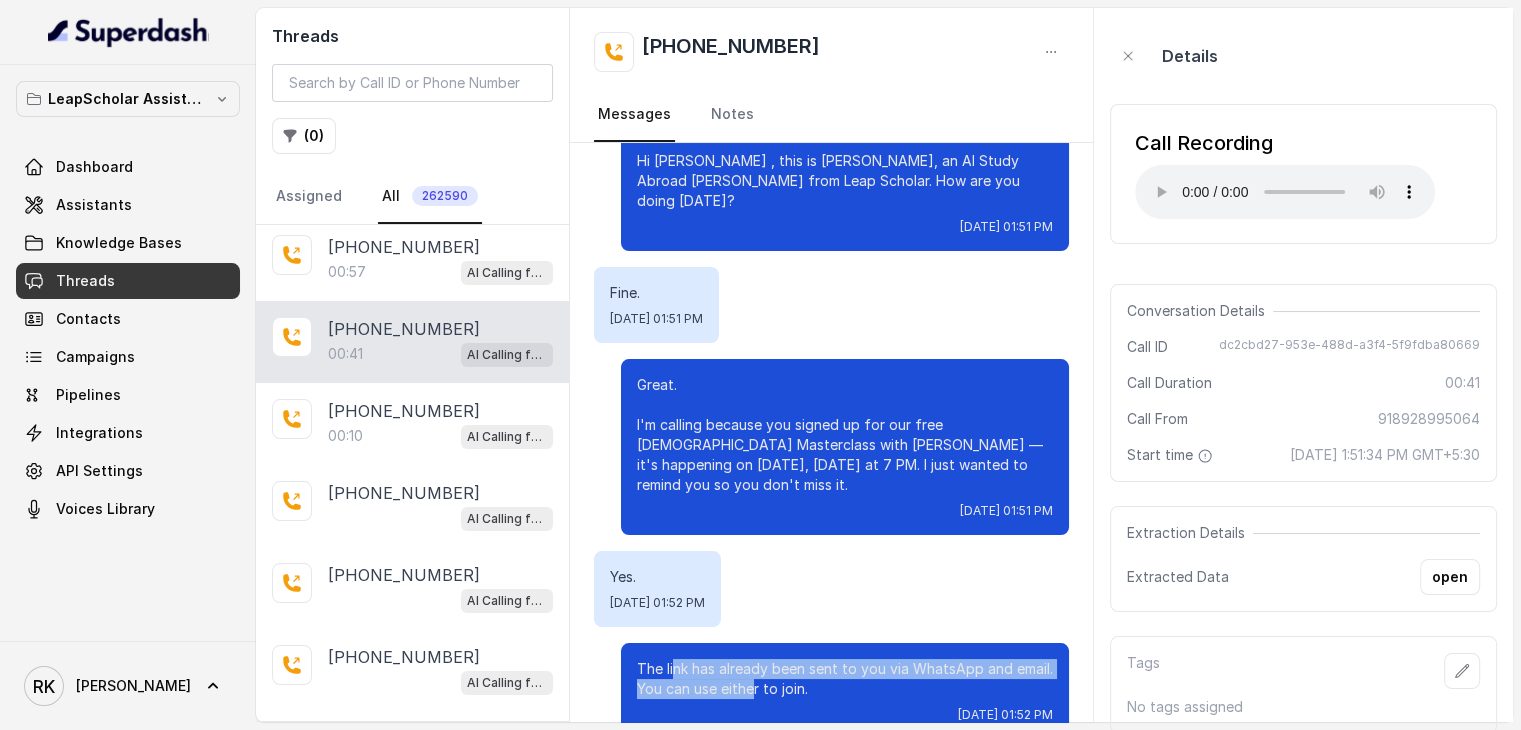 drag, startPoint x: 736, startPoint y: 648, endPoint x: 658, endPoint y: 621, distance: 82.5409 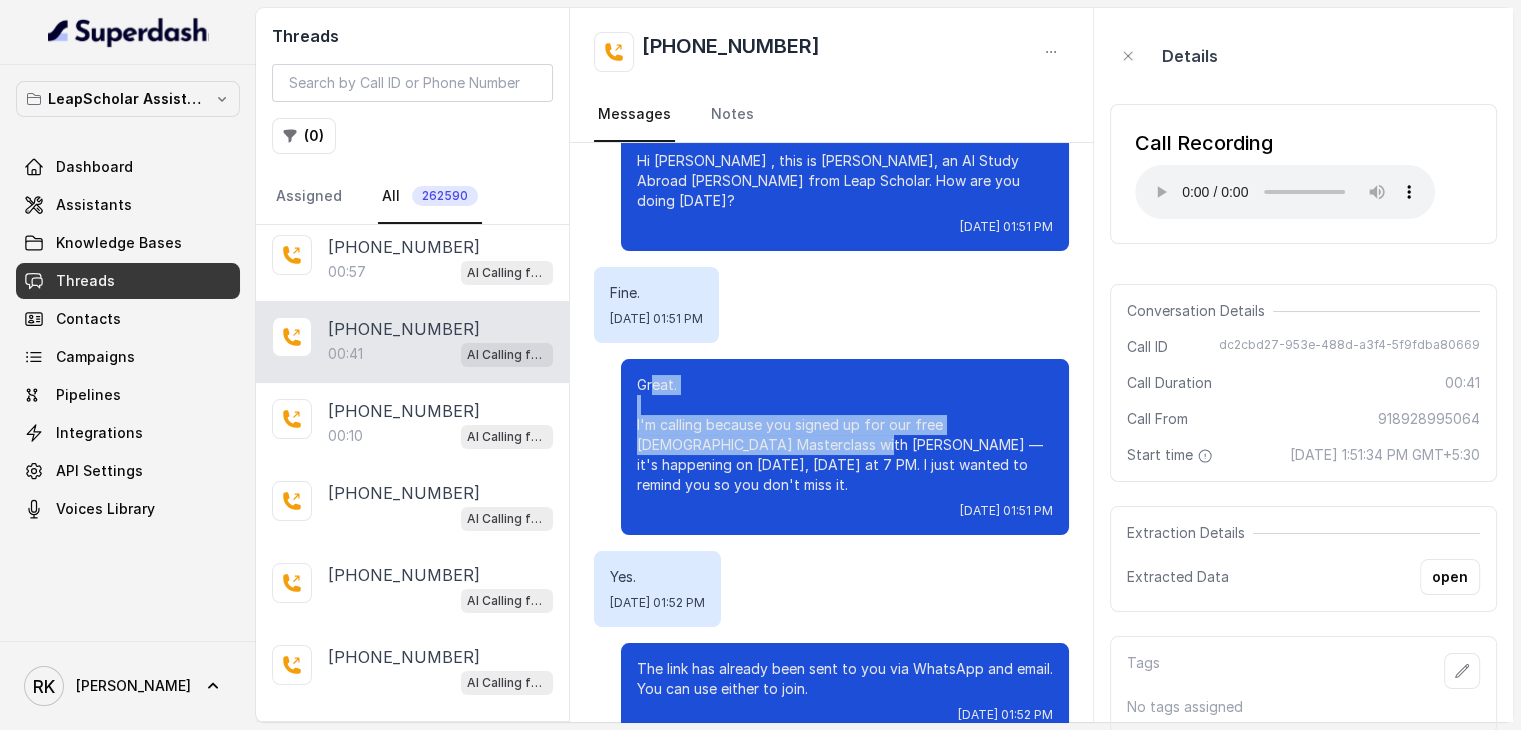 drag, startPoint x: 636, startPoint y: 357, endPoint x: 753, endPoint y: 421, distance: 133.36041 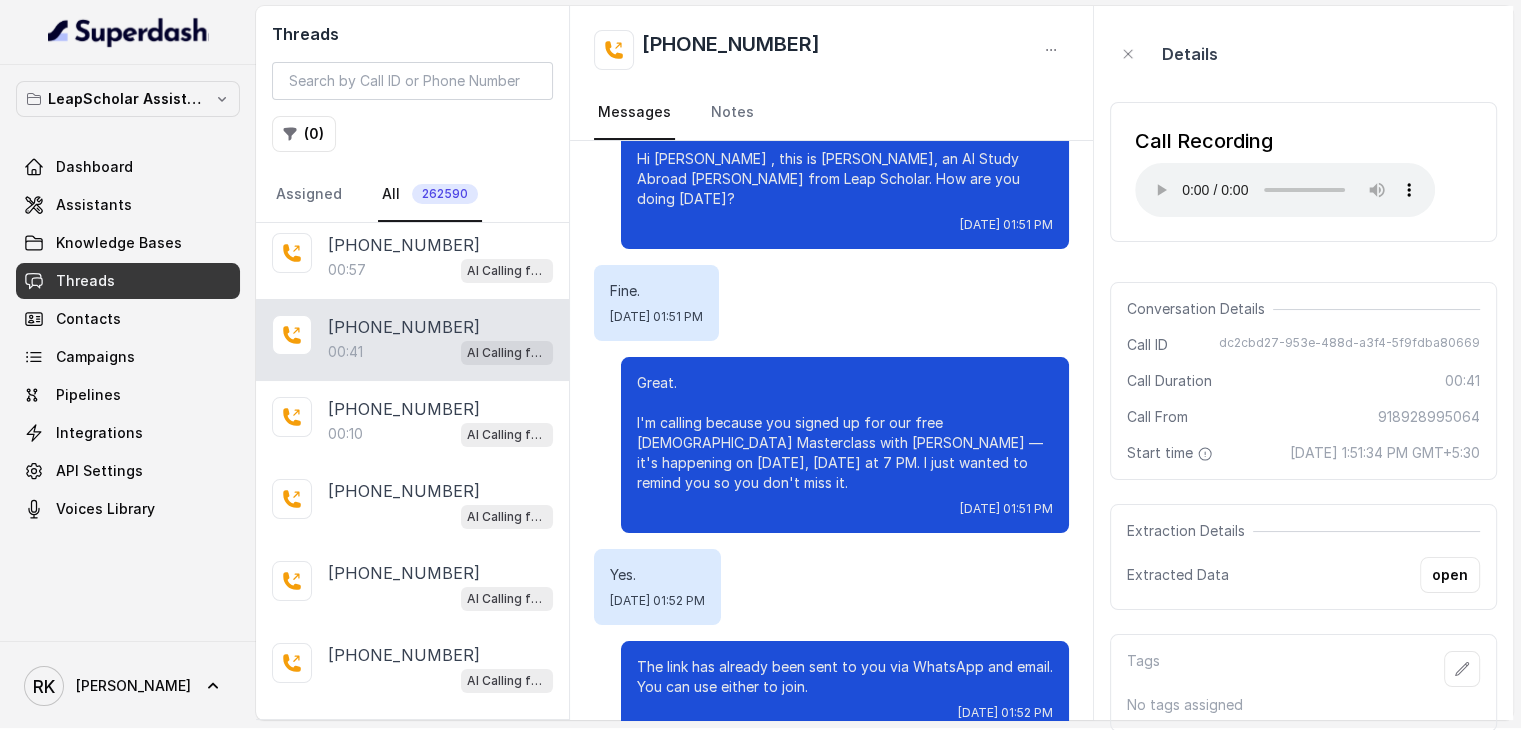 scroll, scrollTop: 1, scrollLeft: 0, axis: vertical 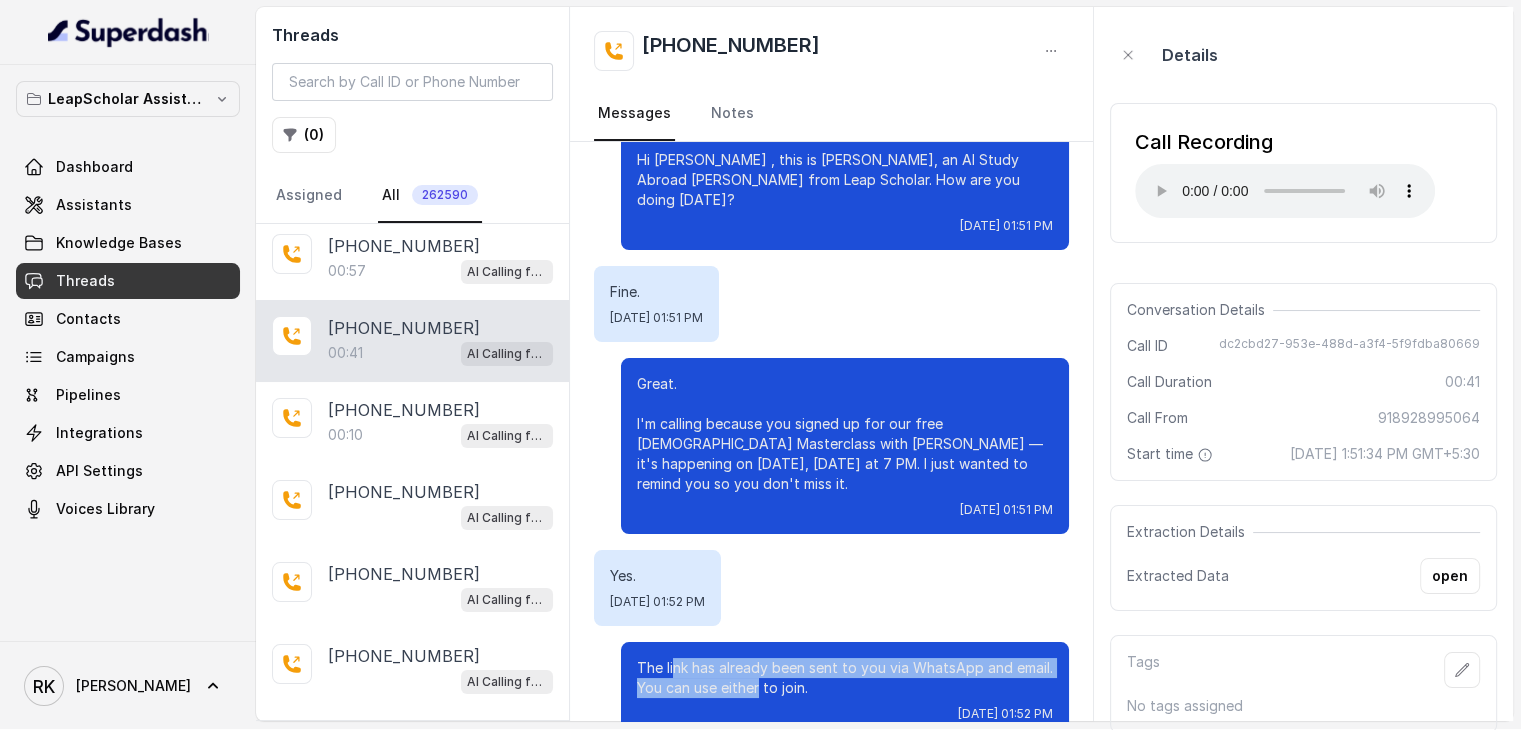 drag, startPoint x: 660, startPoint y: 621, endPoint x: 748, endPoint y: 645, distance: 91.214035 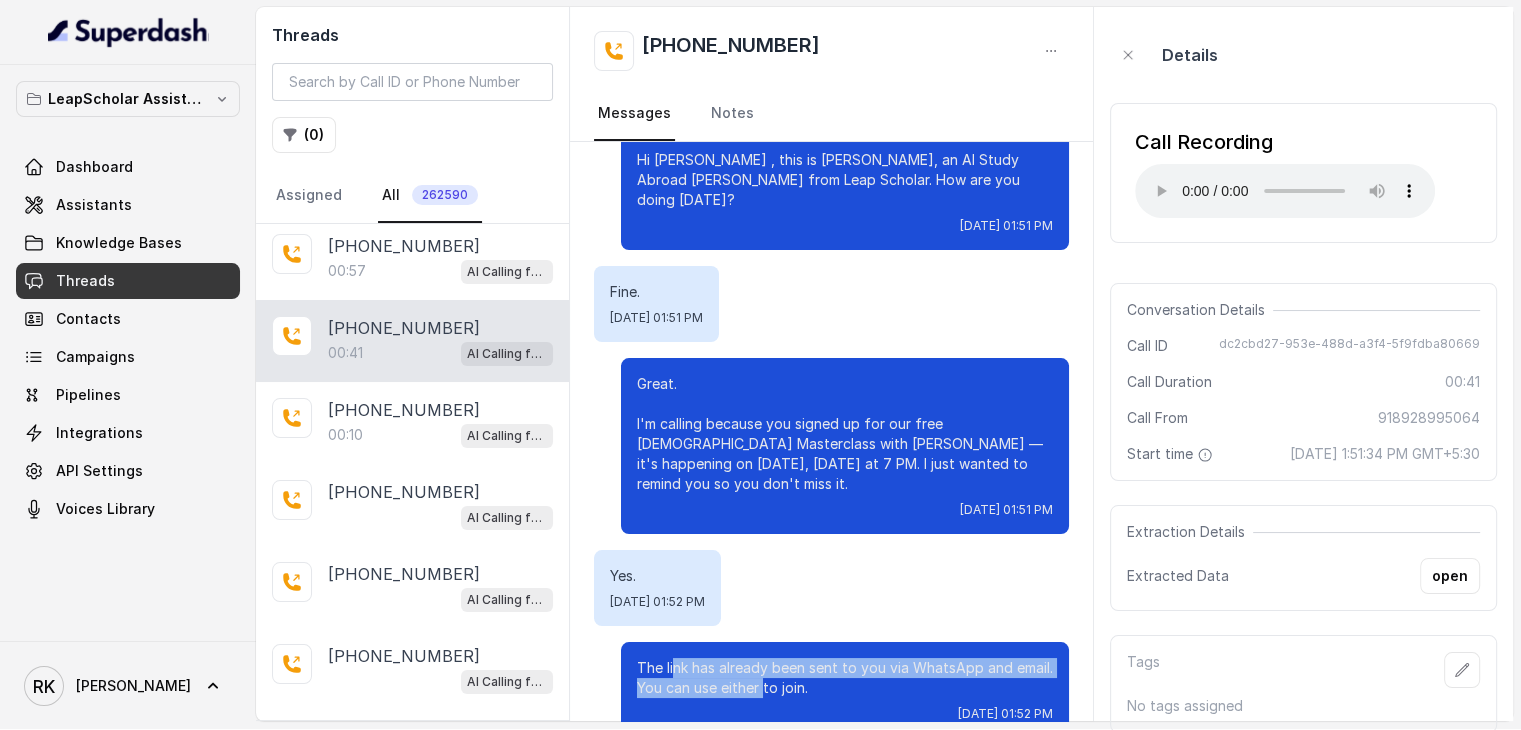 click on "The link has already been sent to you via WhatsApp and email. You can use either to join." at bounding box center (845, 678) 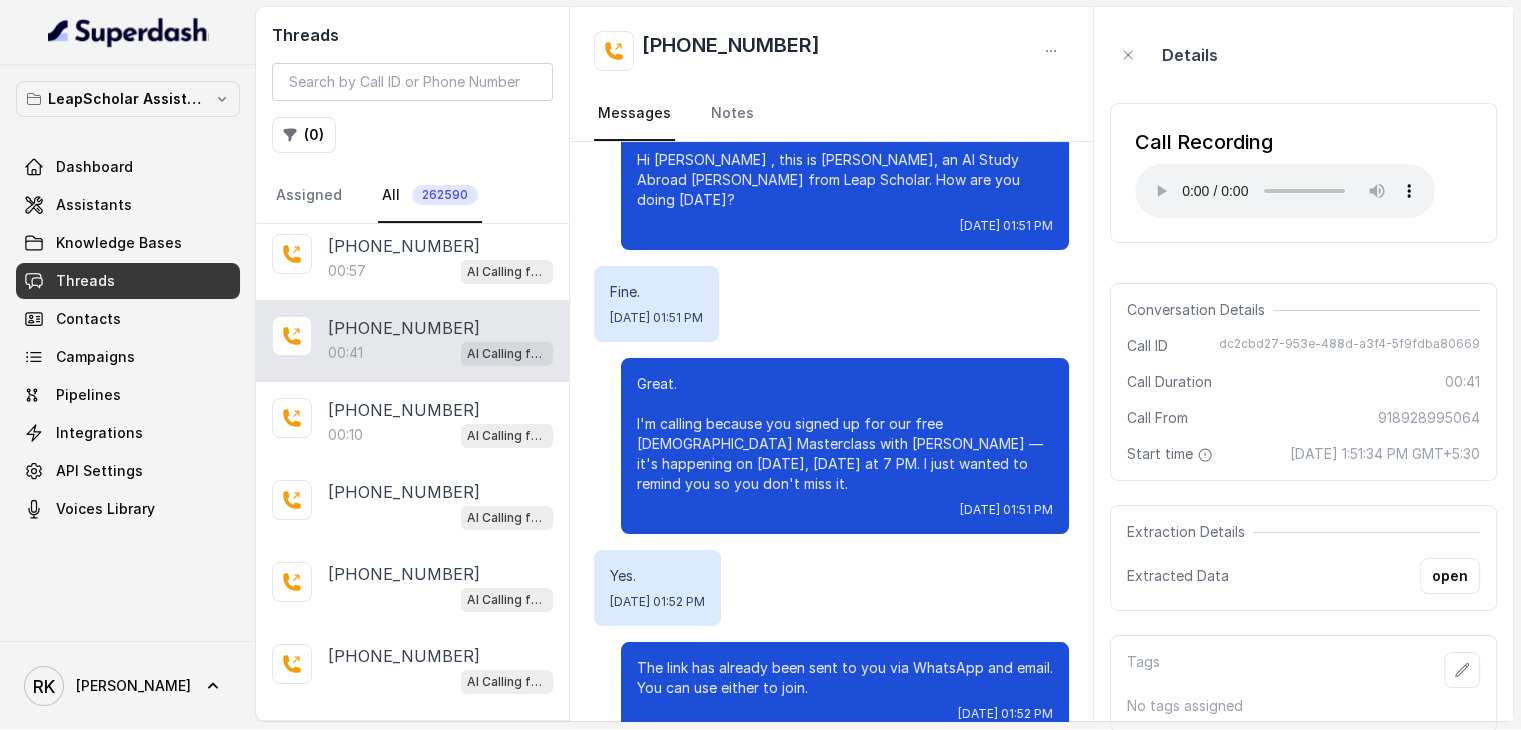 scroll, scrollTop: 0, scrollLeft: 0, axis: both 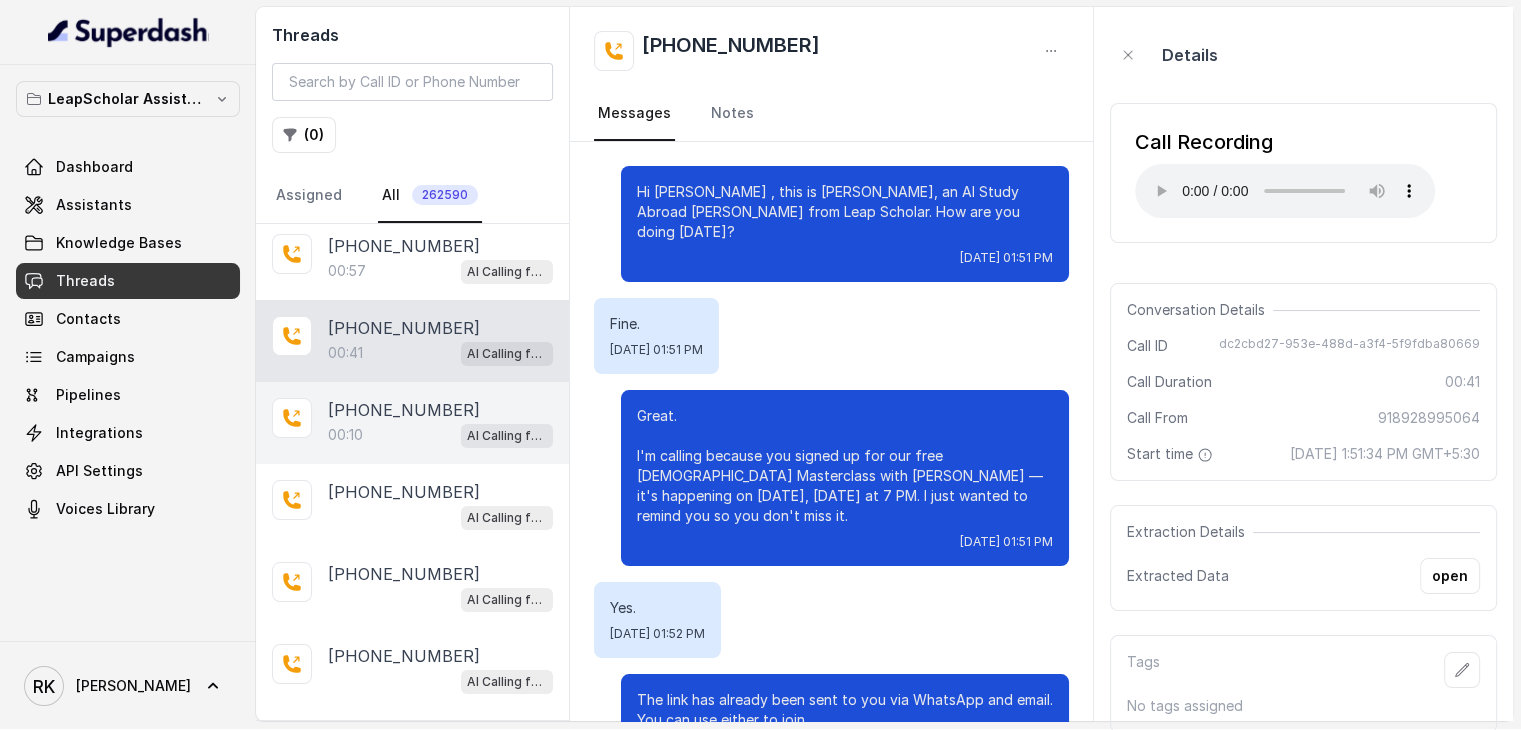 click on "[PHONE_NUMBER]" at bounding box center (404, 410) 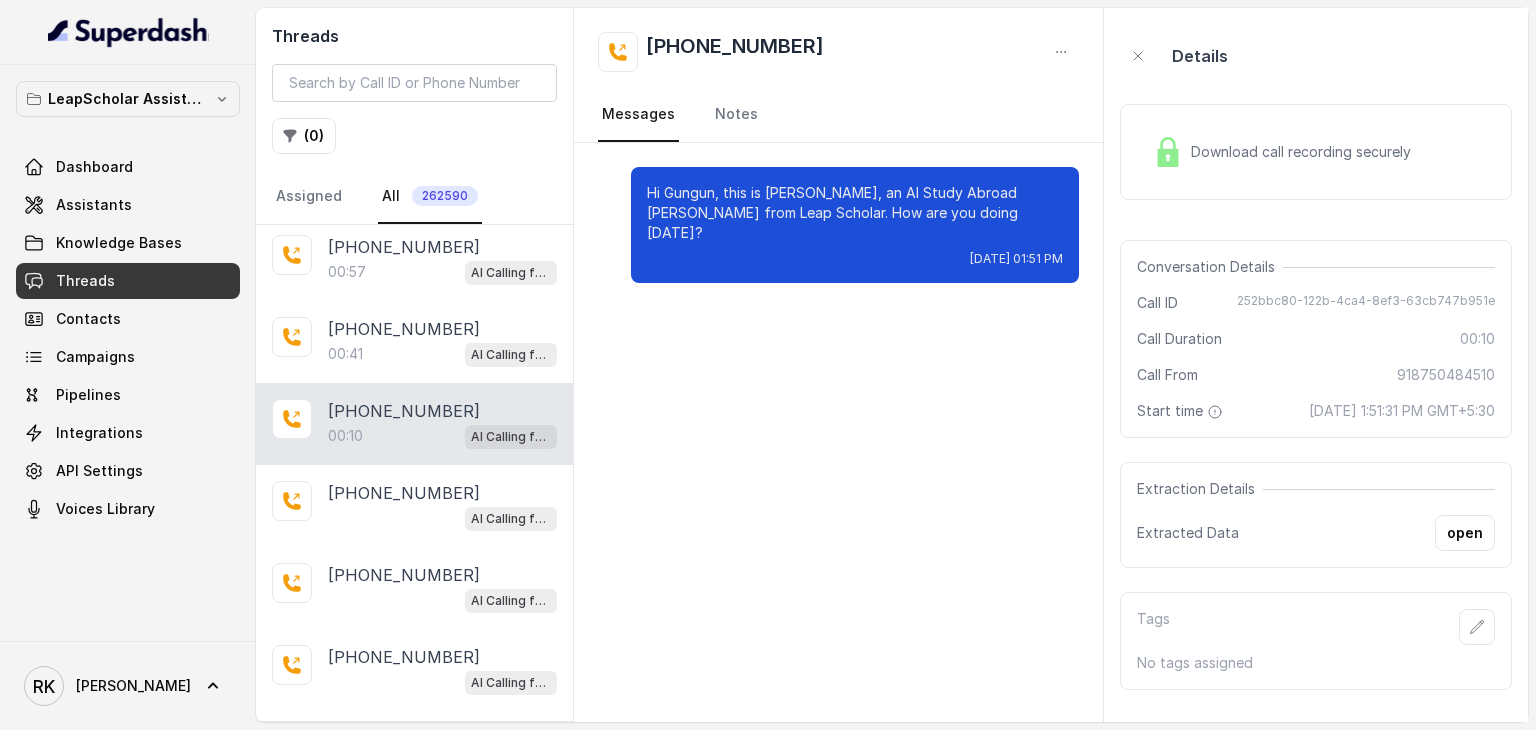 click on "Download call recording securely" at bounding box center [1282, 152] 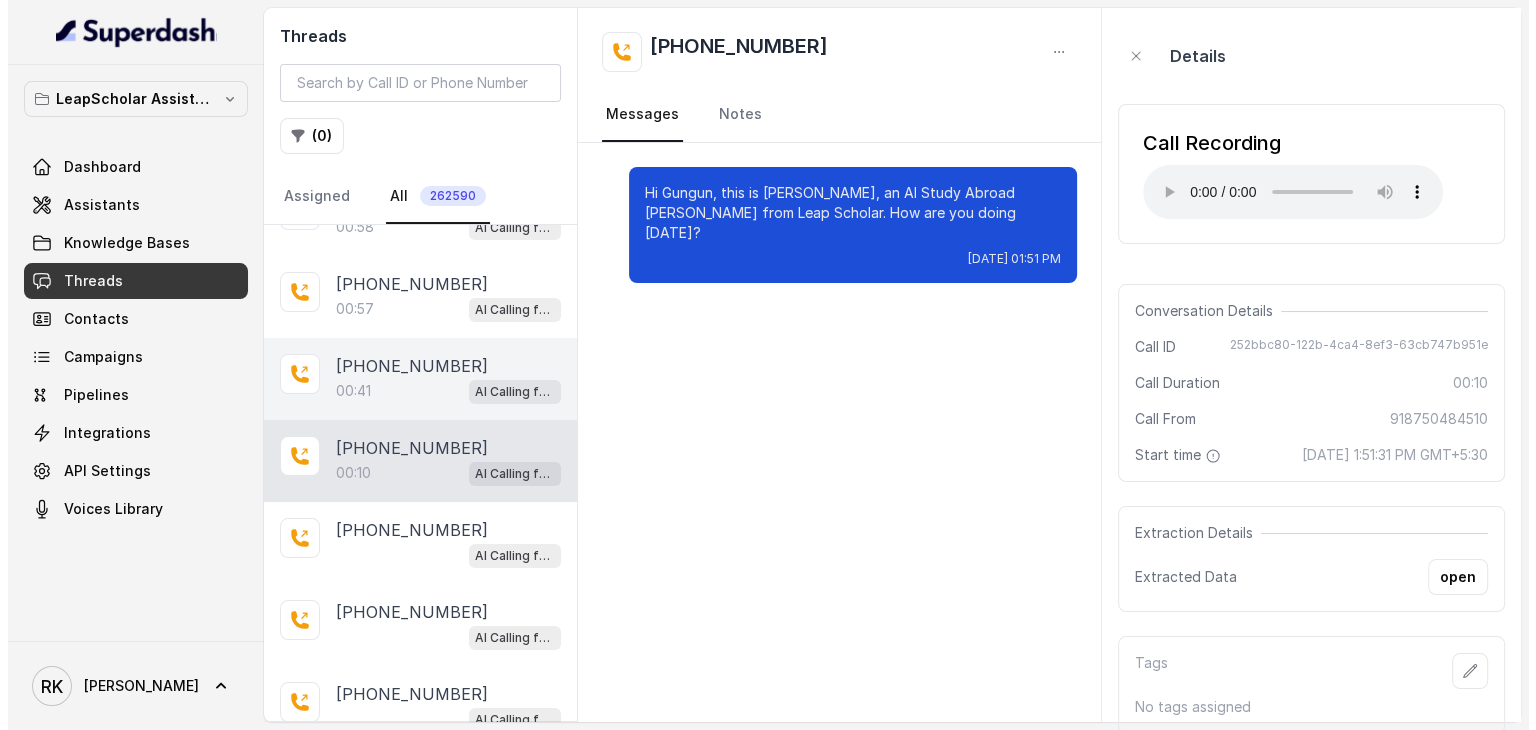 scroll, scrollTop: 0, scrollLeft: 0, axis: both 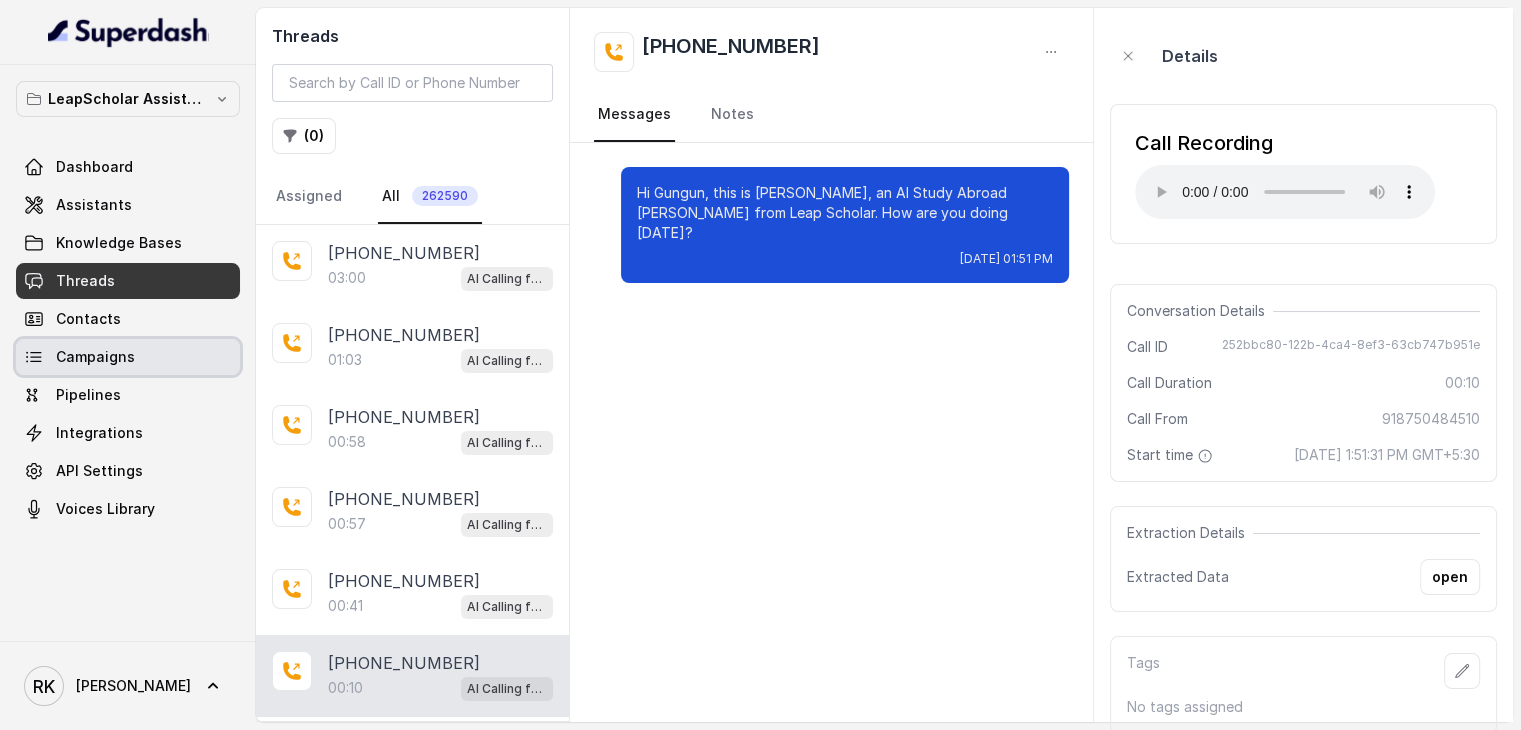 click on "Campaigns" at bounding box center (128, 357) 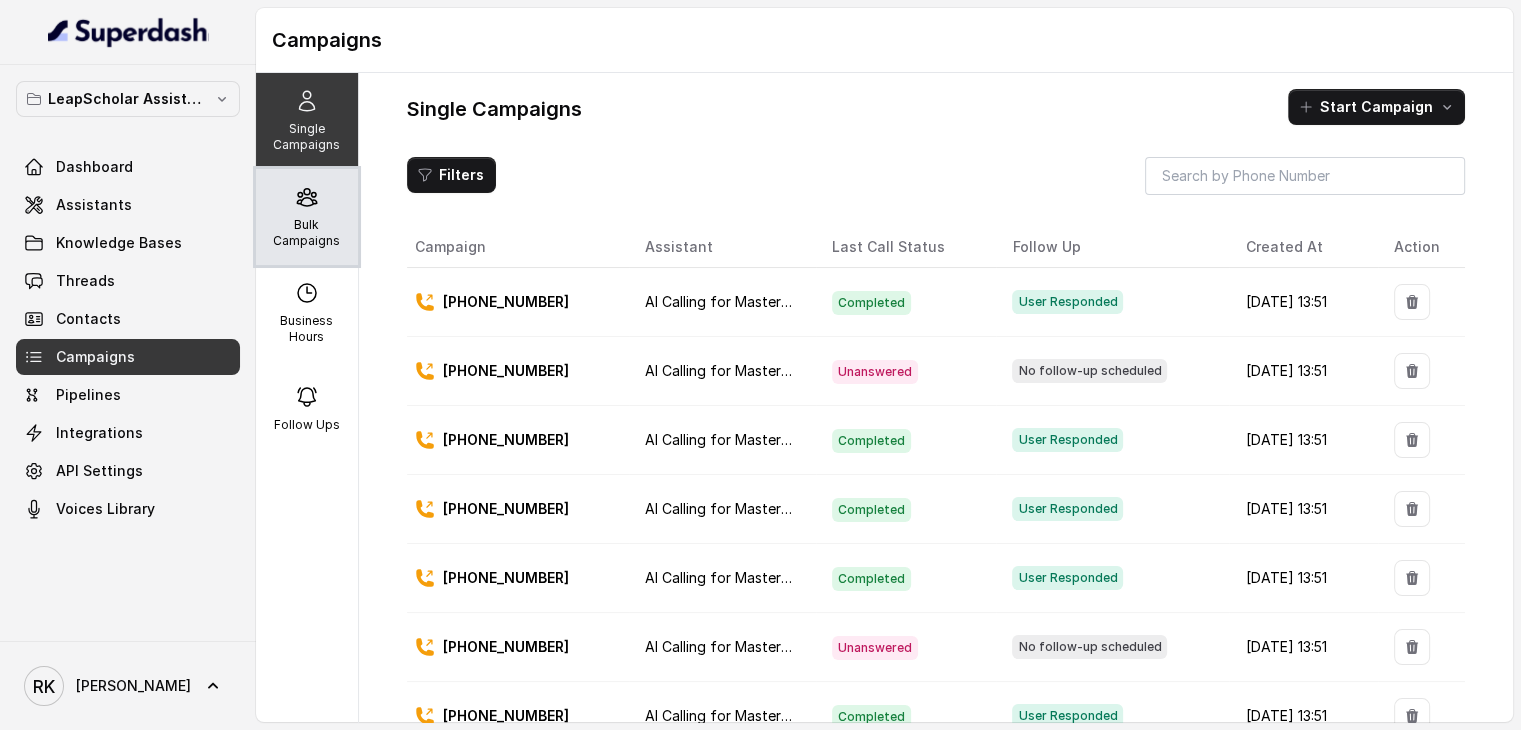 click 